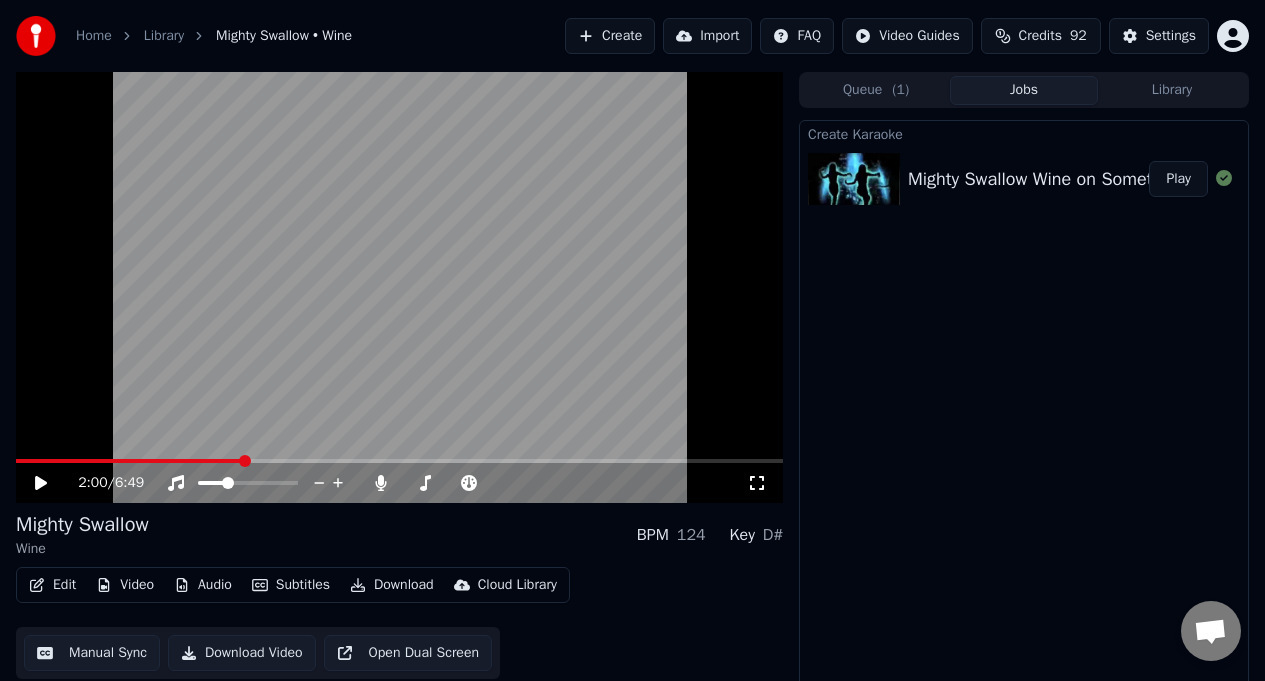 scroll, scrollTop: 0, scrollLeft: 0, axis: both 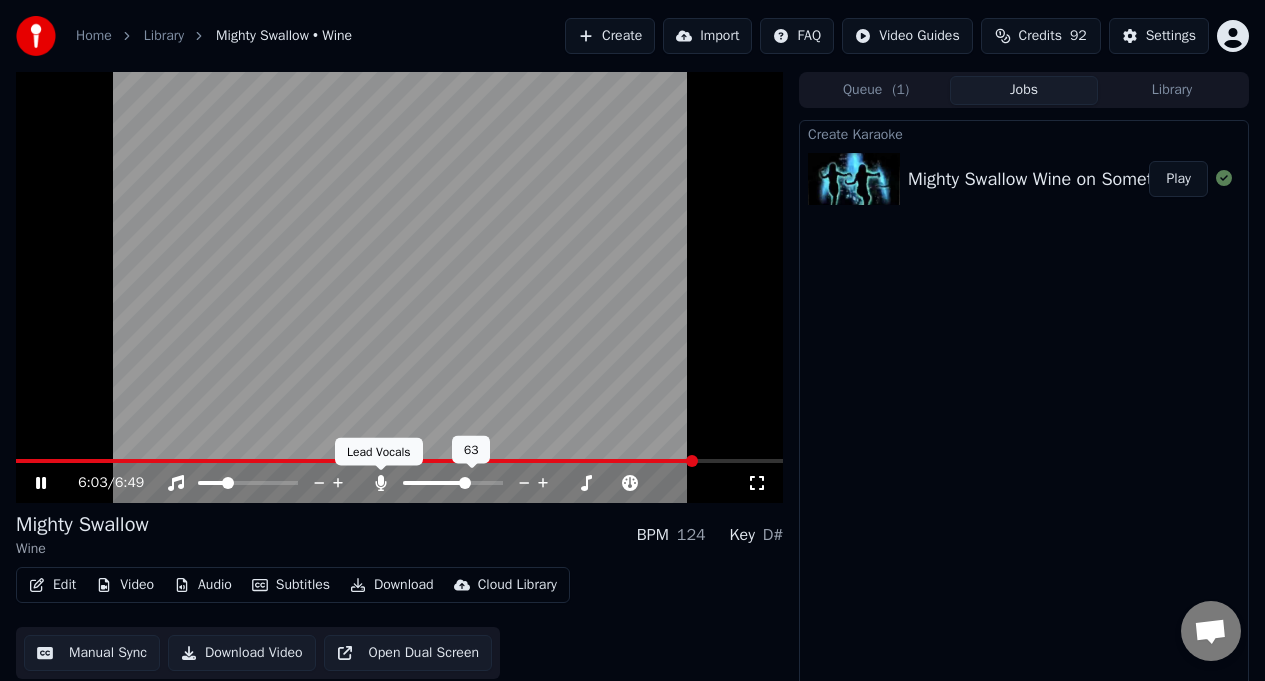 click 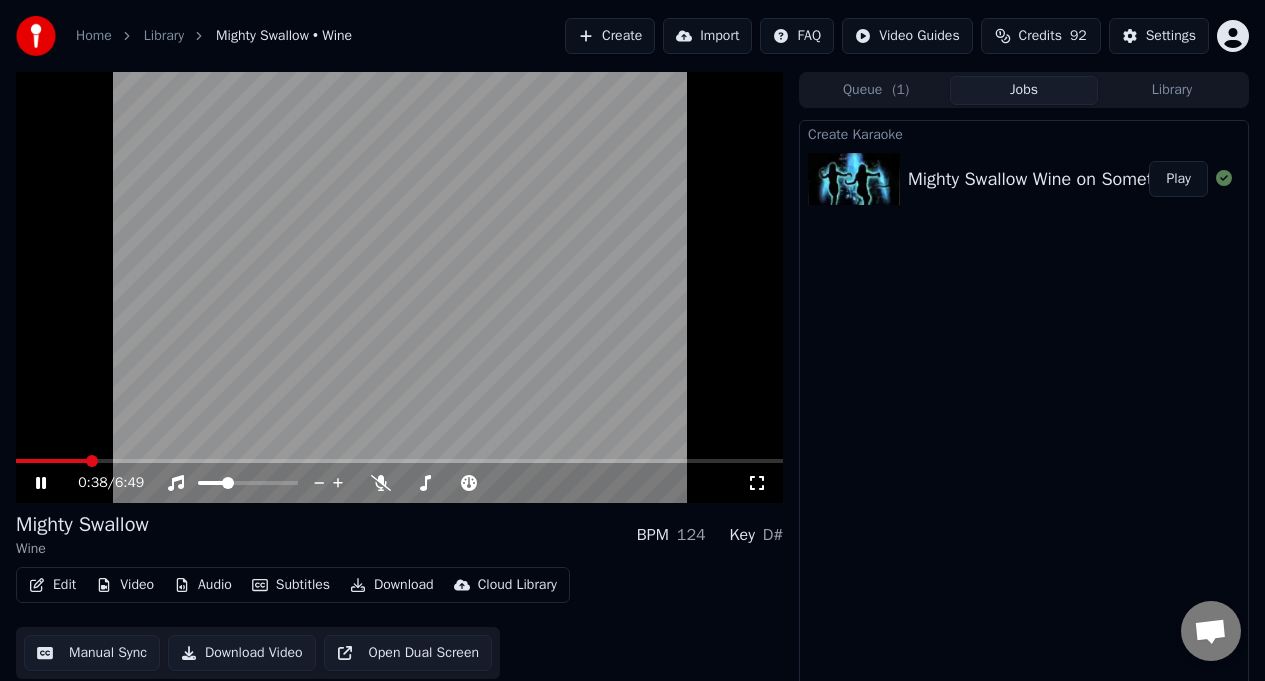 click at bounding box center (51, 461) 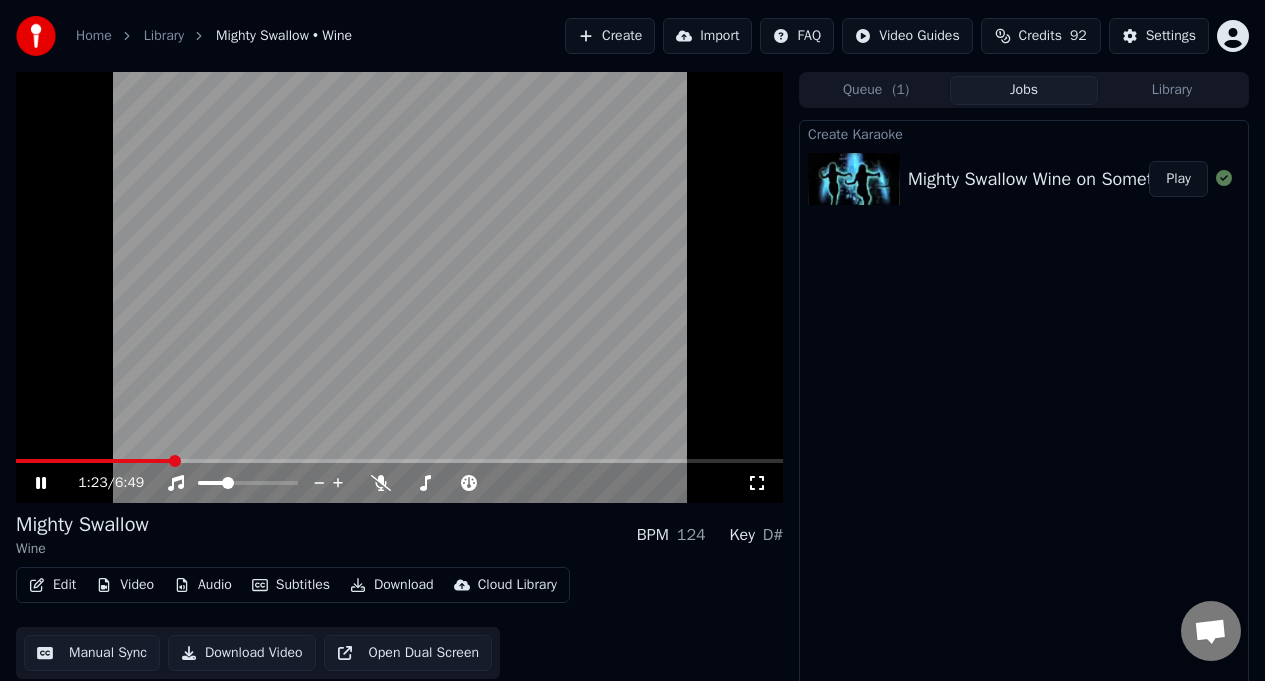 click at bounding box center [94, 461] 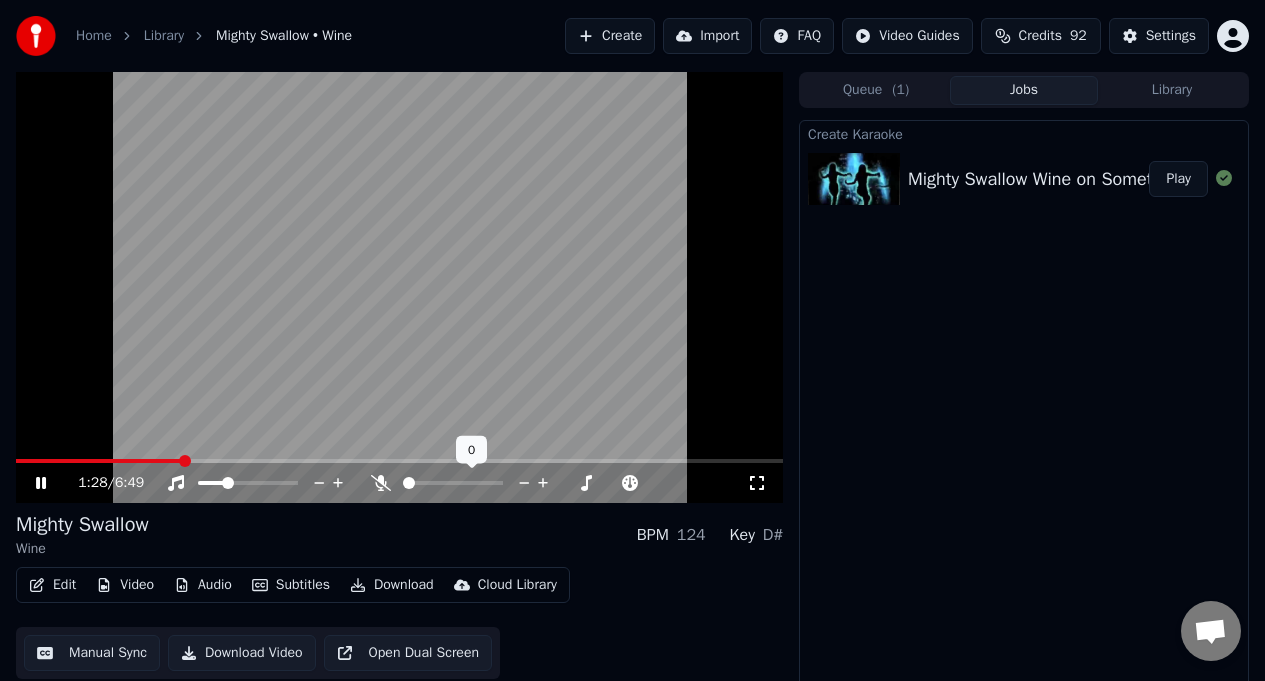 click 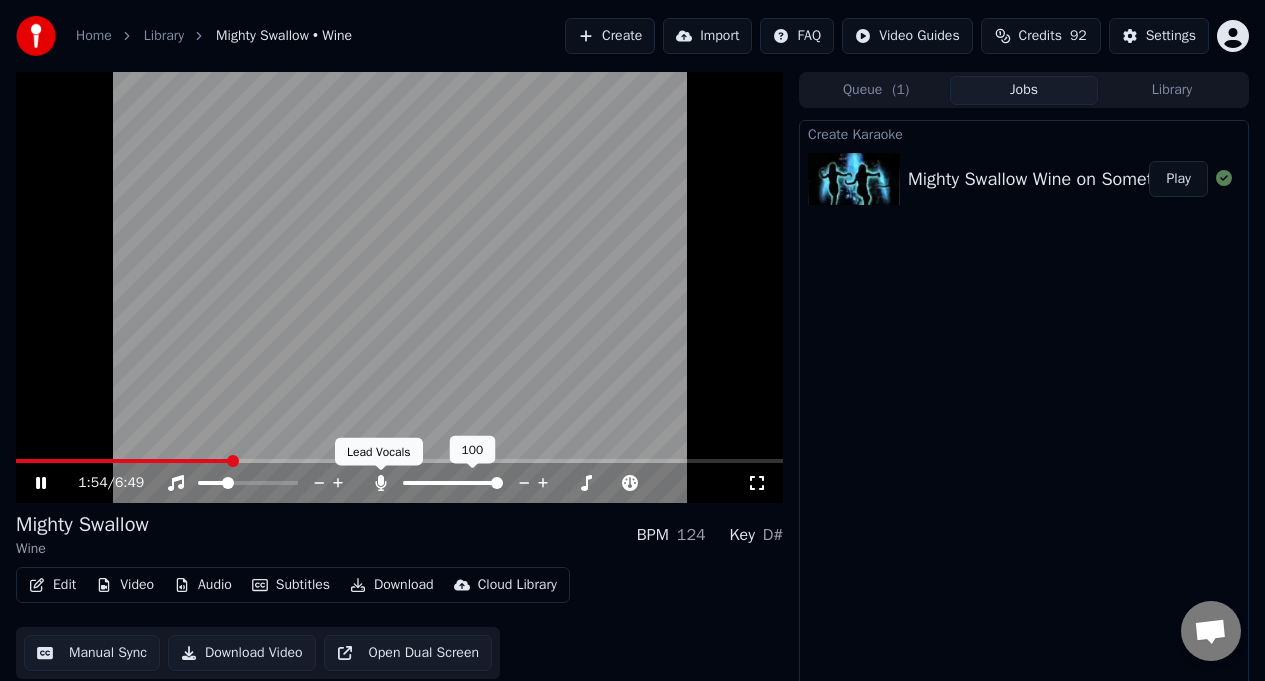 click 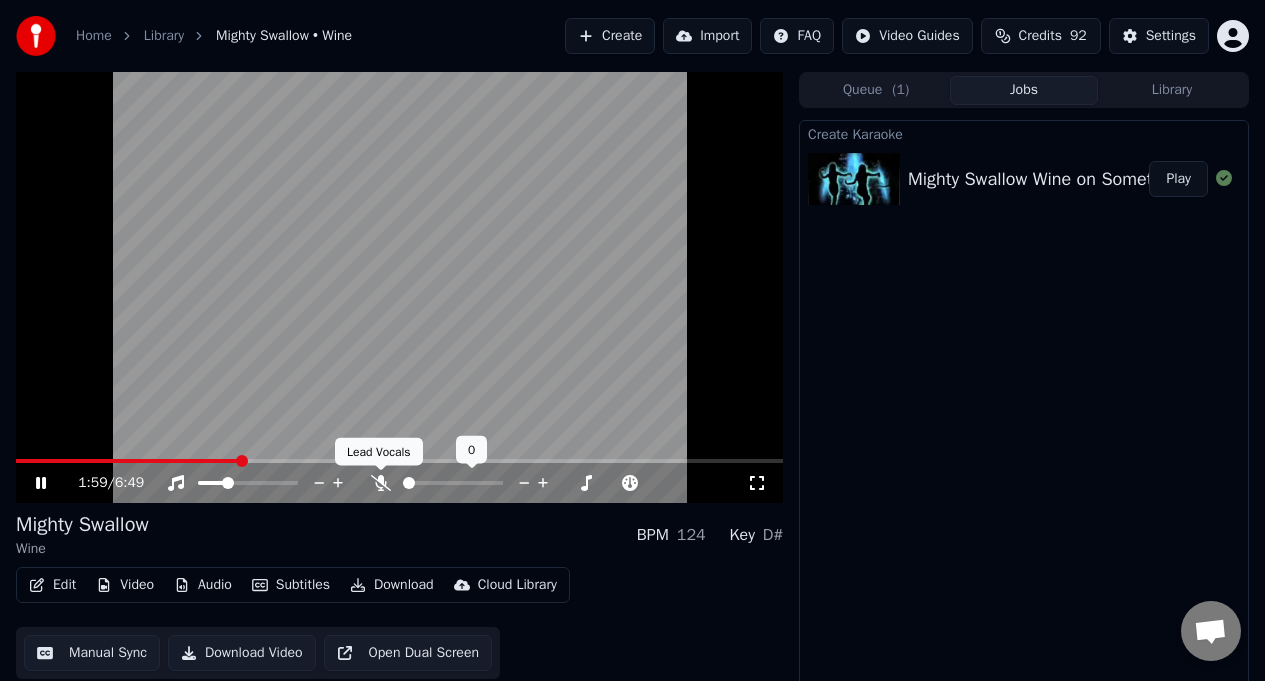 click 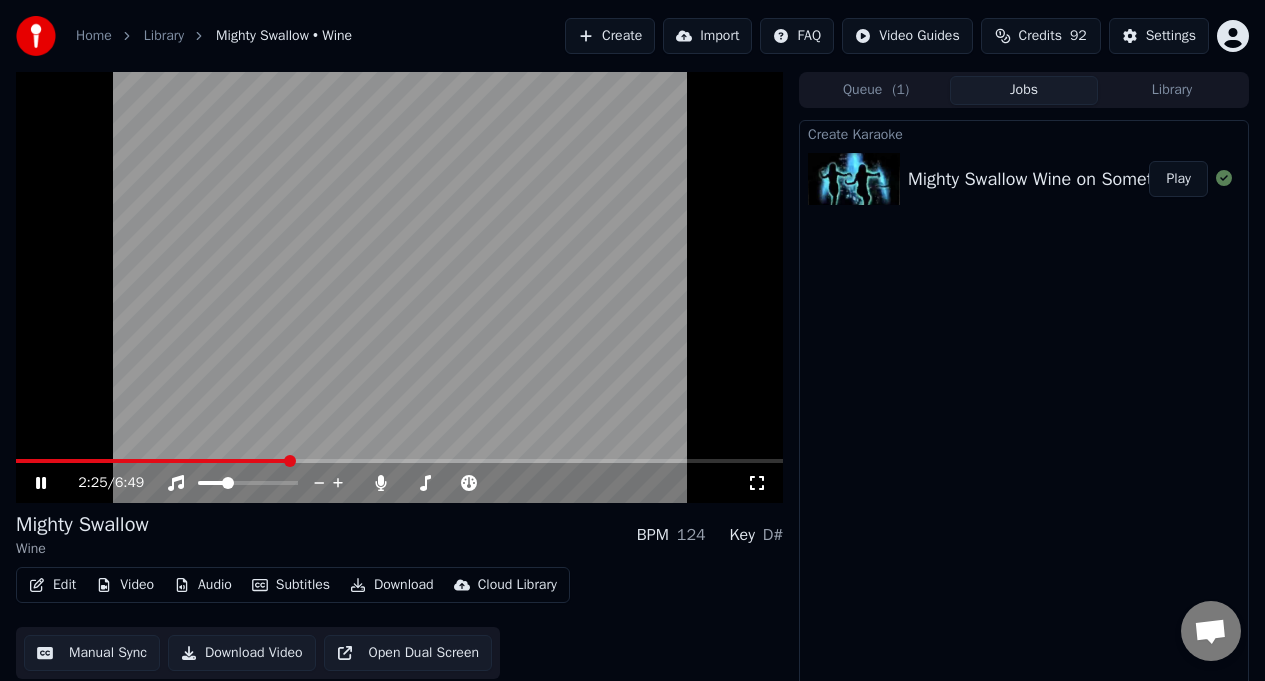 click at bounding box center (152, 461) 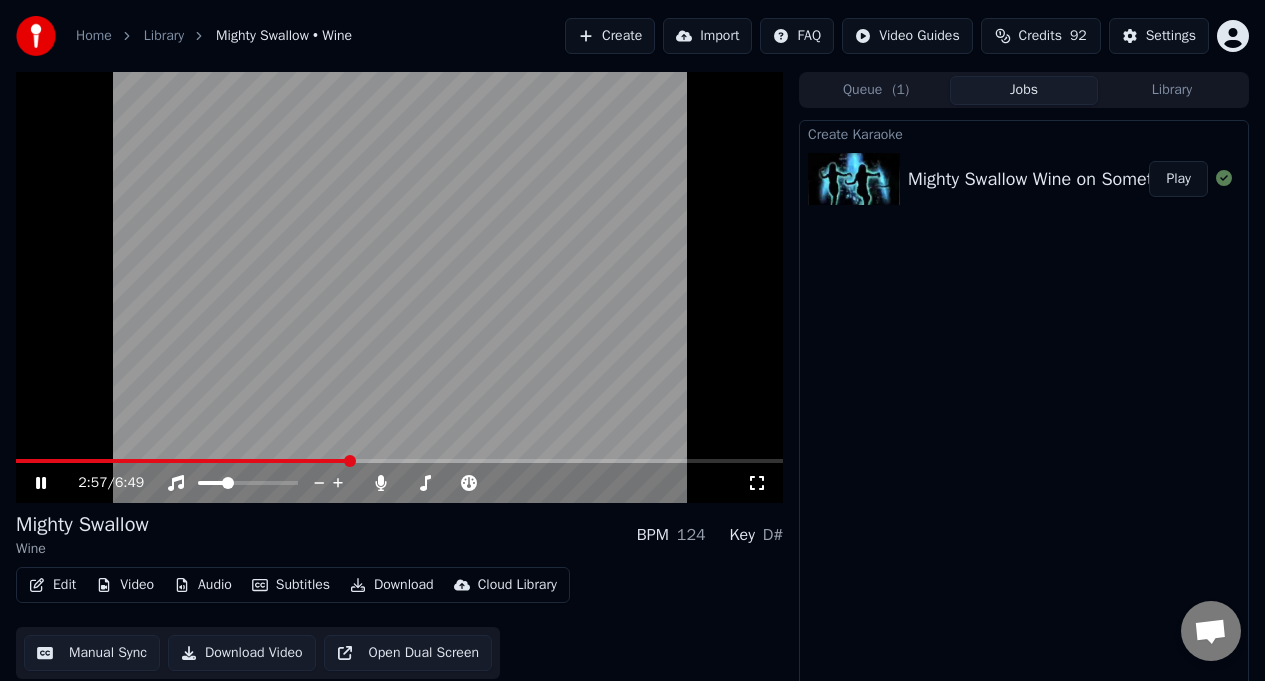 click on "2:57  /  6:49" at bounding box center [399, 483] 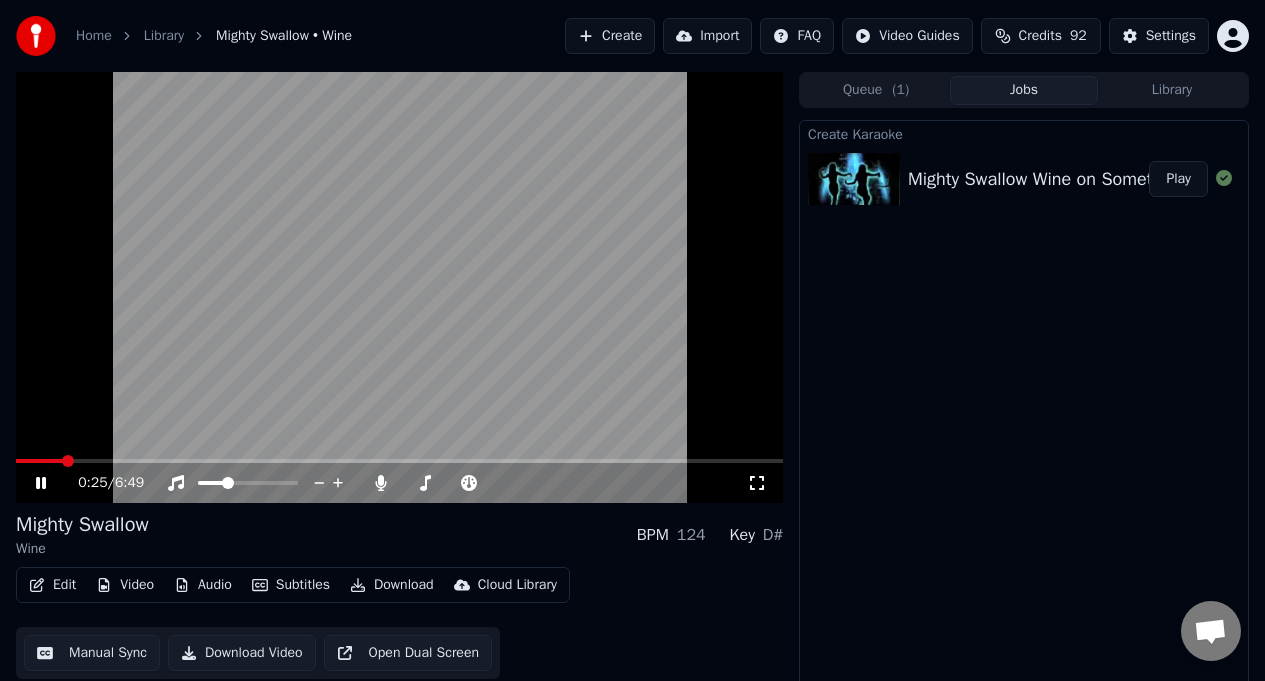 click at bounding box center [39, 461] 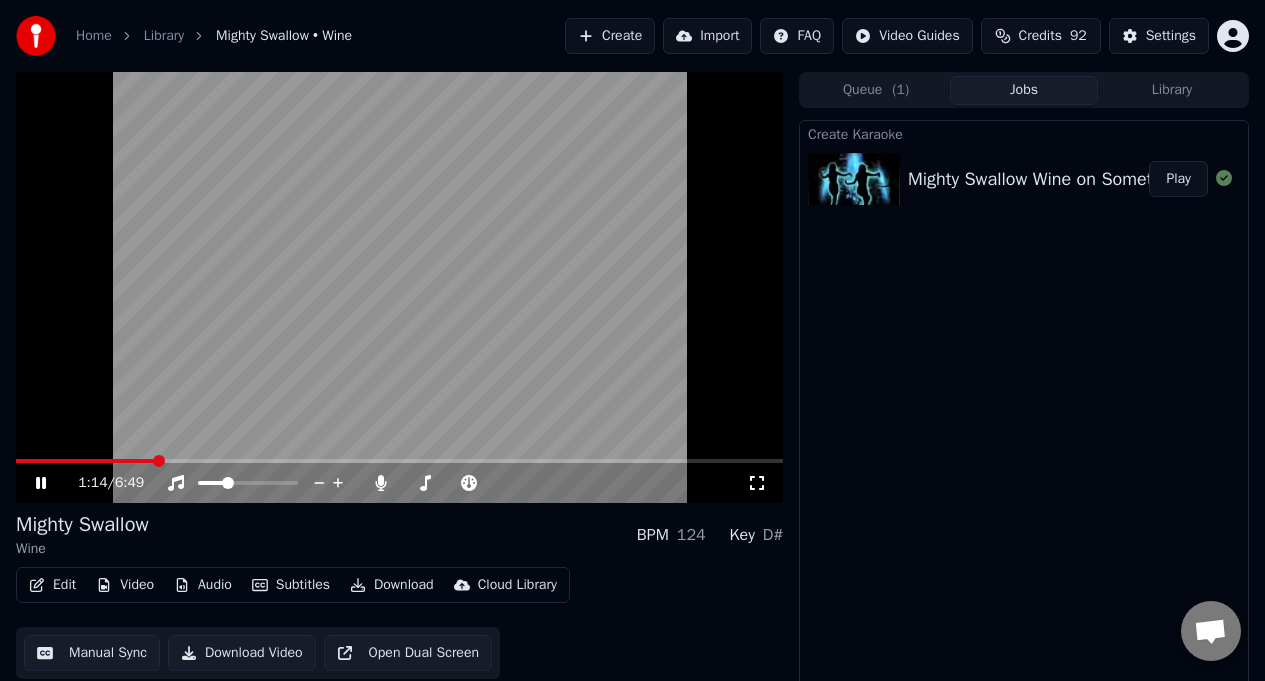 click at bounding box center [399, 287] 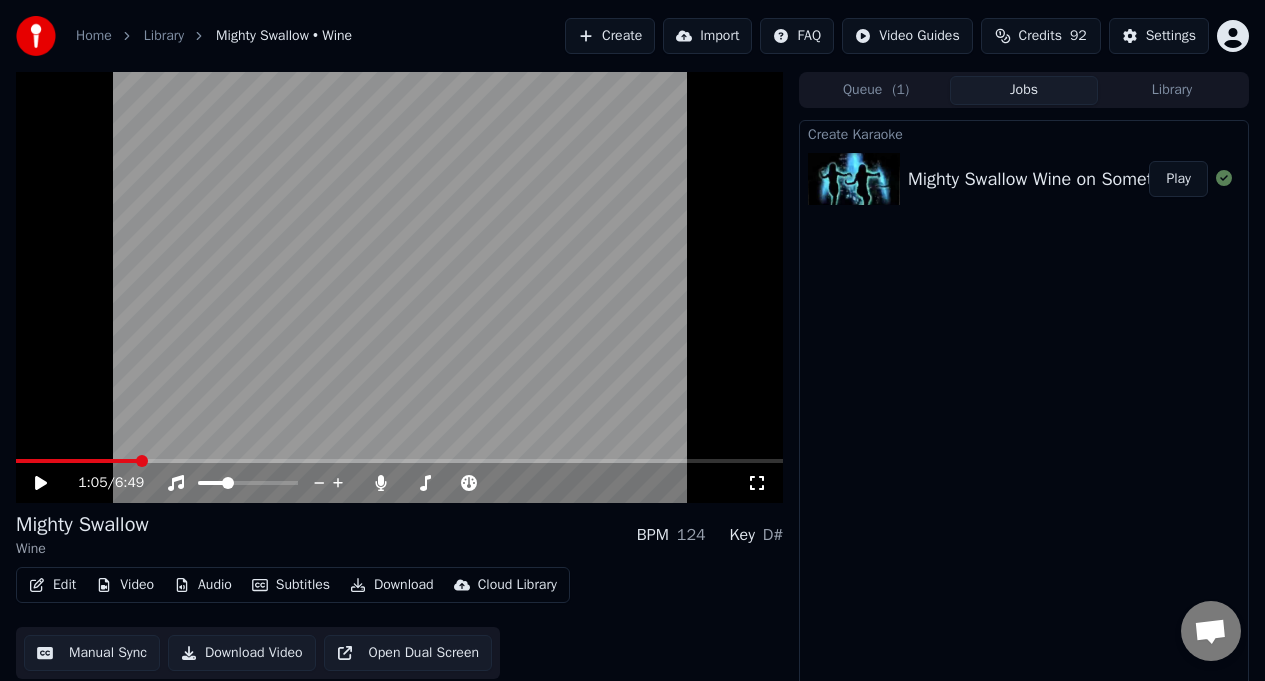 click at bounding box center (77, 461) 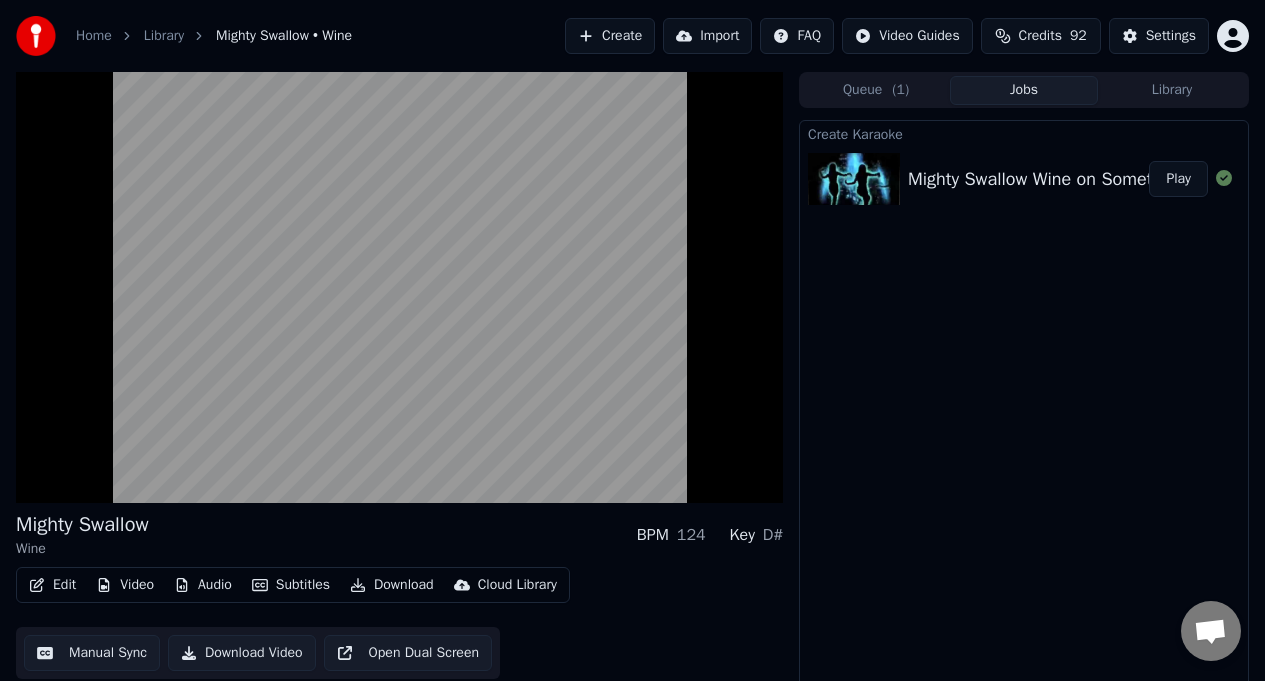 click at bounding box center [399, 287] 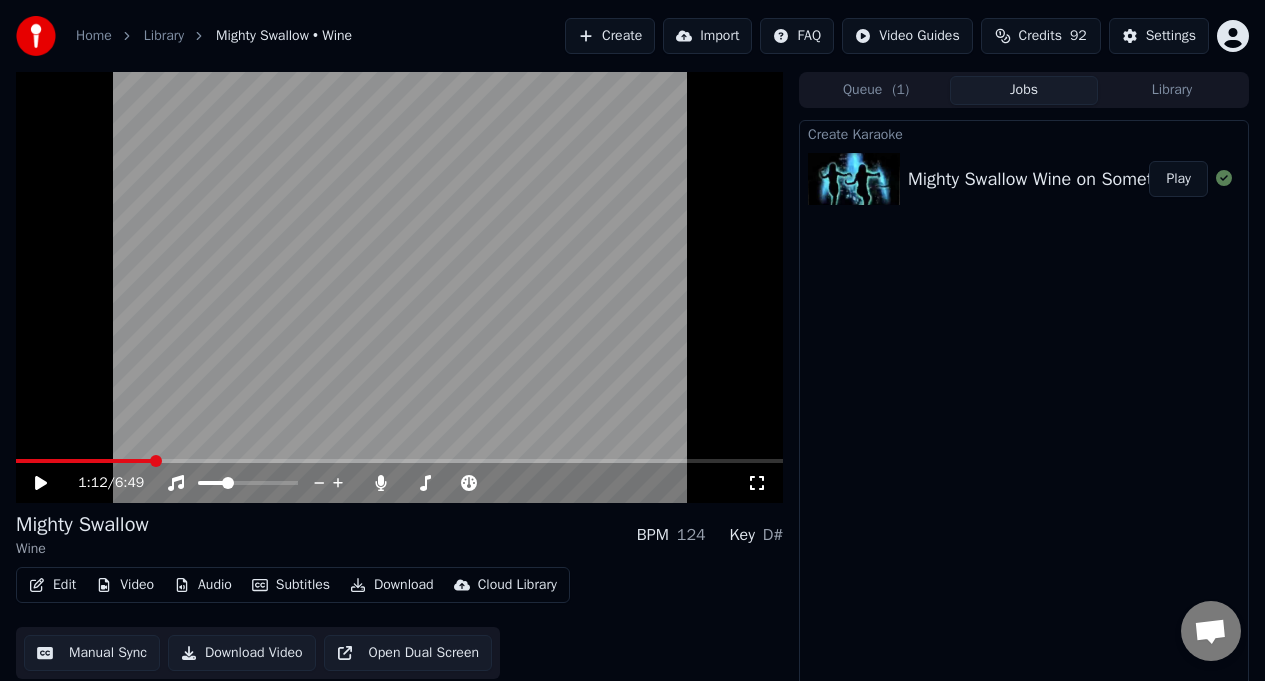 click at bounding box center [84, 461] 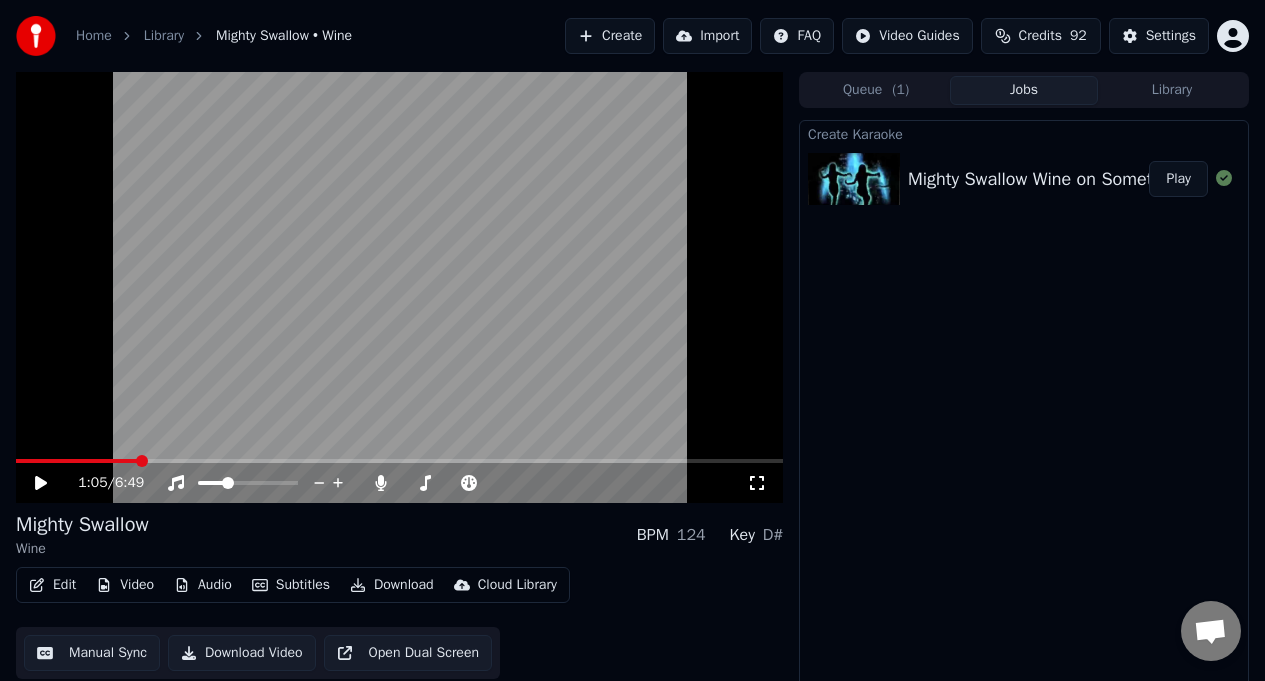 click at bounding box center (399, 287) 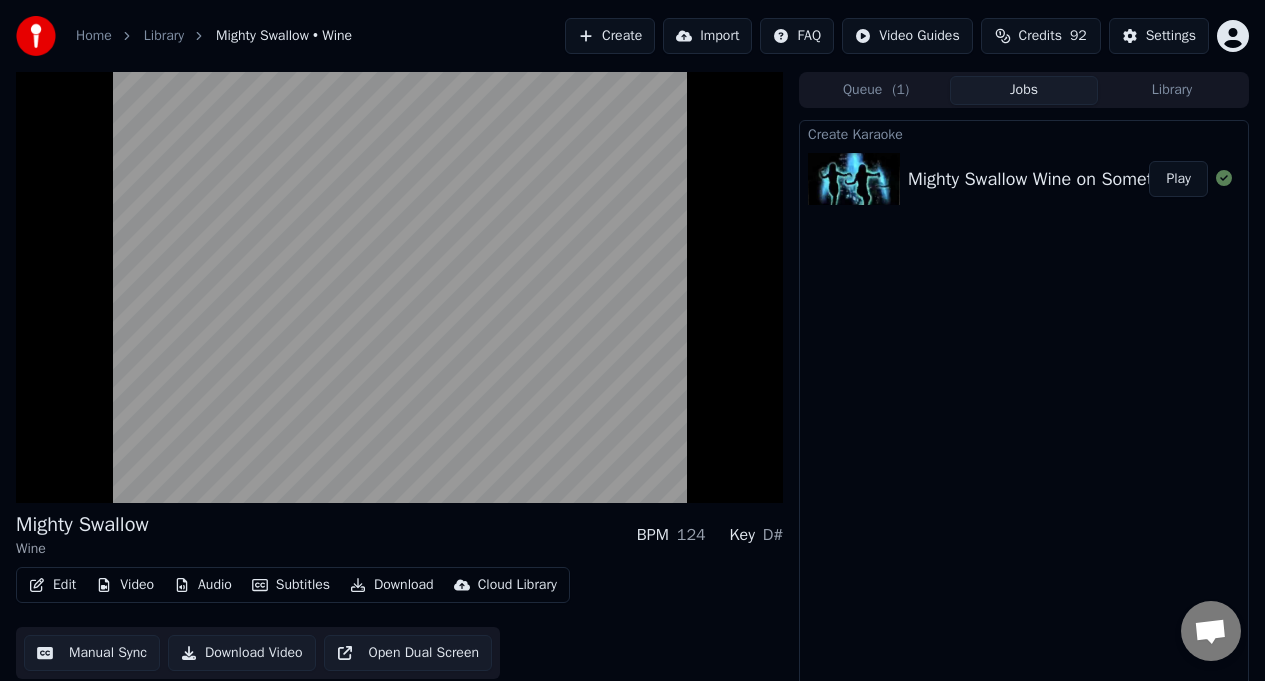 click at bounding box center (399, 287) 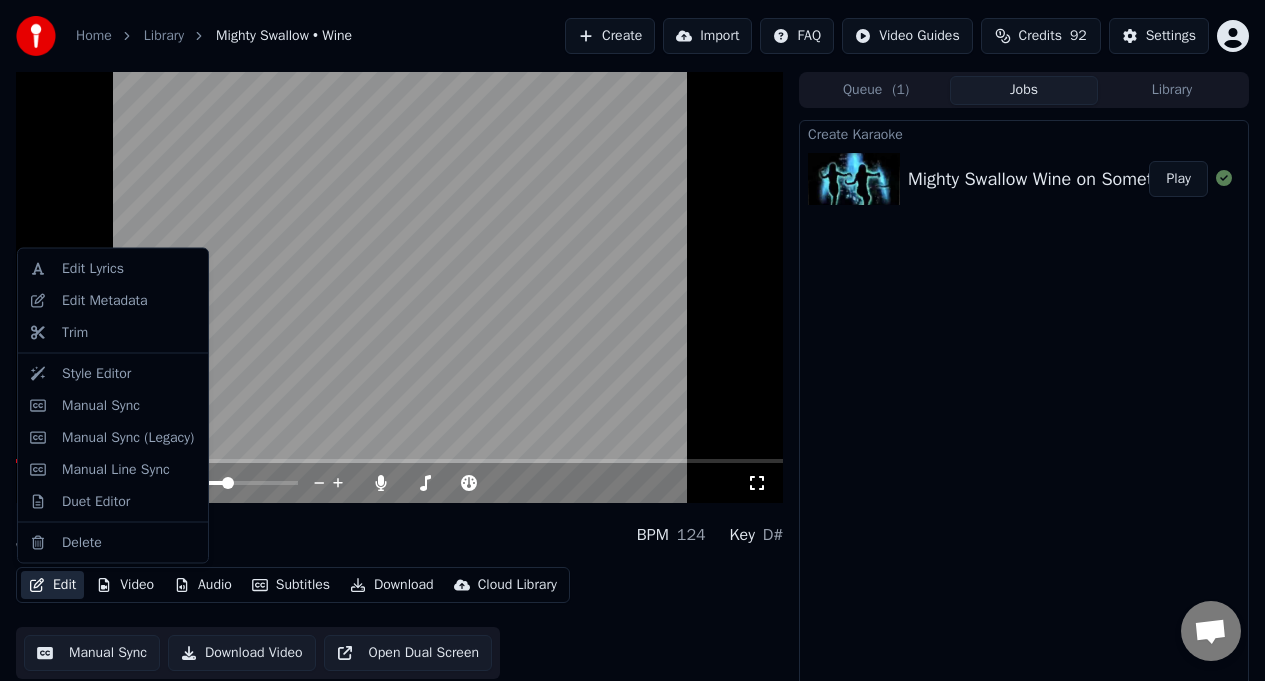 click on "Edit" at bounding box center [52, 585] 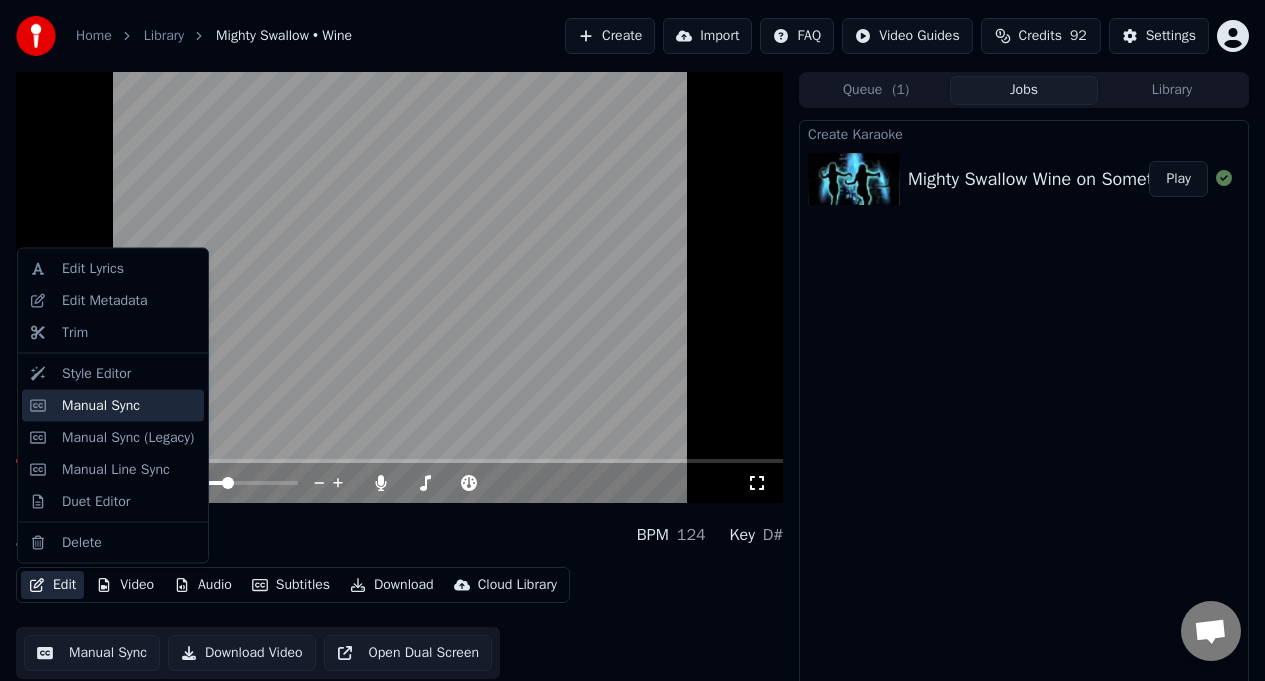 click on "Manual Sync" at bounding box center [101, 405] 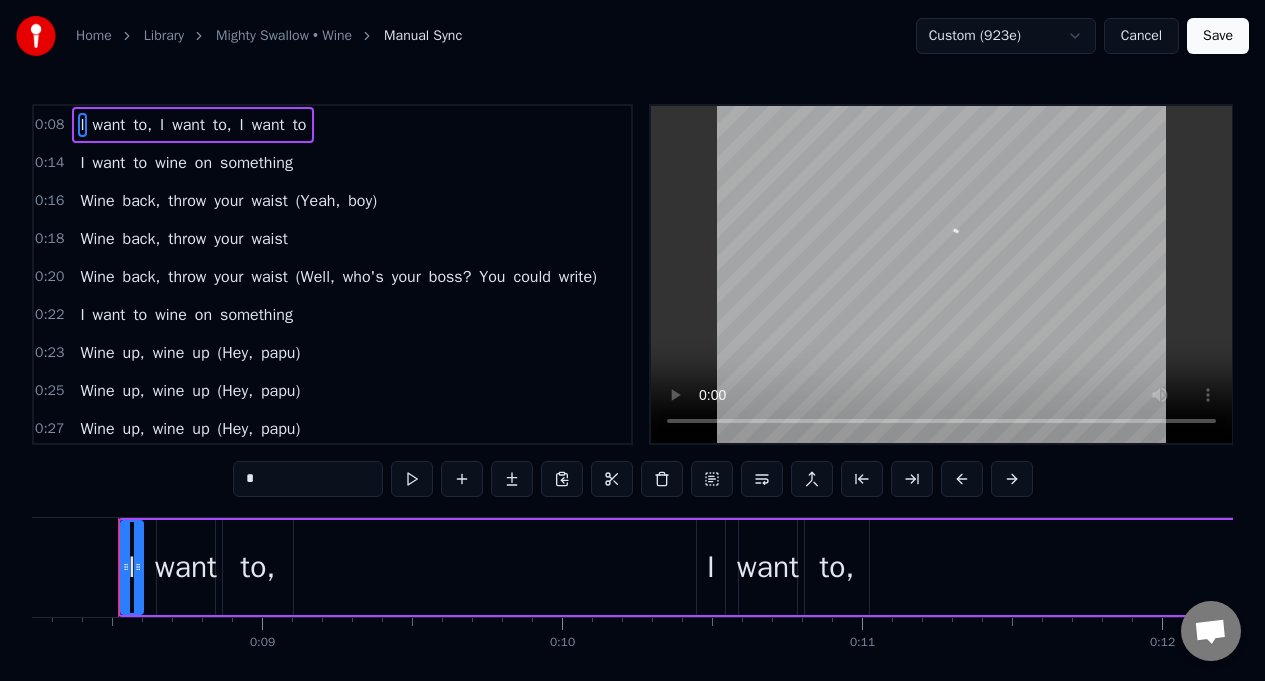 scroll, scrollTop: 0, scrollLeft: 2456, axis: horizontal 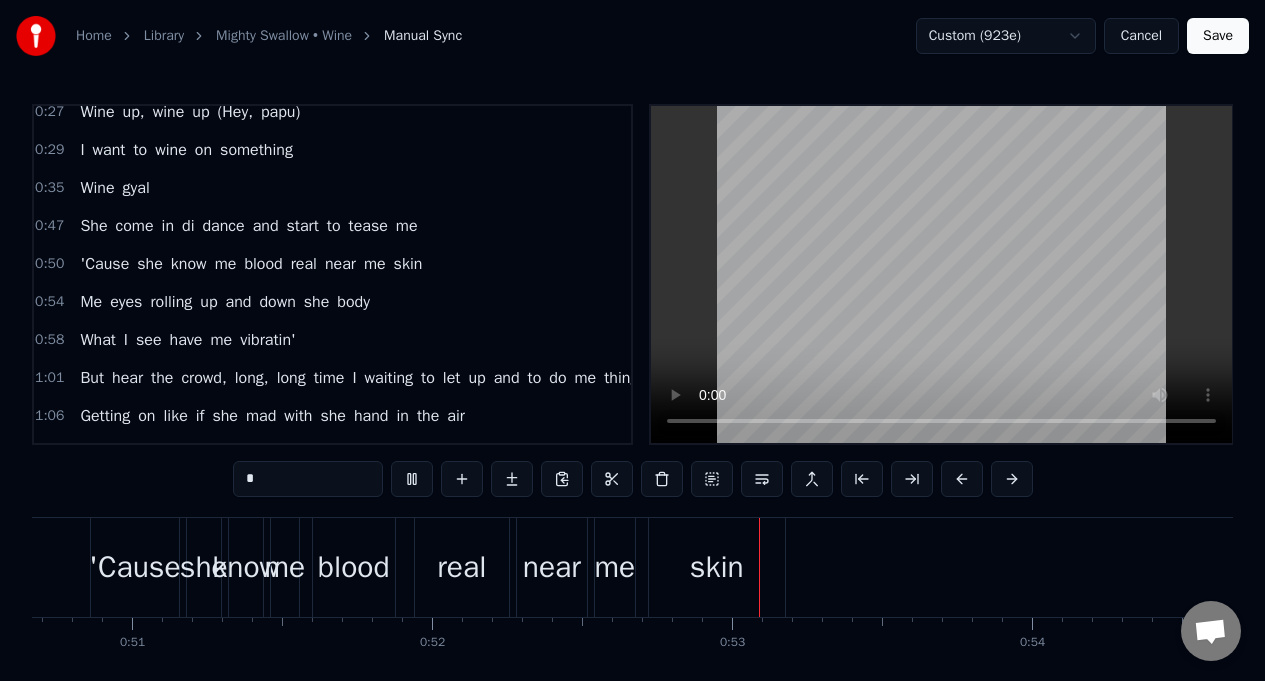 click on "tease" at bounding box center [368, 226] 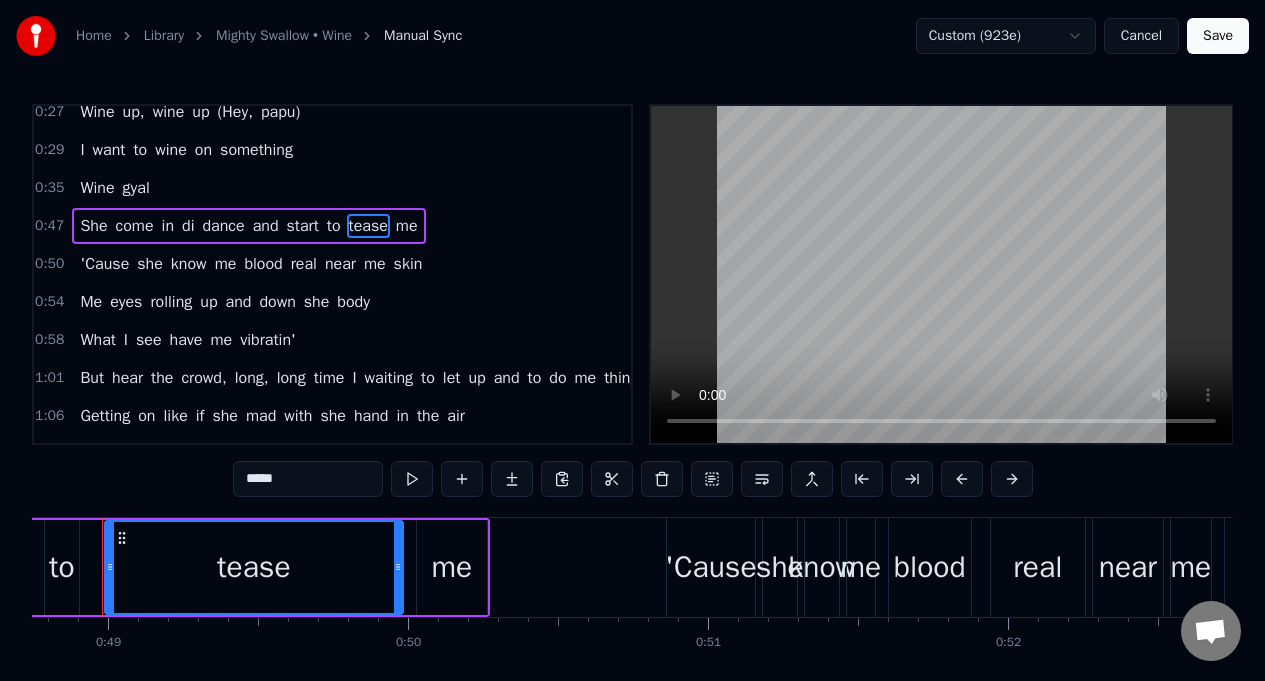 scroll, scrollTop: 0, scrollLeft: 14594, axis: horizontal 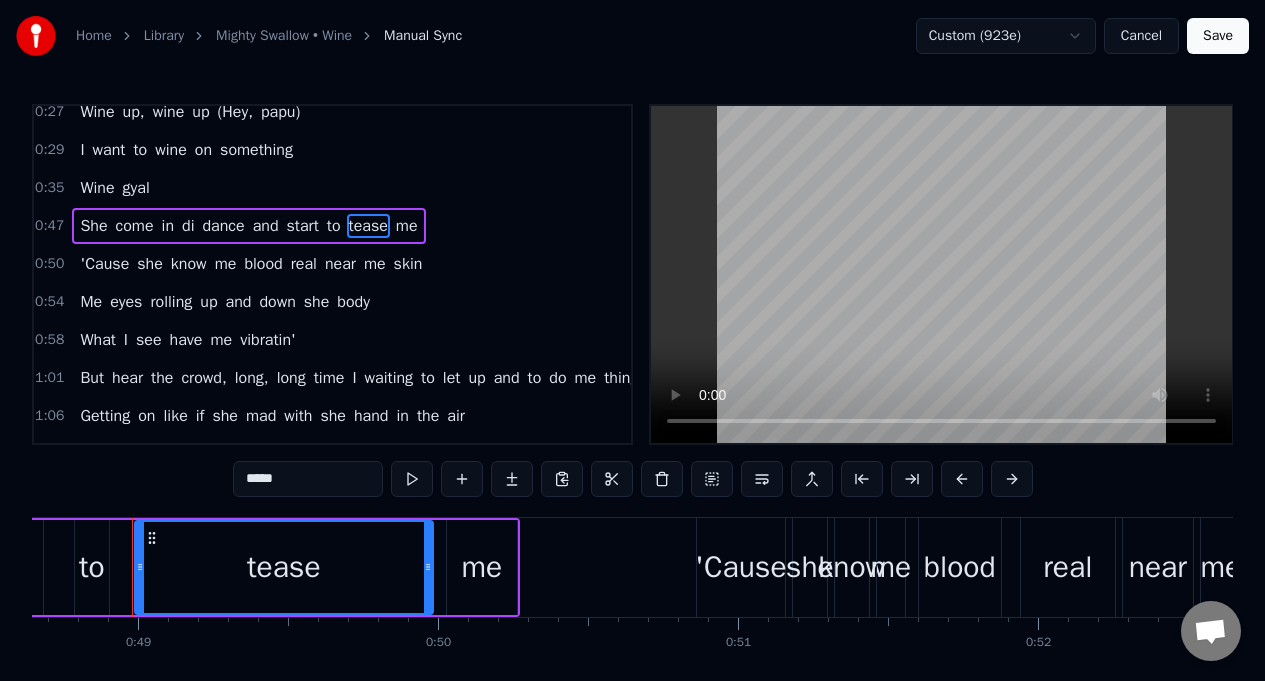 click on "tease" at bounding box center [284, 567] 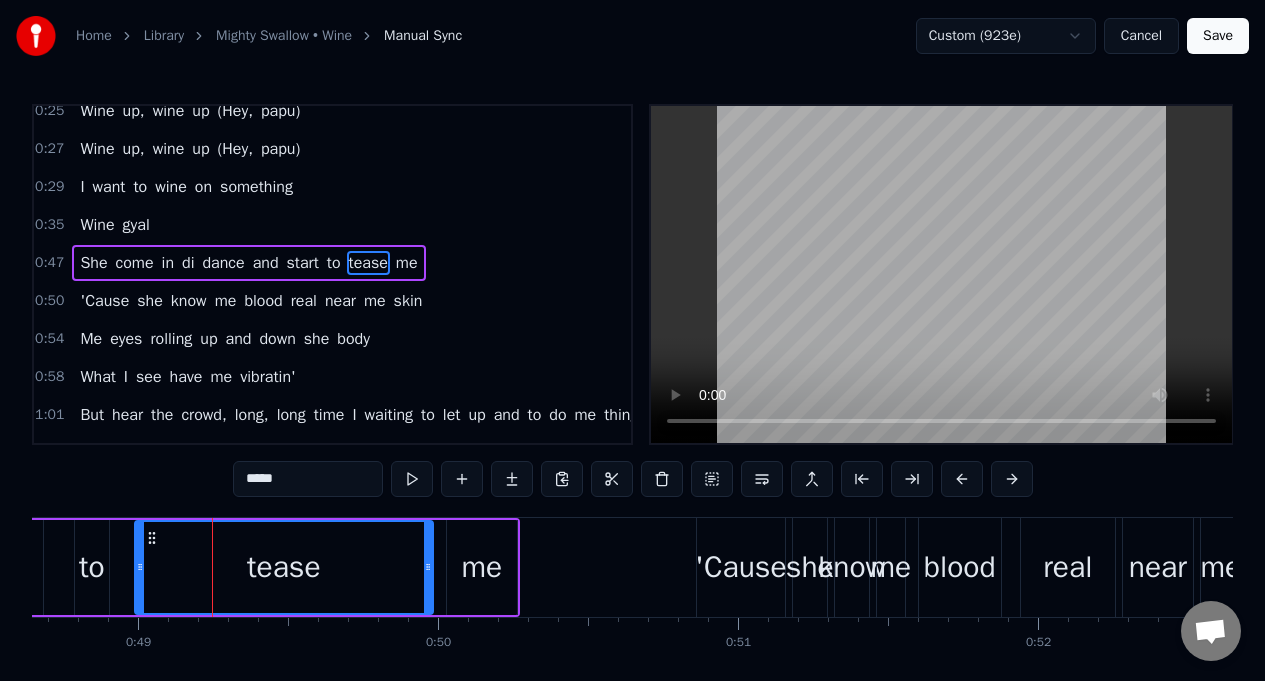 scroll, scrollTop: 276, scrollLeft: 0, axis: vertical 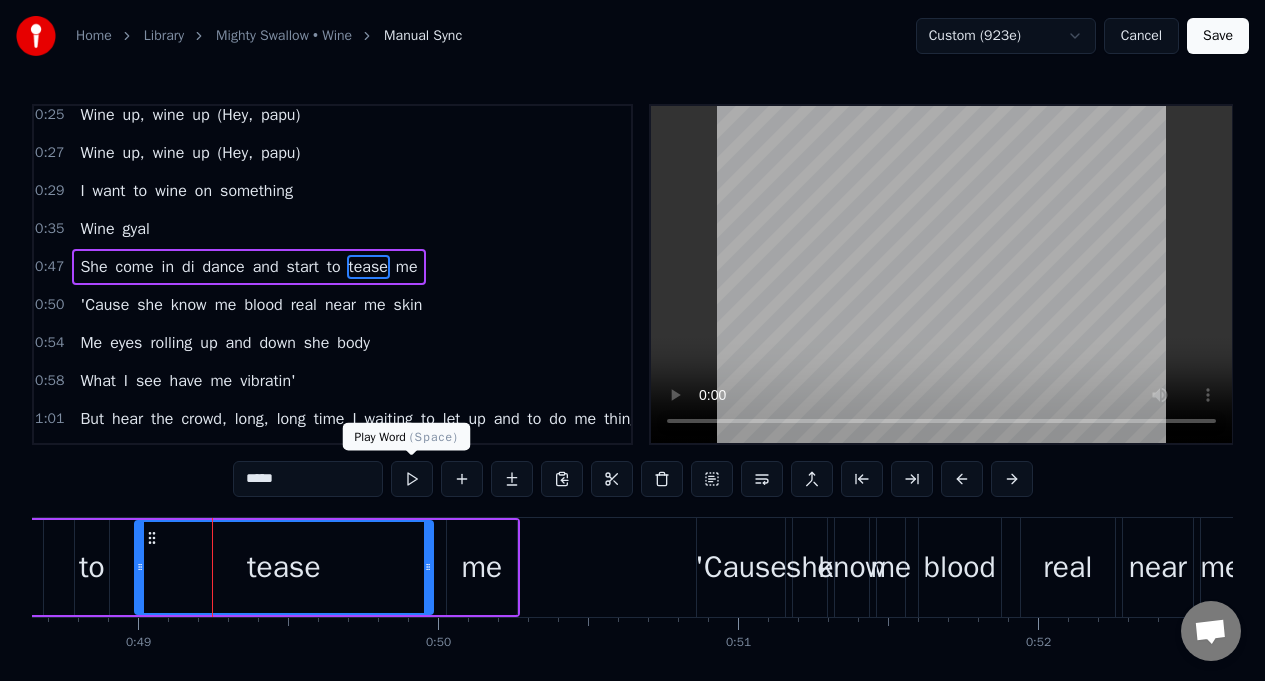 click at bounding box center [412, 479] 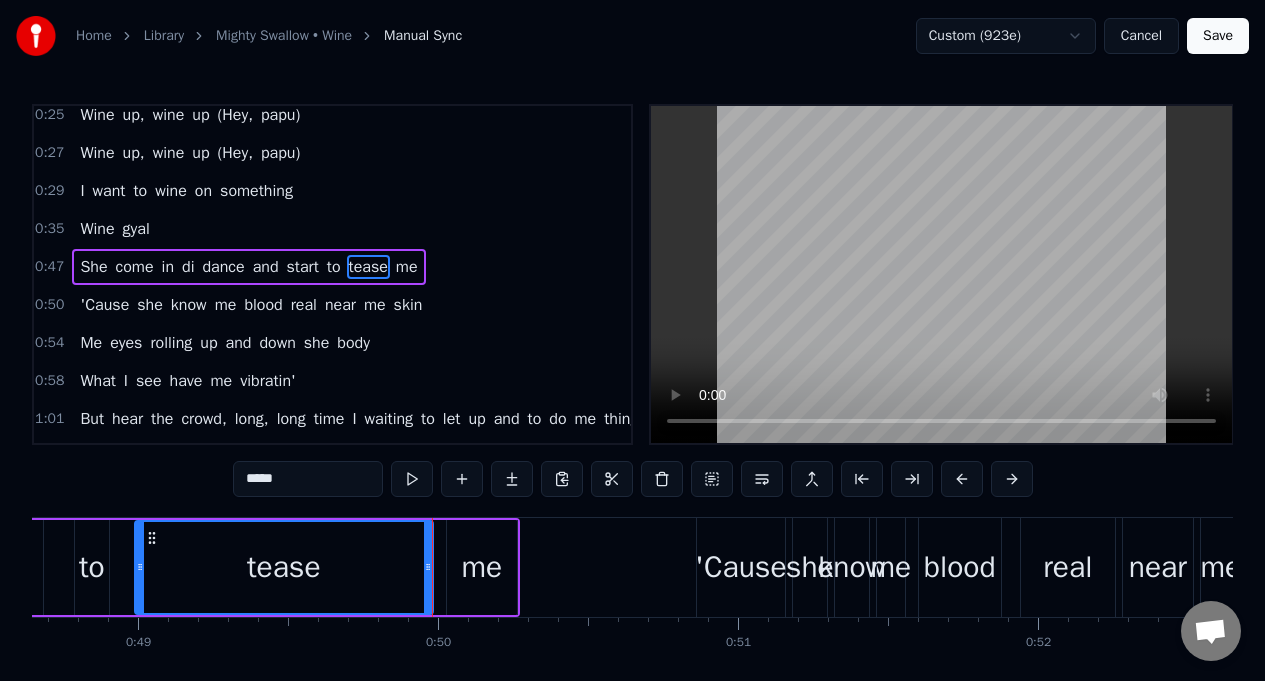 click at bounding box center [412, 479] 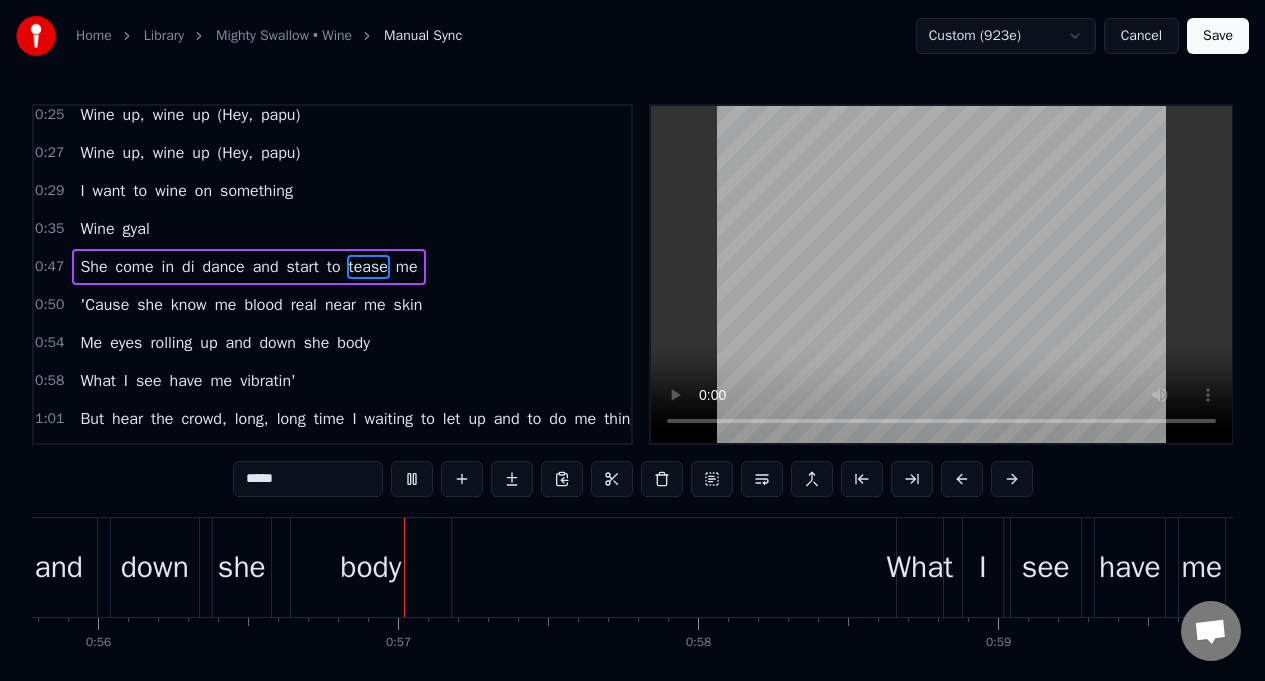 scroll, scrollTop: 0, scrollLeft: 16735, axis: horizontal 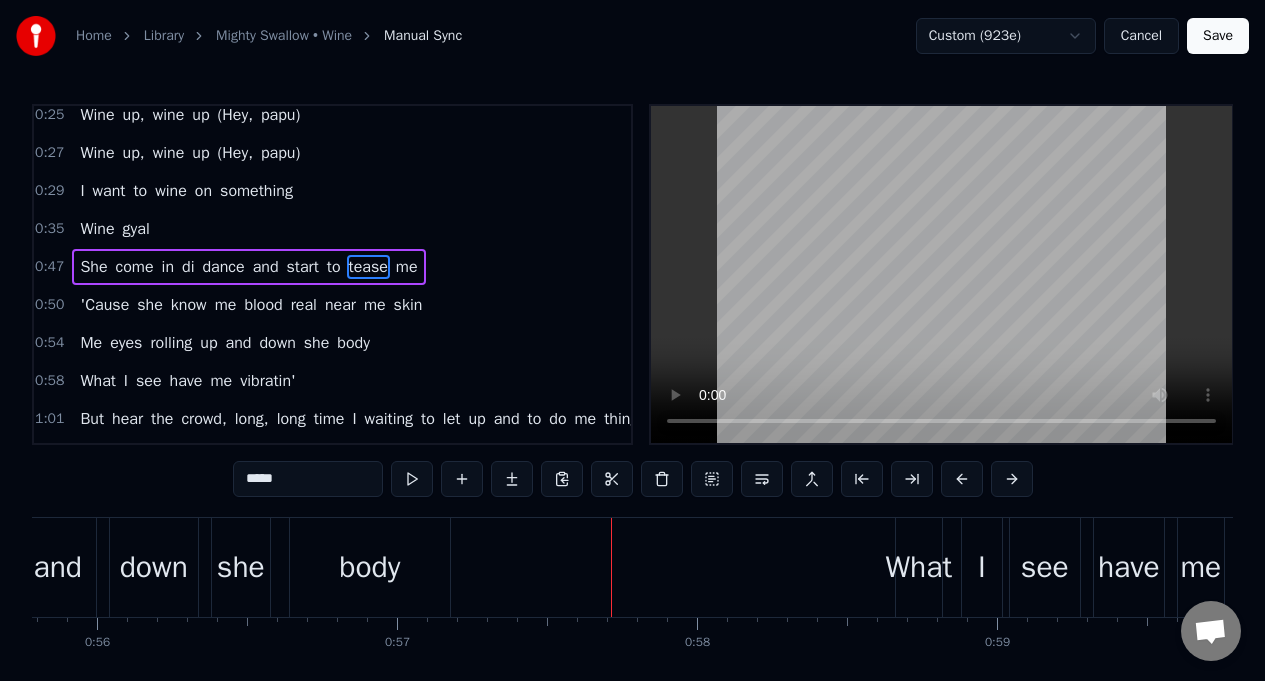click on "body" at bounding box center [370, 567] 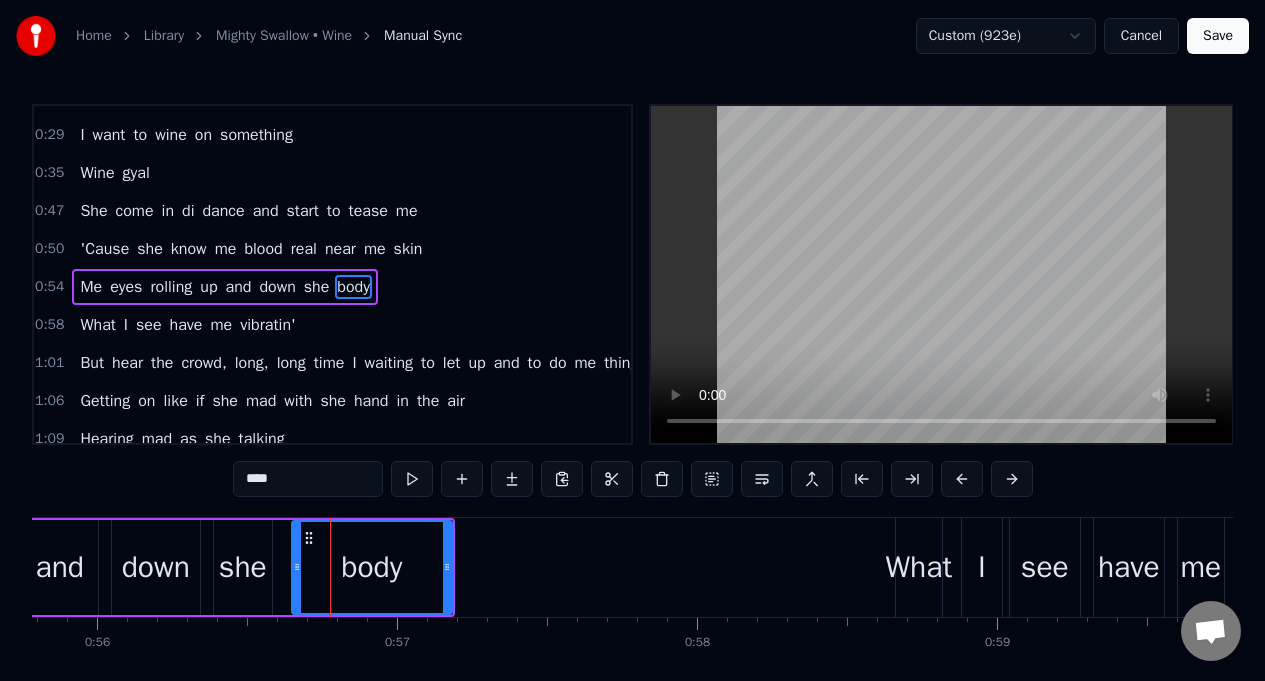 scroll, scrollTop: 352, scrollLeft: 0, axis: vertical 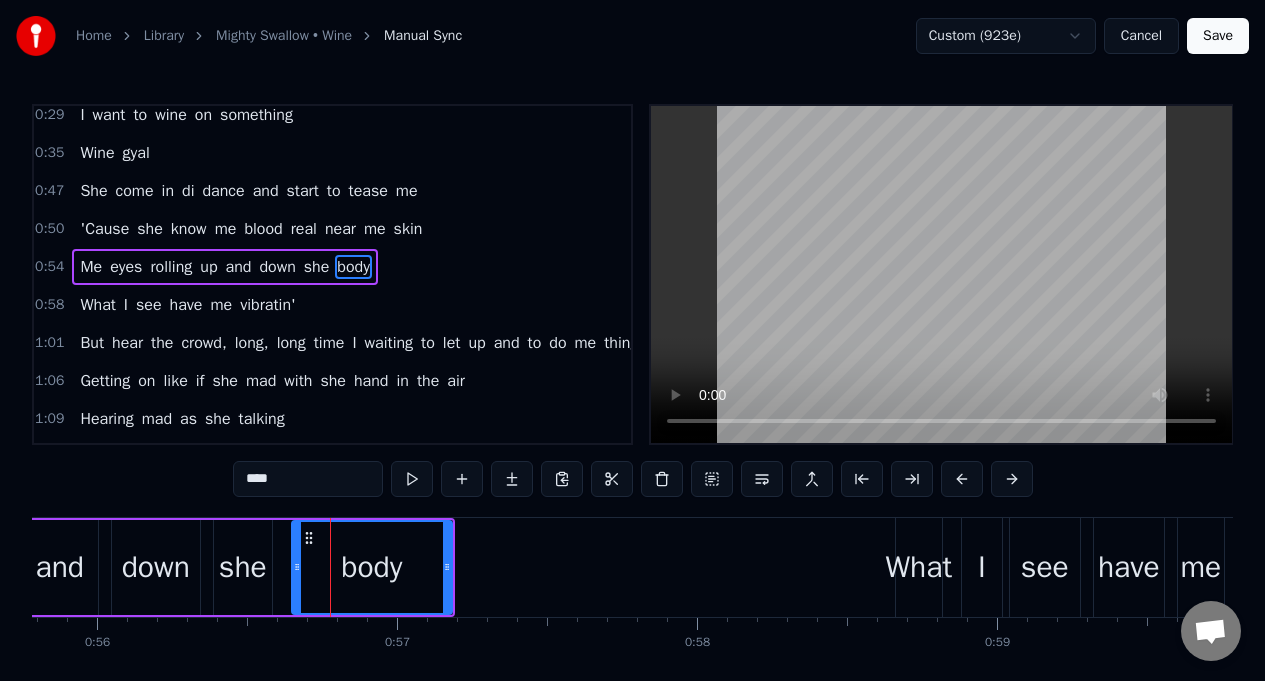 click at bounding box center (412, 479) 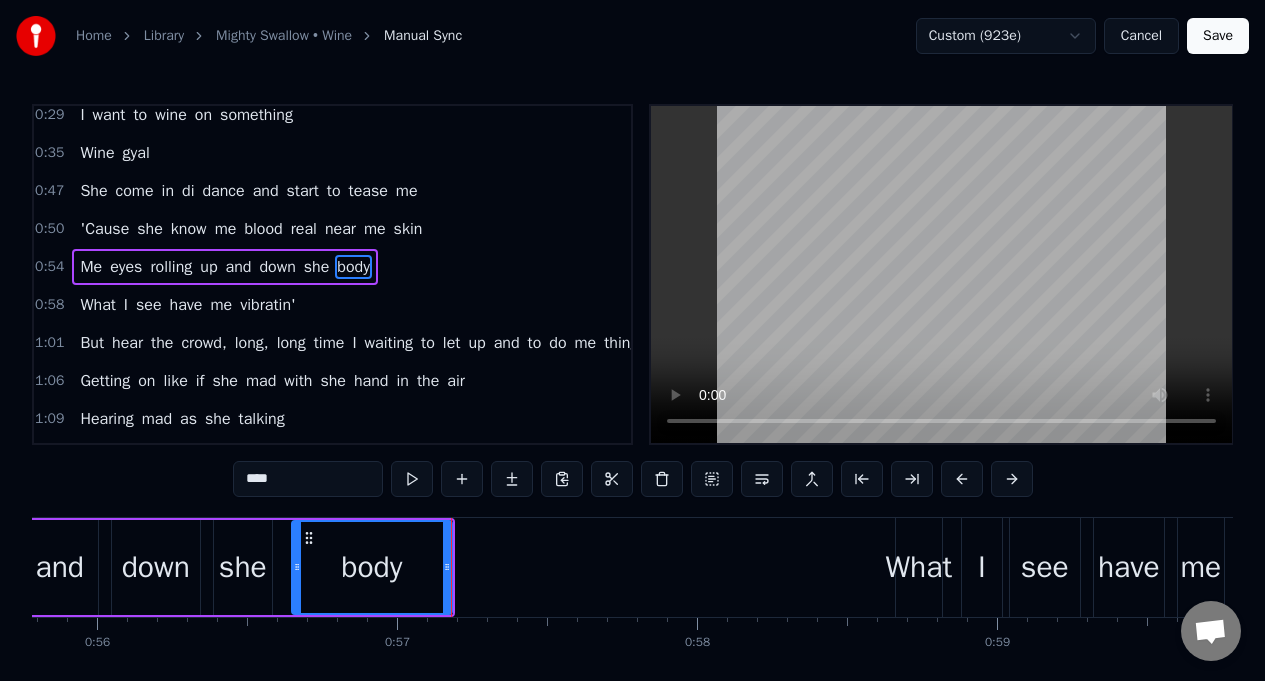 click at bounding box center [412, 479] 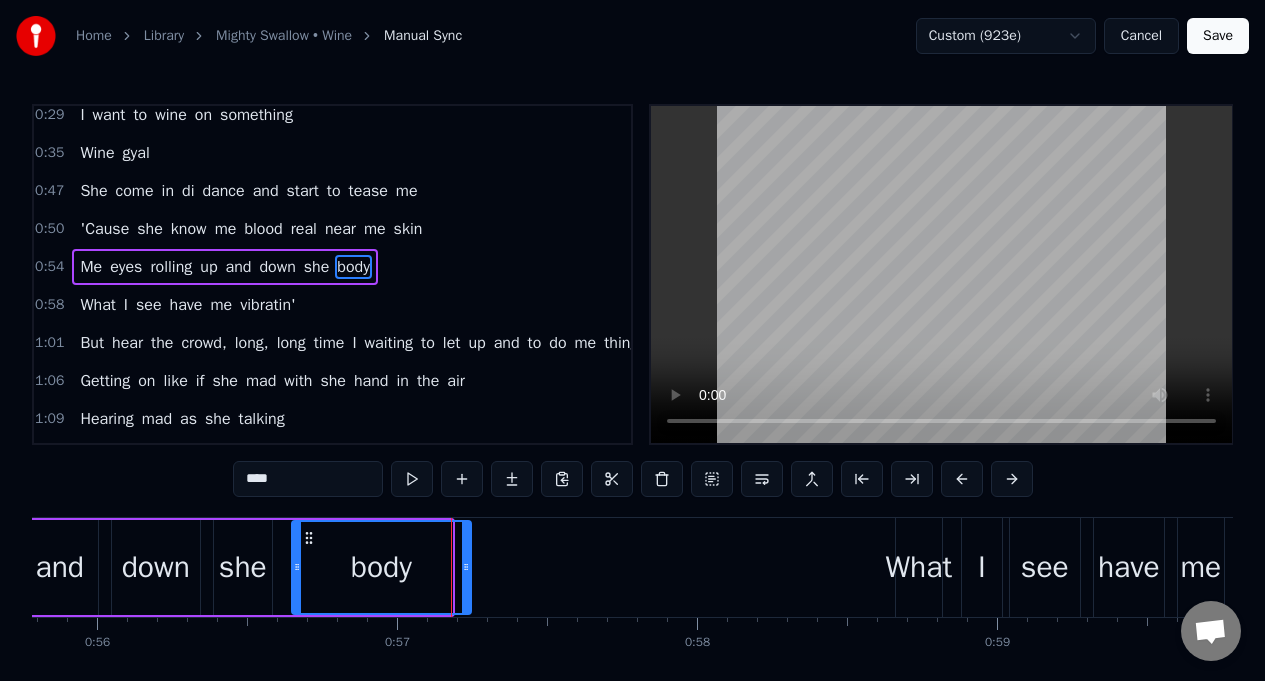 drag, startPoint x: 445, startPoint y: 567, endPoint x: 288, endPoint y: 489, distance: 175.3083 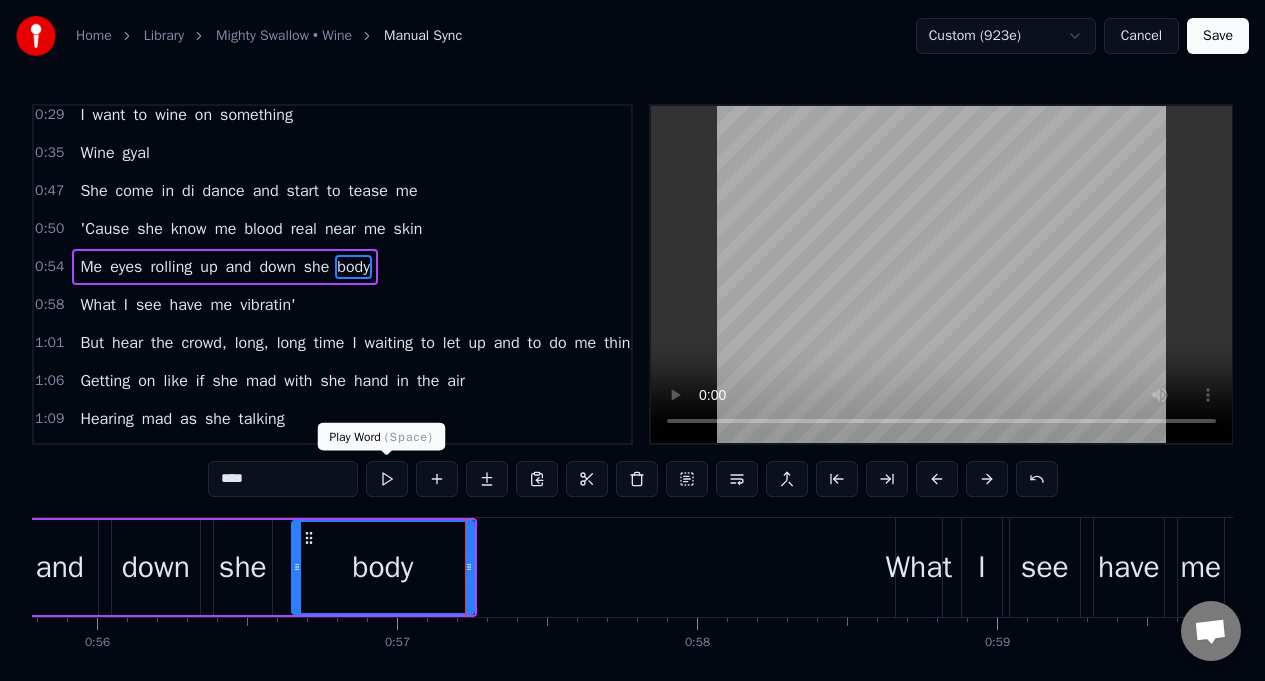 click at bounding box center [387, 479] 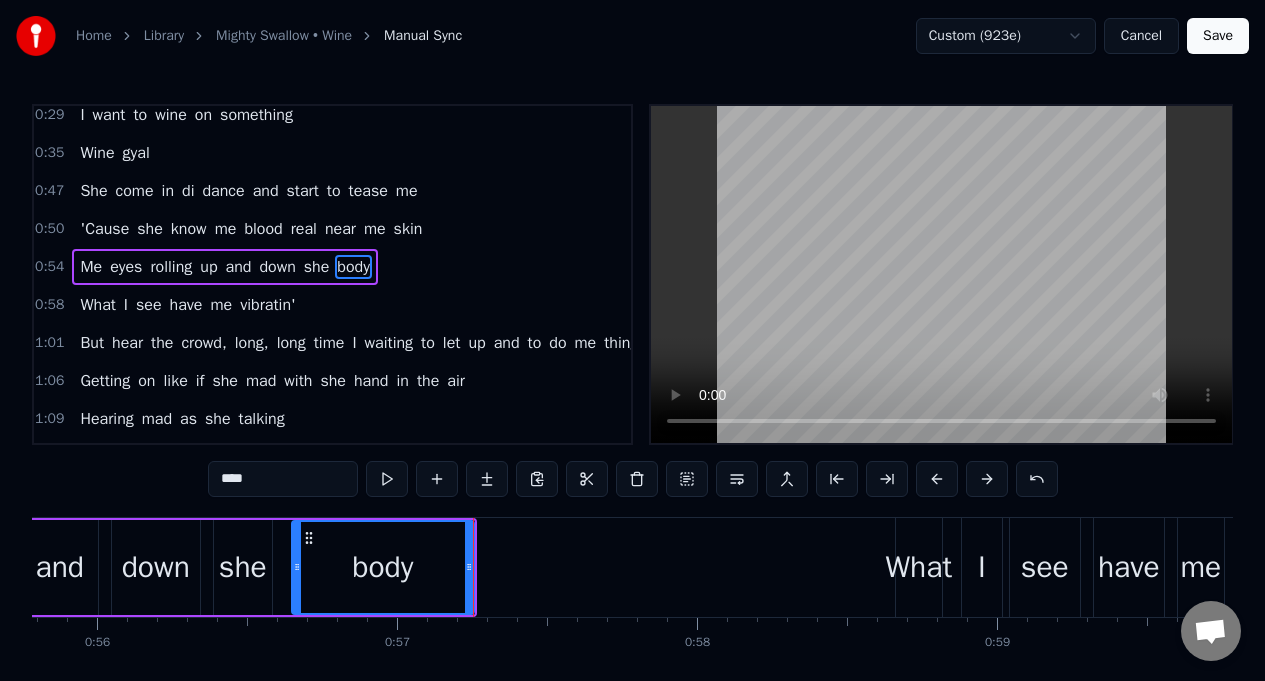 click at bounding box center (387, 479) 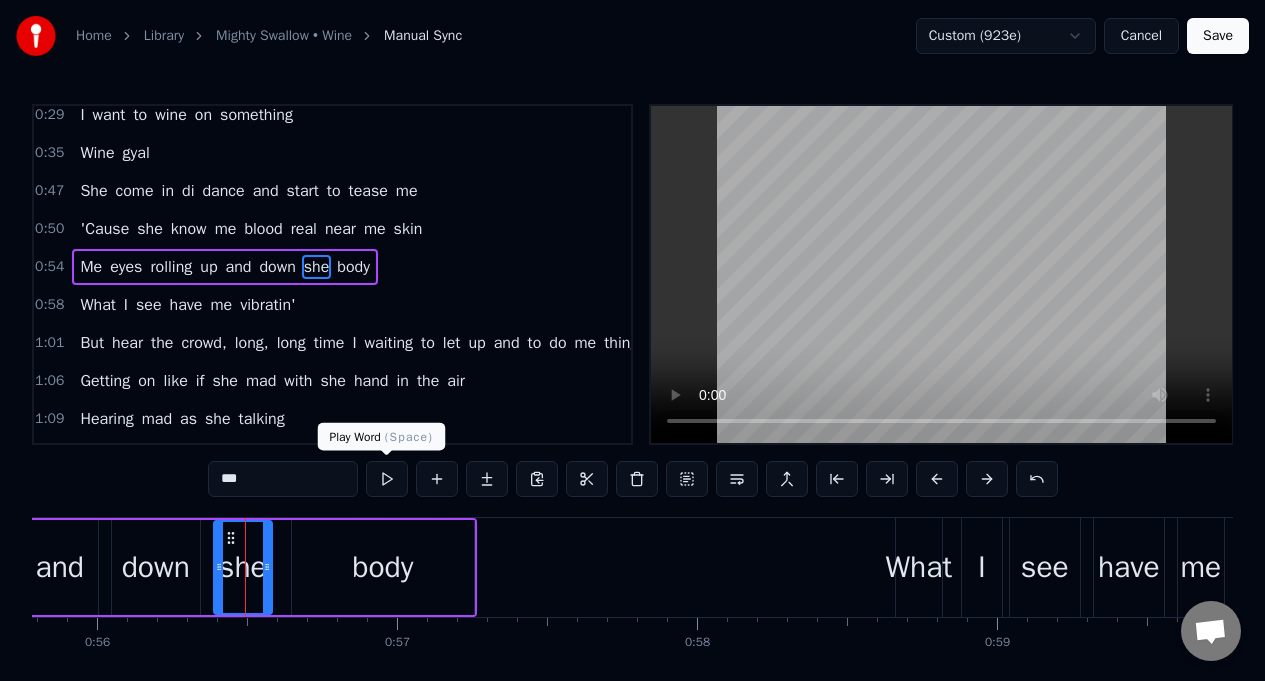 click at bounding box center (387, 479) 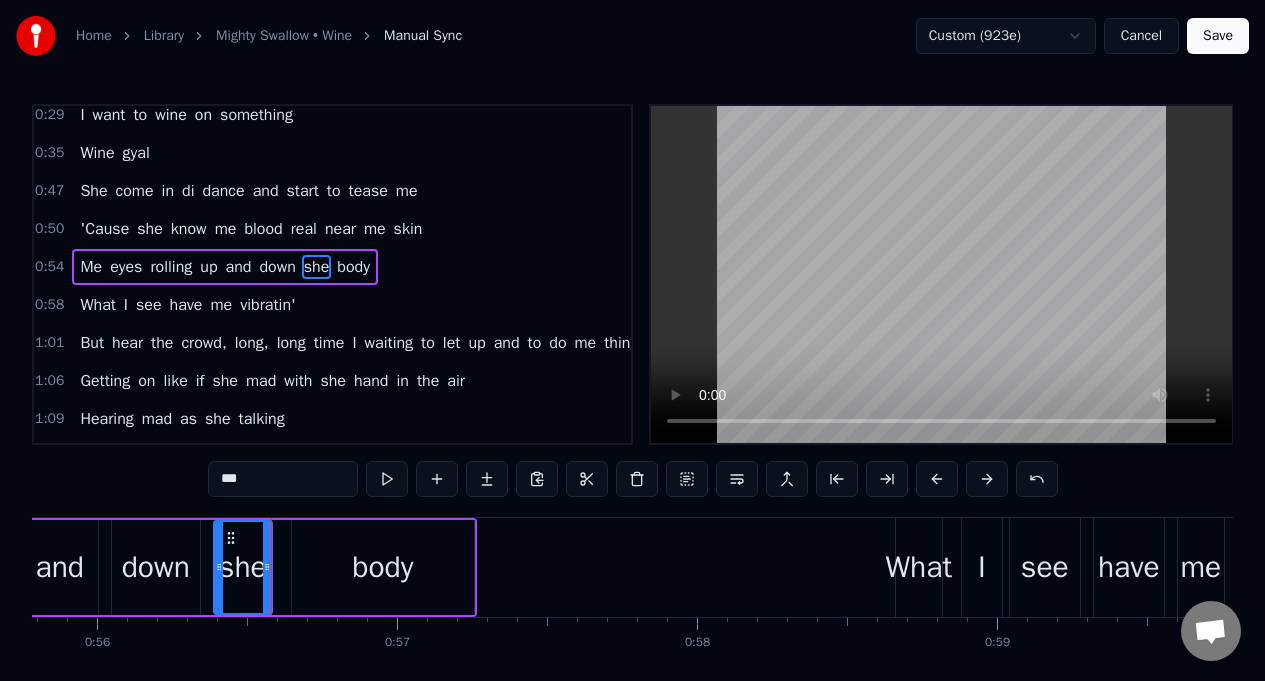 click at bounding box center (387, 479) 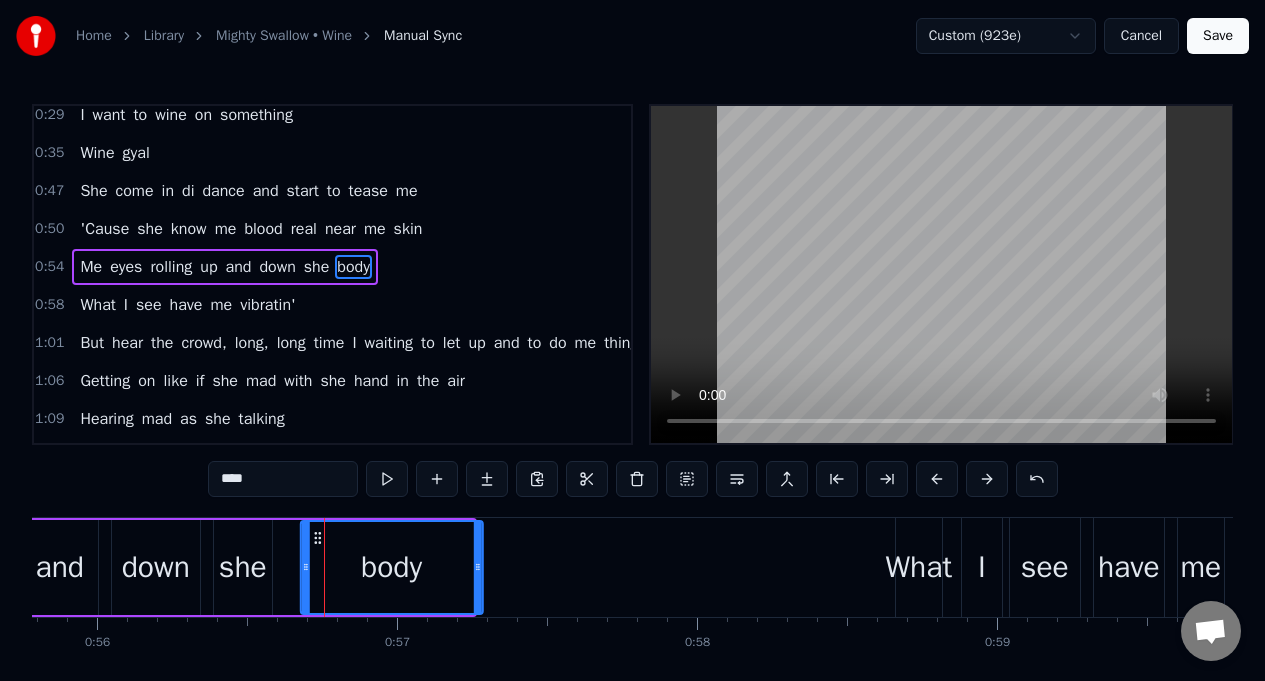 drag, startPoint x: 301, startPoint y: 543, endPoint x: 317, endPoint y: 542, distance: 16.03122 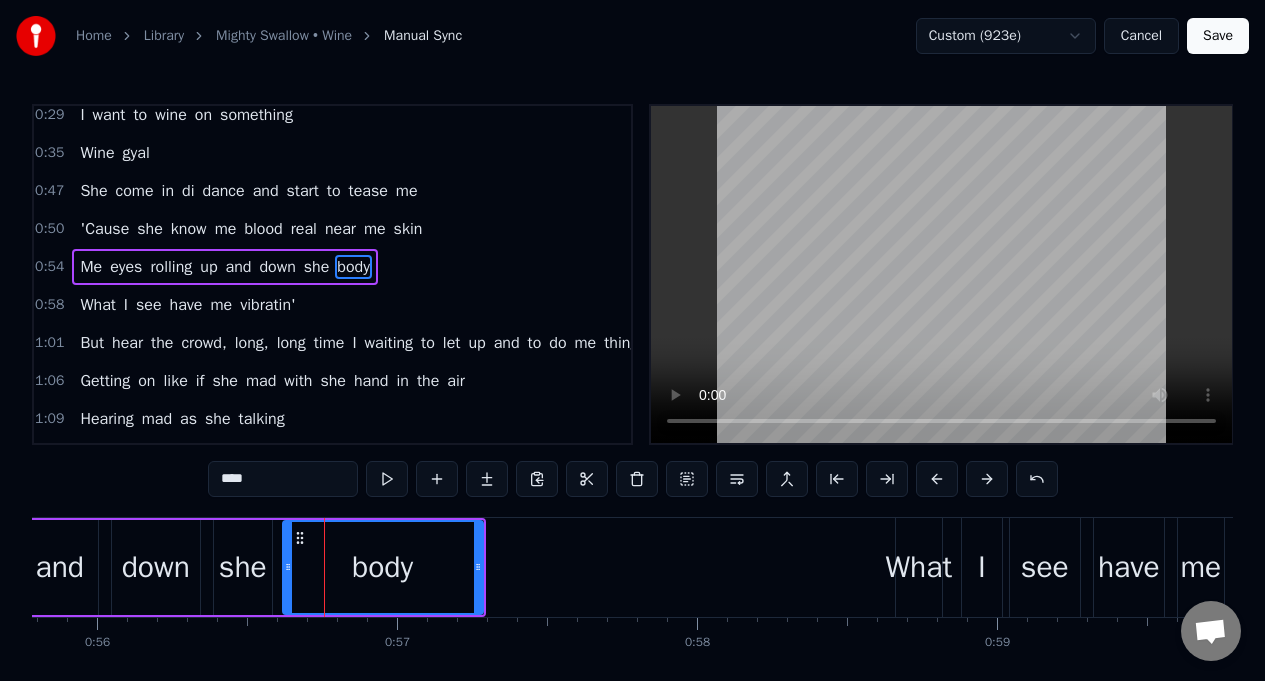 drag, startPoint x: 306, startPoint y: 556, endPoint x: 288, endPoint y: 554, distance: 18.110771 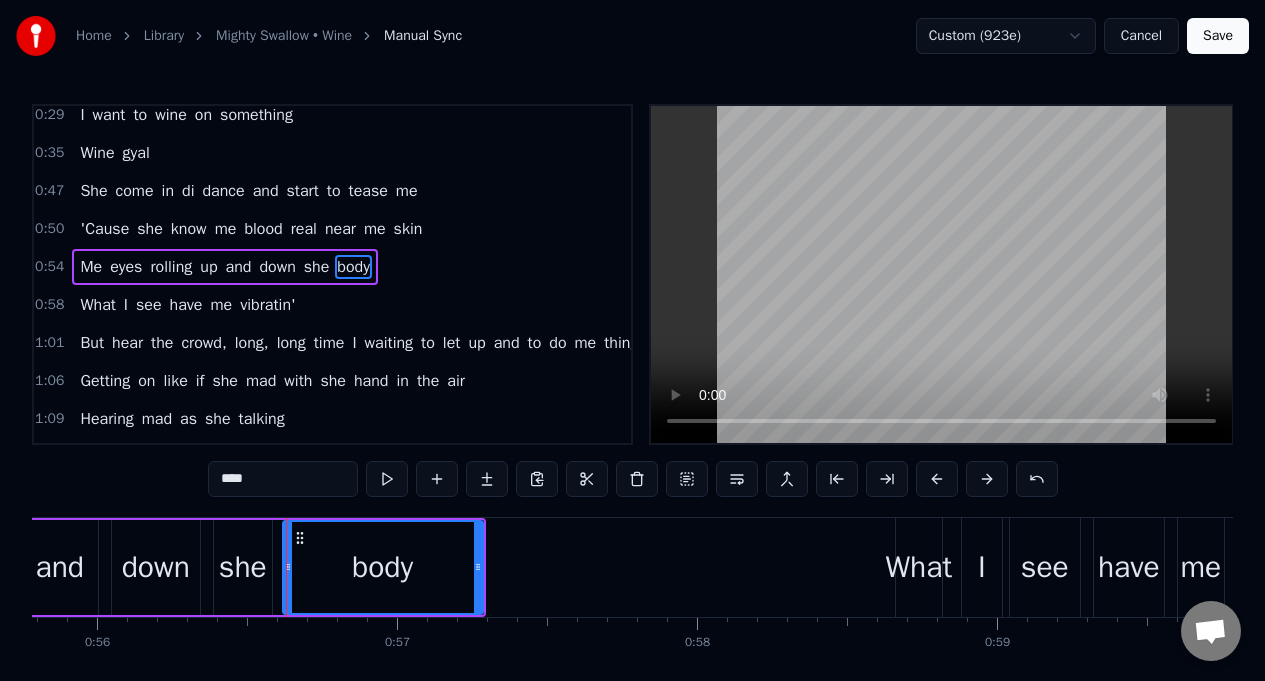 click on "she" at bounding box center [243, 567] 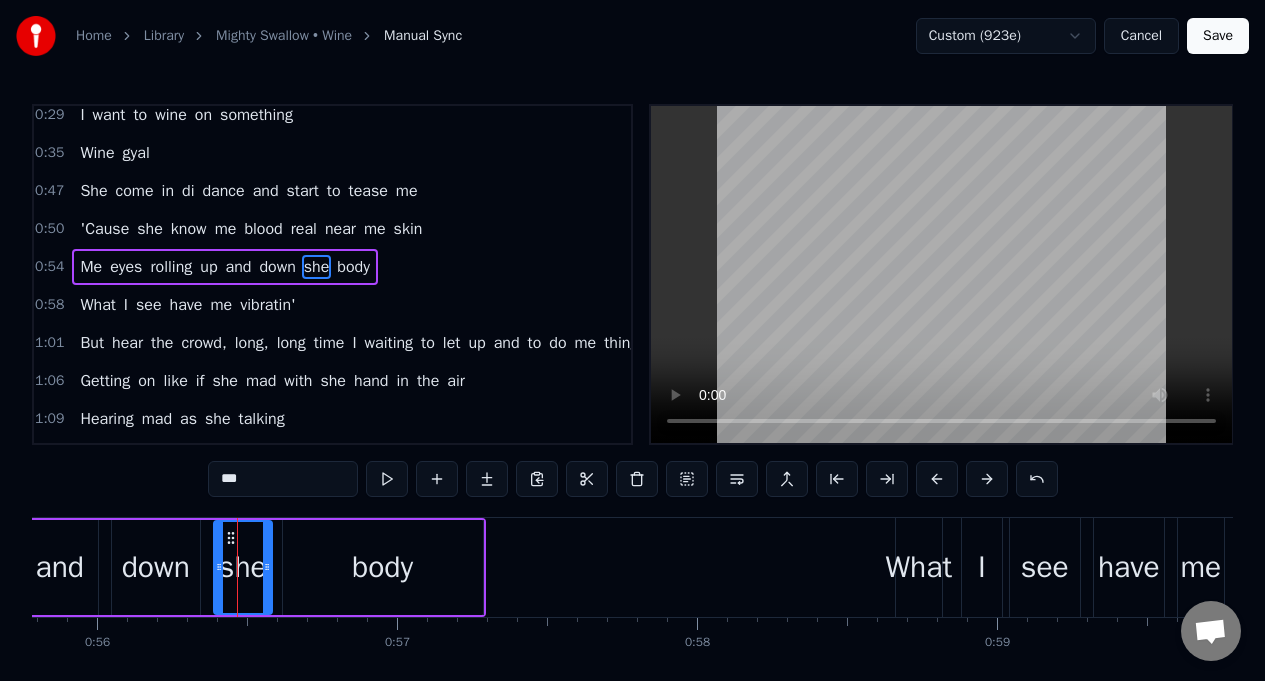 click on "***" at bounding box center [283, 479] 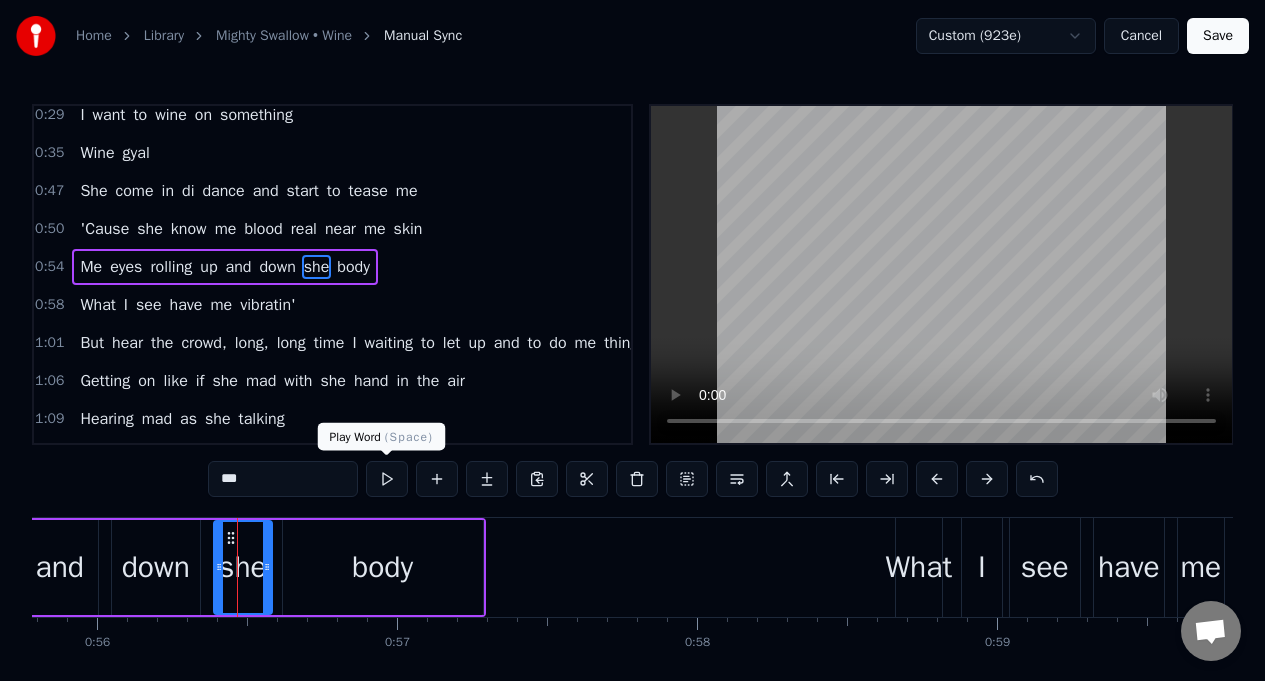 click at bounding box center (387, 479) 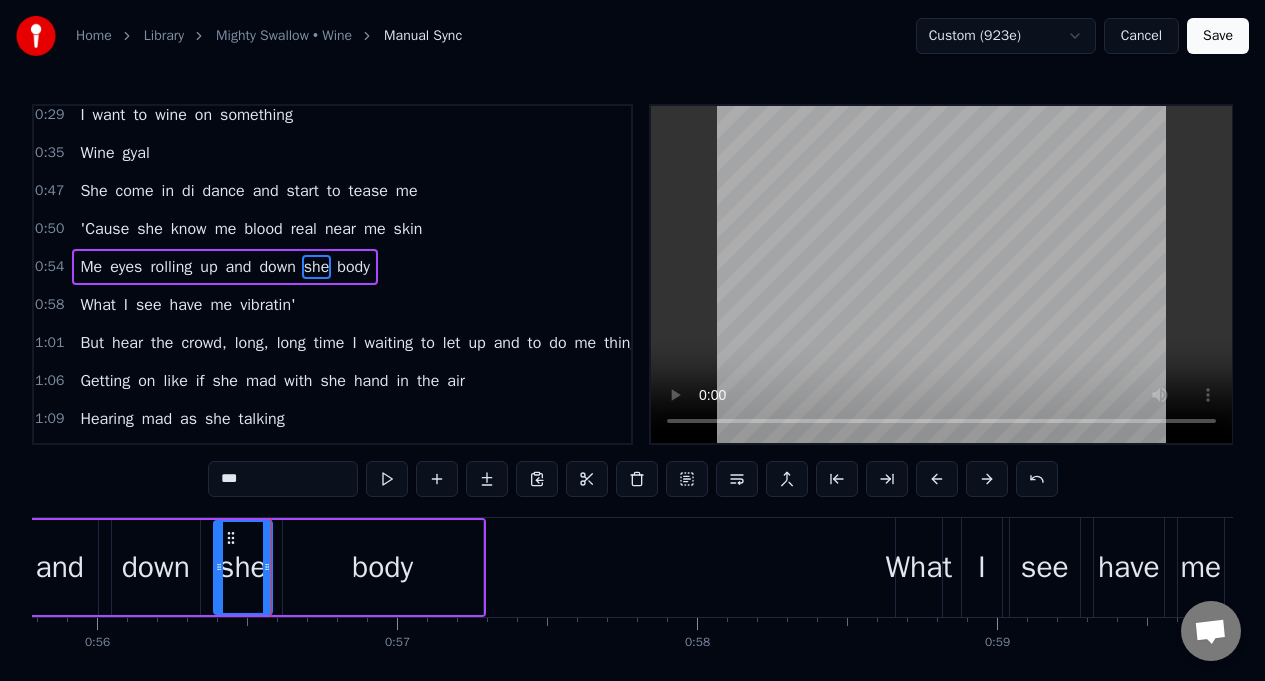 click at bounding box center (387, 479) 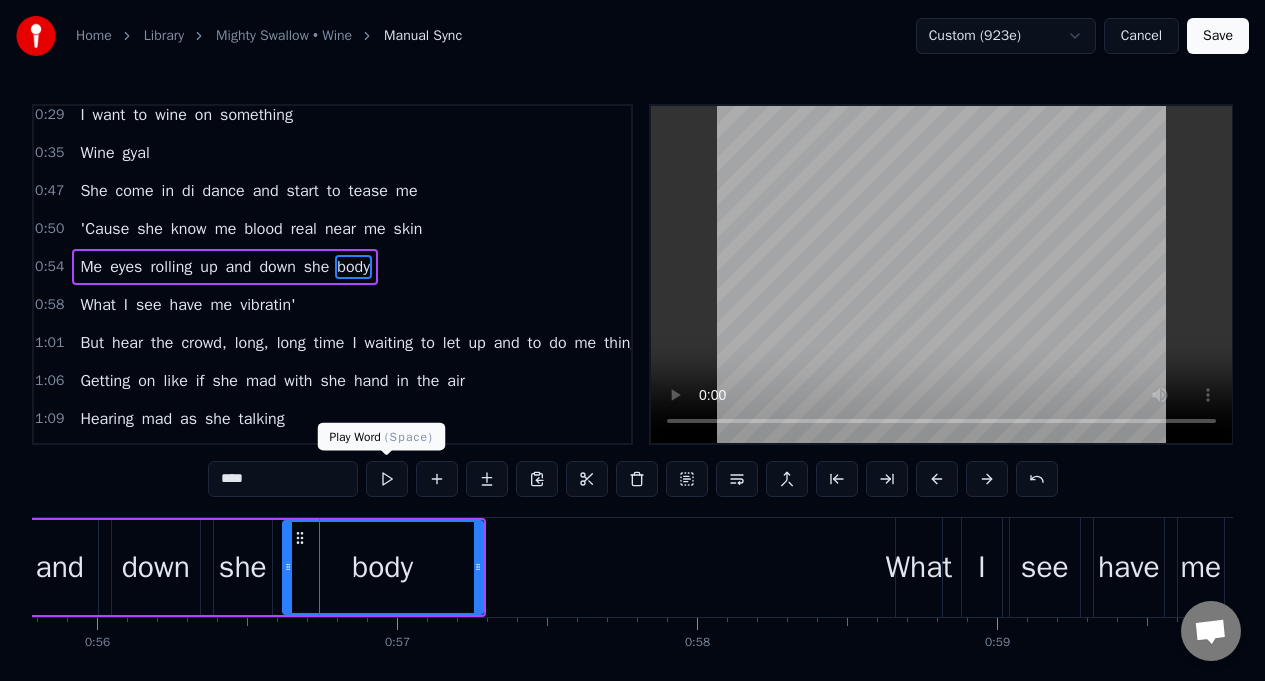 click at bounding box center (387, 479) 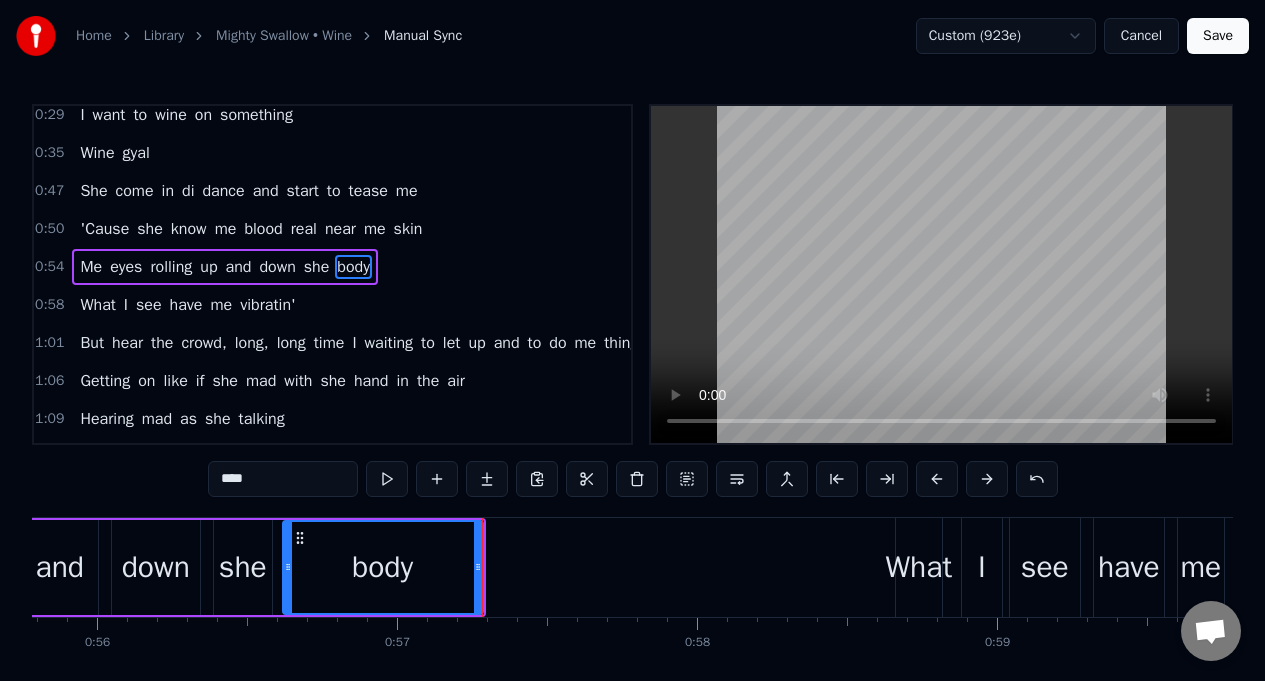 click on "Me" at bounding box center [91, 267] 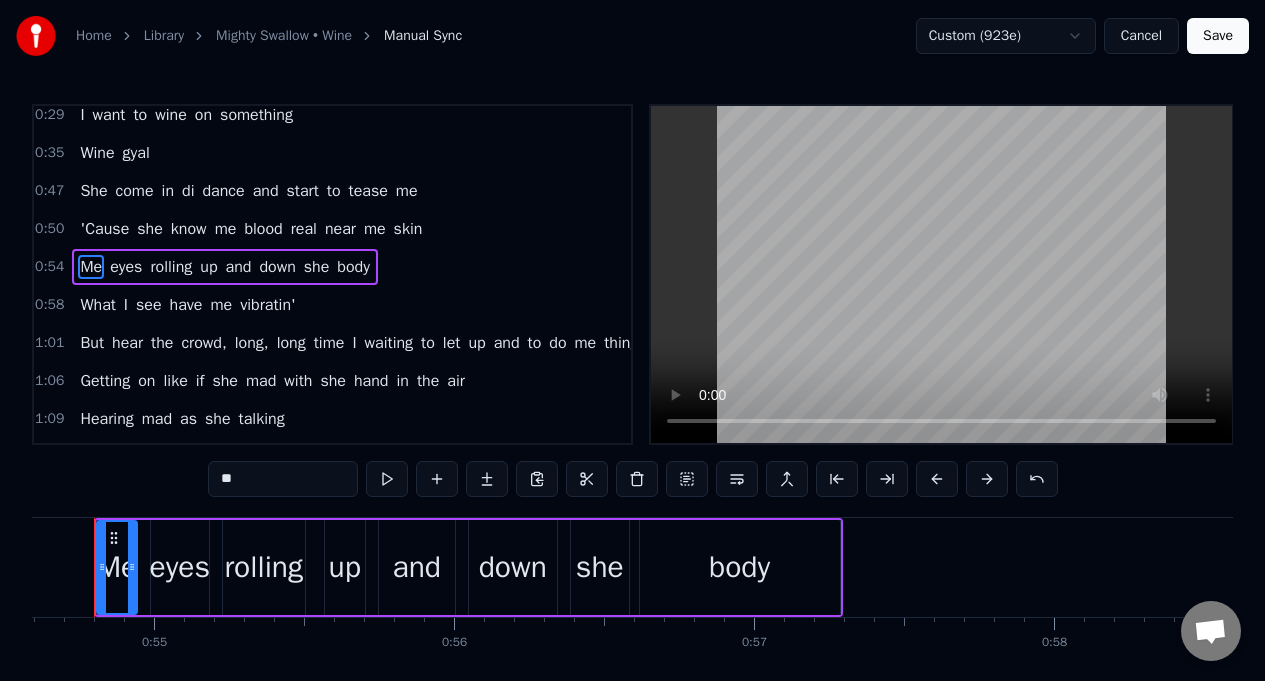 scroll, scrollTop: 0, scrollLeft: 16340, axis: horizontal 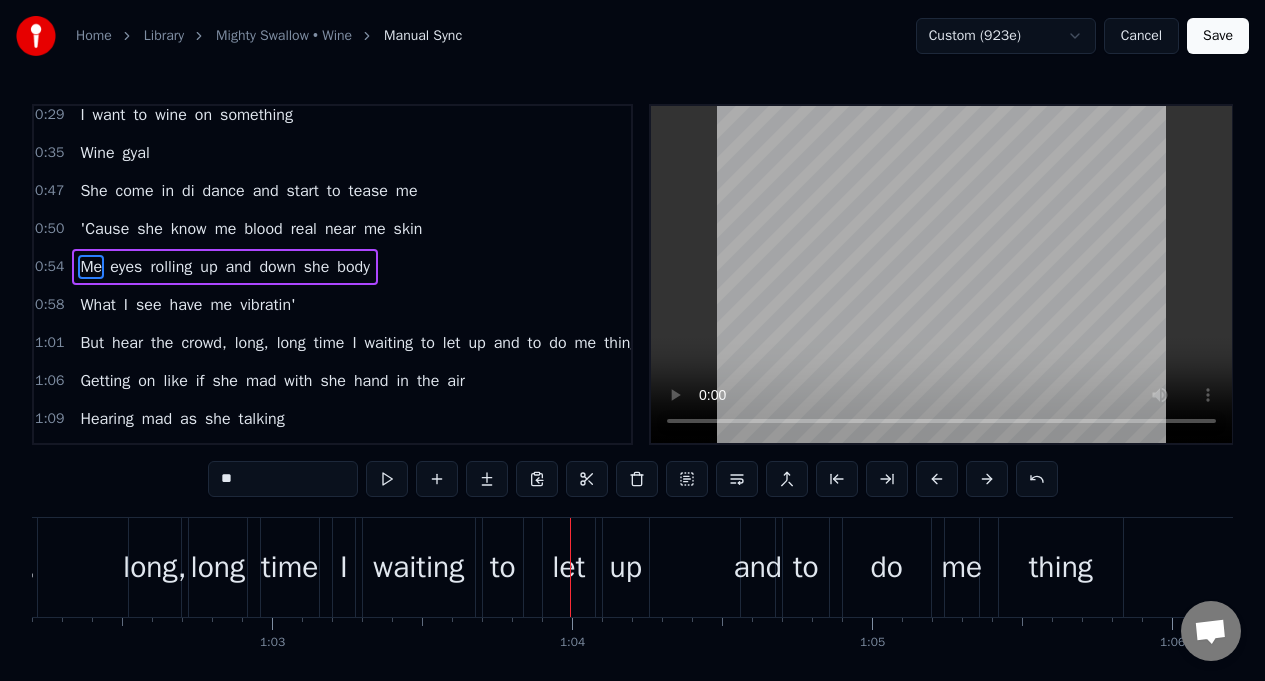 click on "What" at bounding box center (97, 305) 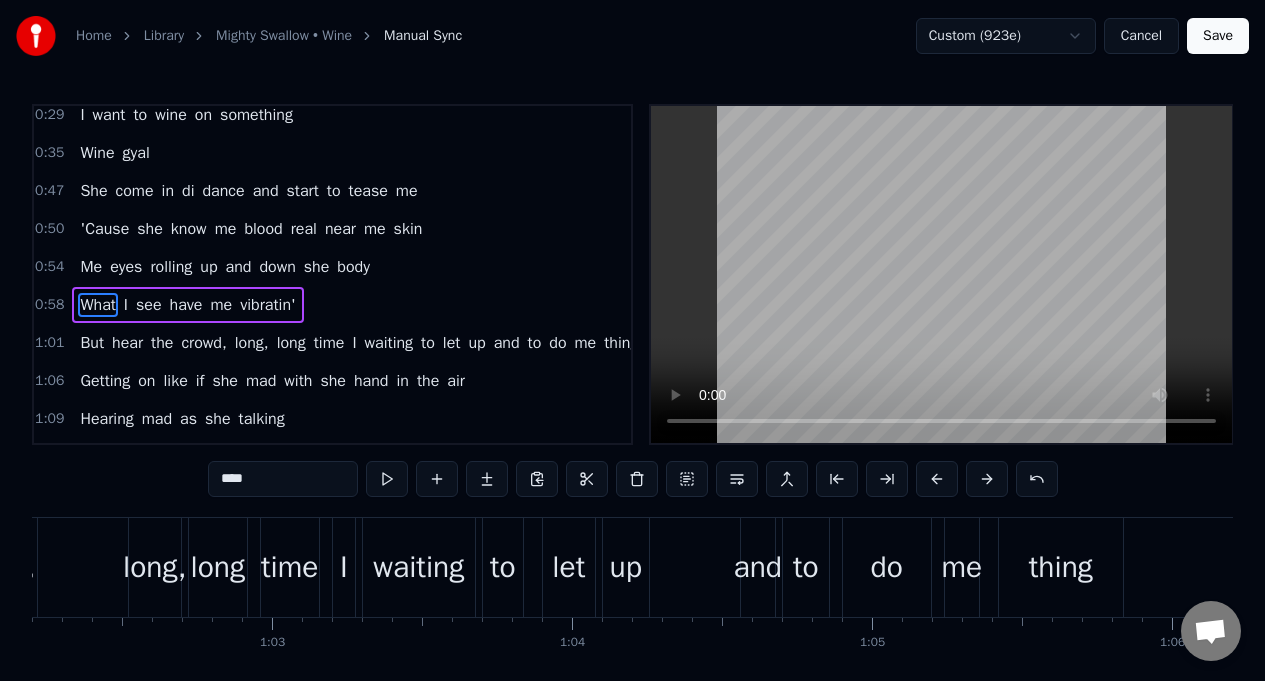 scroll, scrollTop: 376, scrollLeft: 0, axis: vertical 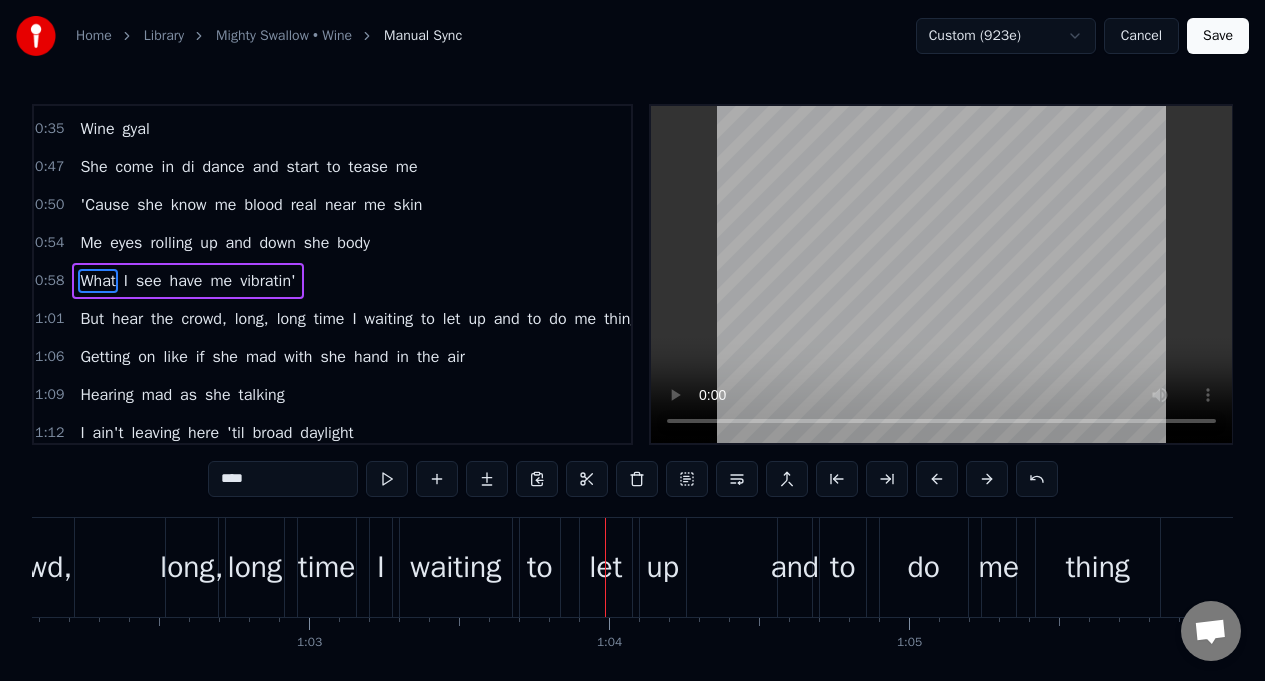 click on "What" at bounding box center (97, 281) 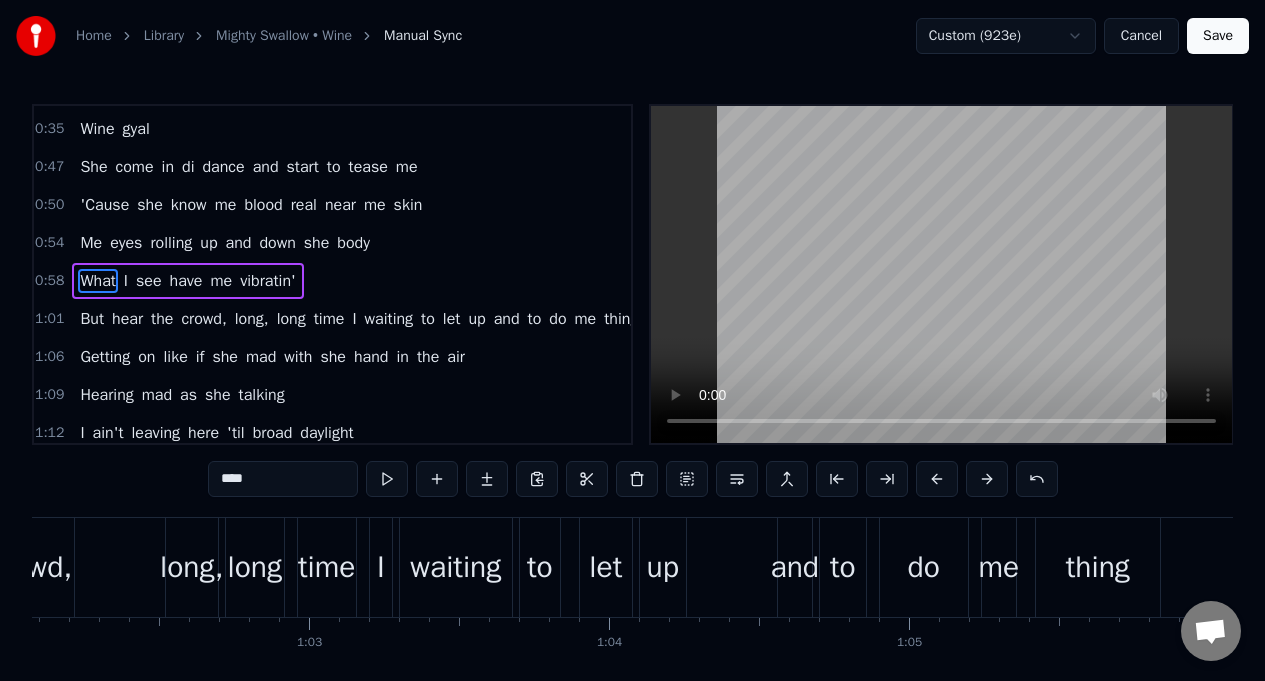 scroll, scrollTop: 390, scrollLeft: 0, axis: vertical 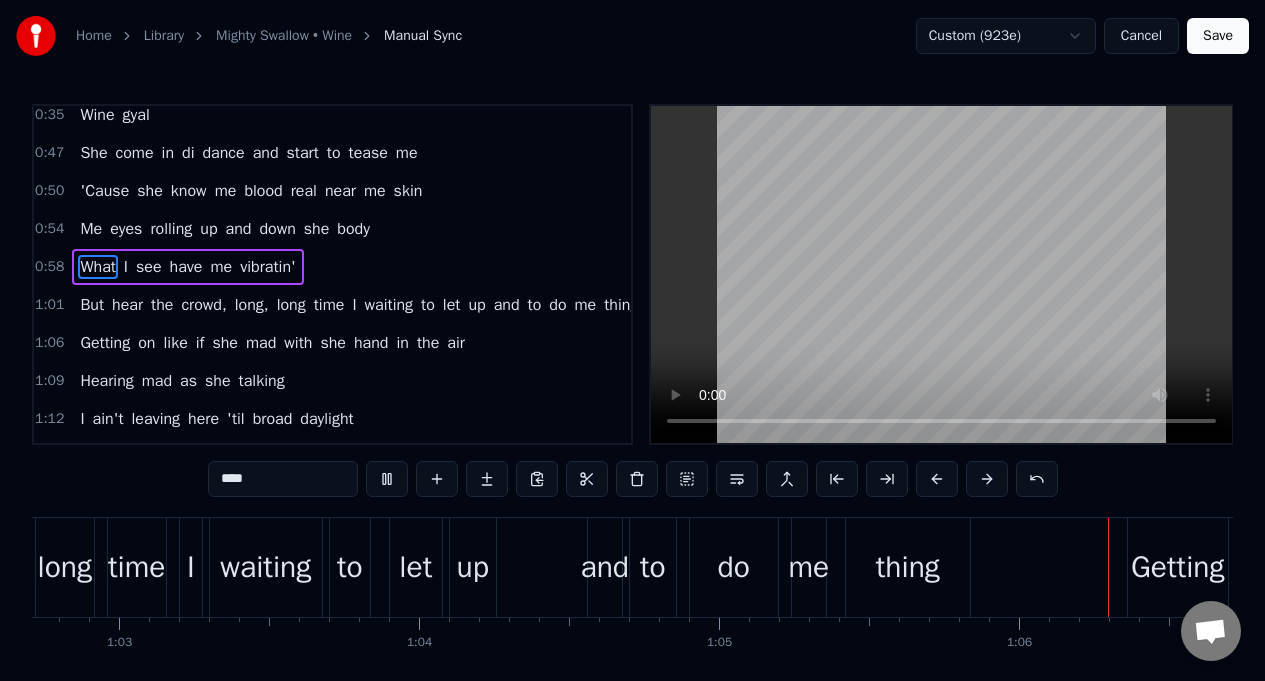 click on "What" at bounding box center [97, 267] 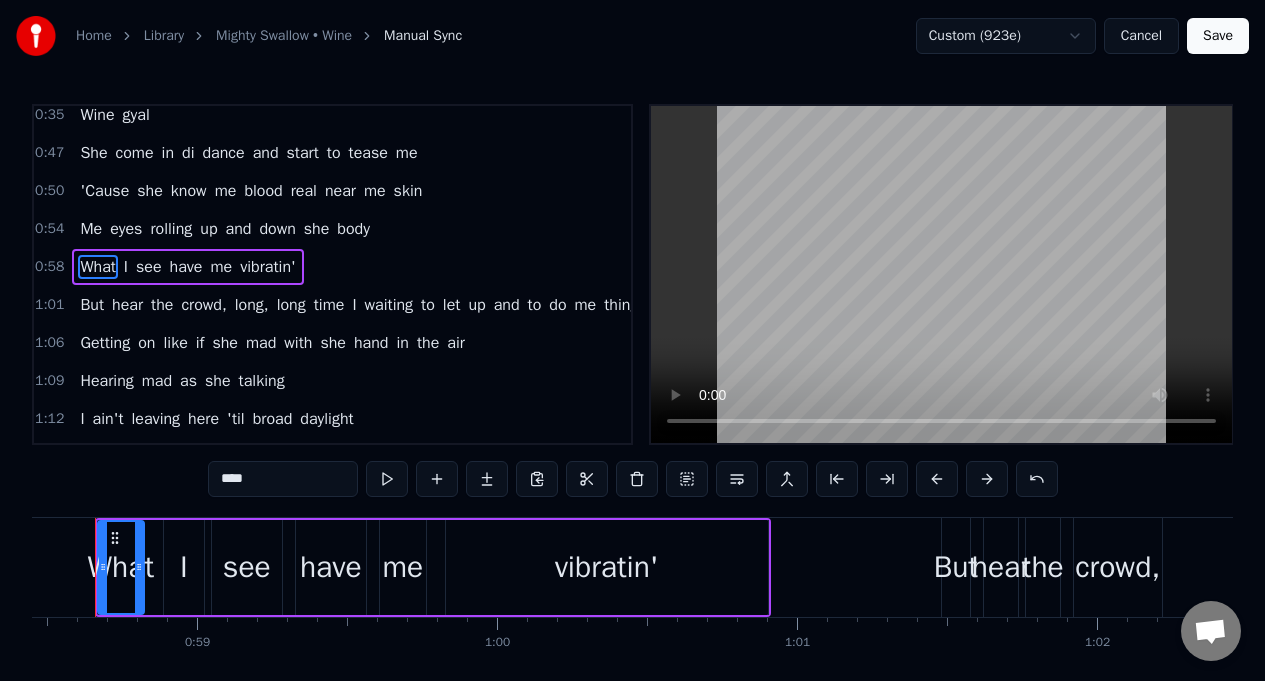 scroll, scrollTop: 0, scrollLeft: 17498, axis: horizontal 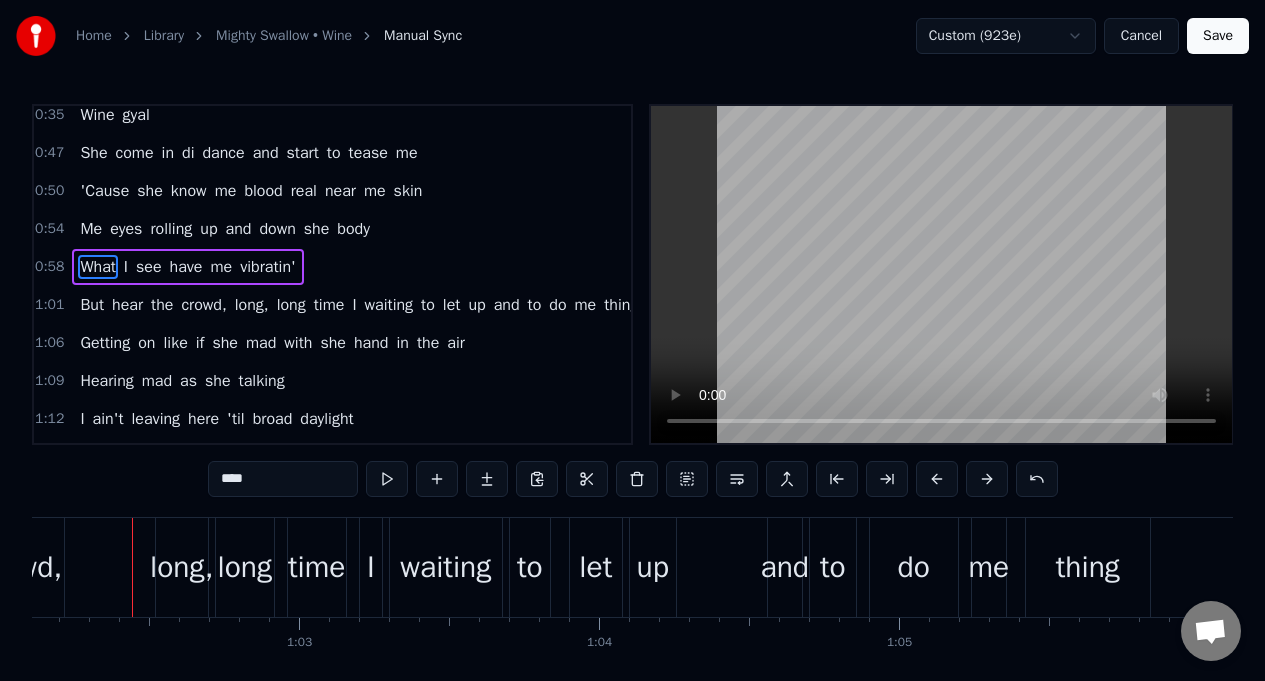 click on "But" at bounding box center [92, 305] 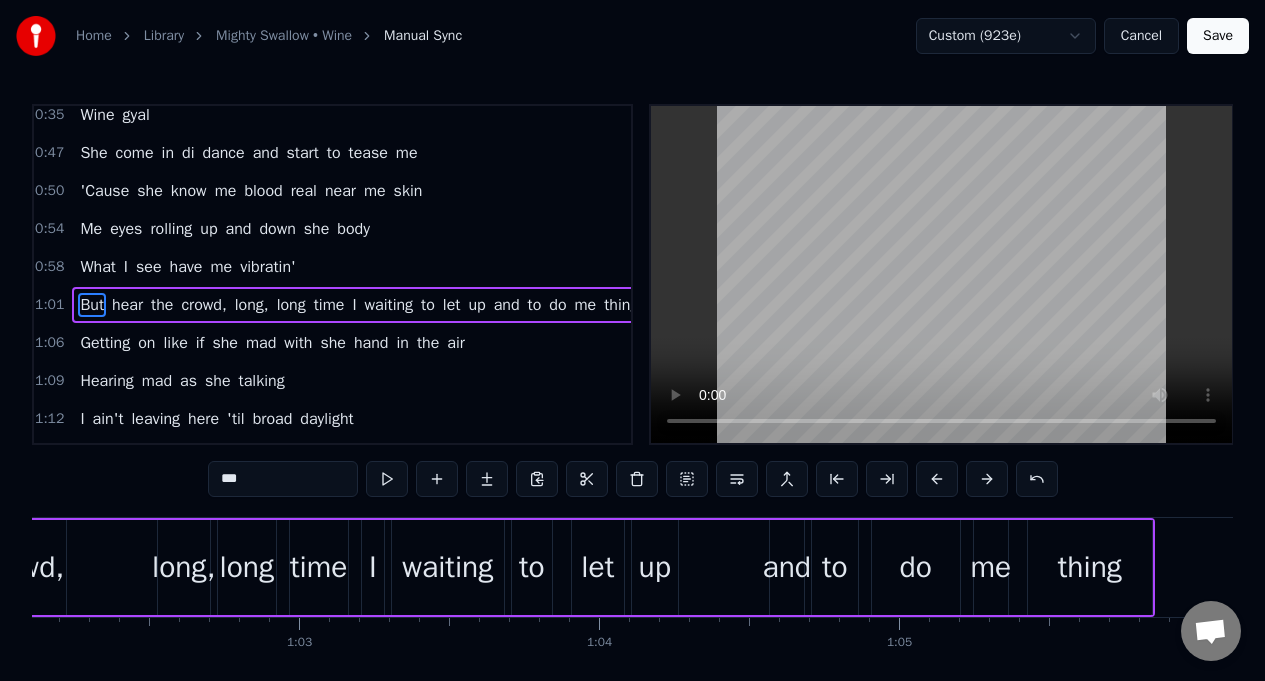 scroll, scrollTop: 394, scrollLeft: 0, axis: vertical 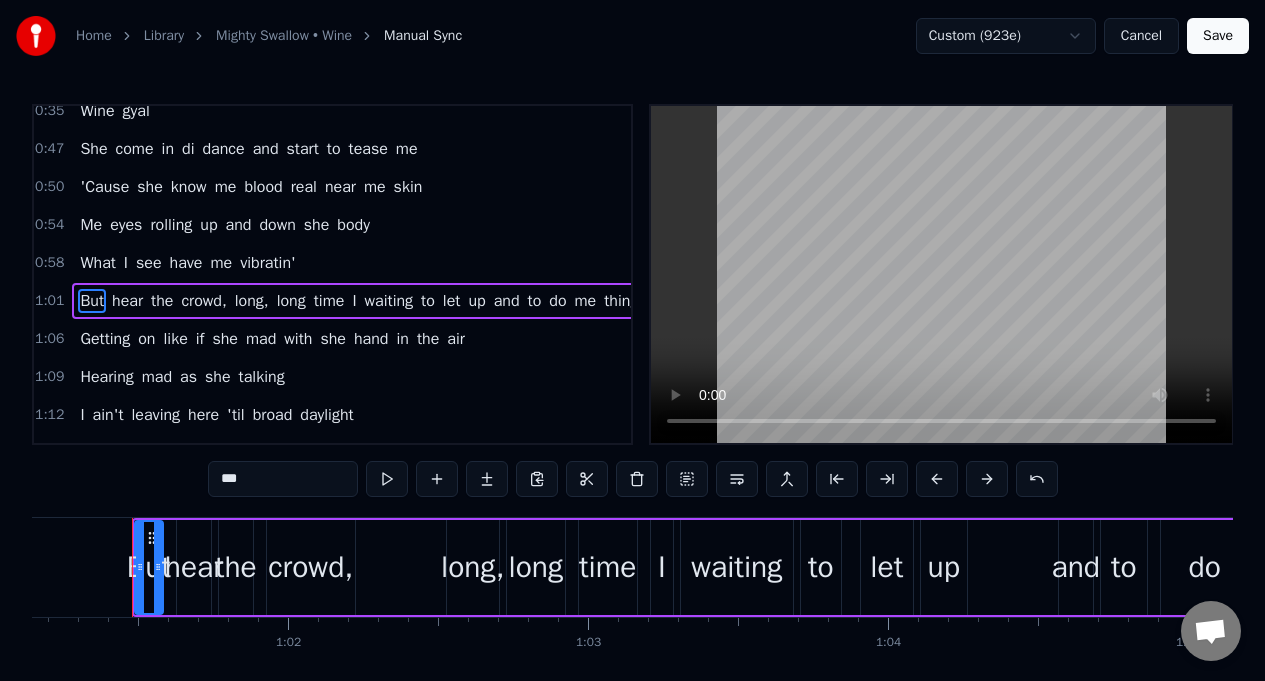 click on "crowd," at bounding box center (310, 567) 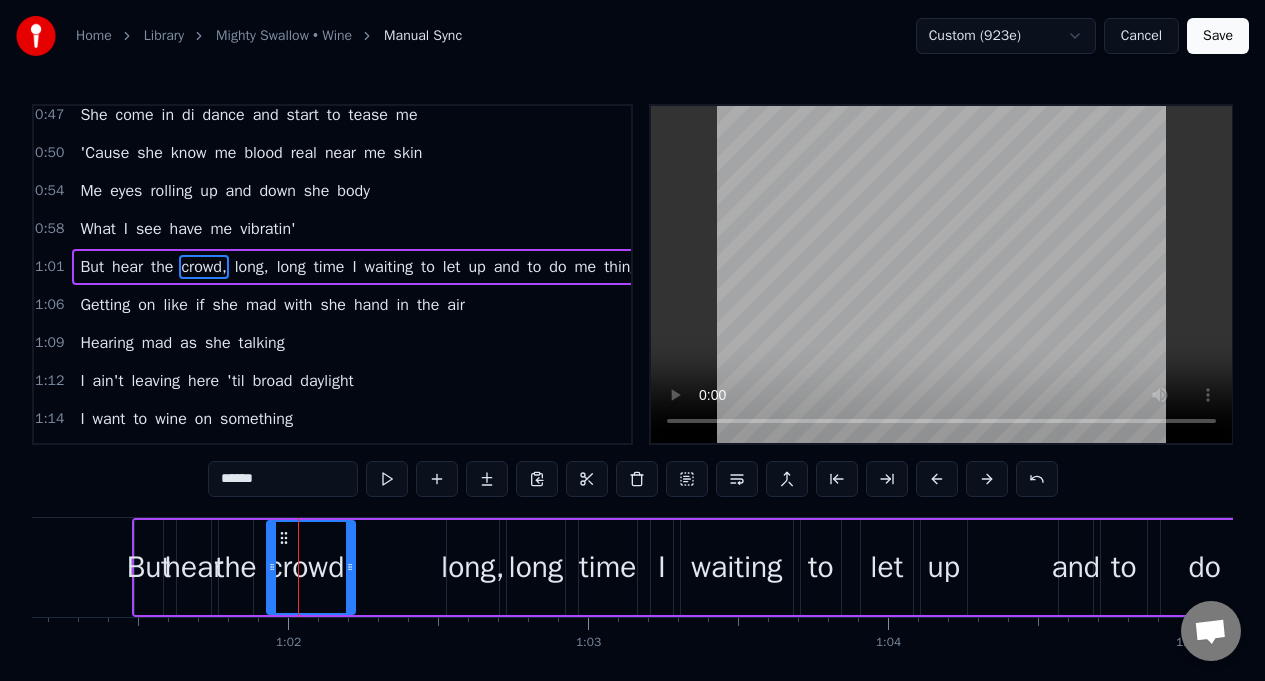 scroll, scrollTop: 428, scrollLeft: 0, axis: vertical 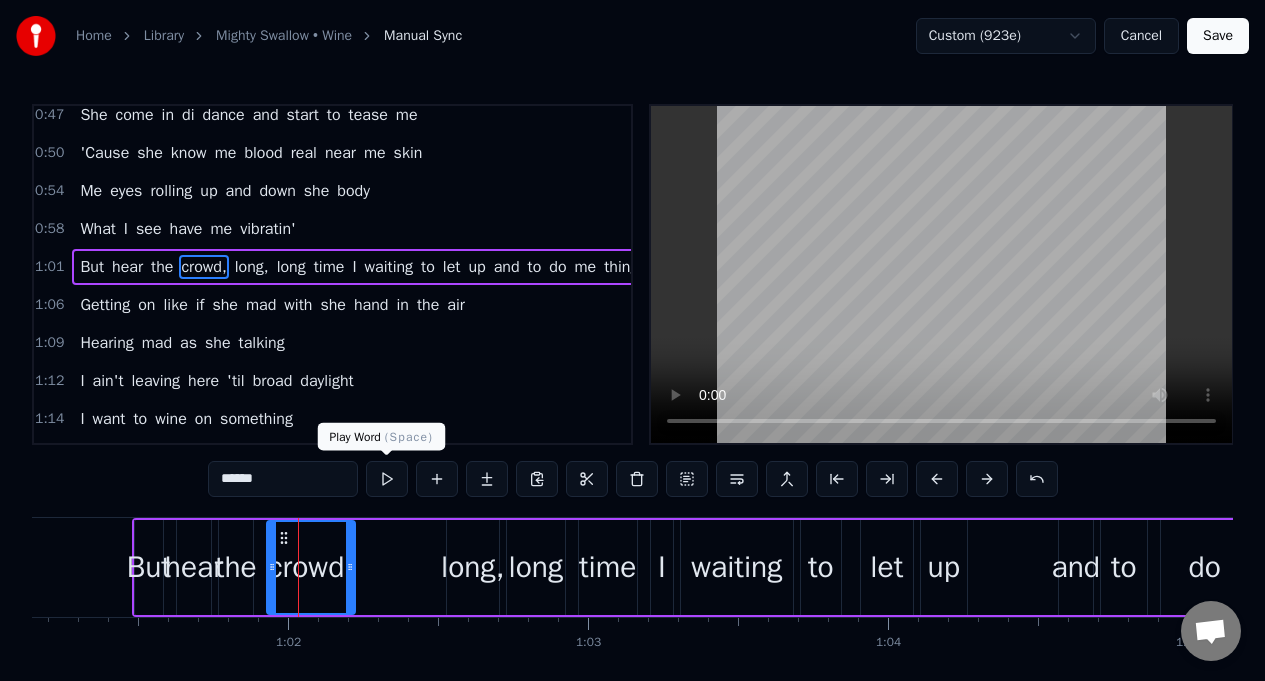 click at bounding box center (387, 479) 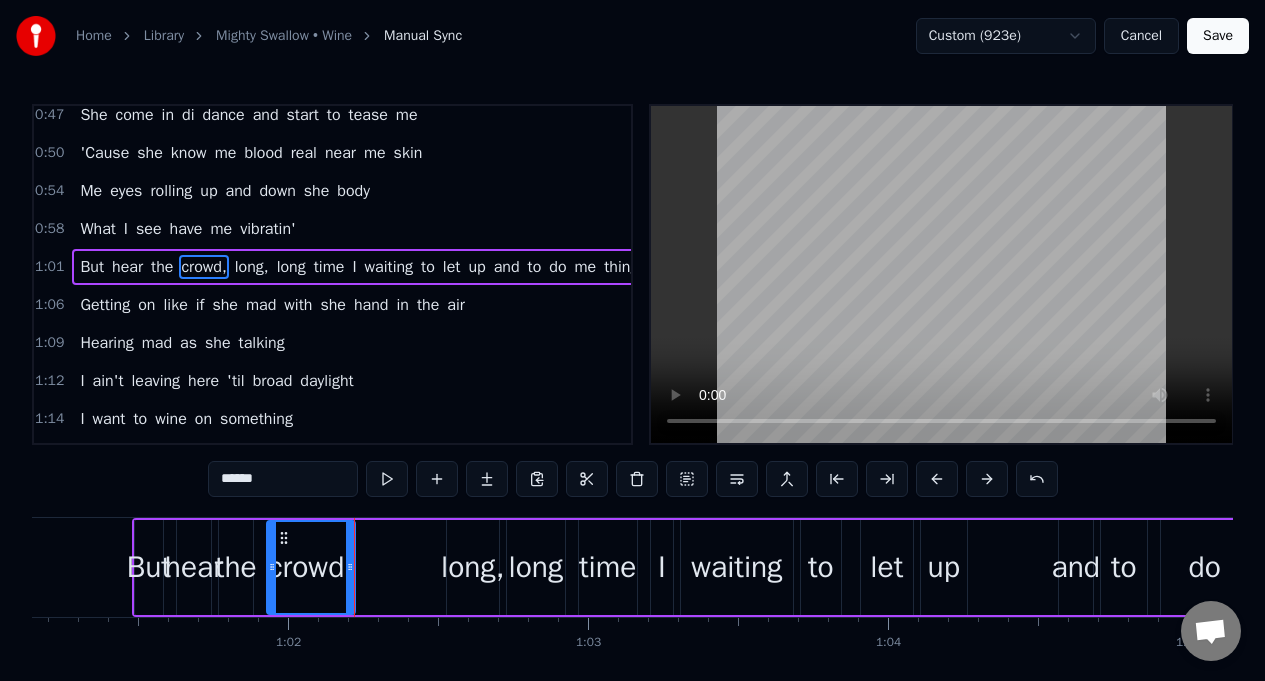 click at bounding box center [387, 479] 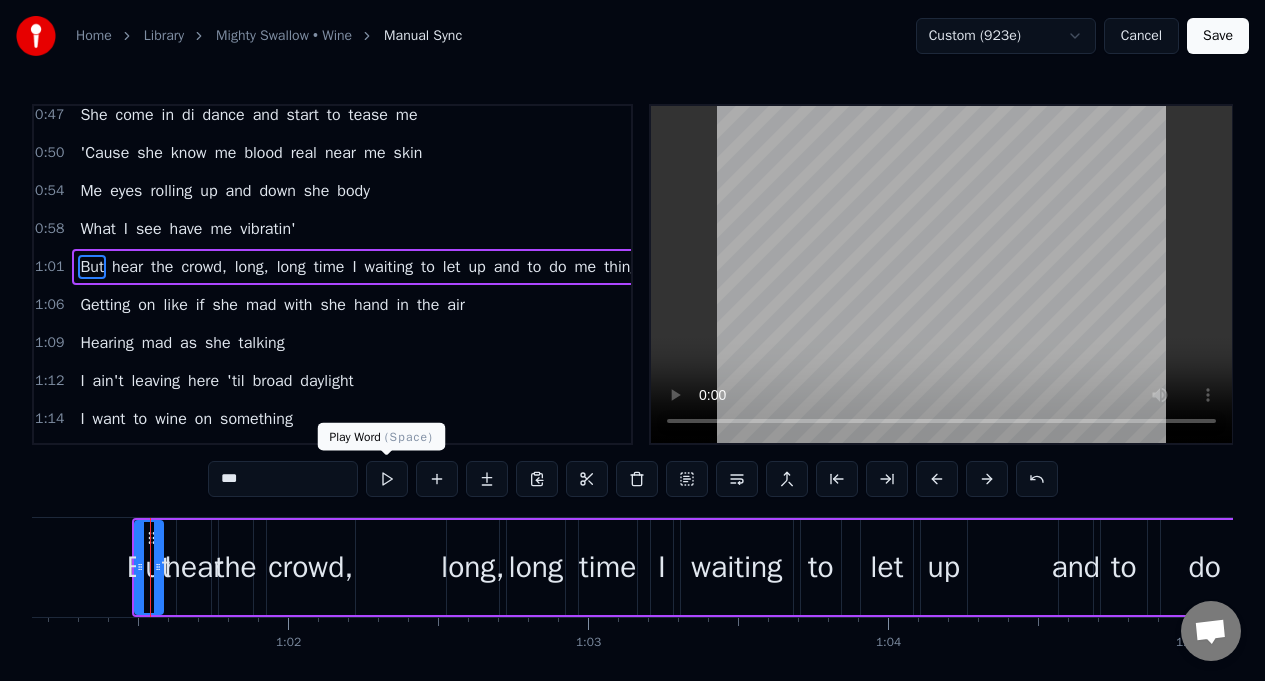 click at bounding box center (387, 479) 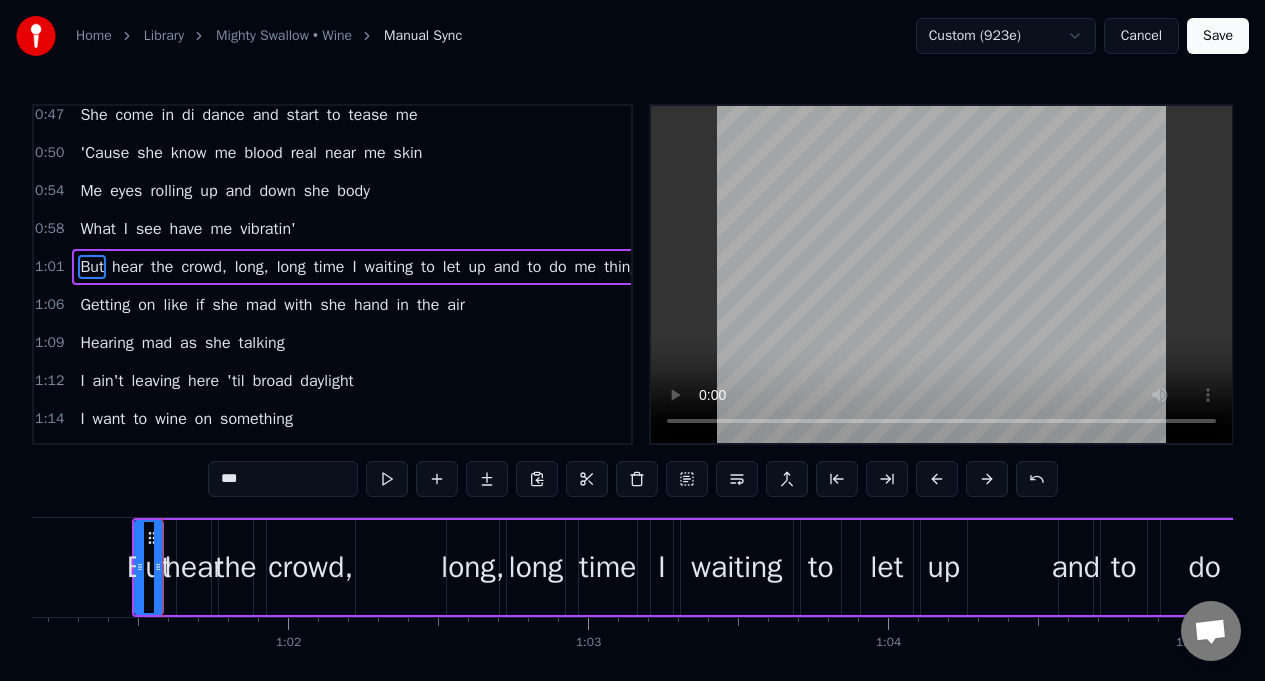 click at bounding box center (387, 479) 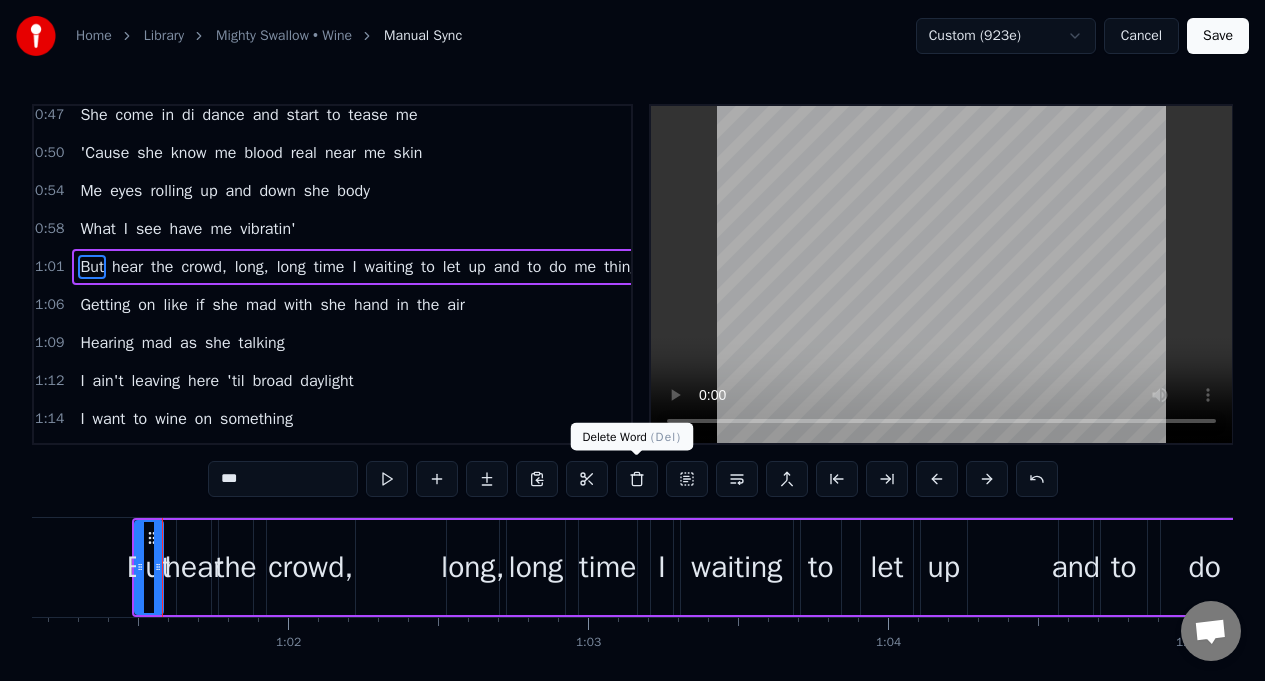 click at bounding box center (637, 479) 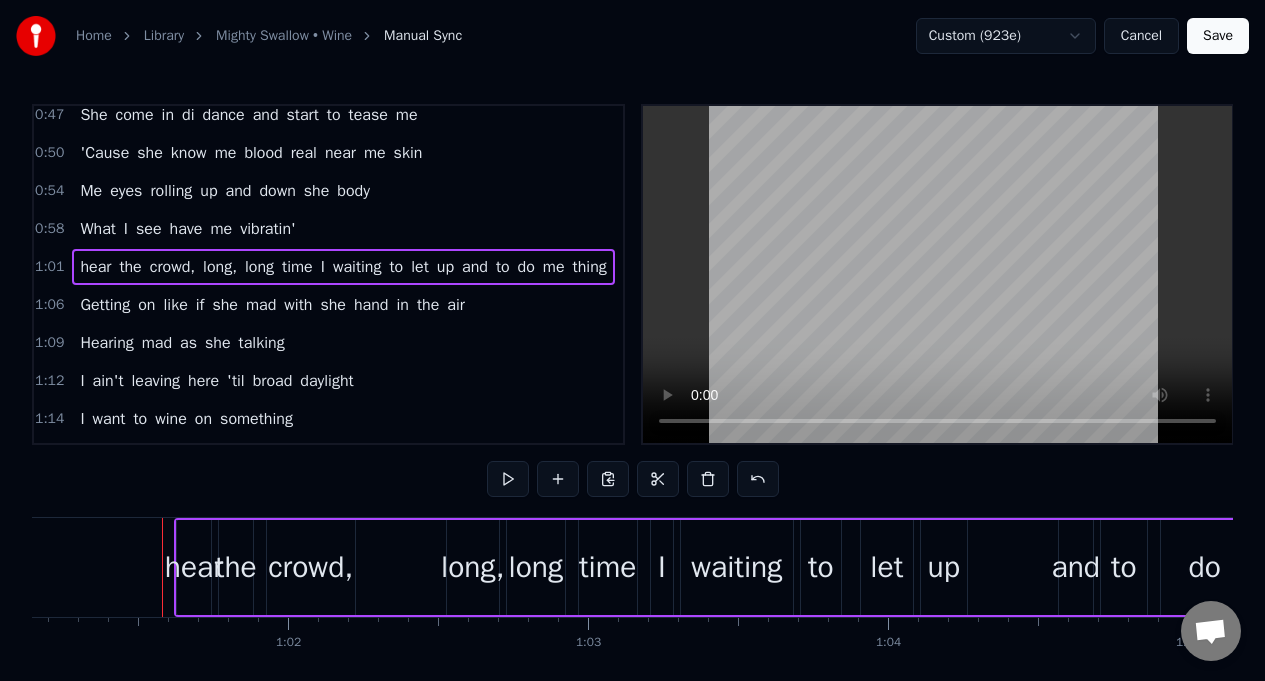 click on "hear" at bounding box center (194, 567) 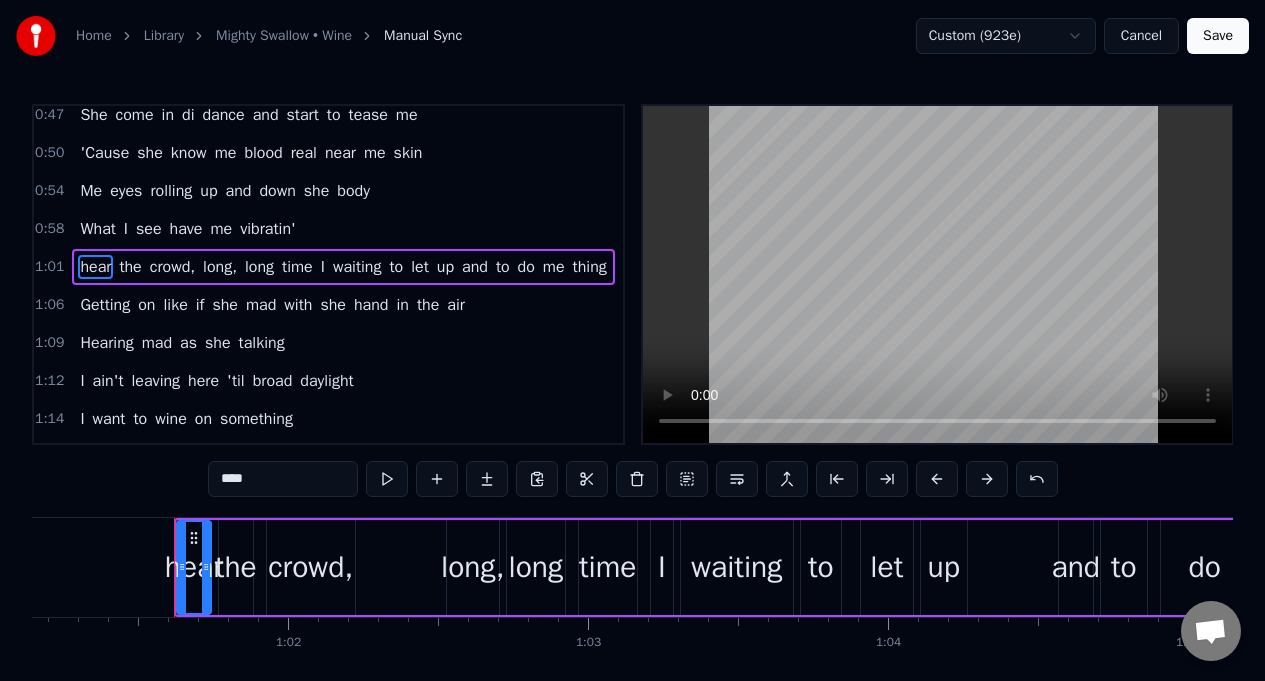 click on "****" at bounding box center (283, 479) 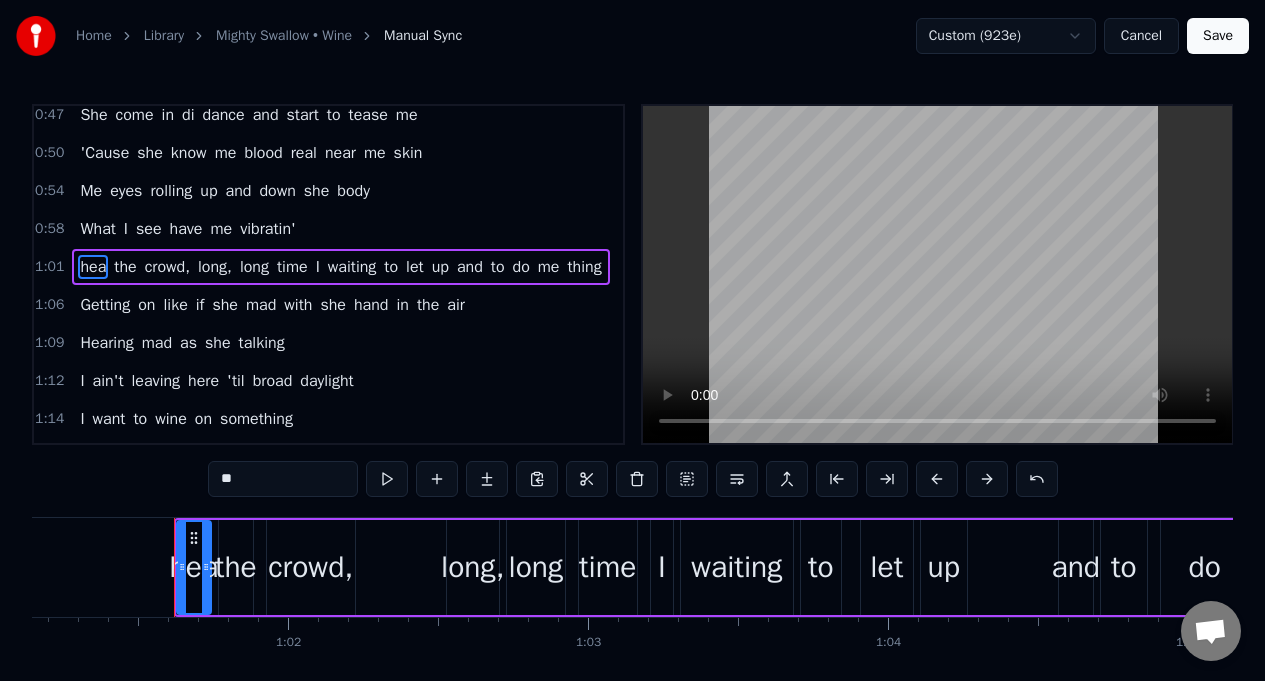 type on "*" 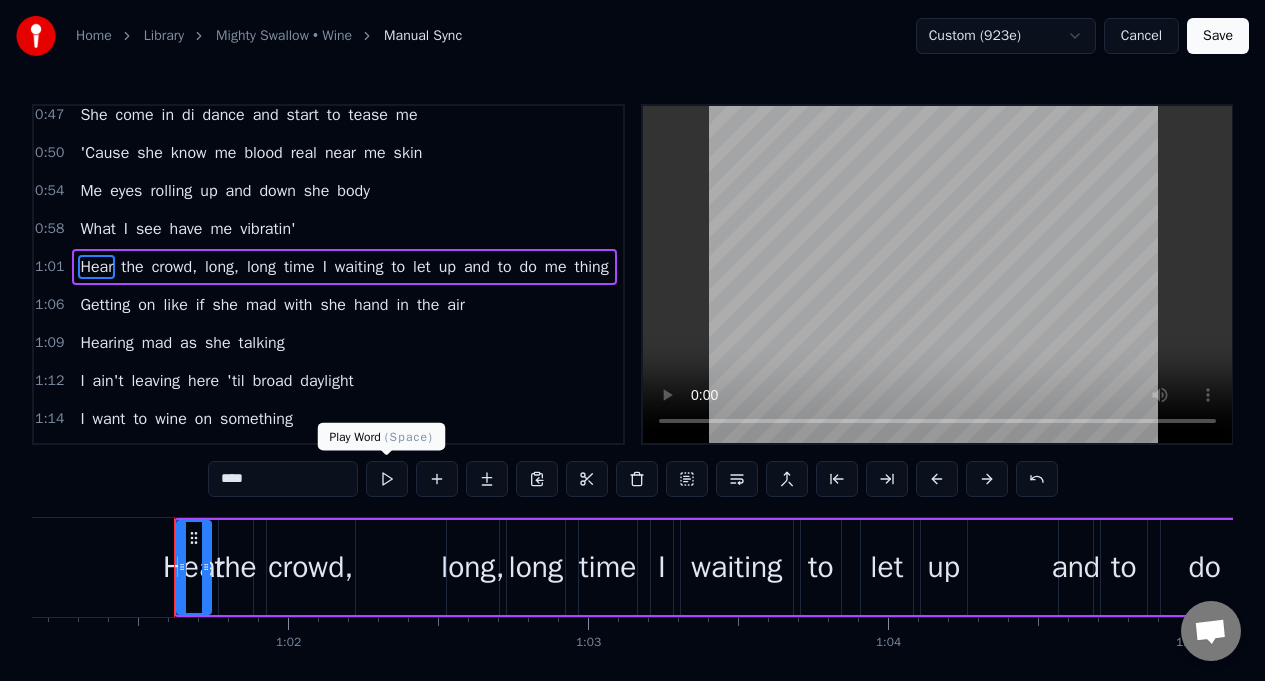click at bounding box center (387, 479) 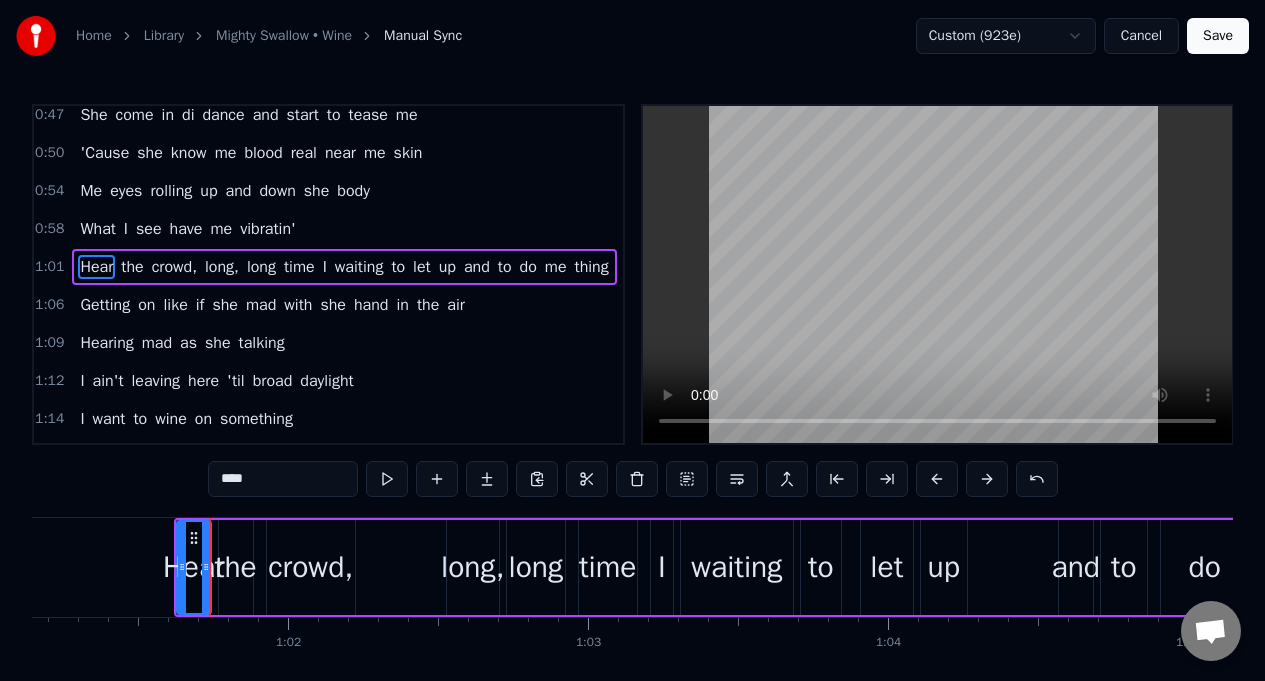 click at bounding box center (387, 479) 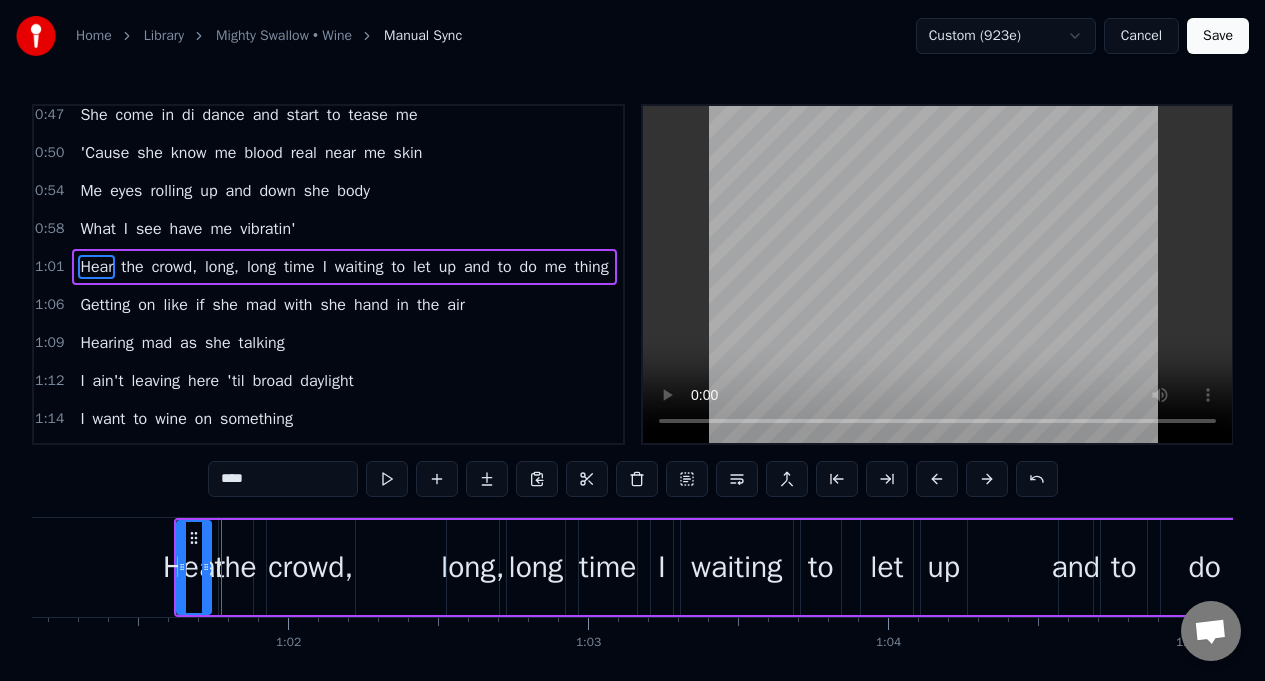 click on "the" at bounding box center [236, 567] 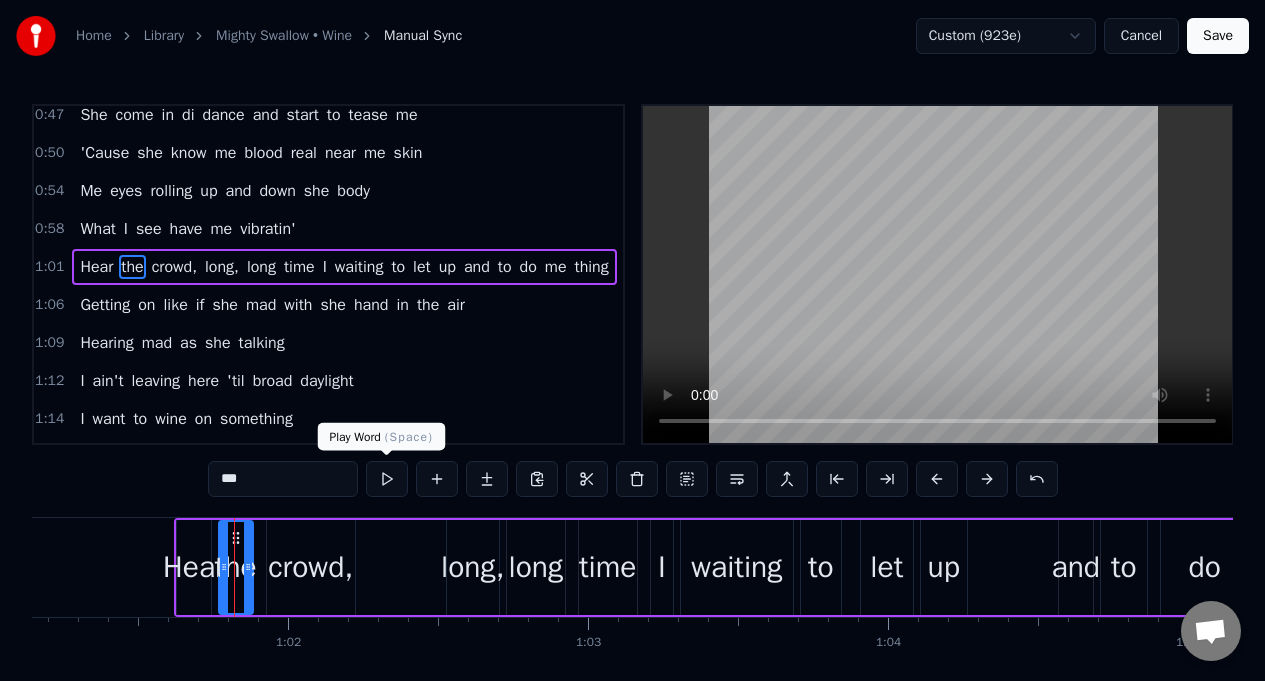 click at bounding box center (387, 479) 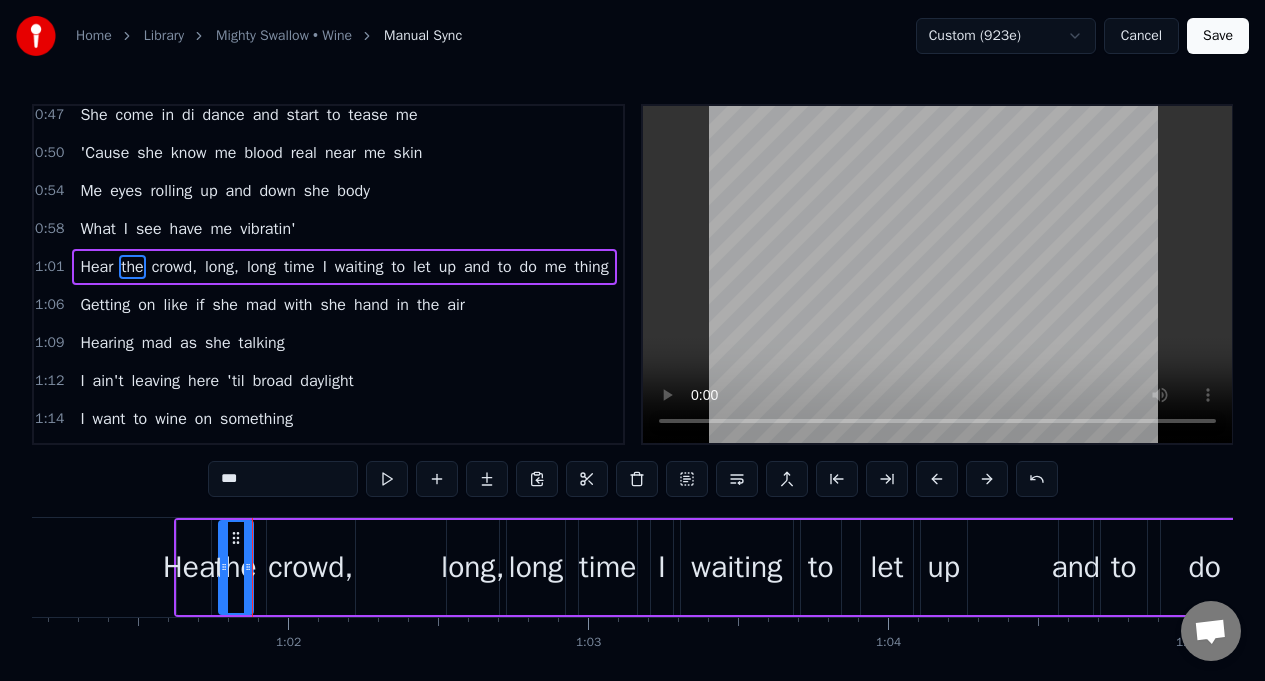 click at bounding box center (387, 479) 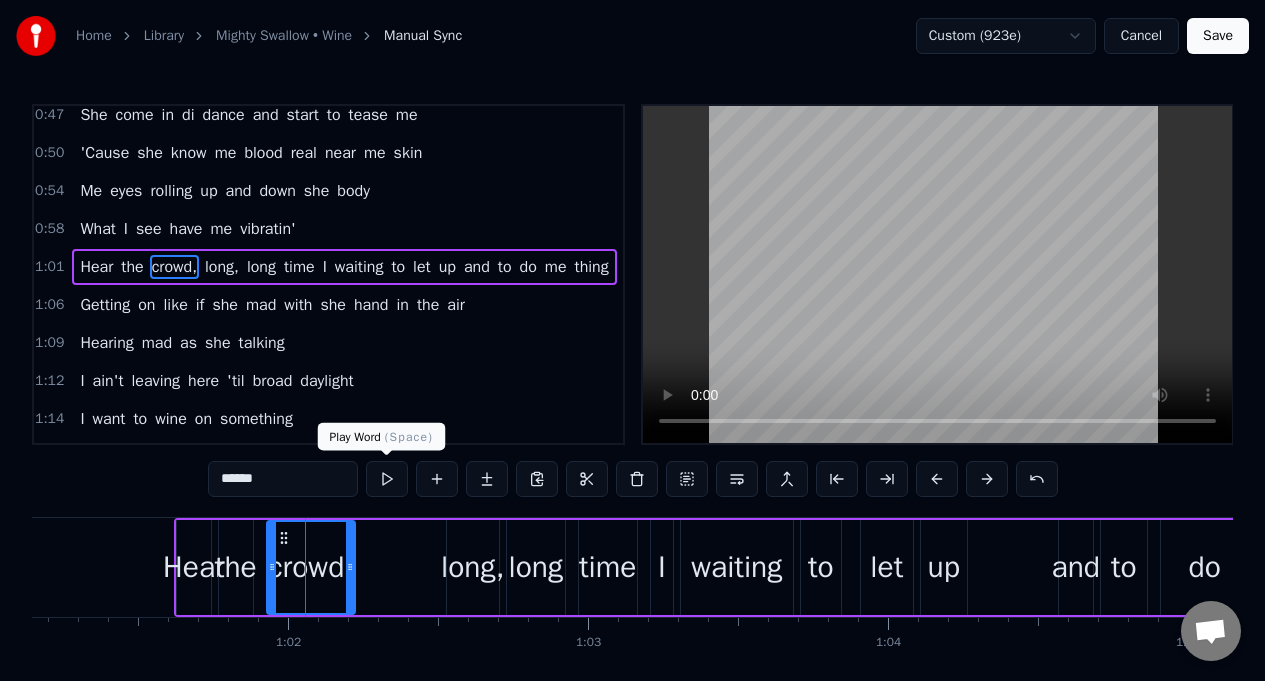 click at bounding box center [387, 479] 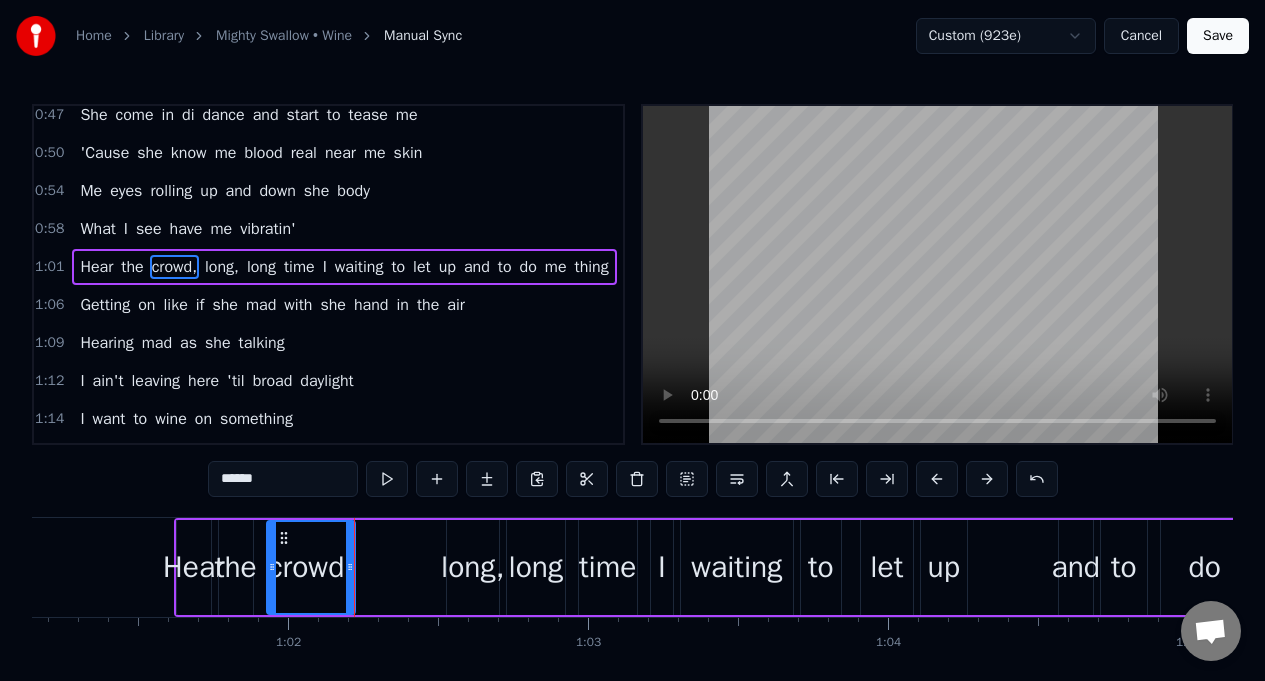 click at bounding box center [387, 479] 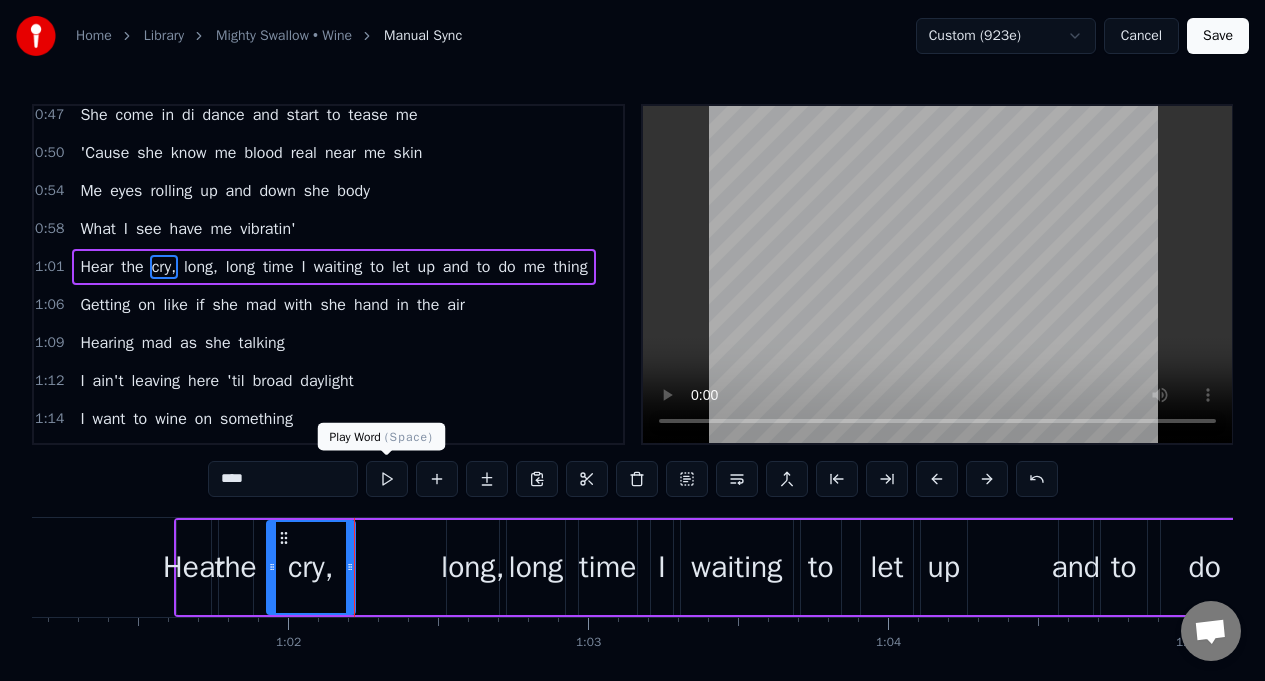 type on "****" 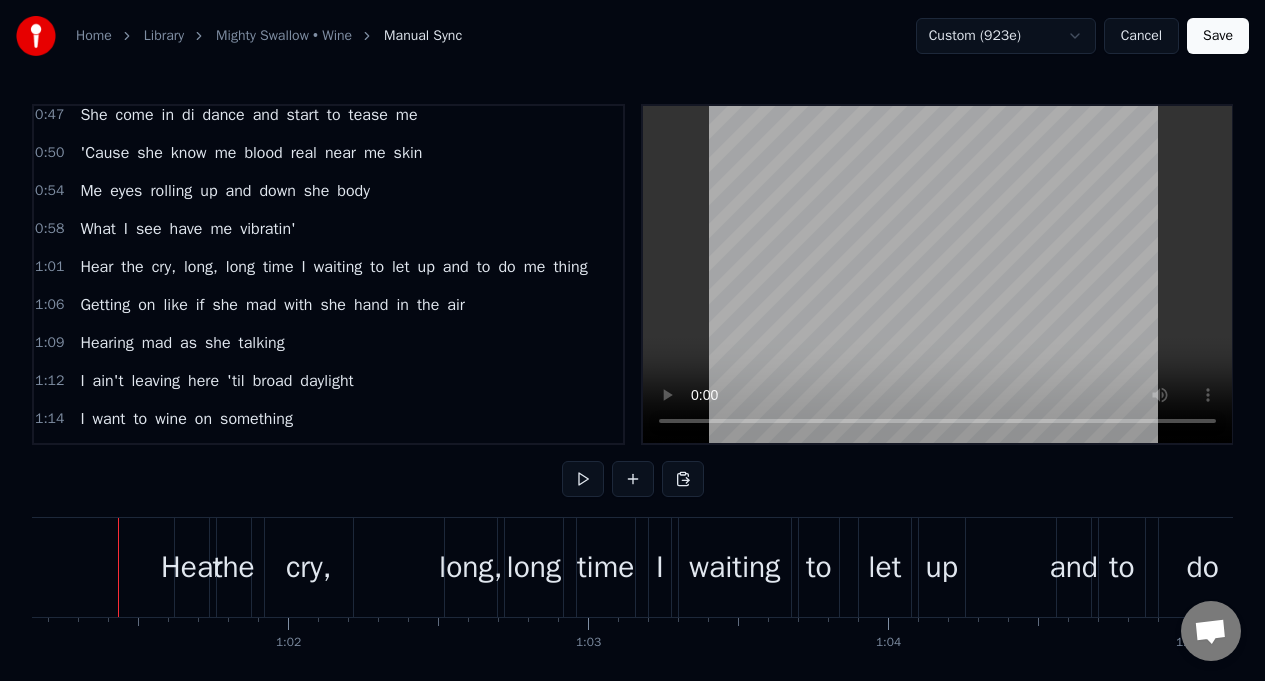 scroll, scrollTop: 0, scrollLeft: 18330, axis: horizontal 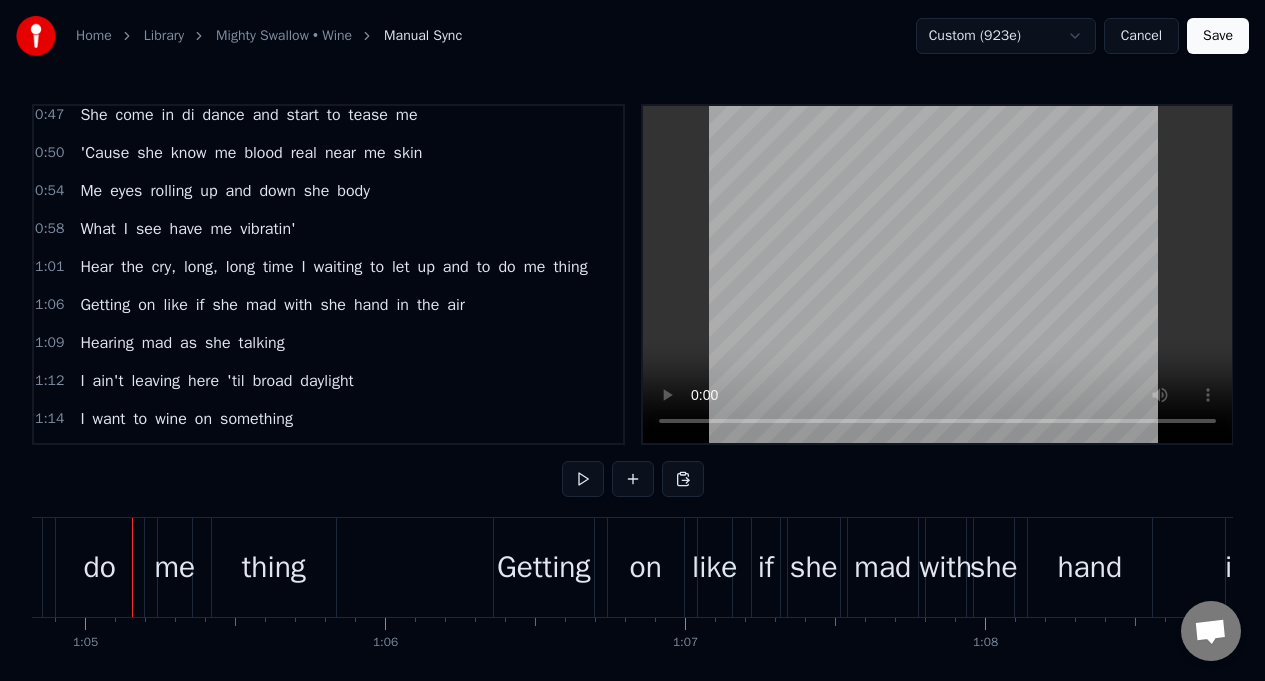 click on "Hear" at bounding box center [96, 267] 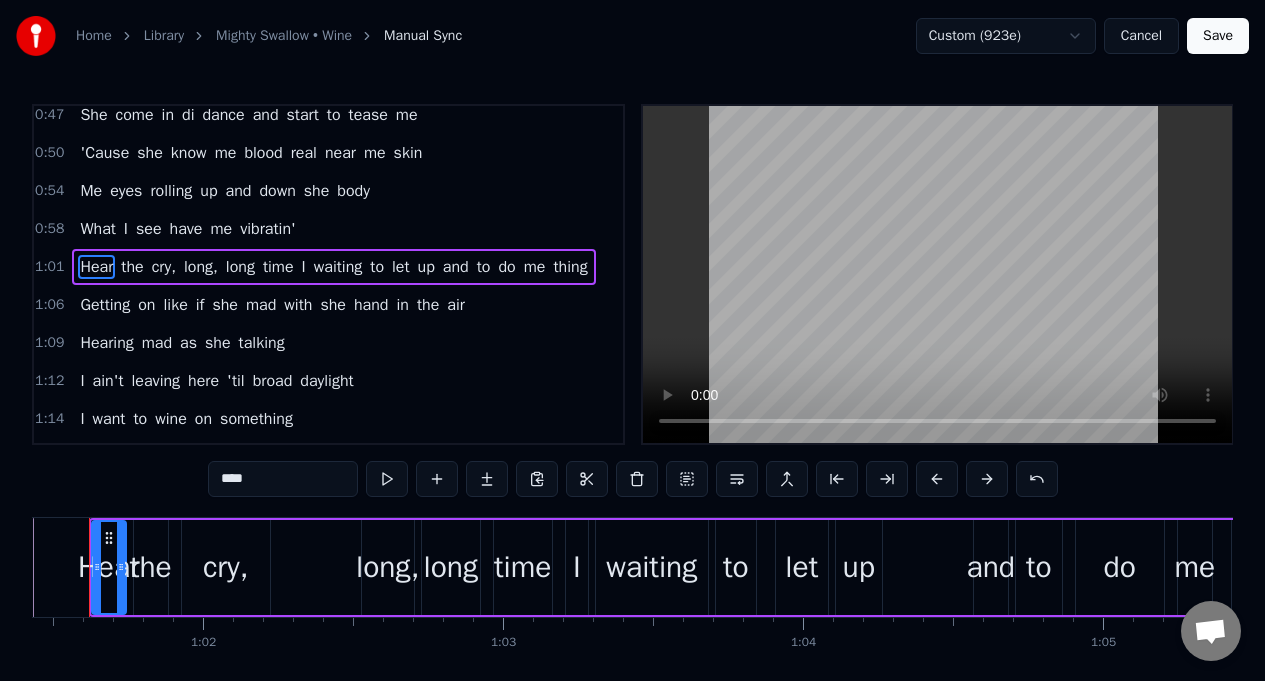 scroll, scrollTop: 0, scrollLeft: 18386, axis: horizontal 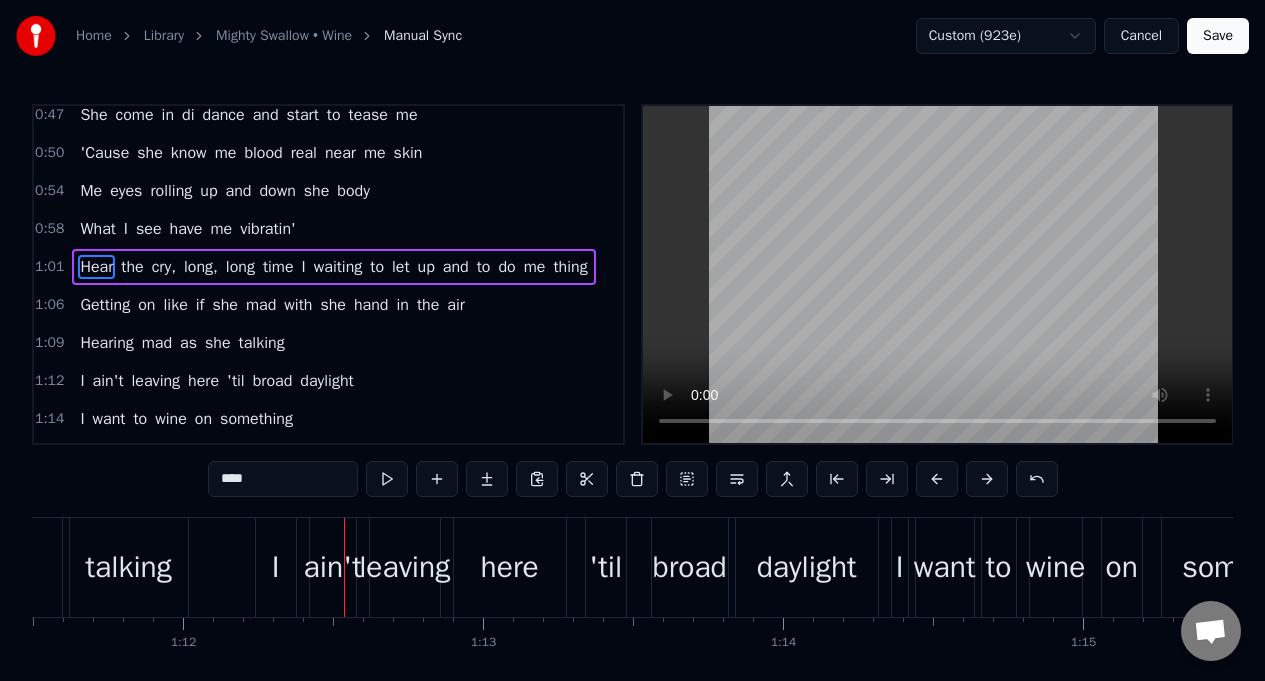 click on "talking" at bounding box center (262, 343) 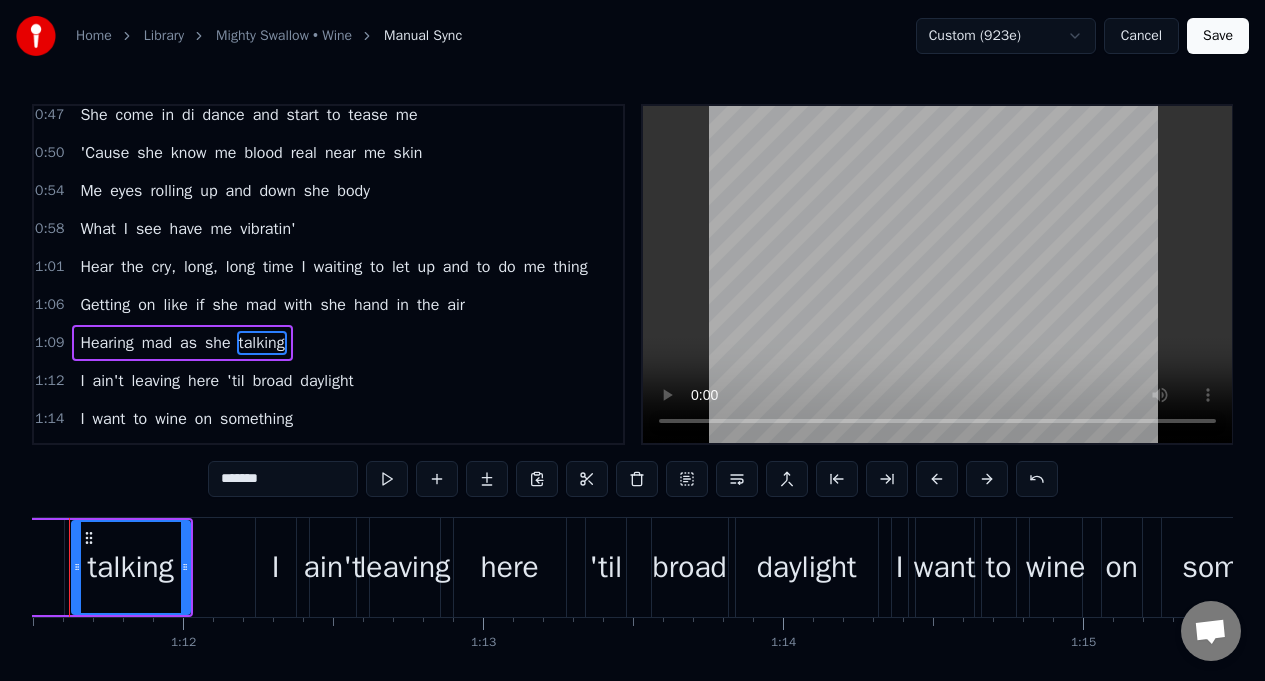scroll, scrollTop: 445, scrollLeft: 0, axis: vertical 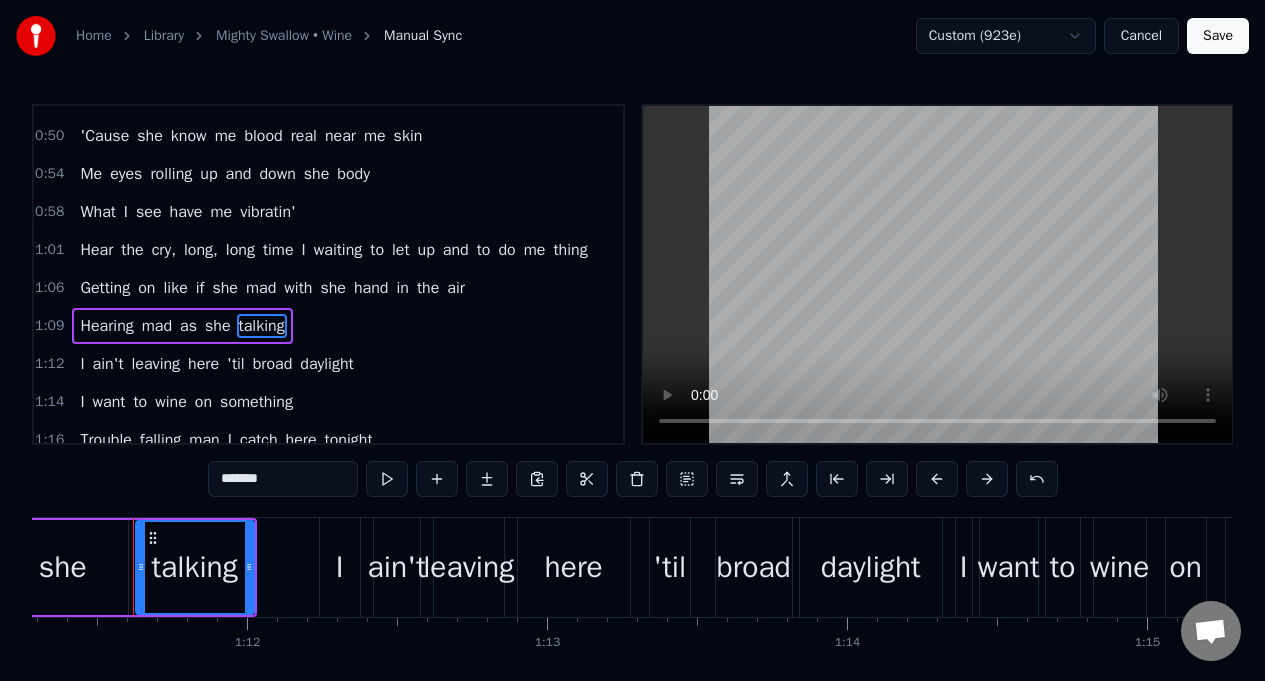 click on "*******" at bounding box center [283, 479] 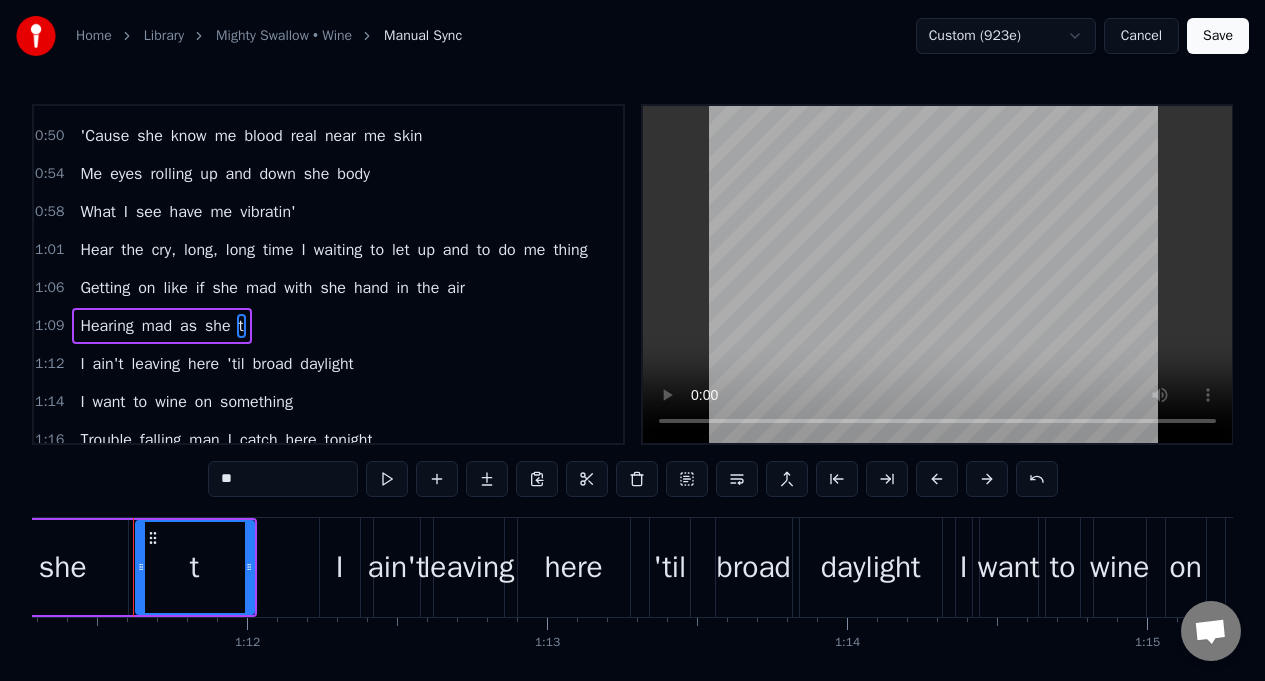 type on "*" 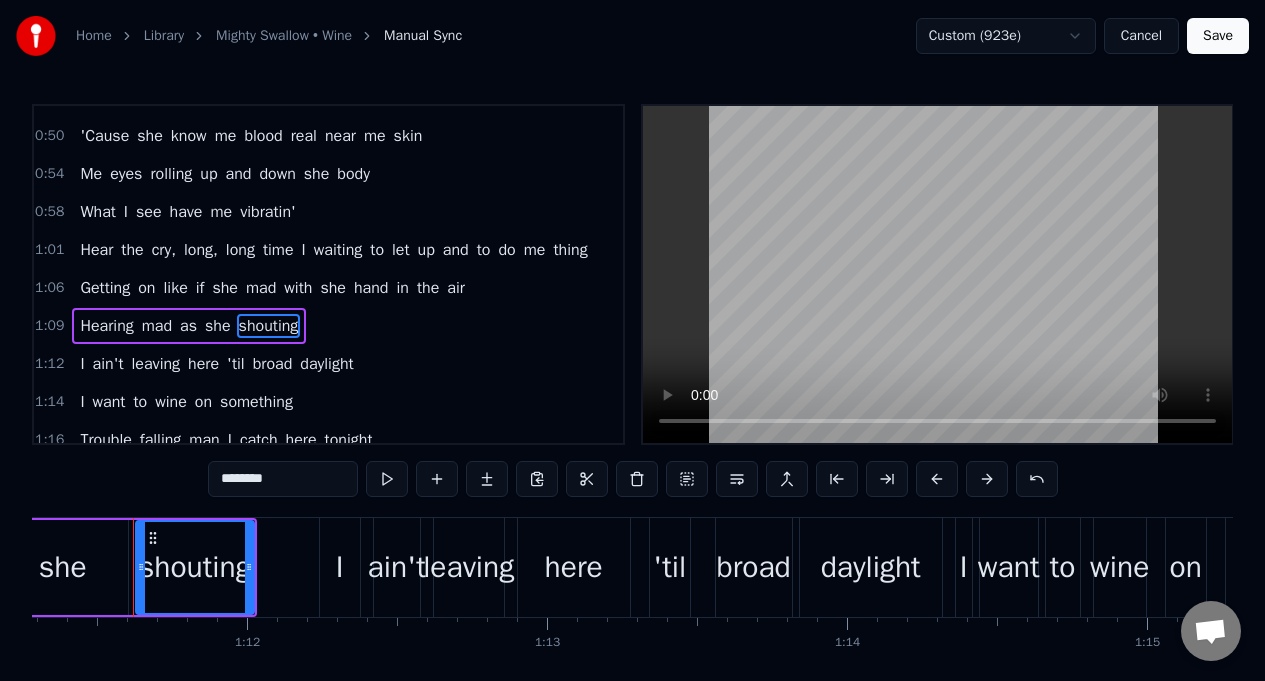 click on "Hearing" at bounding box center [106, 326] 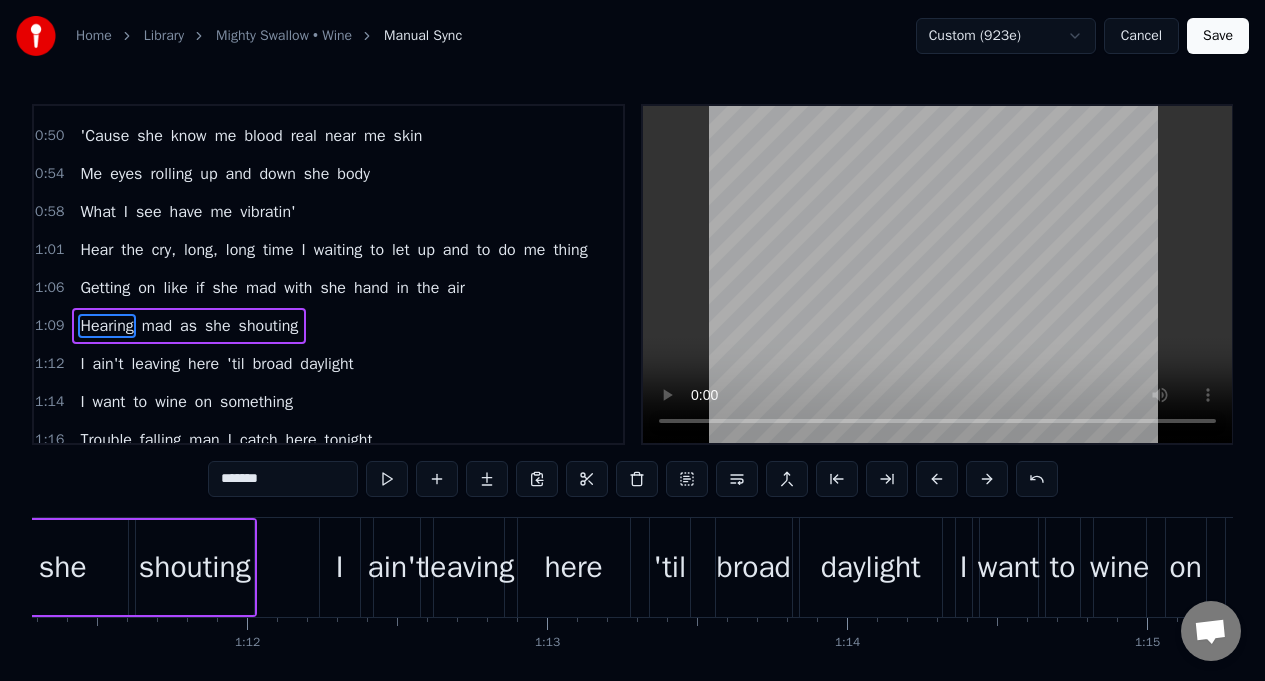 scroll, scrollTop: 449, scrollLeft: 0, axis: vertical 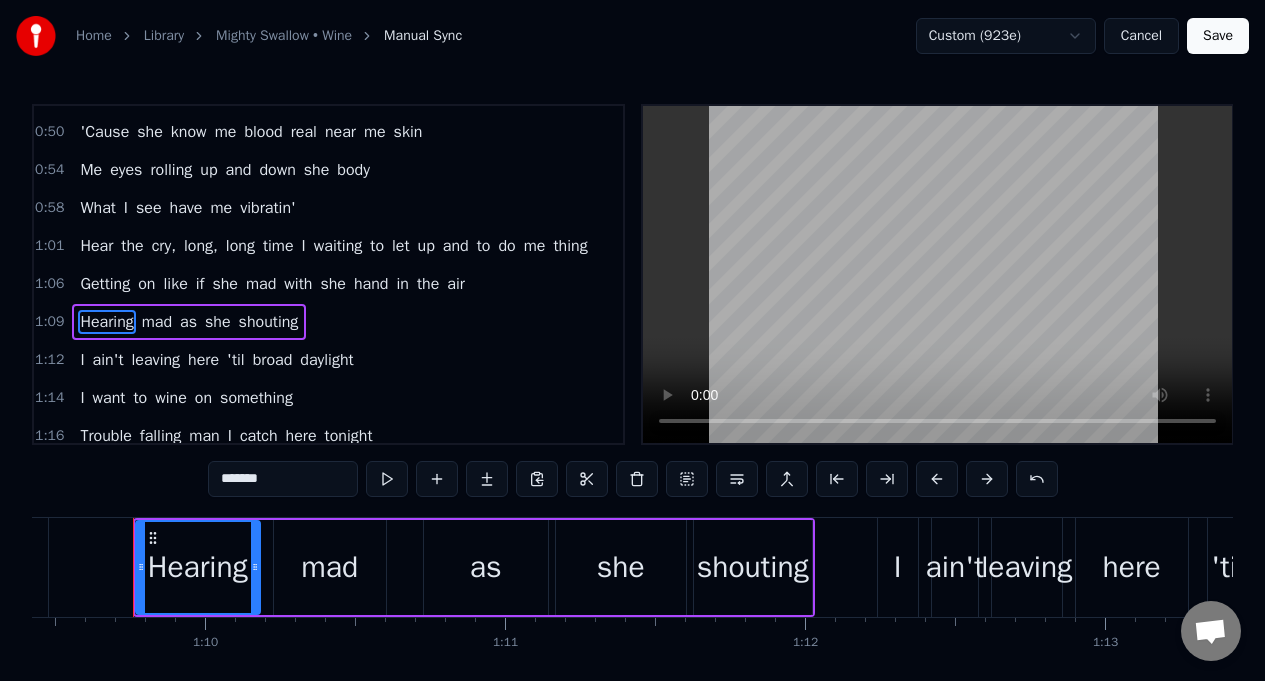 click on "Getting" at bounding box center (105, 284) 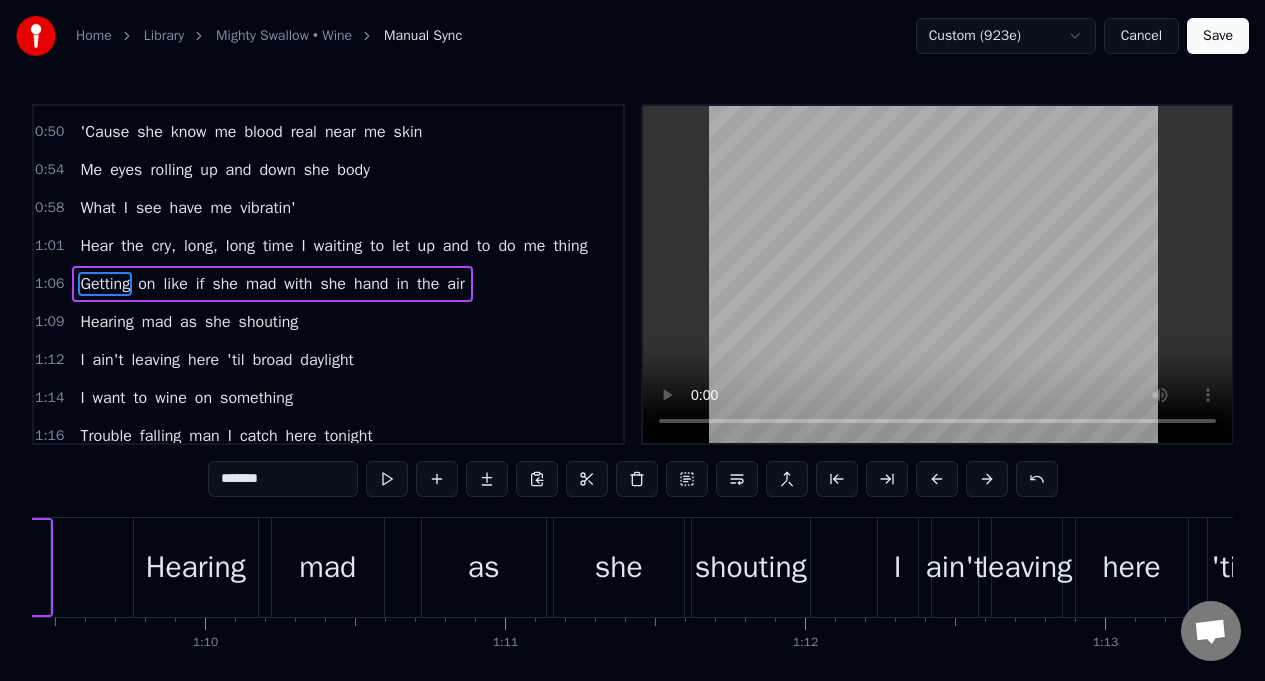 scroll, scrollTop: 450, scrollLeft: 0, axis: vertical 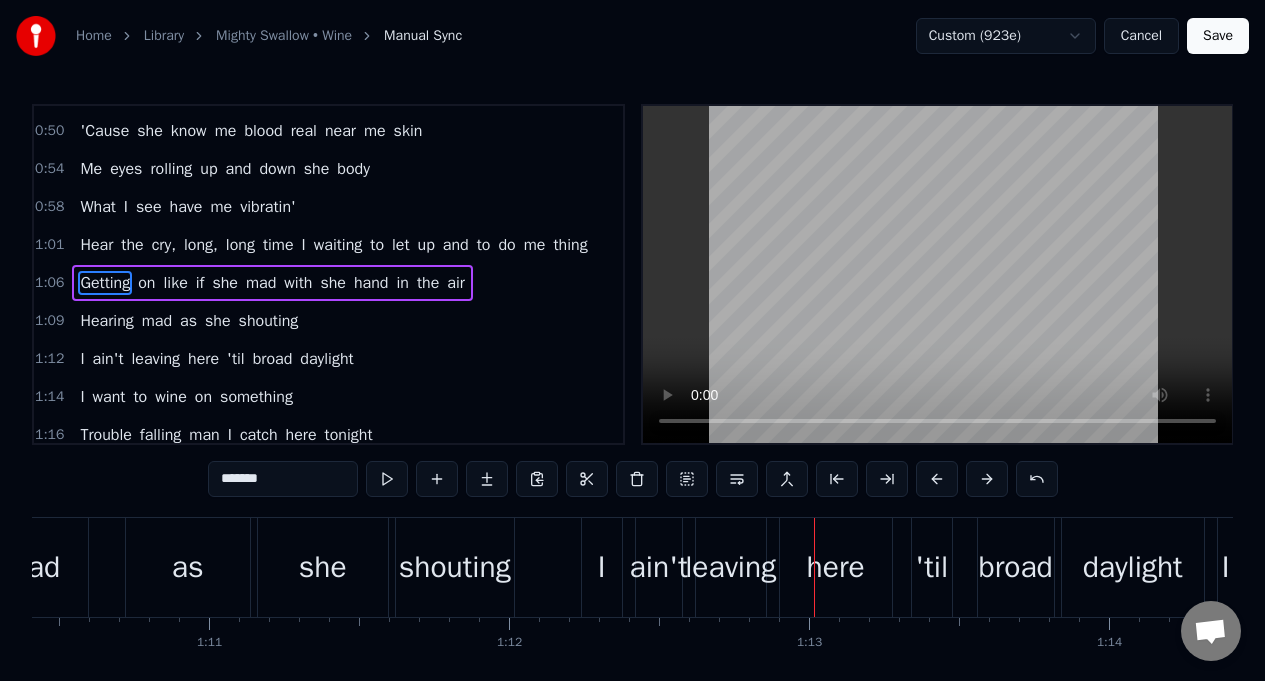 click on "Getting" at bounding box center [105, 283] 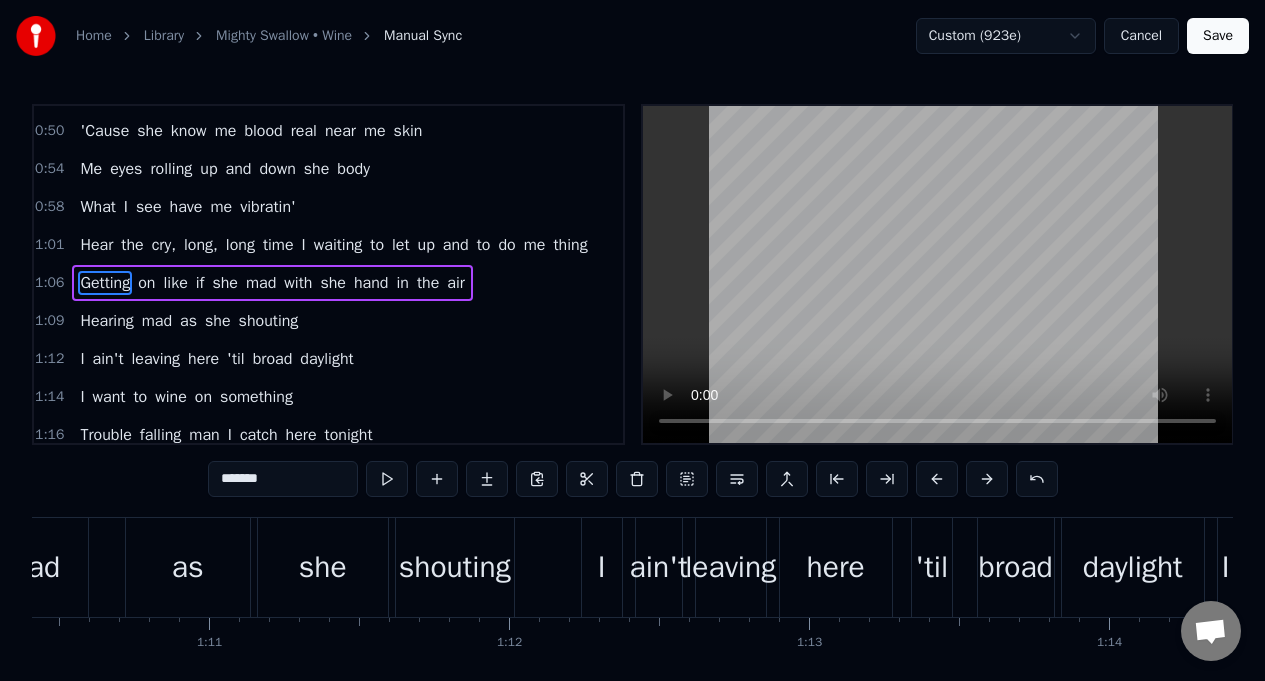 scroll, scrollTop: 458, scrollLeft: 0, axis: vertical 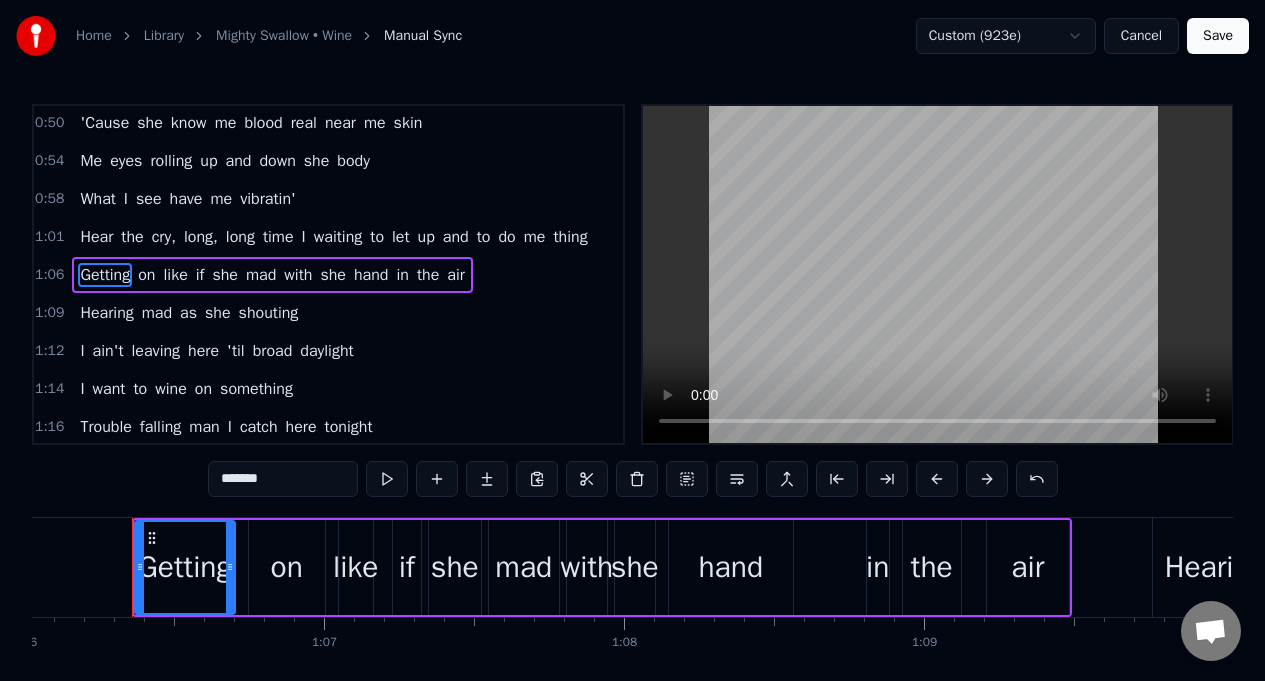 click at bounding box center (937, 274) 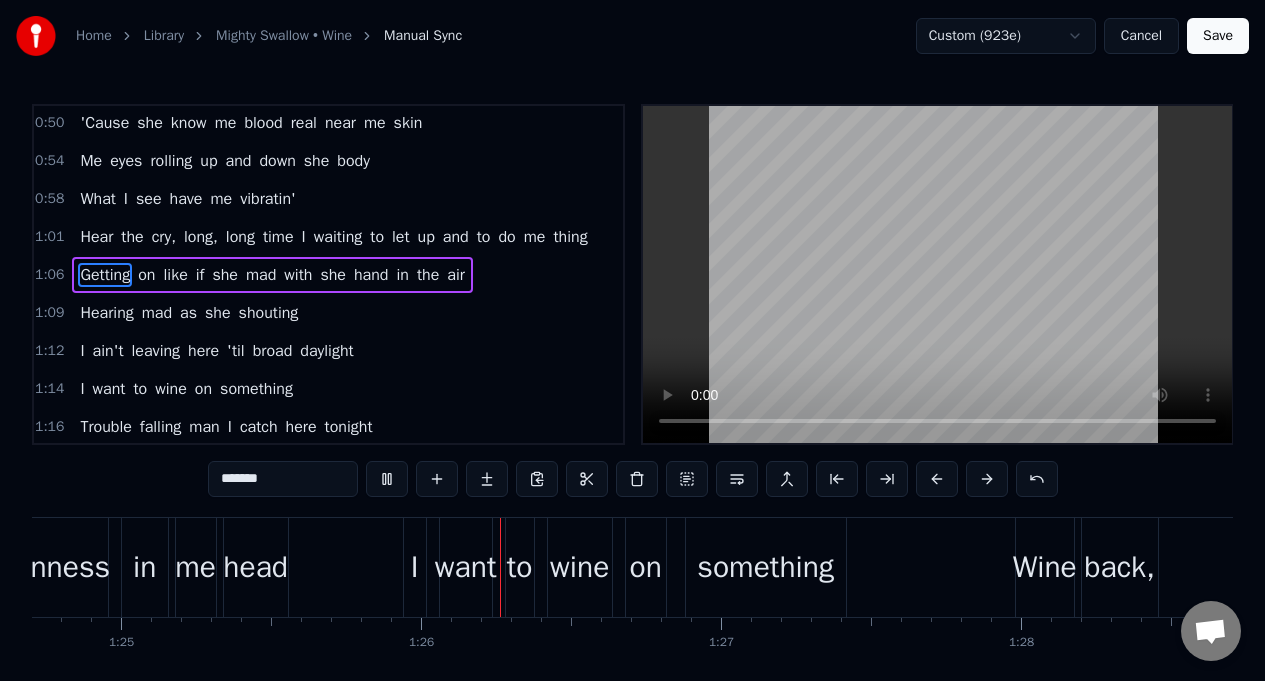 scroll, scrollTop: 0, scrollLeft: 25459, axis: horizontal 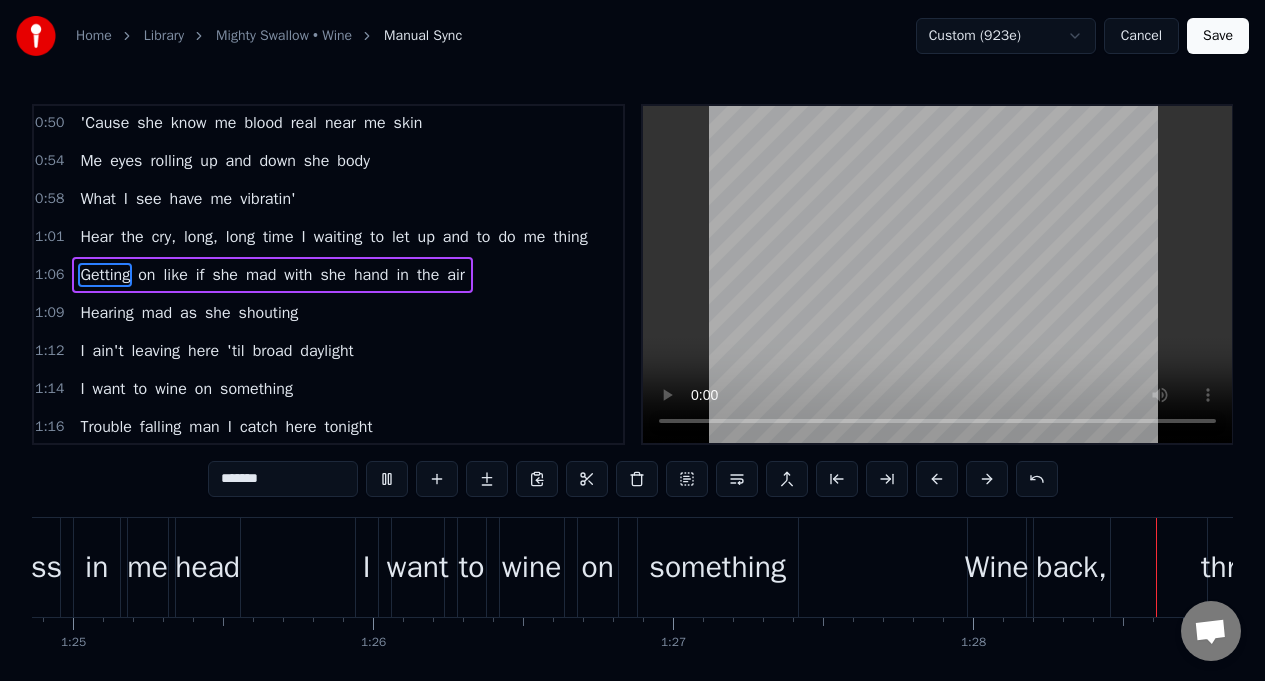 click on "Getting" at bounding box center [105, 275] 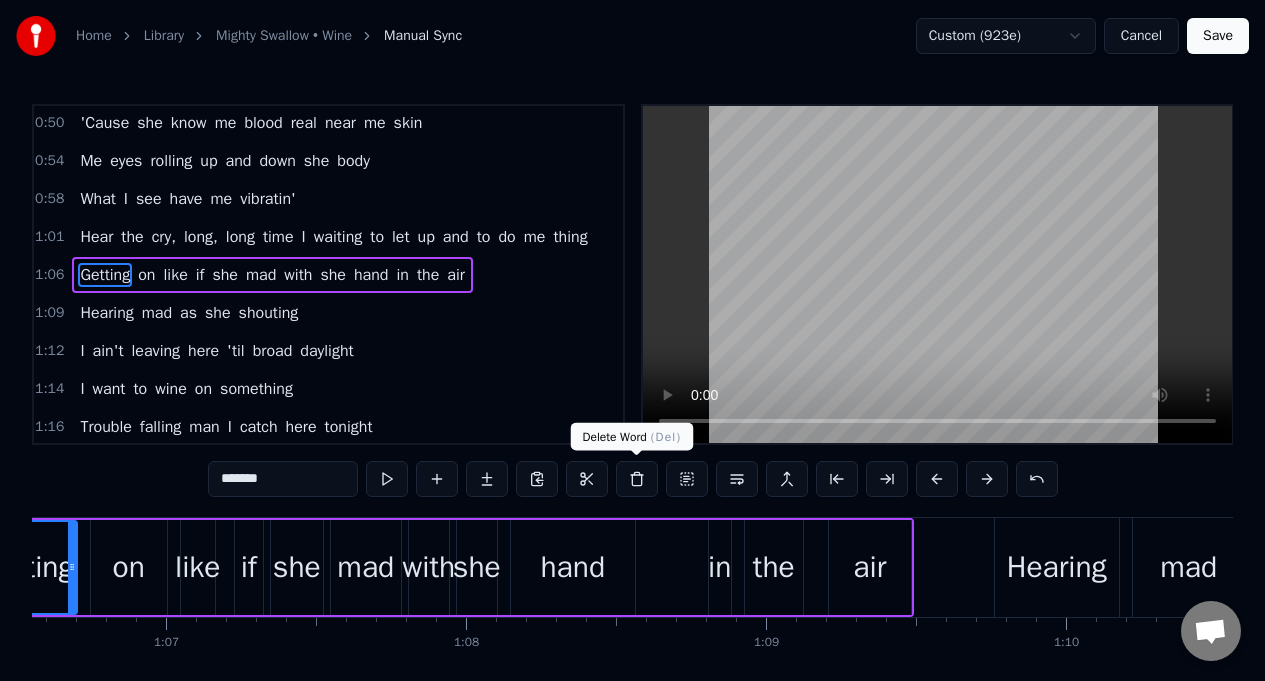 scroll, scrollTop: 0, scrollLeft: 19808, axis: horizontal 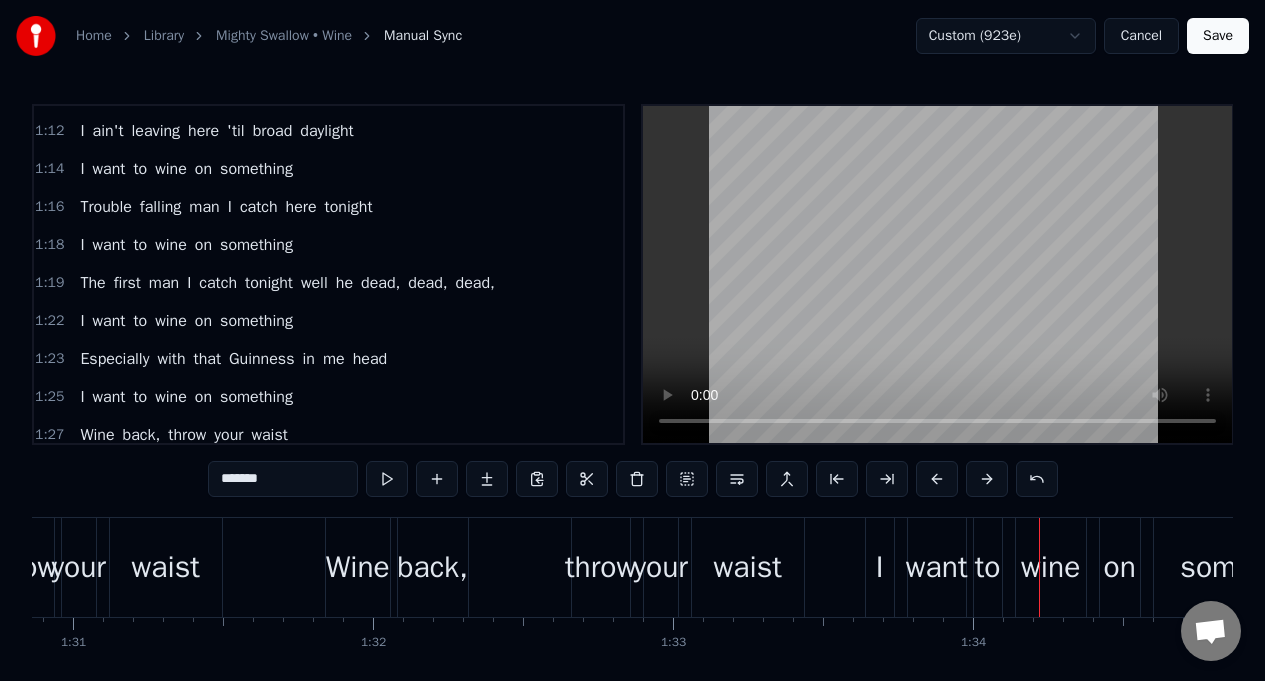 click on "The" at bounding box center (92, 283) 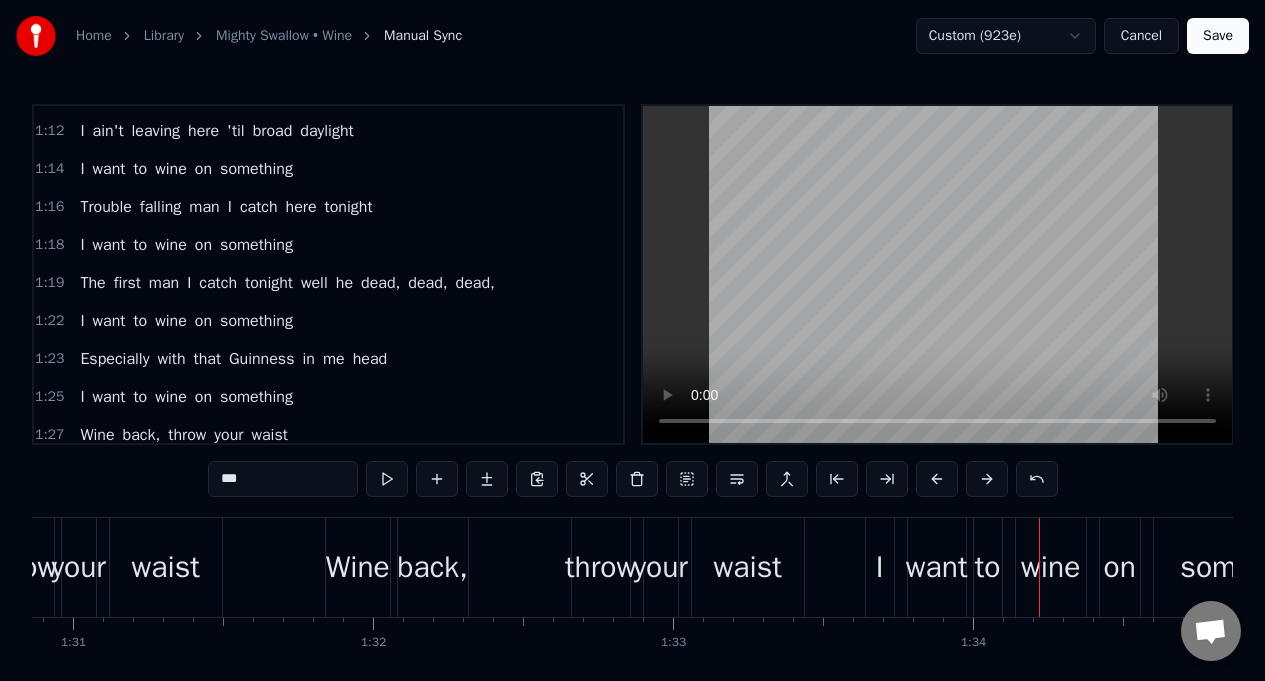 scroll, scrollTop: 694, scrollLeft: 0, axis: vertical 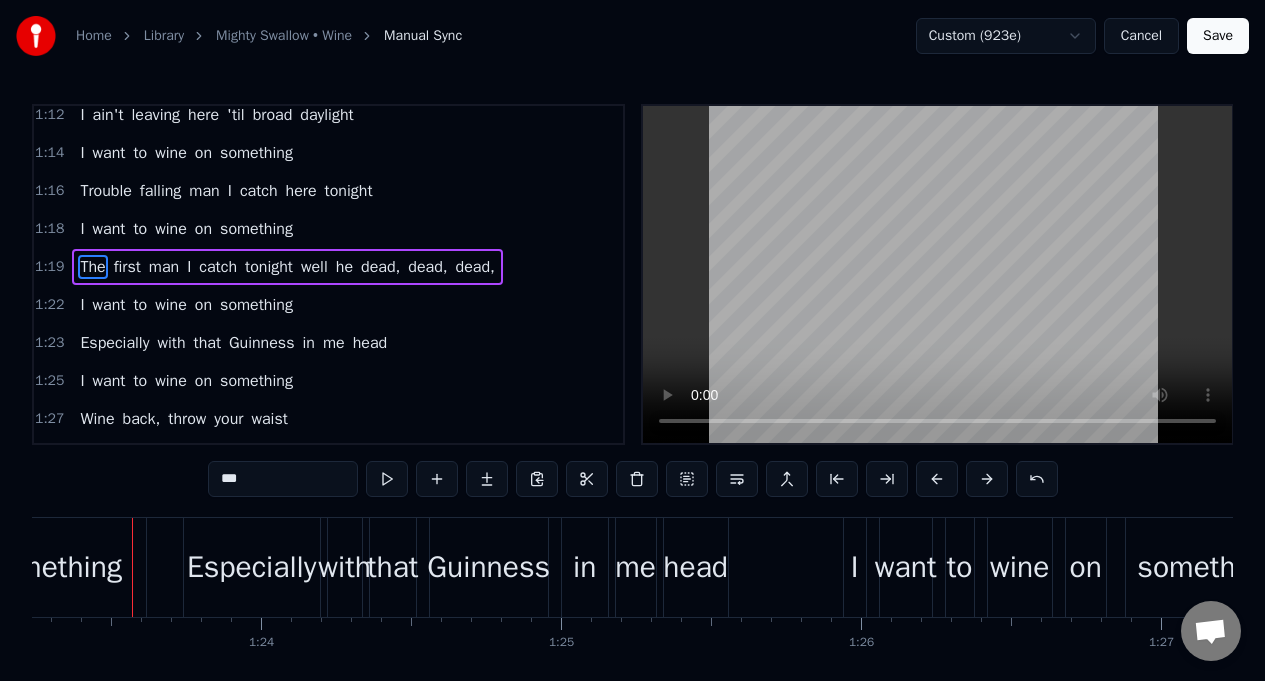 click on "I" at bounding box center [189, 267] 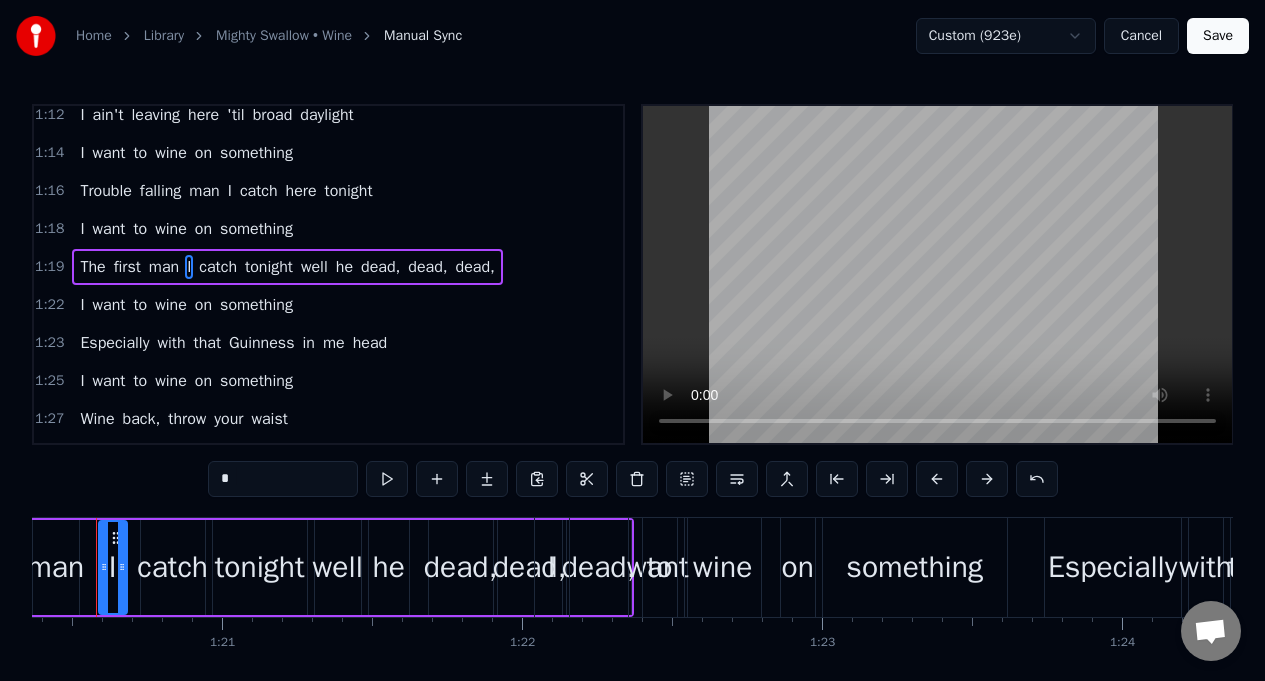 scroll, scrollTop: 0, scrollLeft: 24073, axis: horizontal 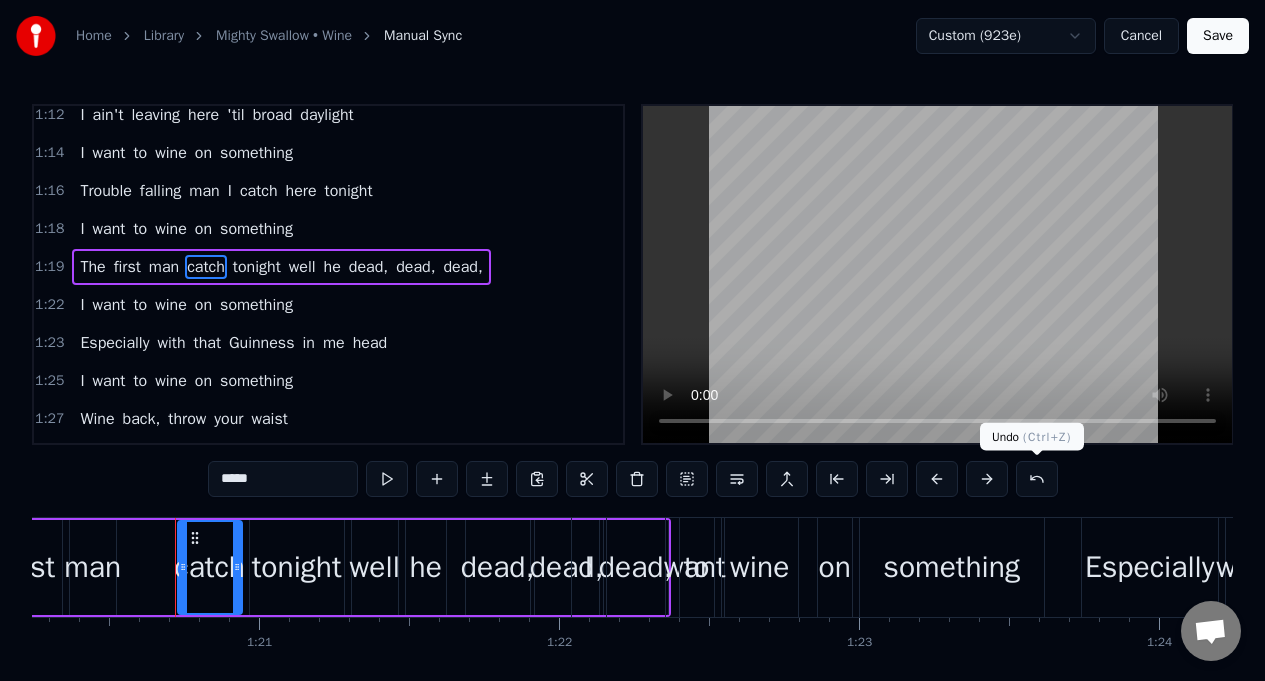 click at bounding box center (1037, 479) 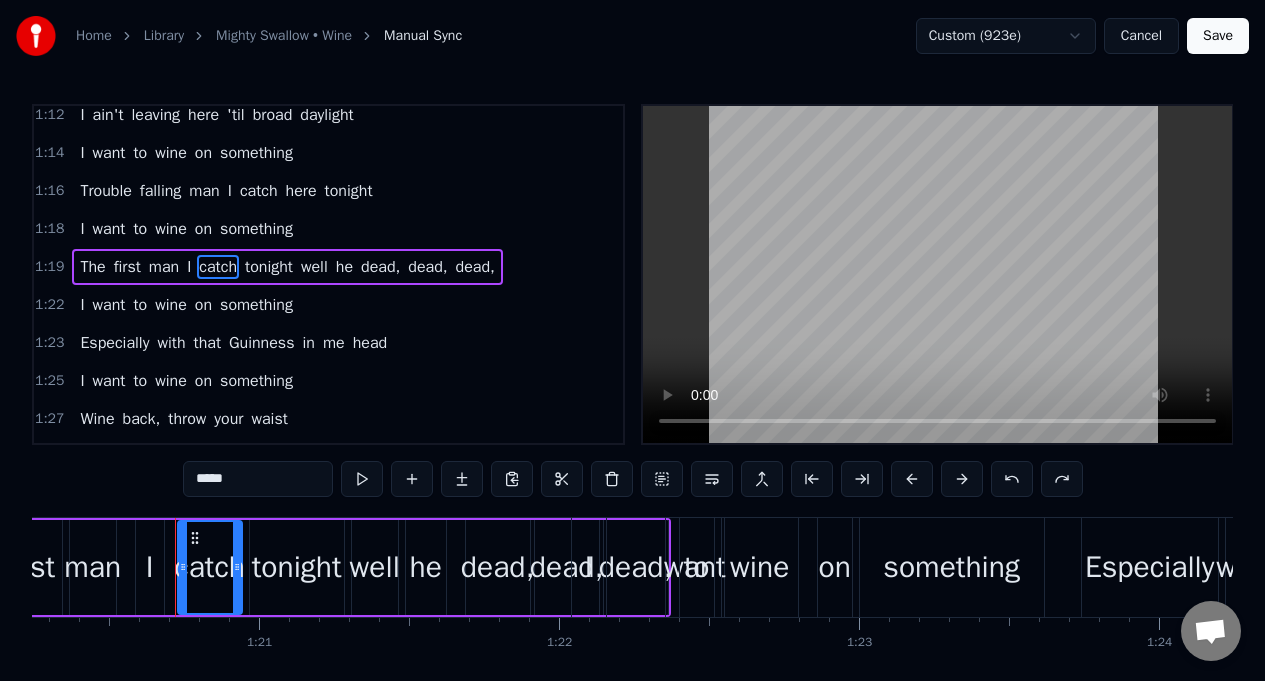 click on "I" at bounding box center [150, 567] 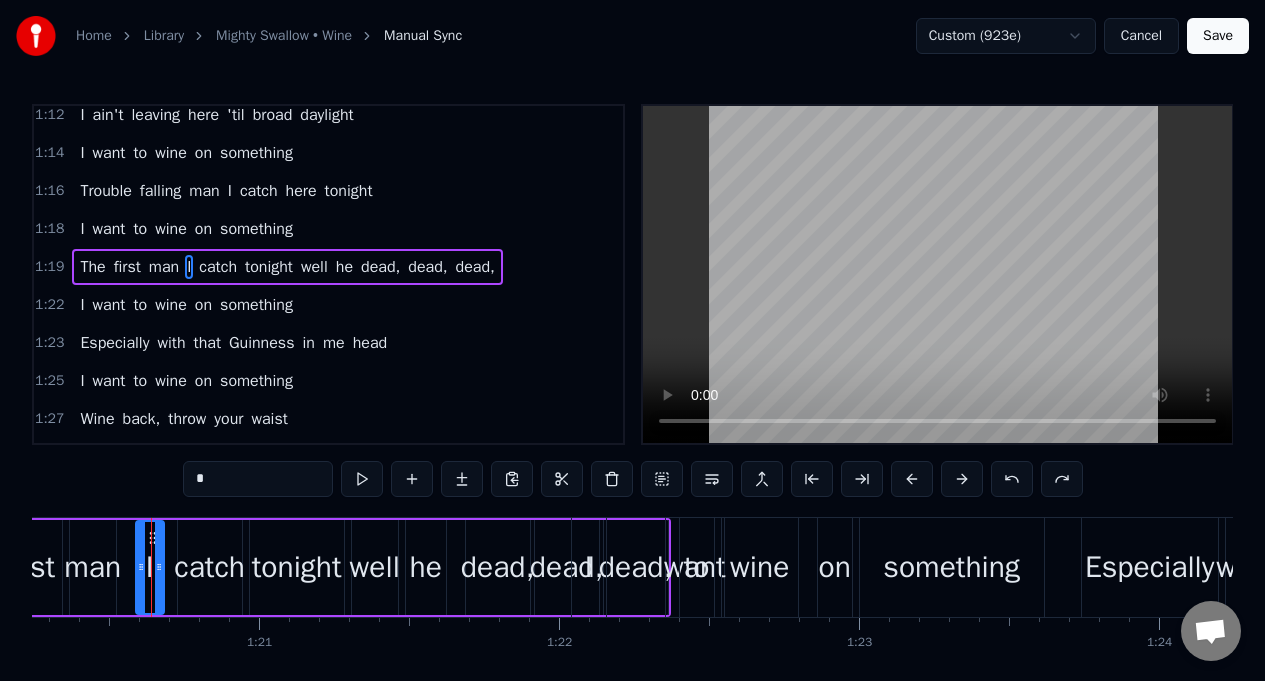 click on "*" at bounding box center [258, 479] 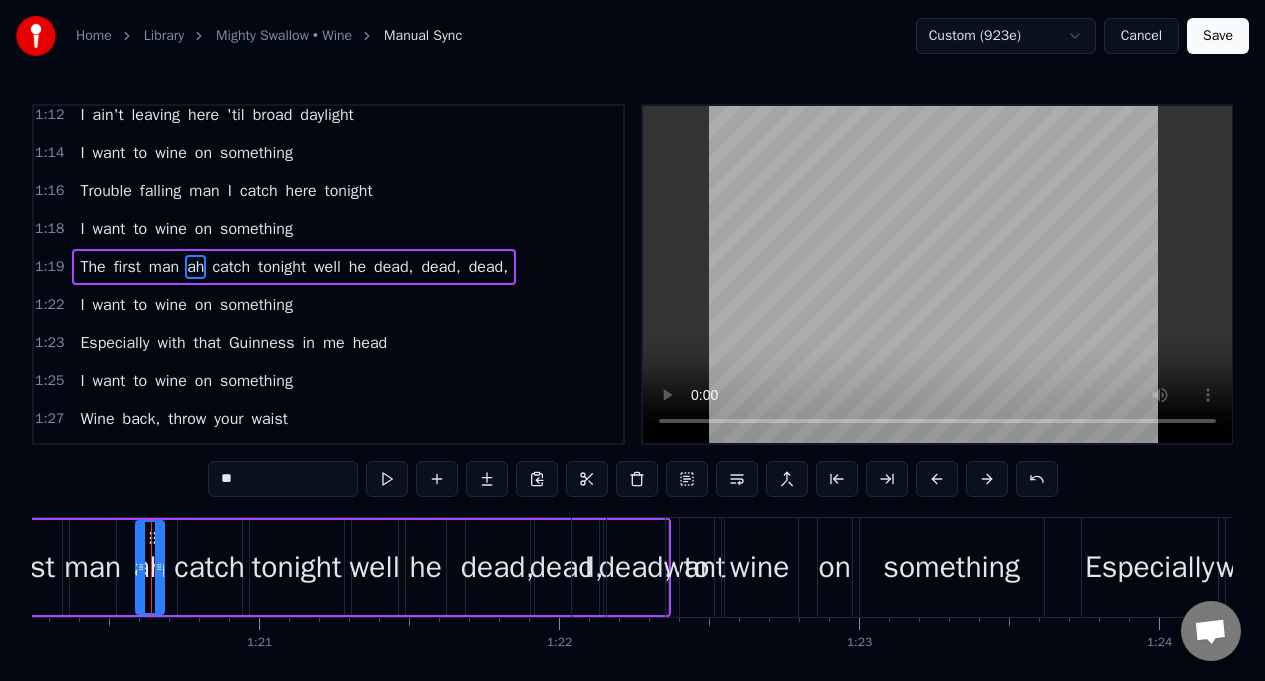 click on "first" at bounding box center (29, 567) 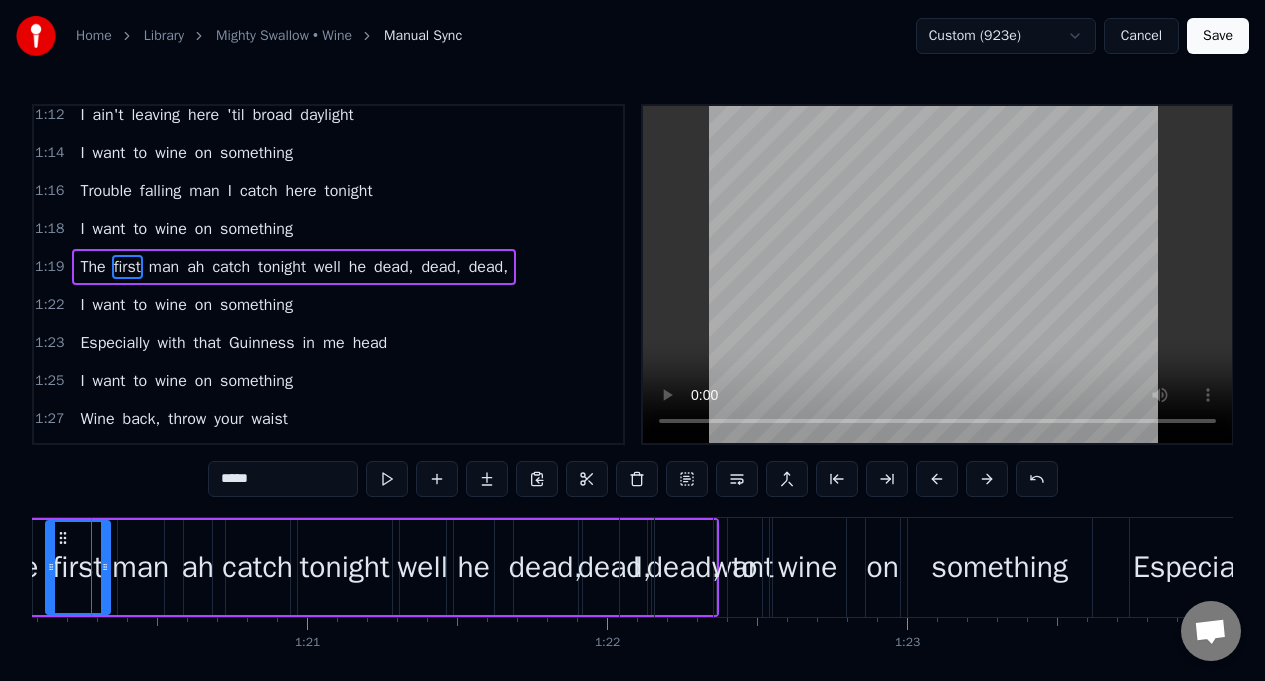 scroll, scrollTop: 0, scrollLeft: 23983, axis: horizontal 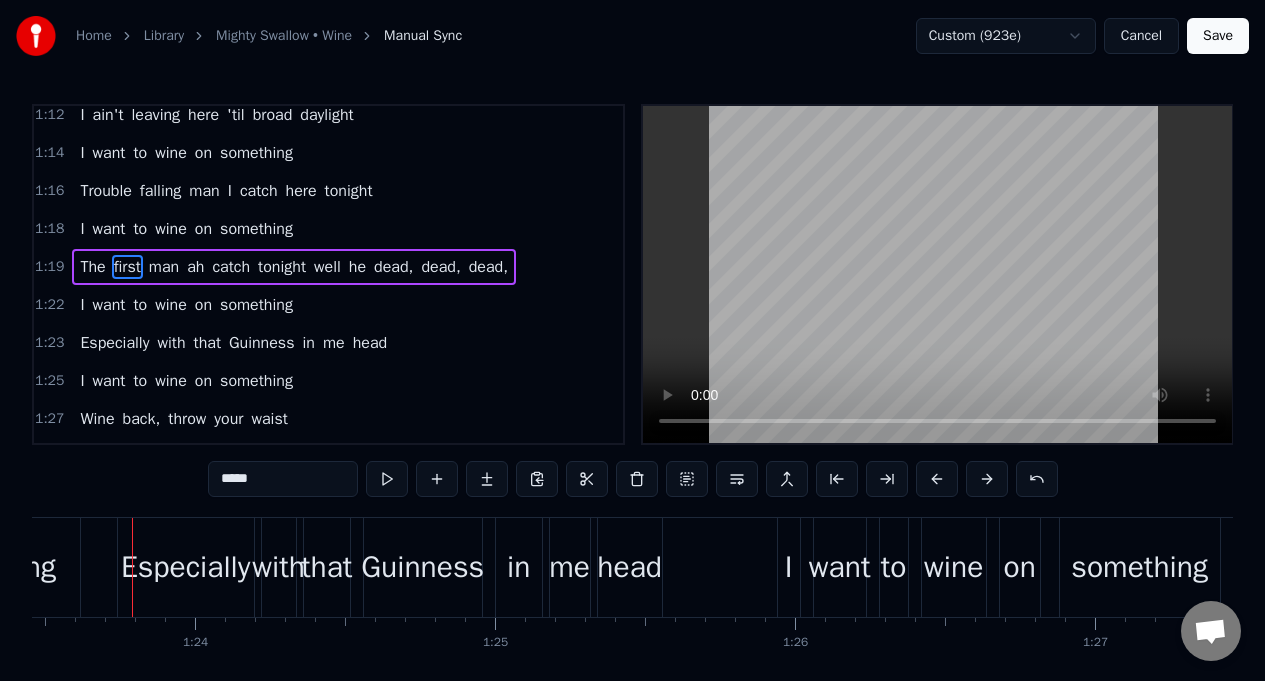 click on "The" at bounding box center (92, 267) 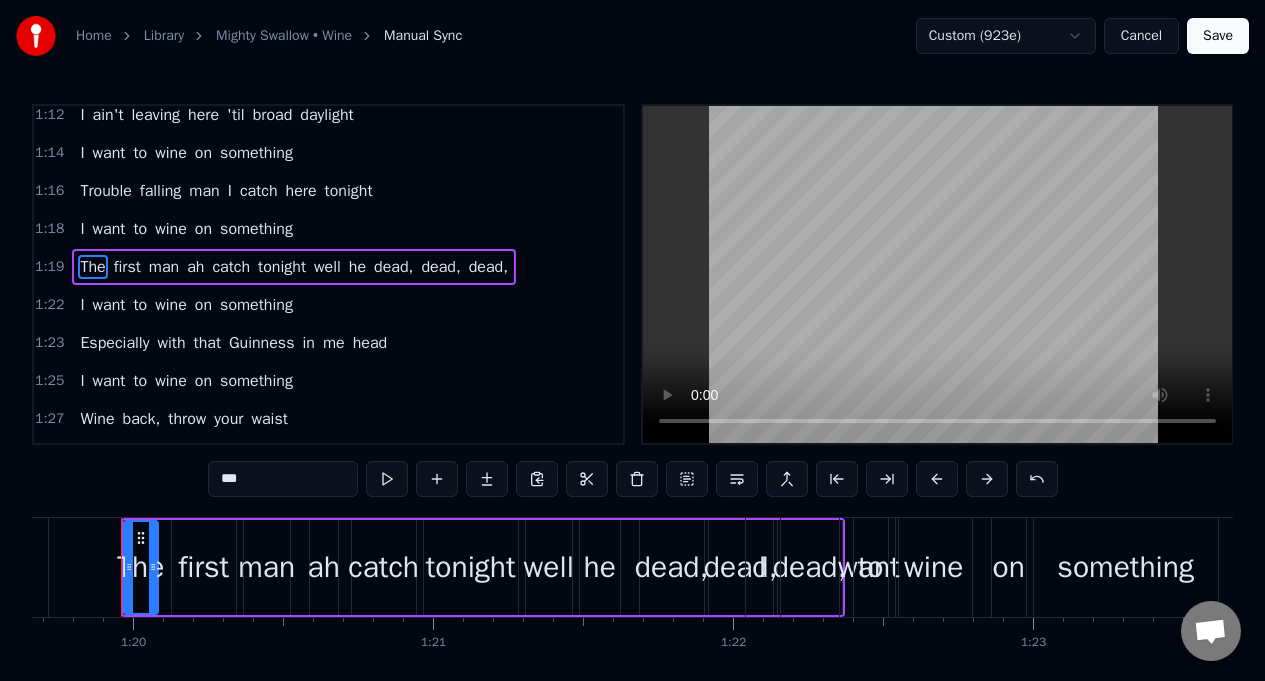 scroll, scrollTop: 0, scrollLeft: 23887, axis: horizontal 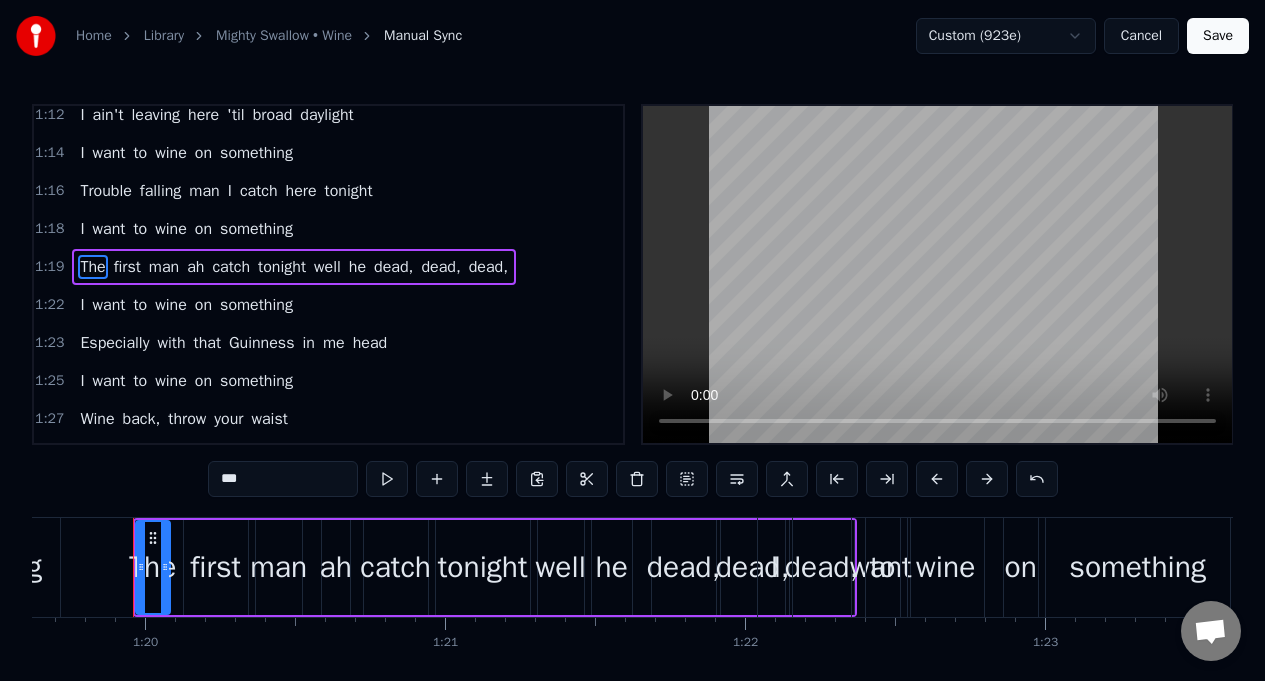 click on "I want to wine on something" at bounding box center (996, 567) 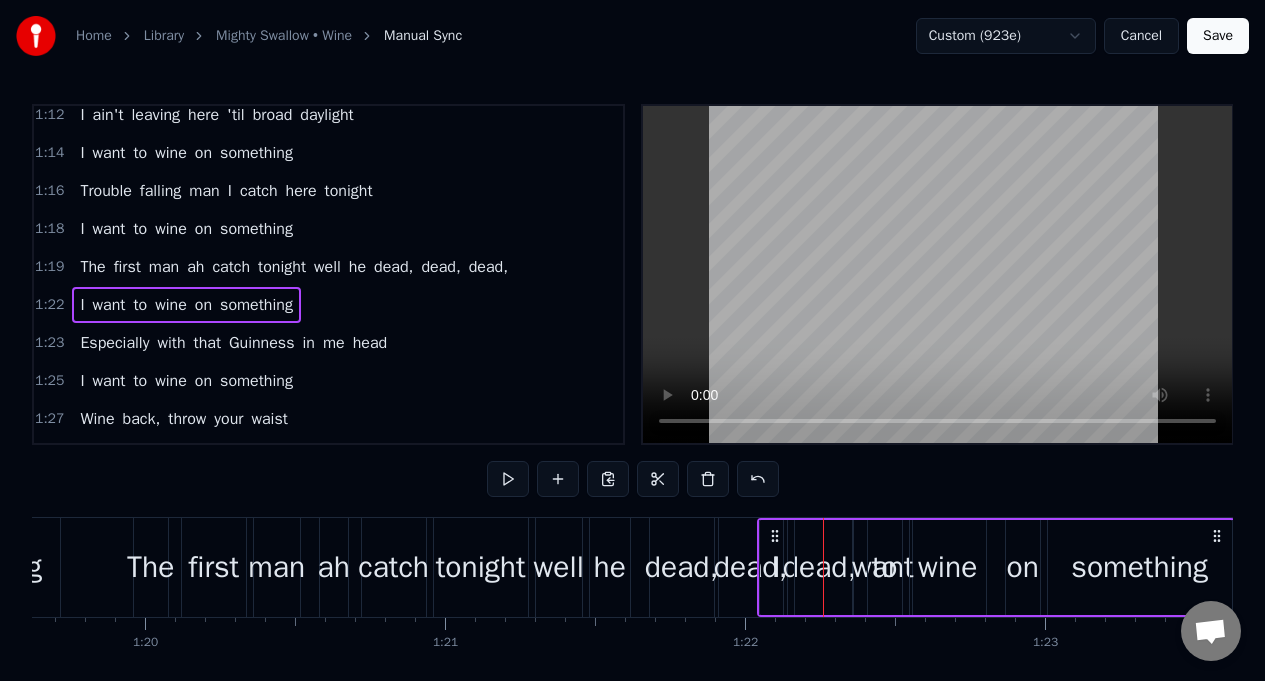 click on "I" at bounding box center (777, 567) 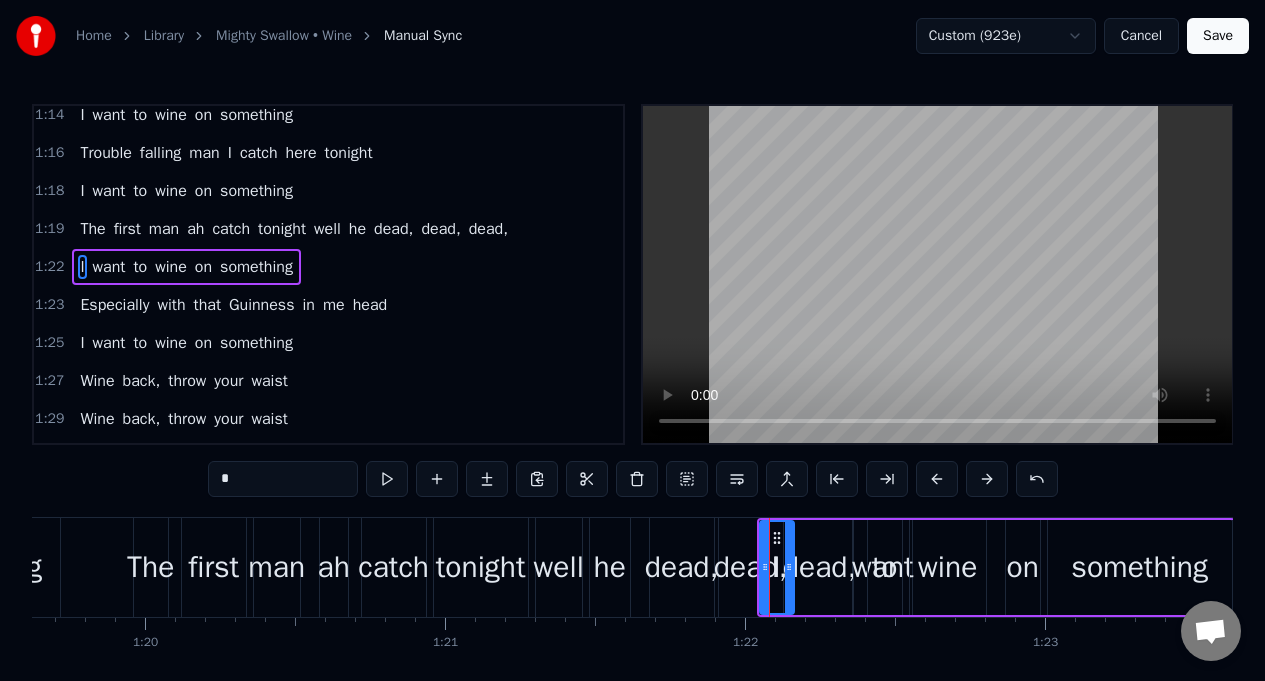 scroll, scrollTop: 732, scrollLeft: 0, axis: vertical 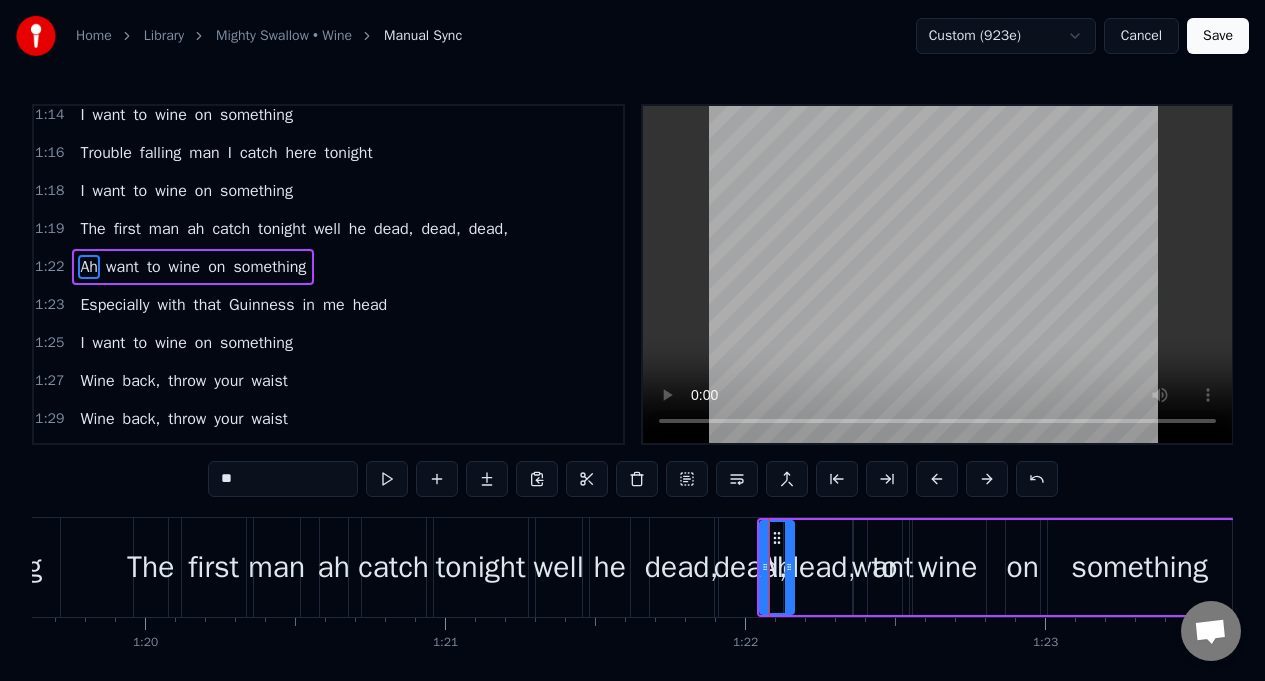 click on "**" at bounding box center [283, 479] 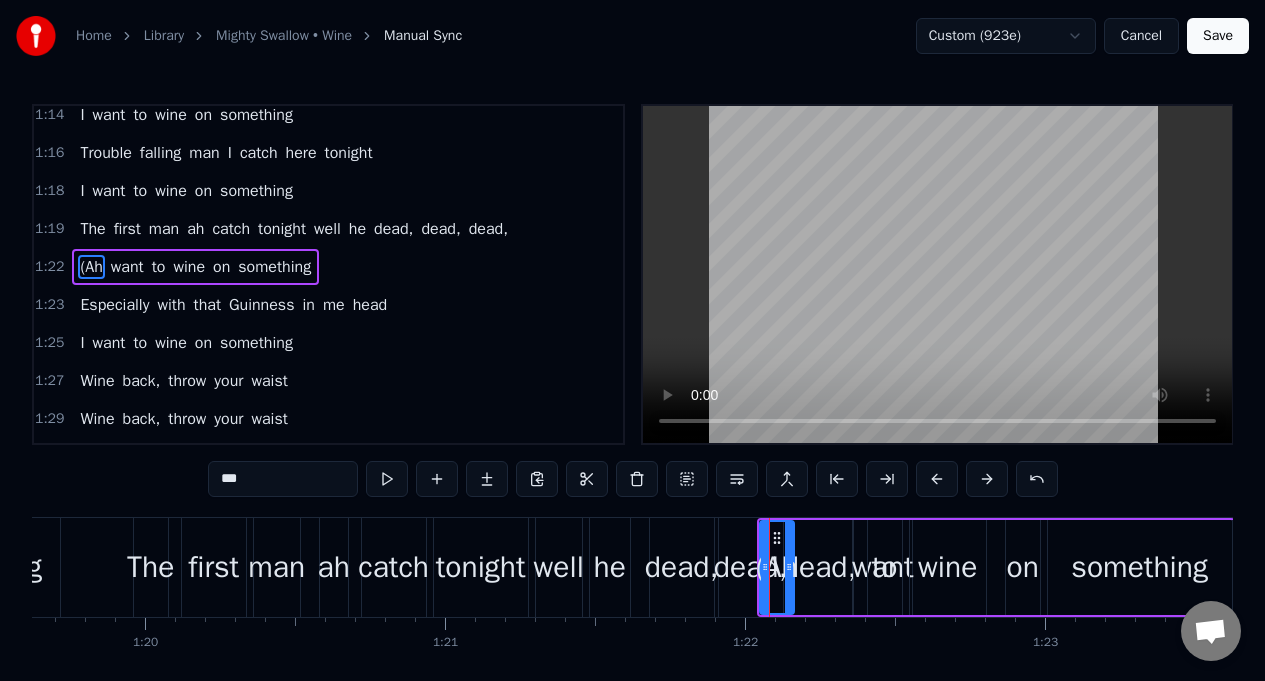 click on "something" at bounding box center [1139, 567] 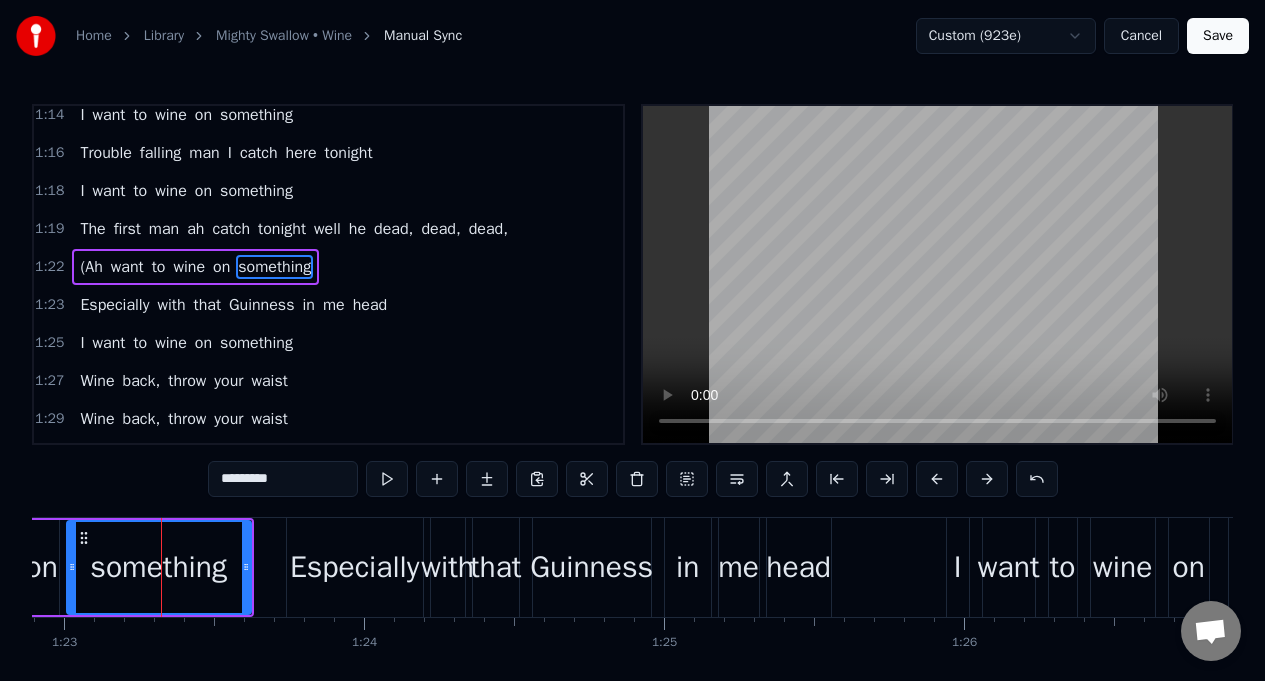 scroll, scrollTop: 0, scrollLeft: 24896, axis: horizontal 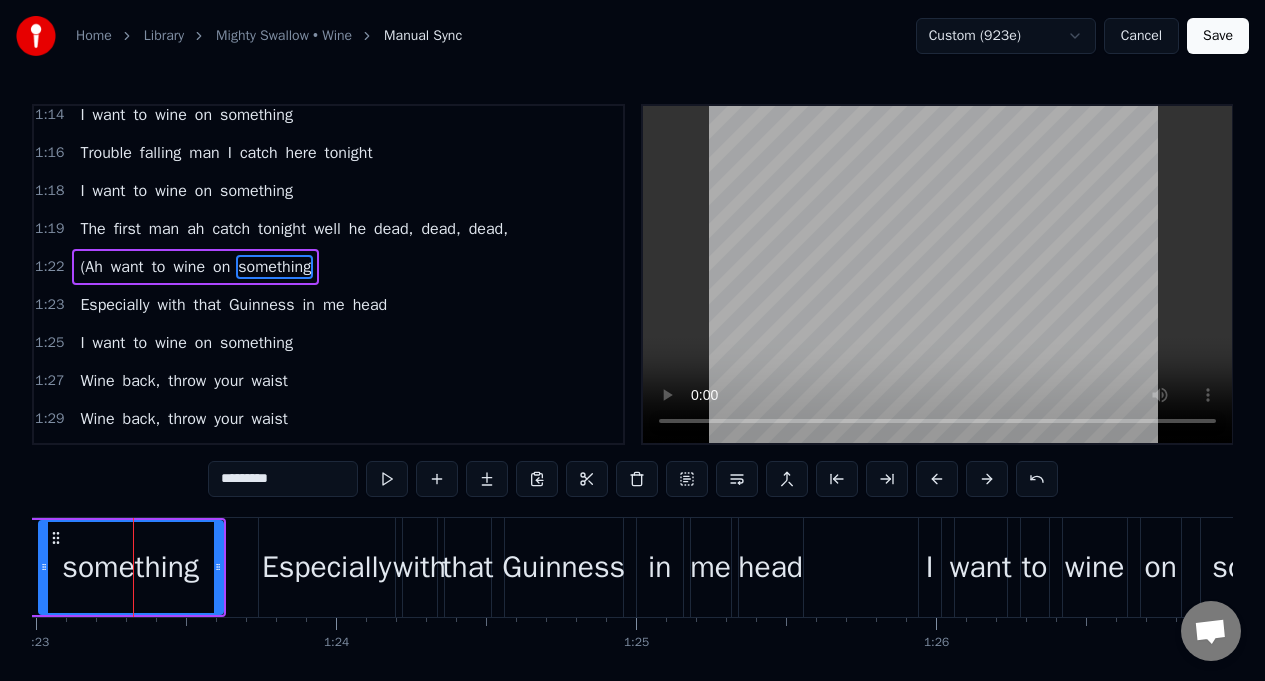 click on "*********" at bounding box center [283, 479] 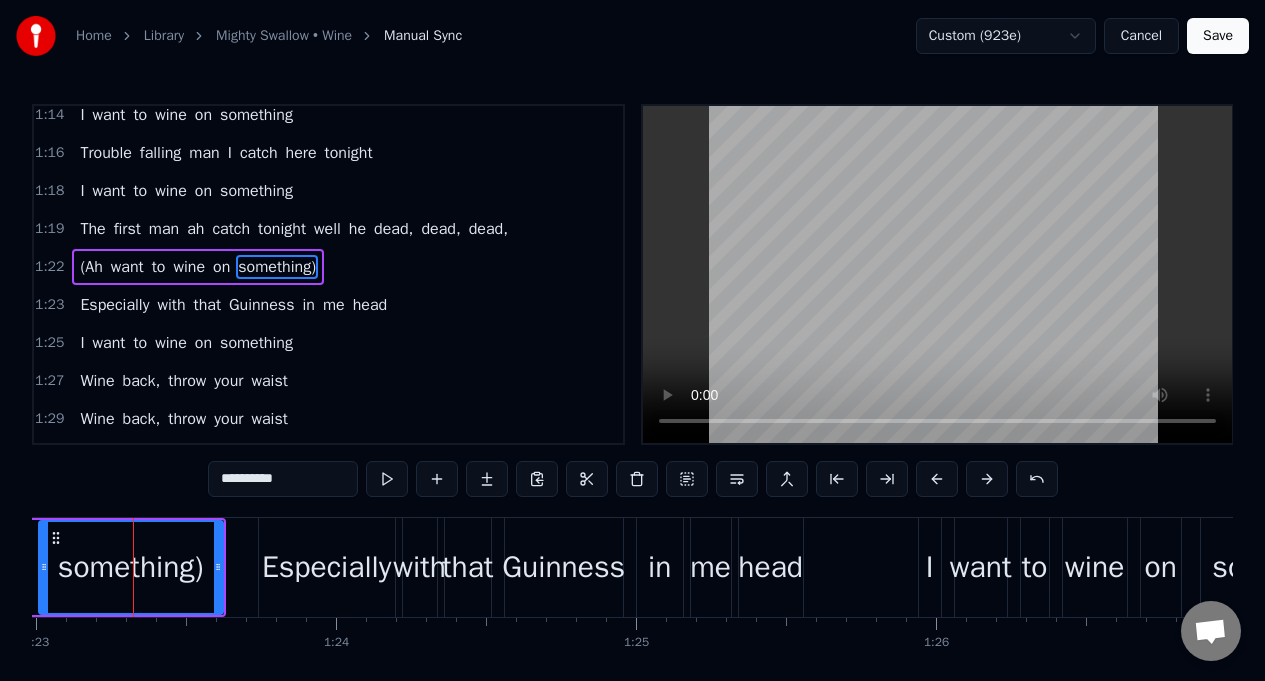 click on "The" at bounding box center (92, 229) 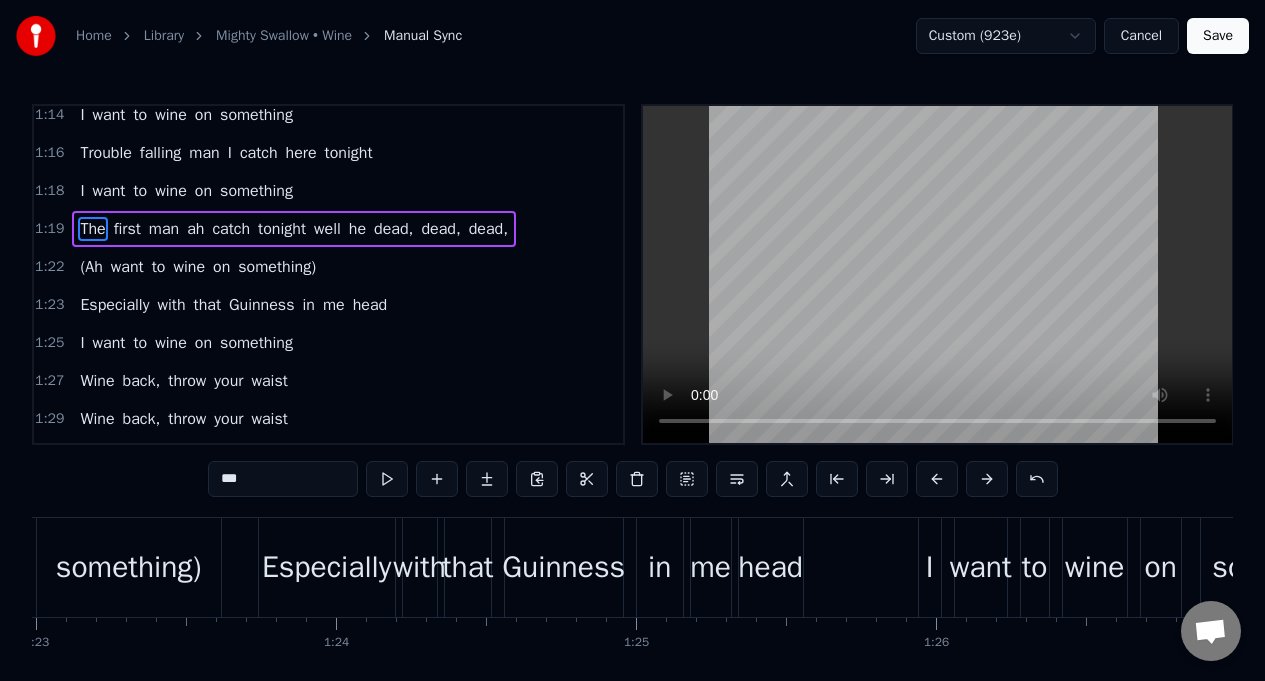 scroll, scrollTop: 702, scrollLeft: 0, axis: vertical 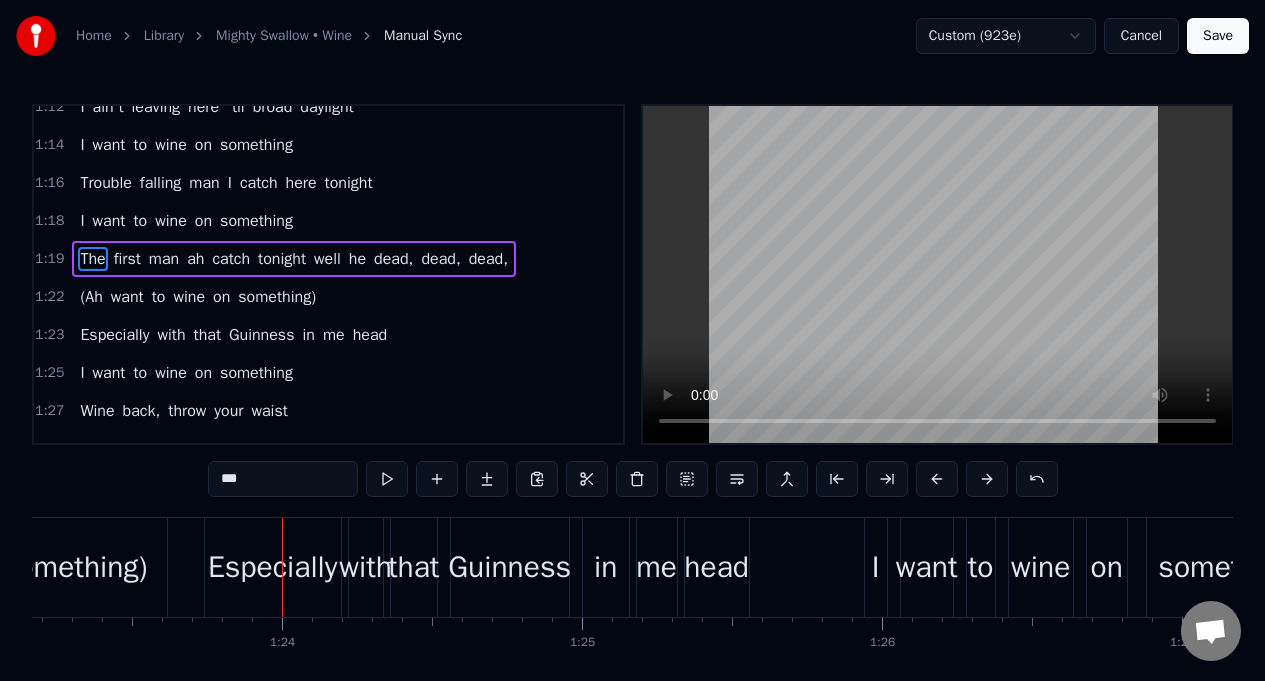 click on "dead," at bounding box center (488, 259) 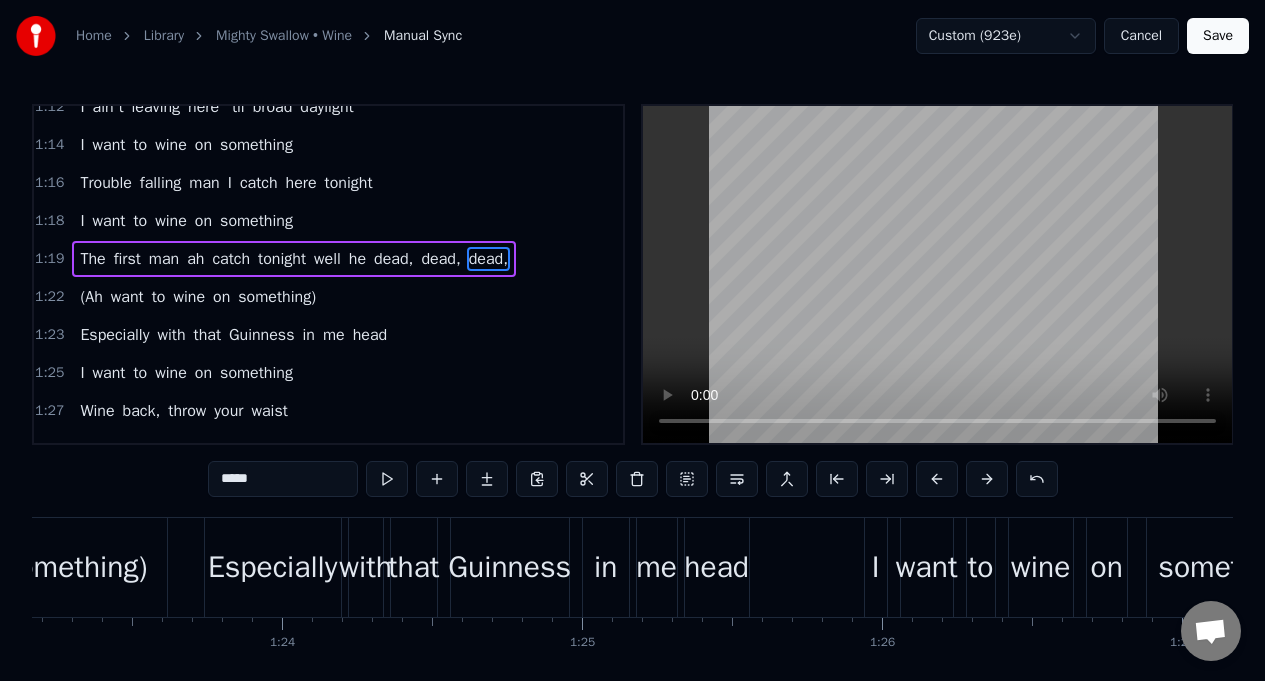 scroll, scrollTop: 694, scrollLeft: 0, axis: vertical 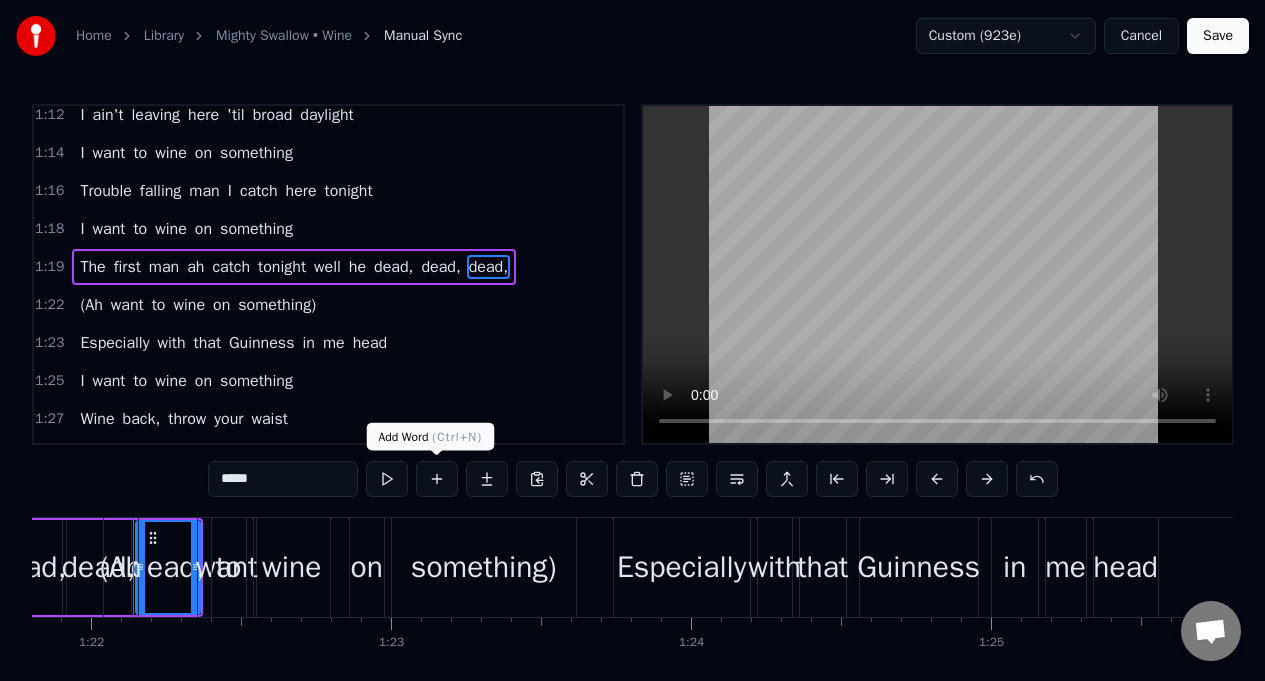 click at bounding box center [437, 479] 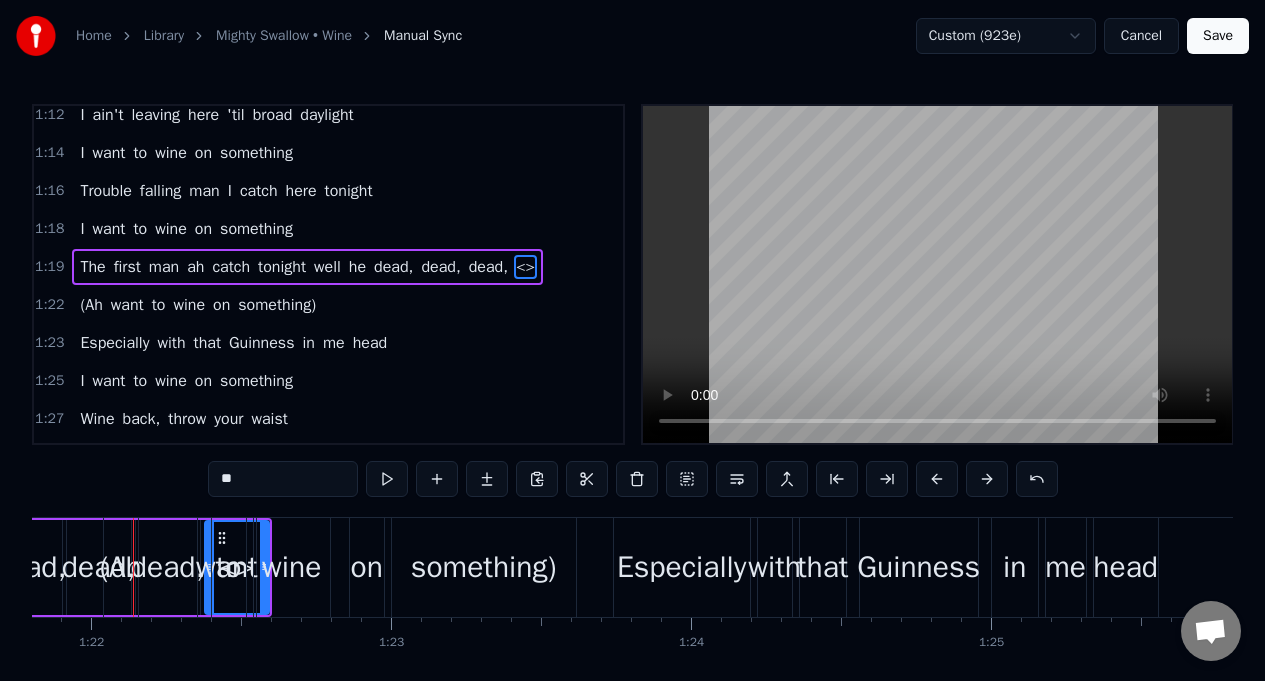 click on "**" at bounding box center [283, 479] 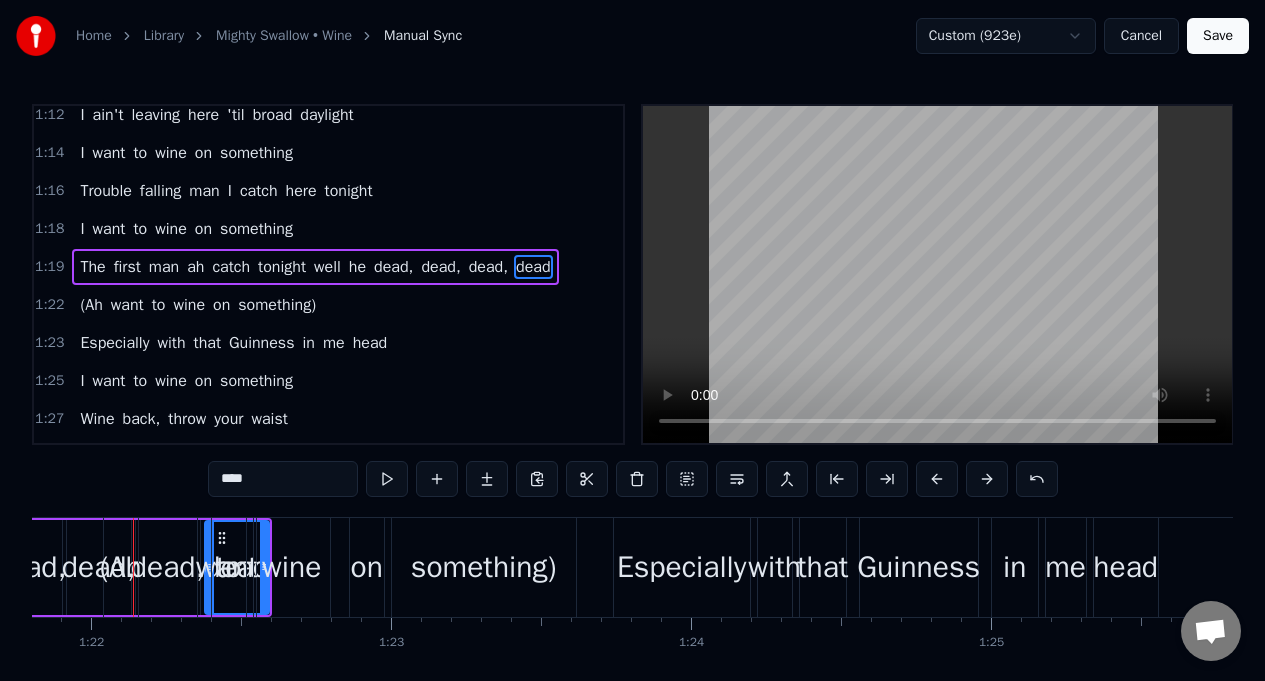 drag, startPoint x: 217, startPoint y: 533, endPoint x: 231, endPoint y: 534, distance: 14.035668 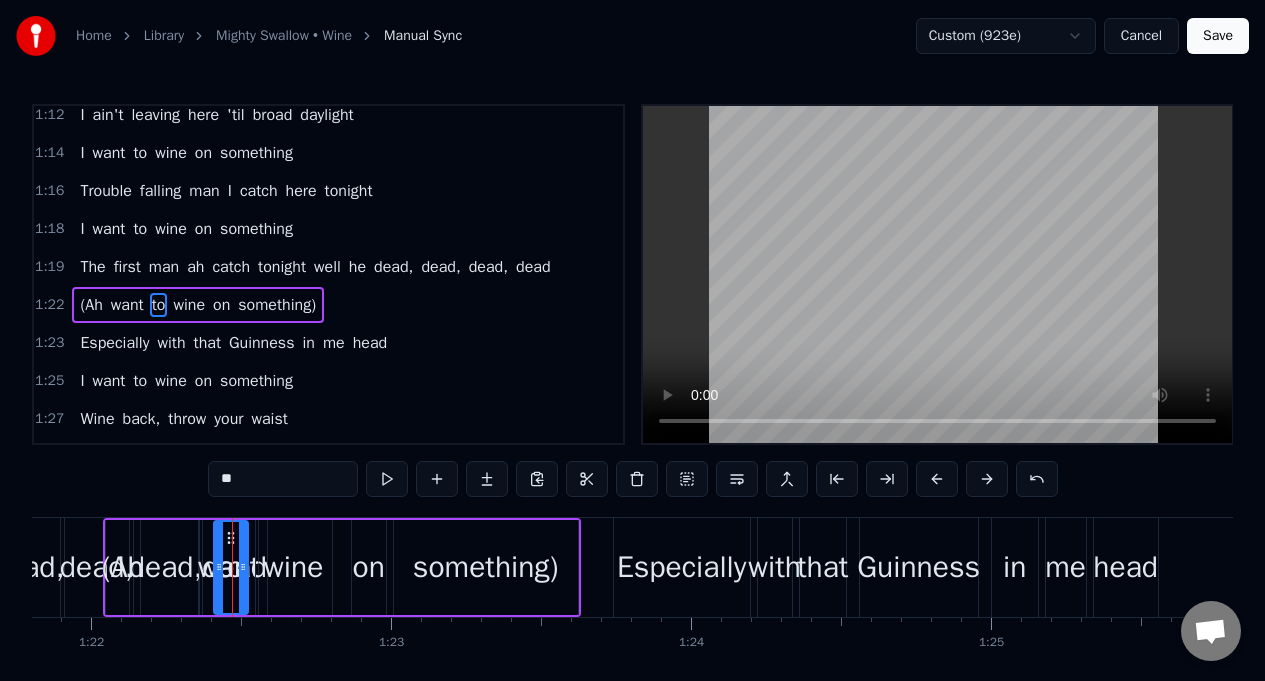 scroll, scrollTop: 732, scrollLeft: 0, axis: vertical 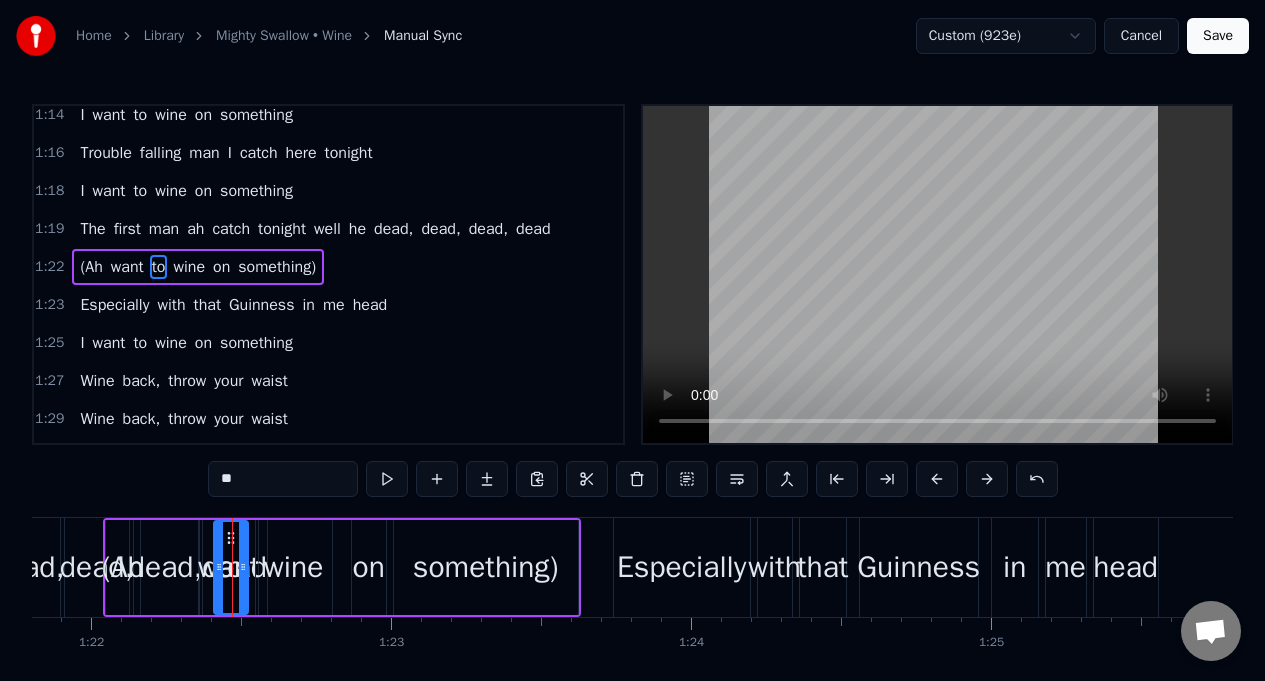click on "0:08 I want to, I want to, I want to 0:14 I want to wine on something 0:16 Wine back, throw your waist (Yeah, boy) 0:18 Wine back, throw your waist 0:20 Wine back, throw your waist (Well, who's your boss? You could write) 0:22 I want to wine on something 0:23 Wine up, wine up (Hey, papu) 0:25 Wine up, wine up (Hey, papu) 0:27 Wine up, wine up (Hey, papu) 0:29 I want to wine on something 0:35 Wine gyal 0:47 She come in di dance and start to tease me 0:50 'Cause she know me blood real near me skin 0:54 Me eyes rolling up and down she body 0:58 What I see have me vibratin' 1:01 Hear the cry, long, long time I waiting to let up and to do me thing 1:06 Getting on like if she mad with she hand in the air 1:09 Hearing mad as she shouting 1:12 I ain't leaving here 'til broad daylight 1:14 I want to wine on something 1:16 Trouble falling man I catch here tonight 1:18 I want to wine on something 1:19 The first man ah catch tonight well he dead, dead, dead, dead 1:22 (Ah want to wine on something) 1:23 Especially with I" at bounding box center (632, 411) 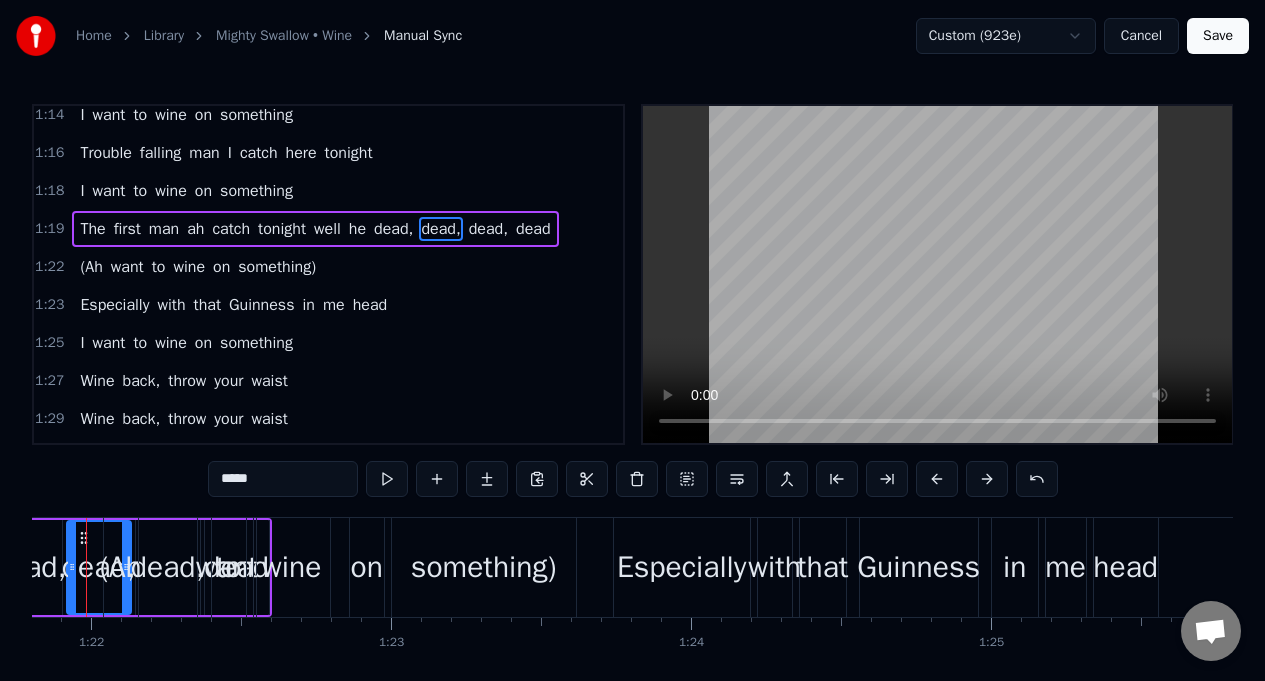 scroll, scrollTop: 708, scrollLeft: 0, axis: vertical 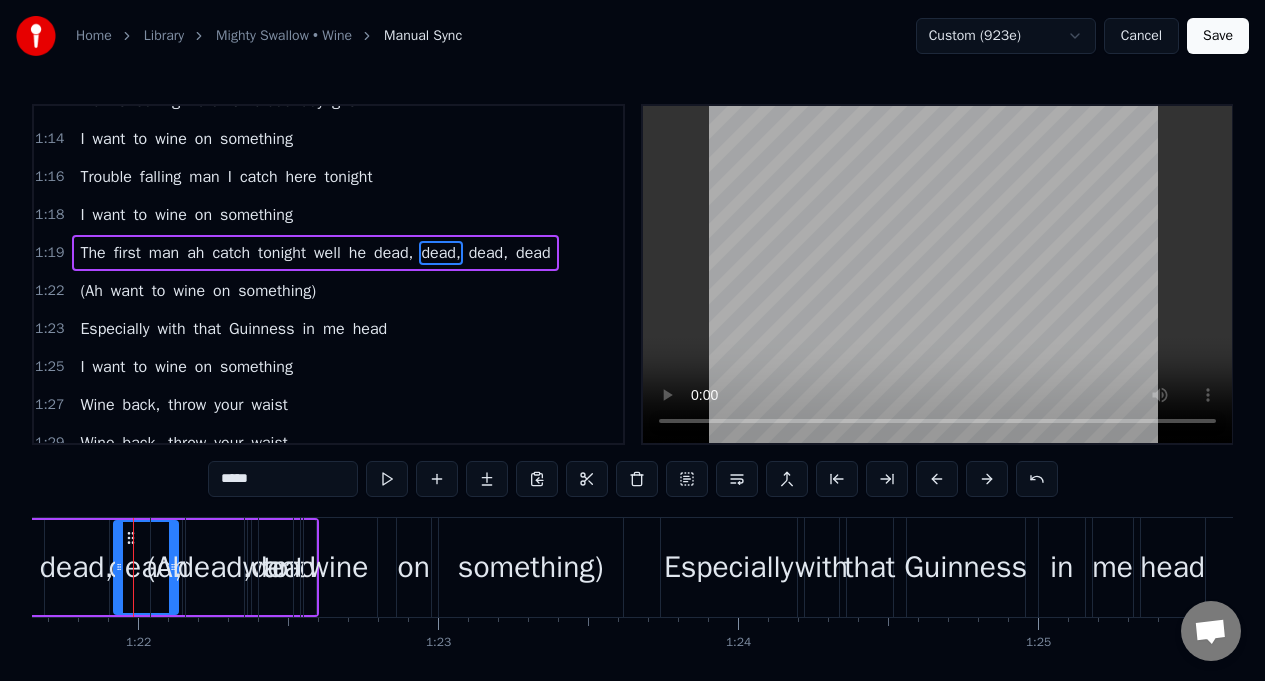 click on "(Ah want to wine on something)" at bounding box center (389, 567) 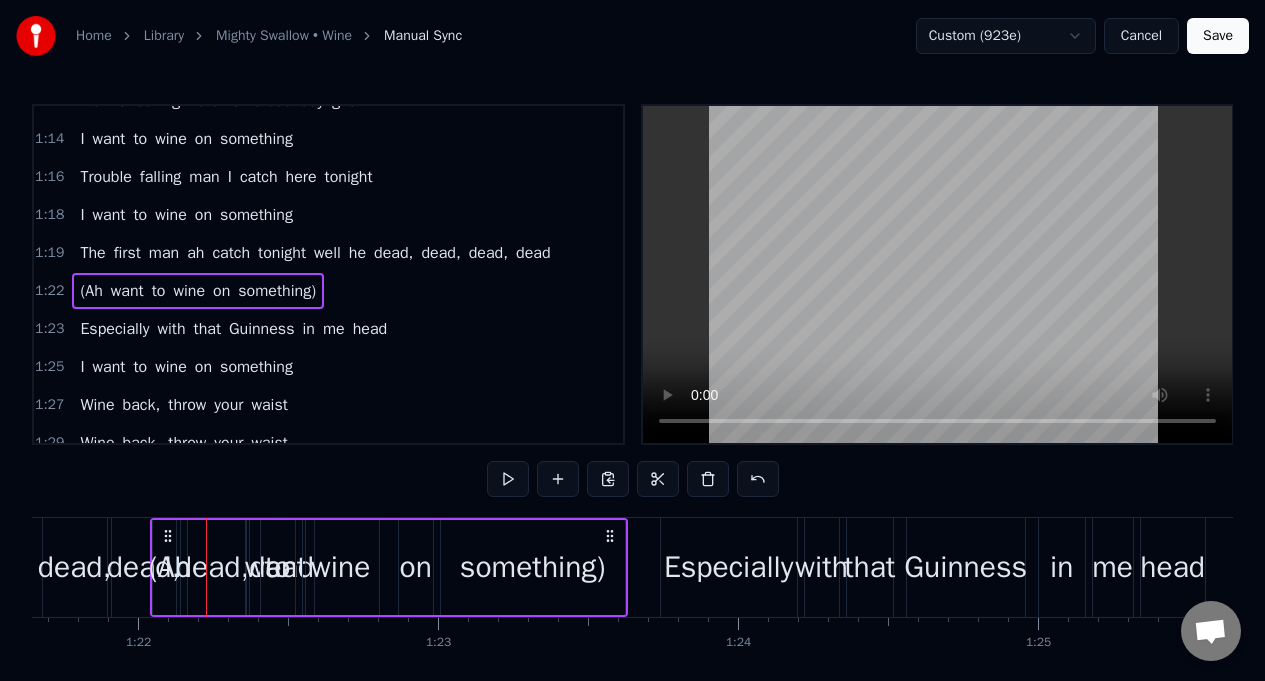 click on "dead," at bounding box center [144, 567] 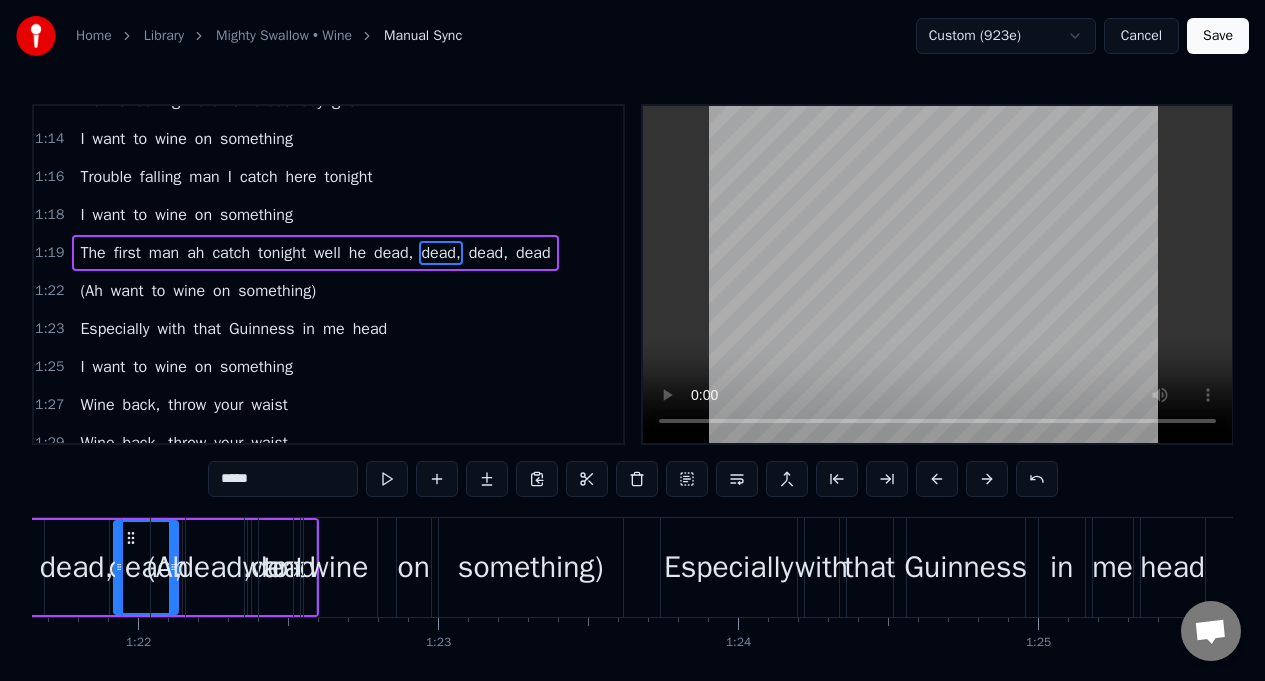 scroll, scrollTop: 694, scrollLeft: 0, axis: vertical 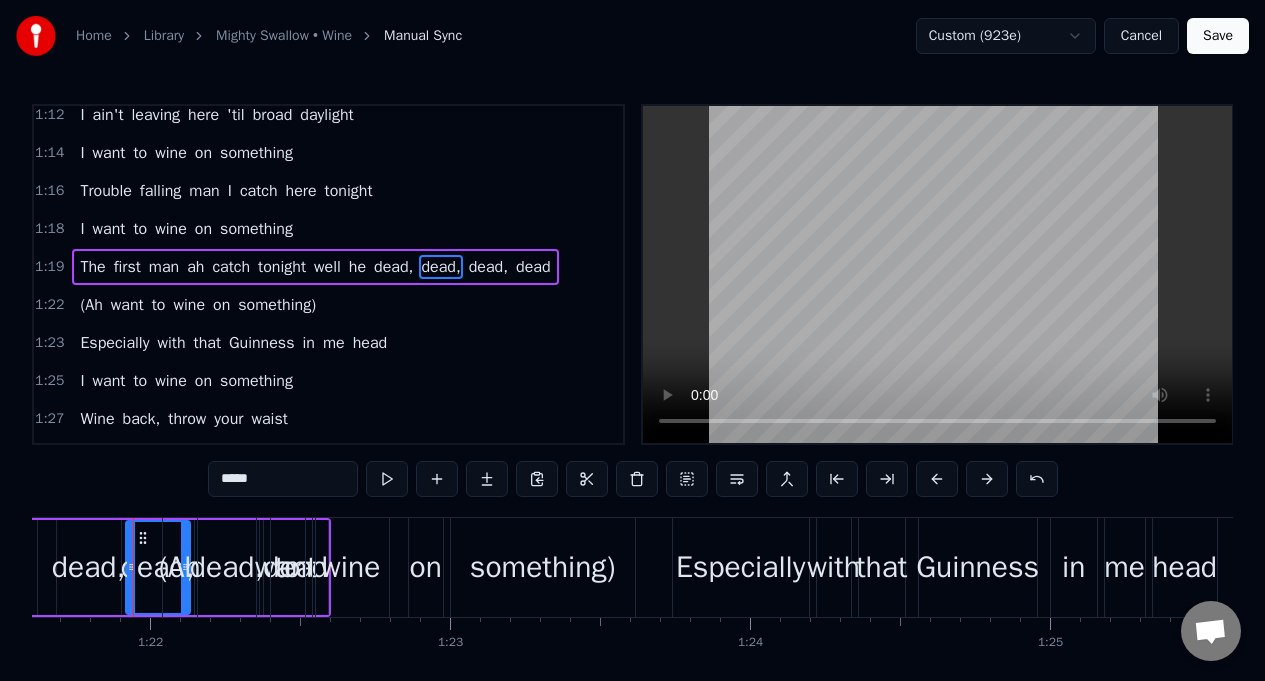 click on "The" at bounding box center [92, 267] 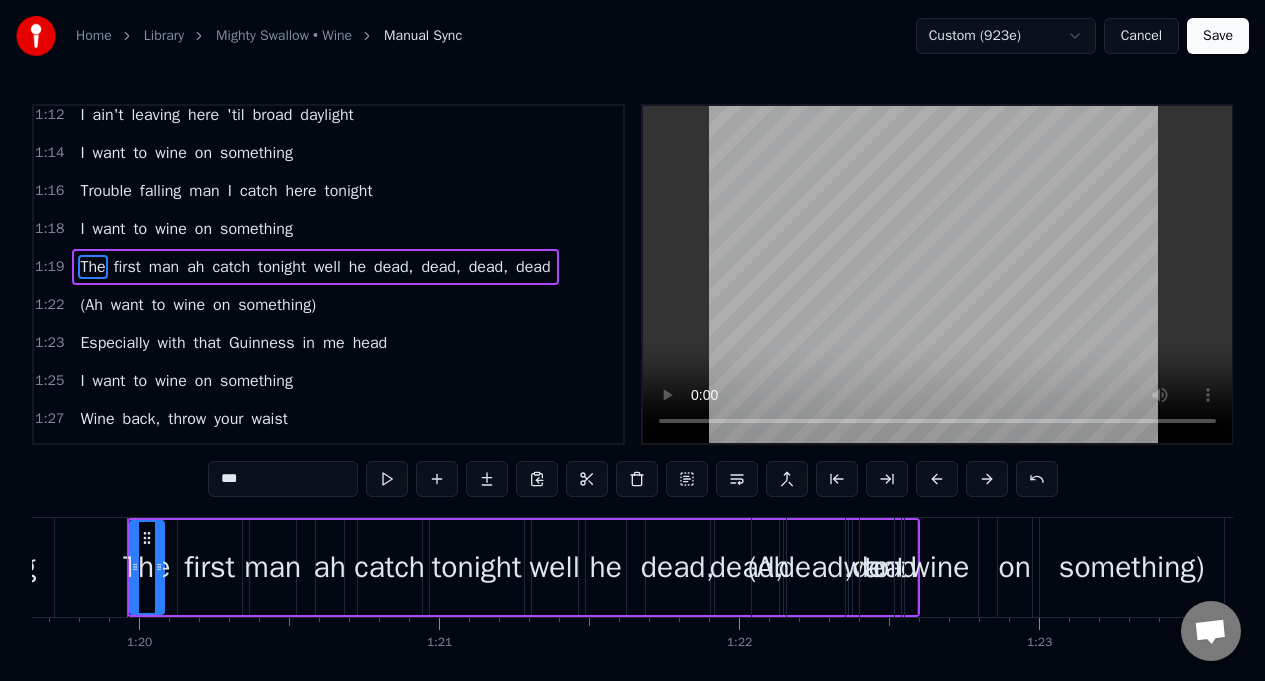 scroll, scrollTop: 0, scrollLeft: 23887, axis: horizontal 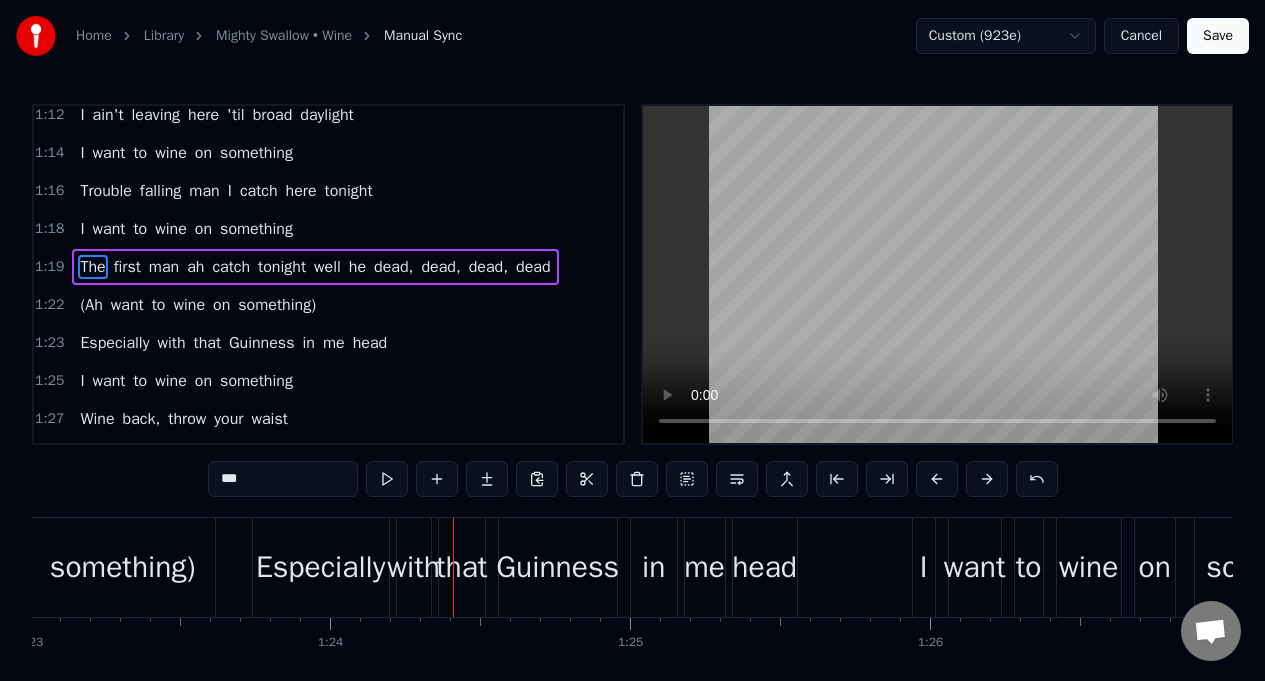 click on "The" at bounding box center (92, 267) 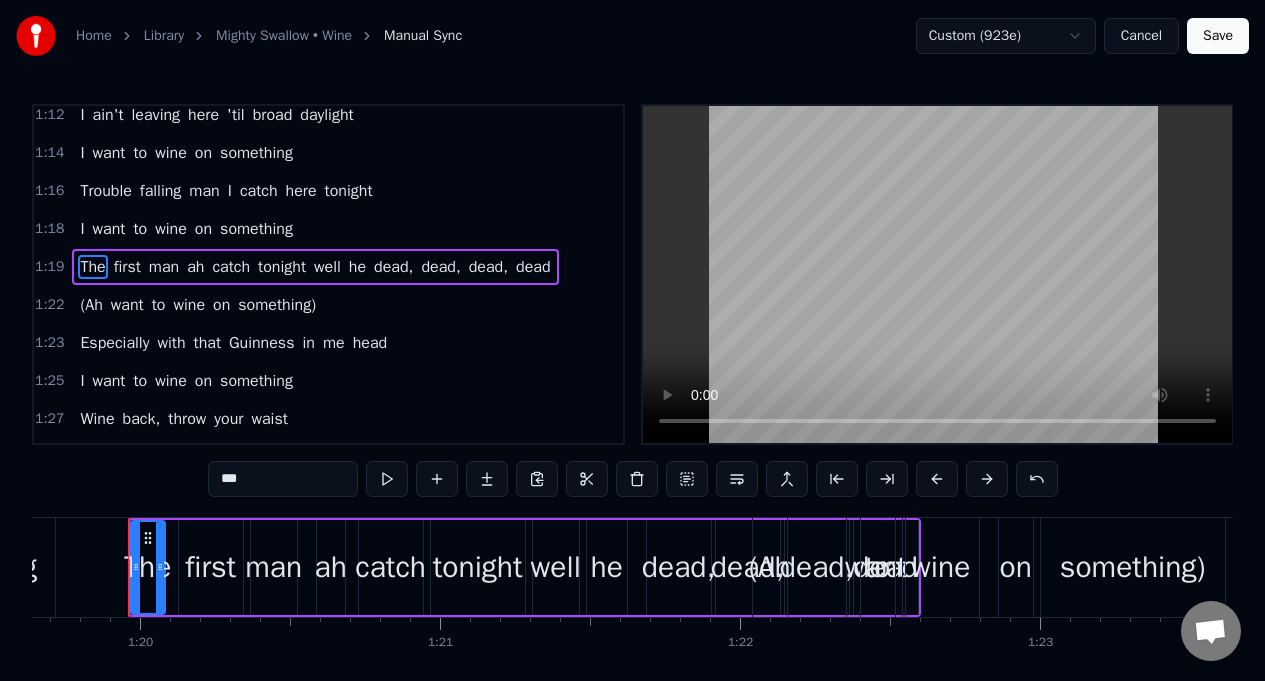 scroll, scrollTop: 0, scrollLeft: 23887, axis: horizontal 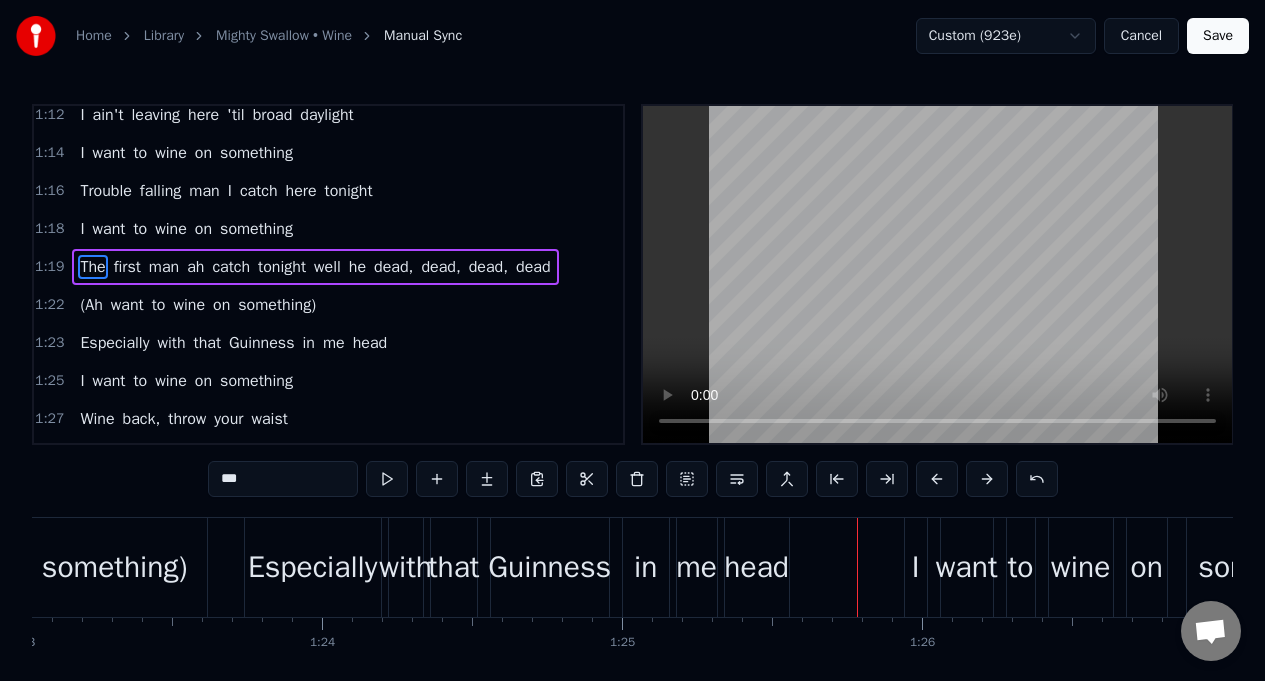 click on "dead" at bounding box center (533, 267) 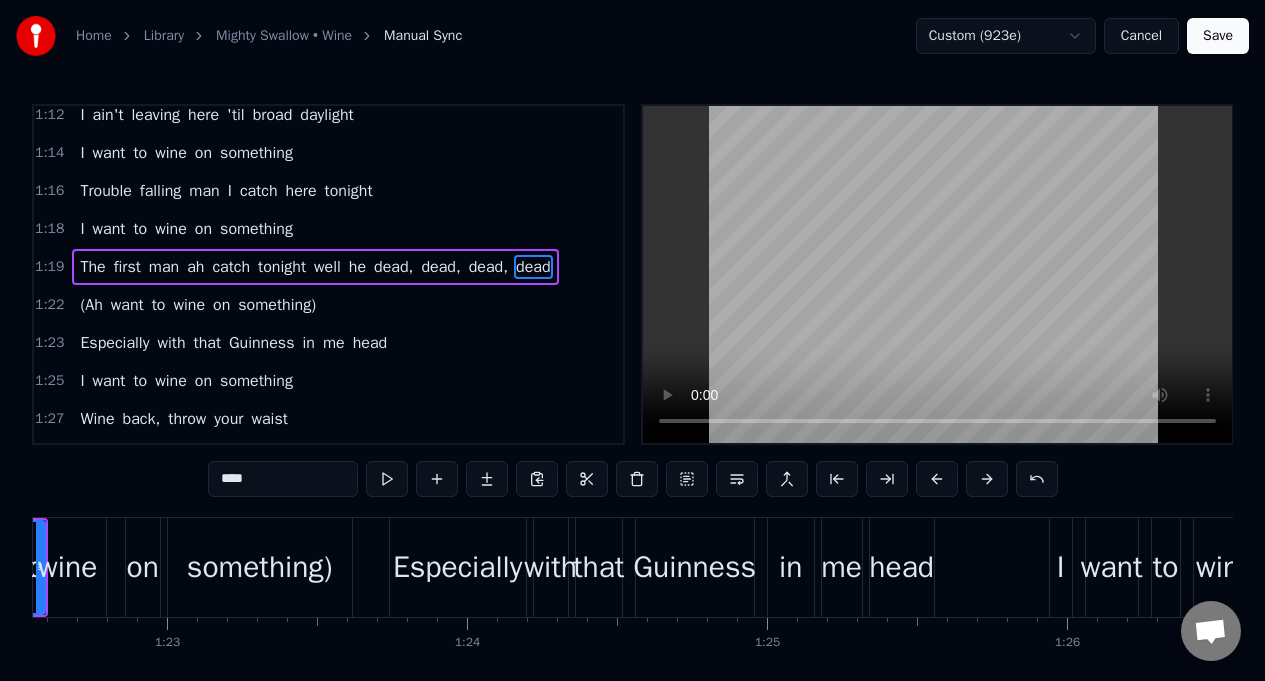 scroll, scrollTop: 0, scrollLeft: 24610, axis: horizontal 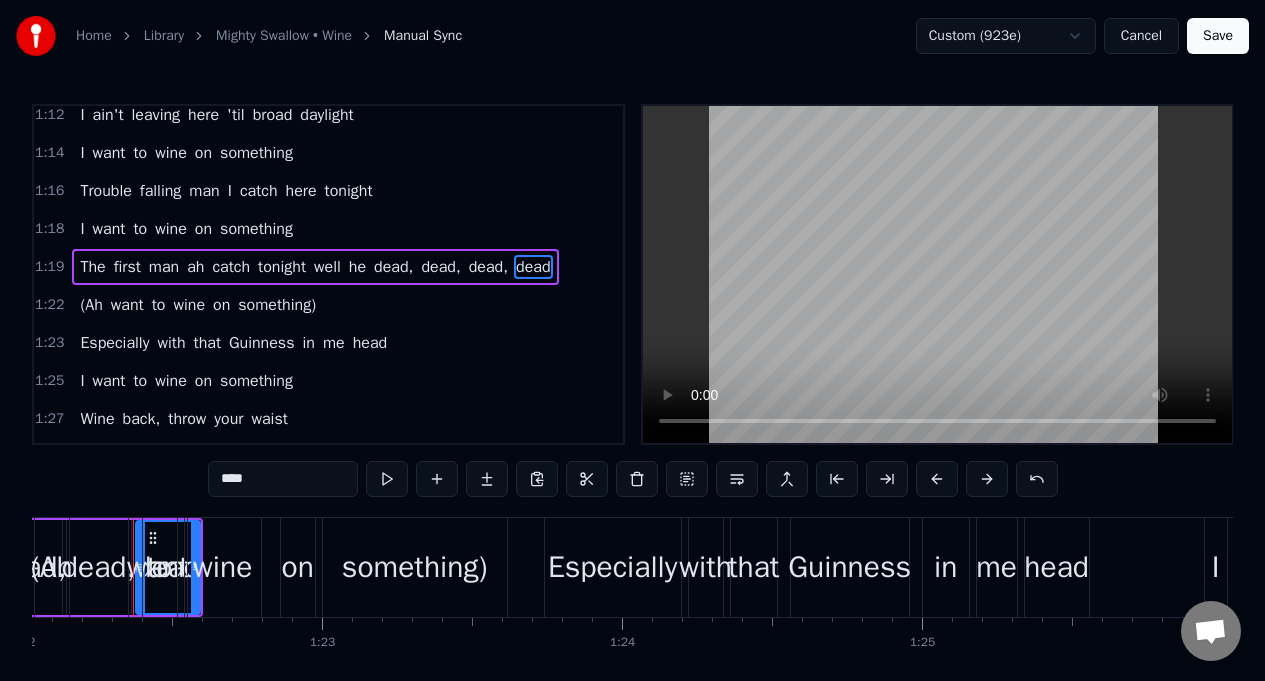 click on "to" at bounding box center [160, 567] 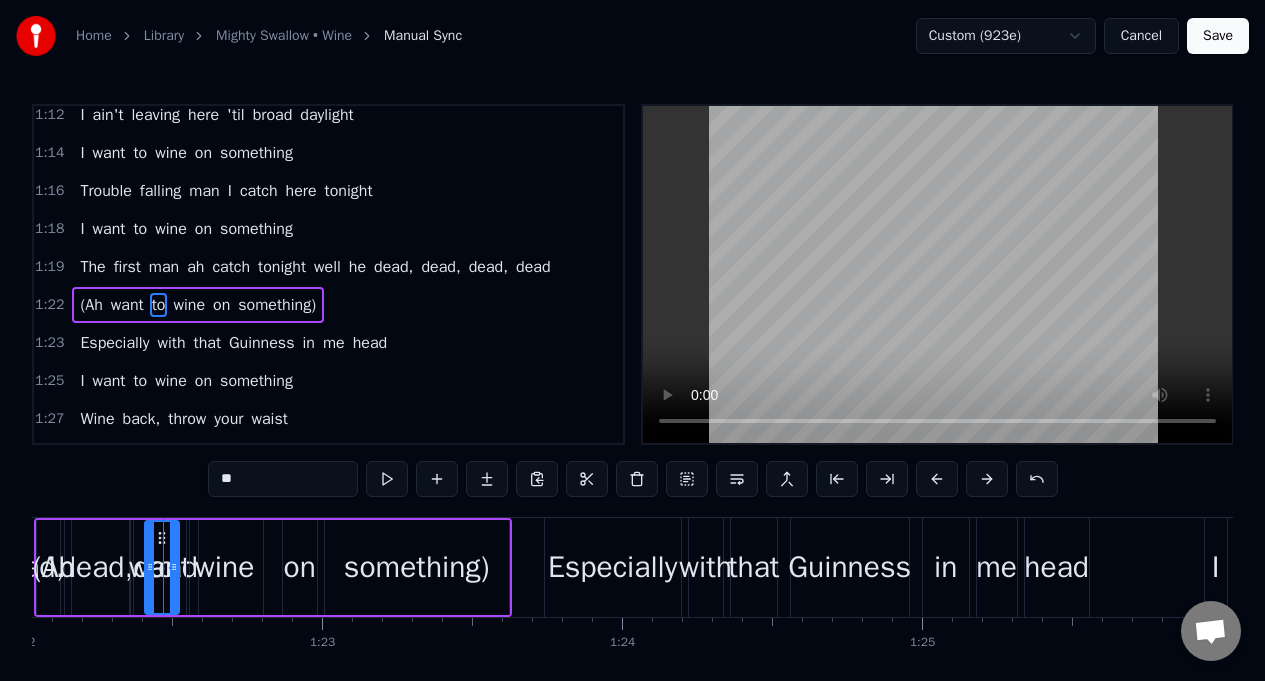scroll, scrollTop: 732, scrollLeft: 0, axis: vertical 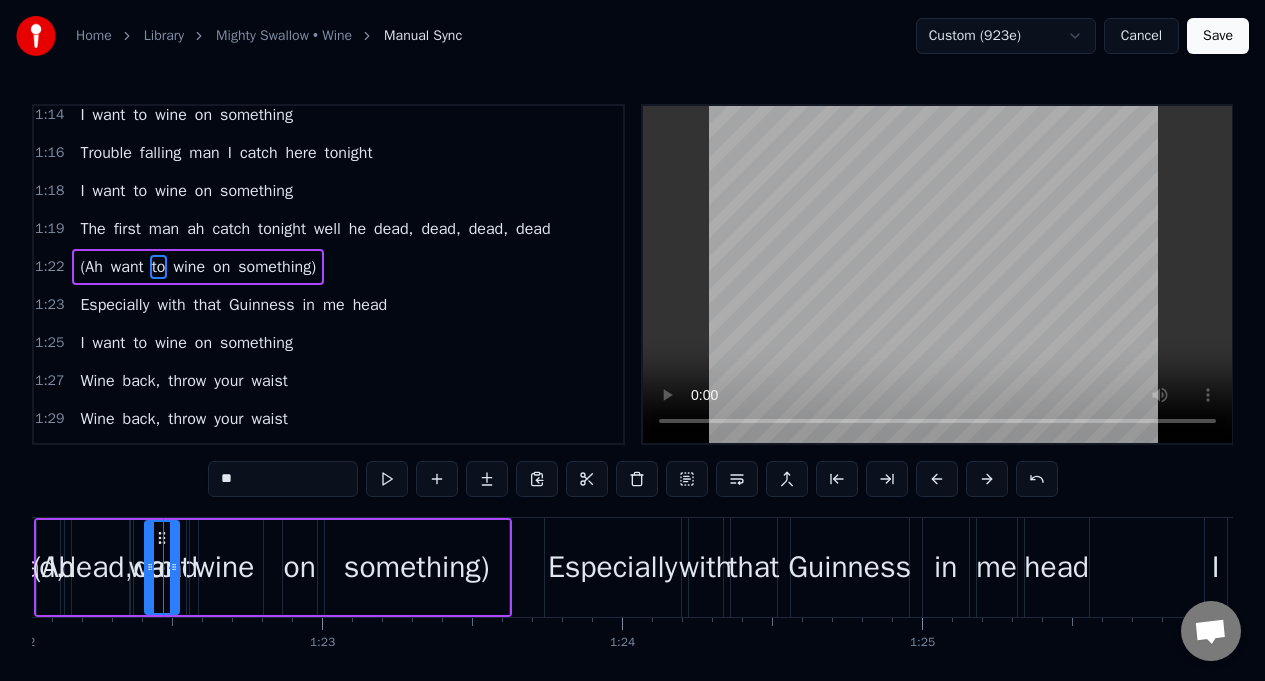 click on "dead" at bounding box center [533, 229] 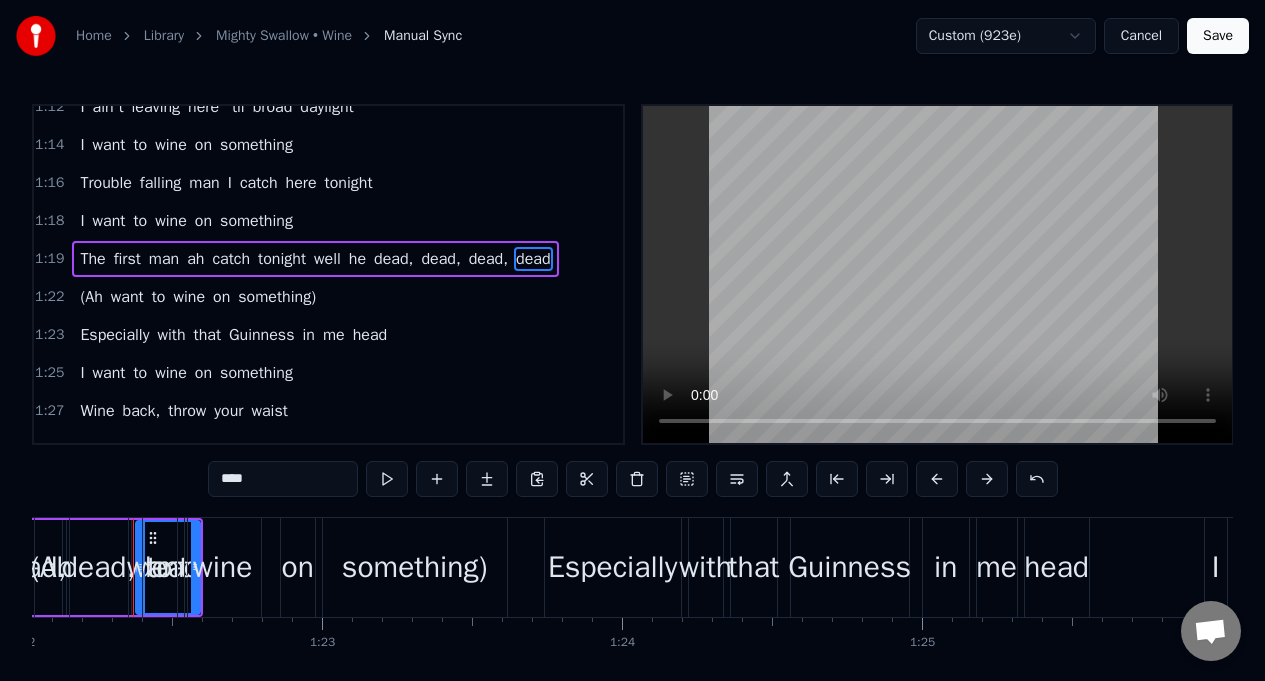 scroll, scrollTop: 694, scrollLeft: 0, axis: vertical 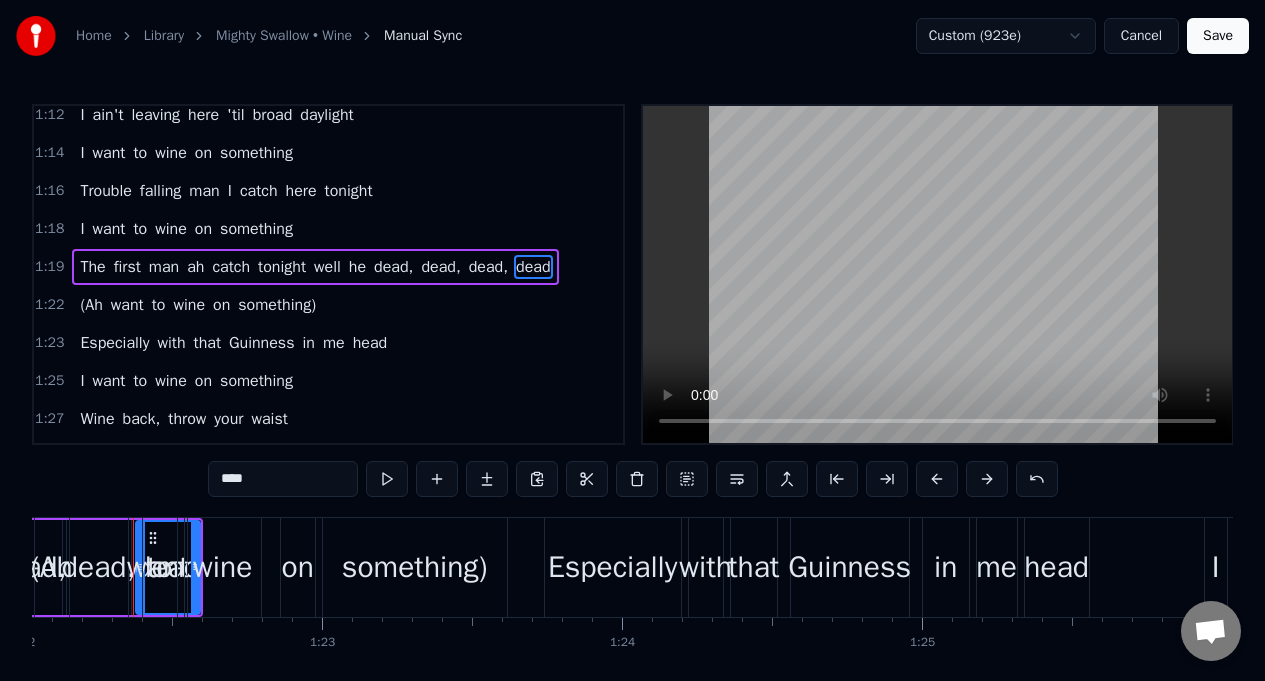 click on "to" at bounding box center [160, 567] 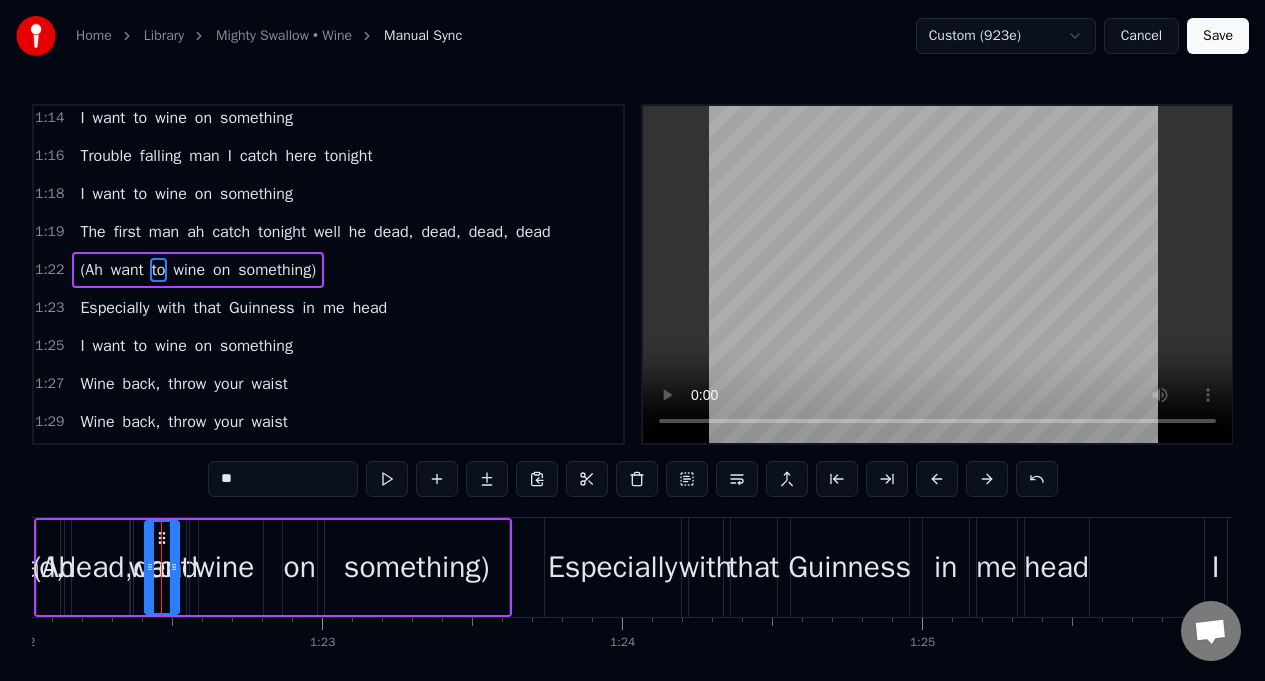 scroll, scrollTop: 732, scrollLeft: 0, axis: vertical 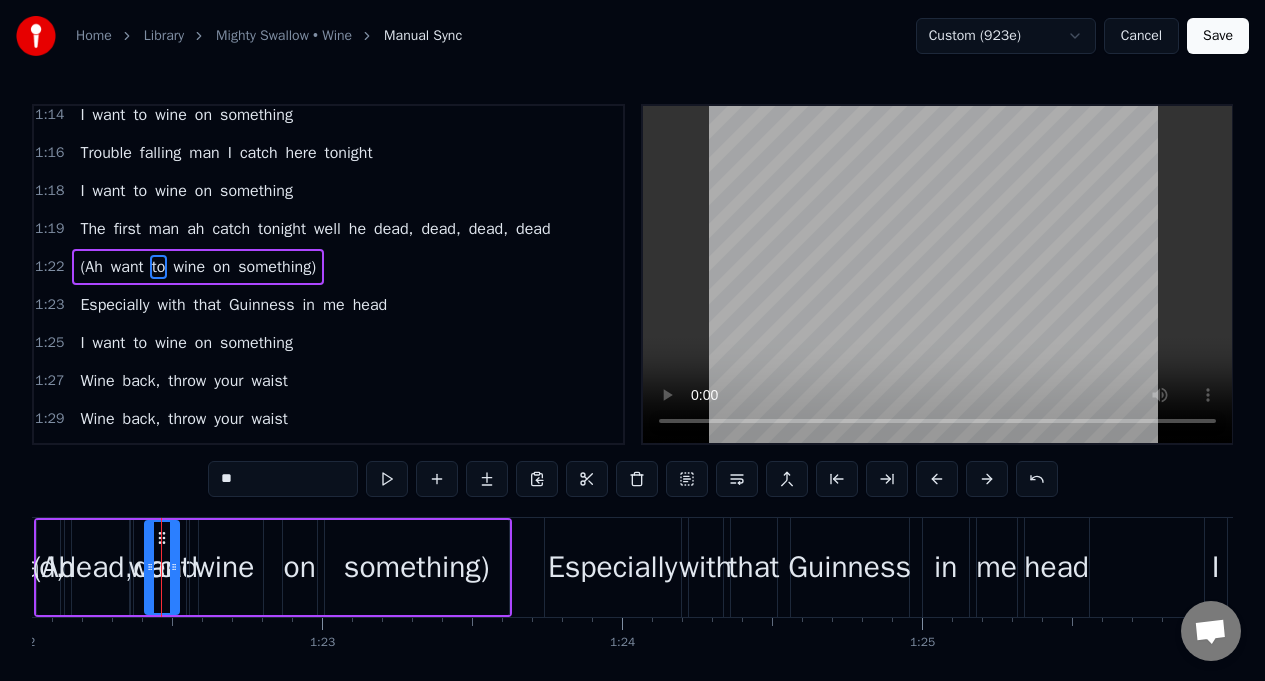 click on "dead" at bounding box center (533, 229) 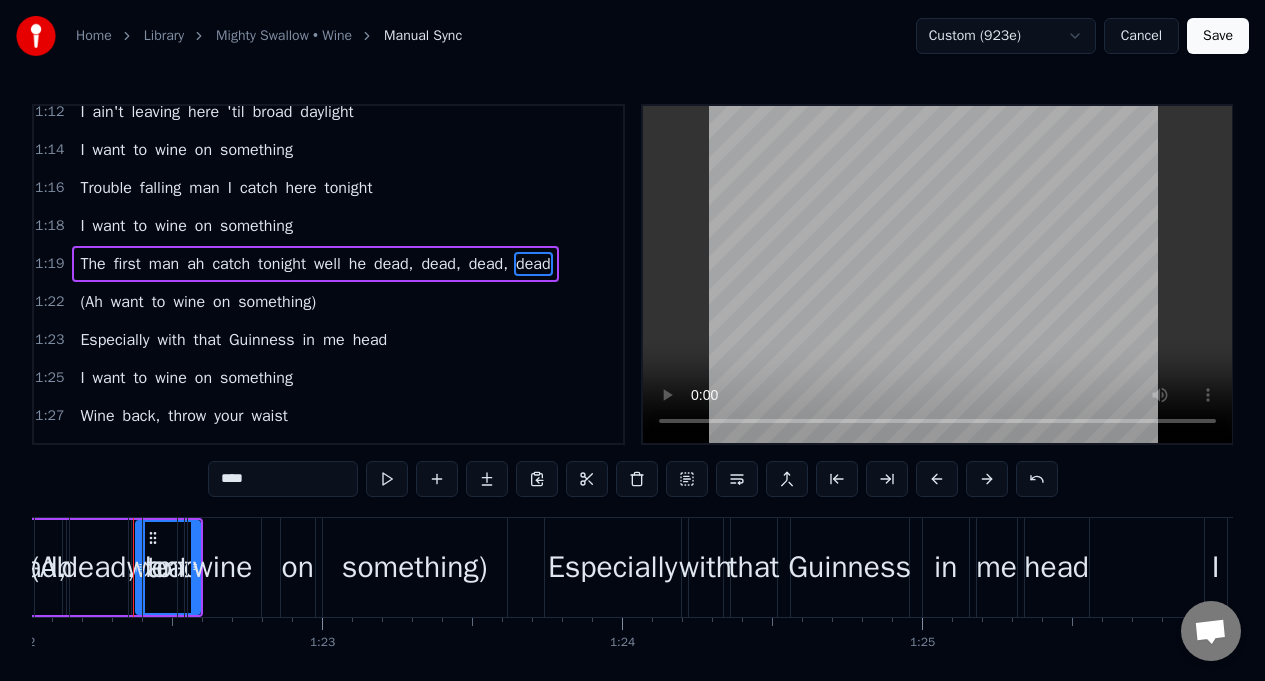 scroll, scrollTop: 694, scrollLeft: 0, axis: vertical 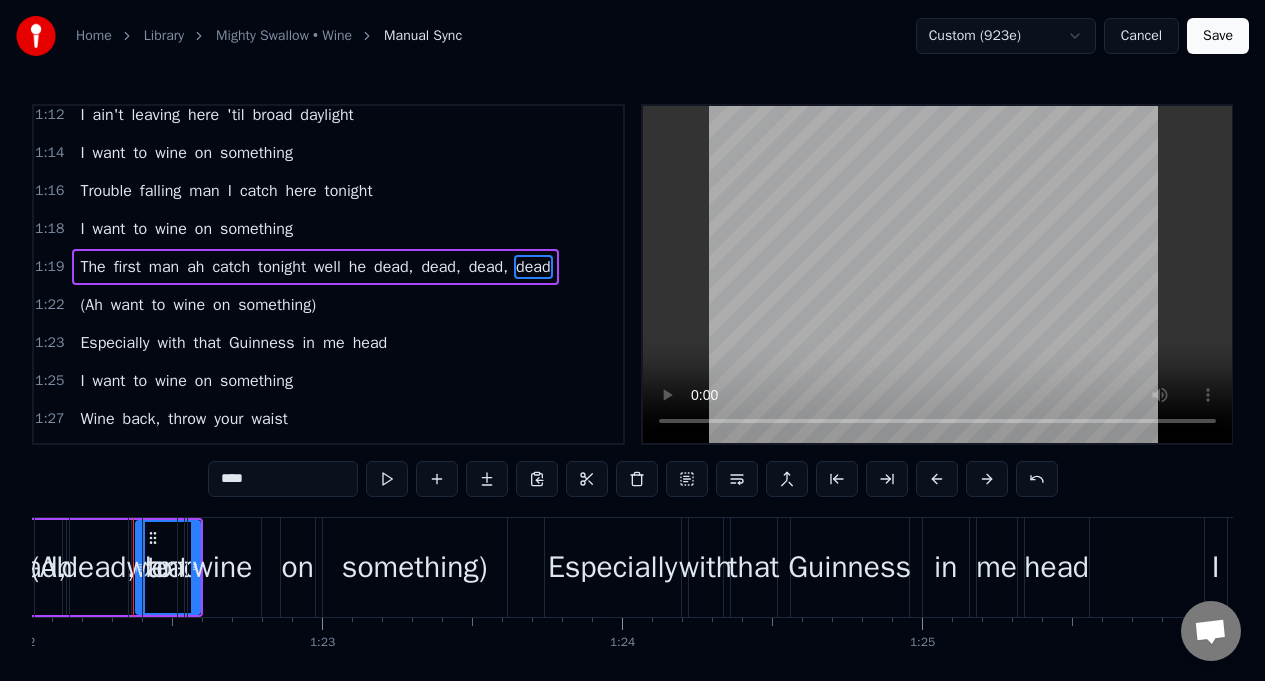 click on "to" at bounding box center (160, 567) 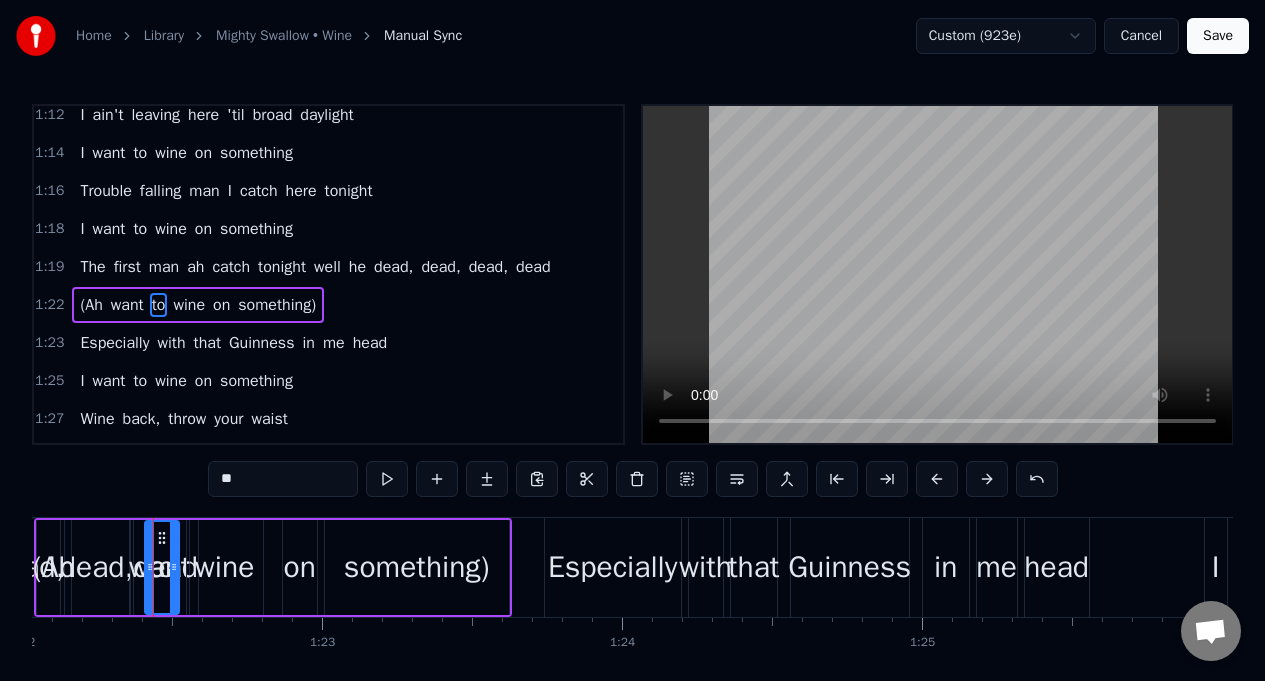scroll, scrollTop: 732, scrollLeft: 0, axis: vertical 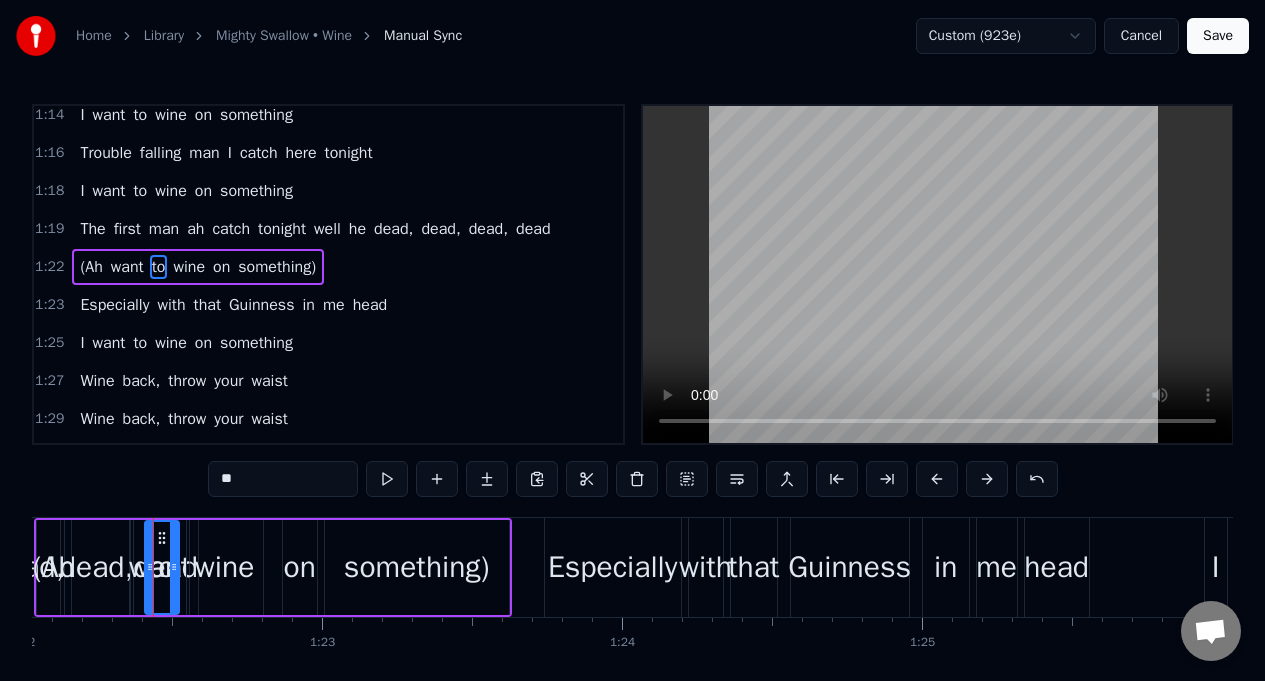 click on "dead," at bounding box center (393, 229) 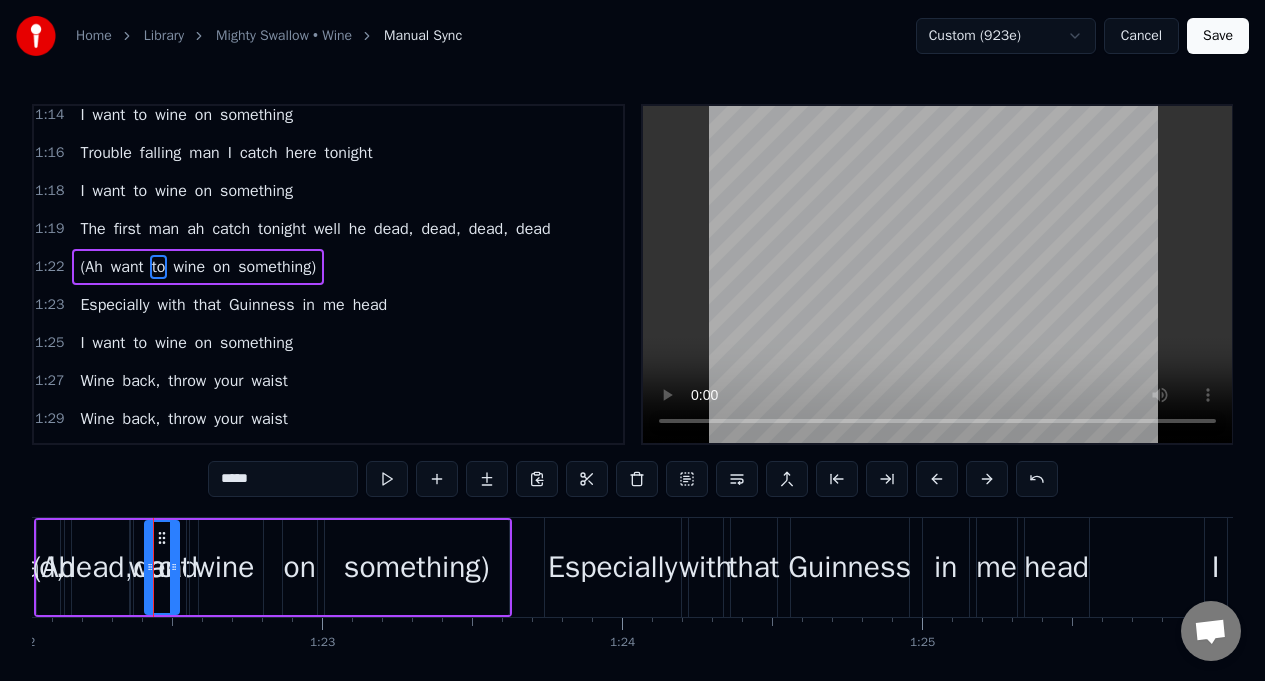 scroll, scrollTop: 728, scrollLeft: 0, axis: vertical 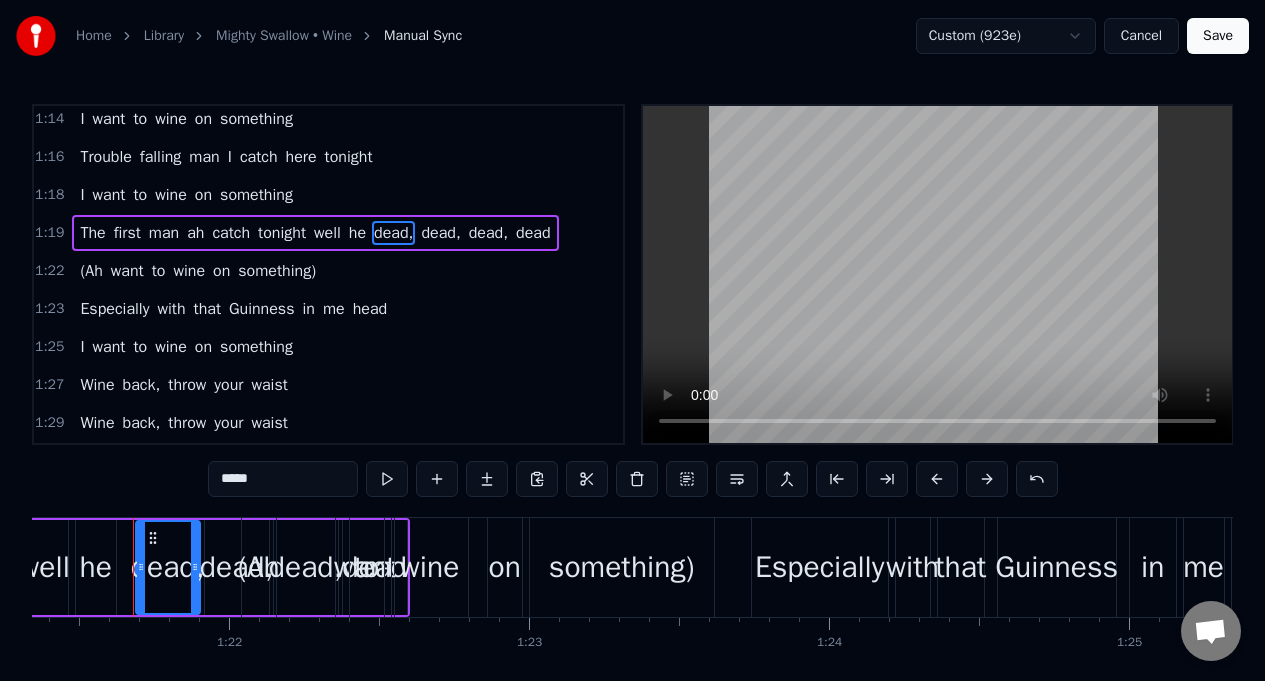 click on "The" at bounding box center (92, 233) 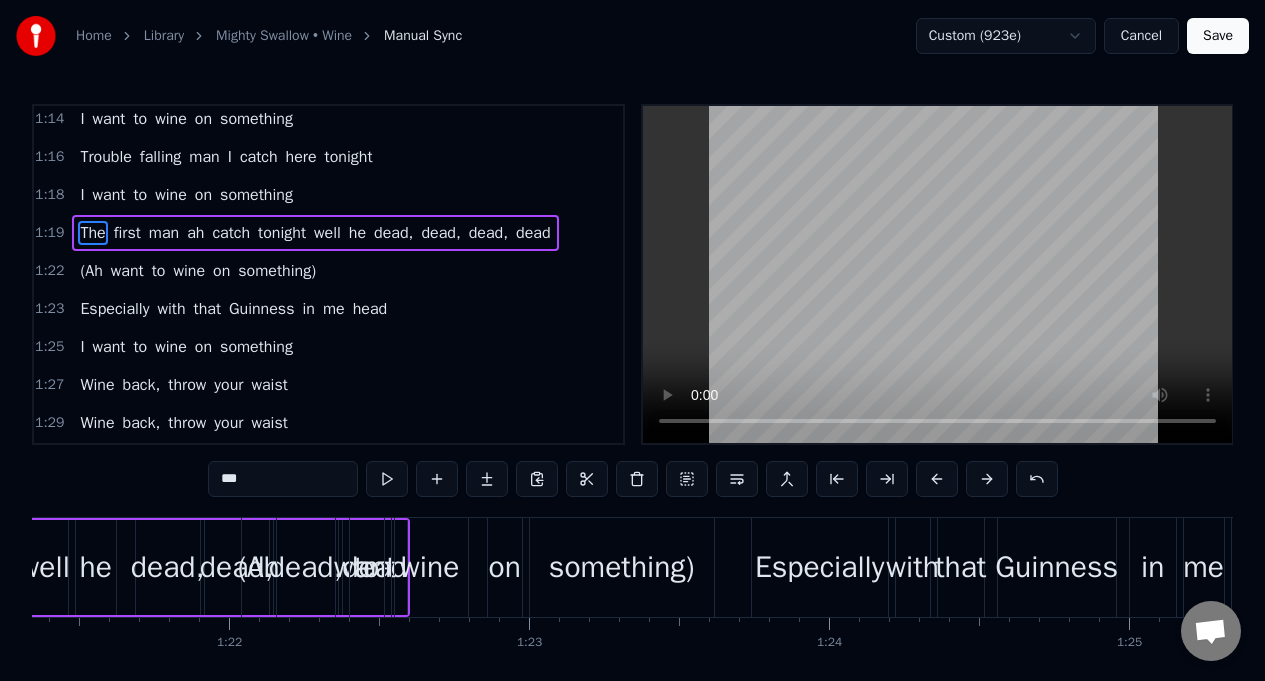 scroll, scrollTop: 705, scrollLeft: 0, axis: vertical 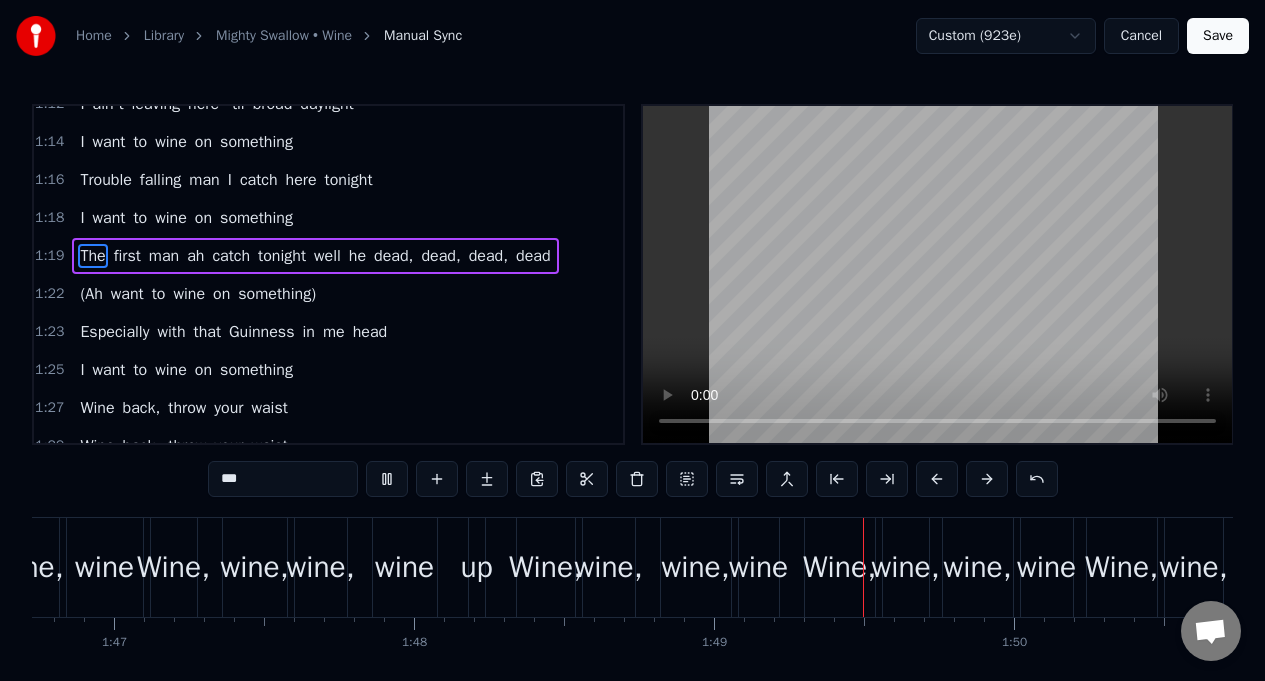click on "Especially with that Guinness in me head" at bounding box center (233, 332) 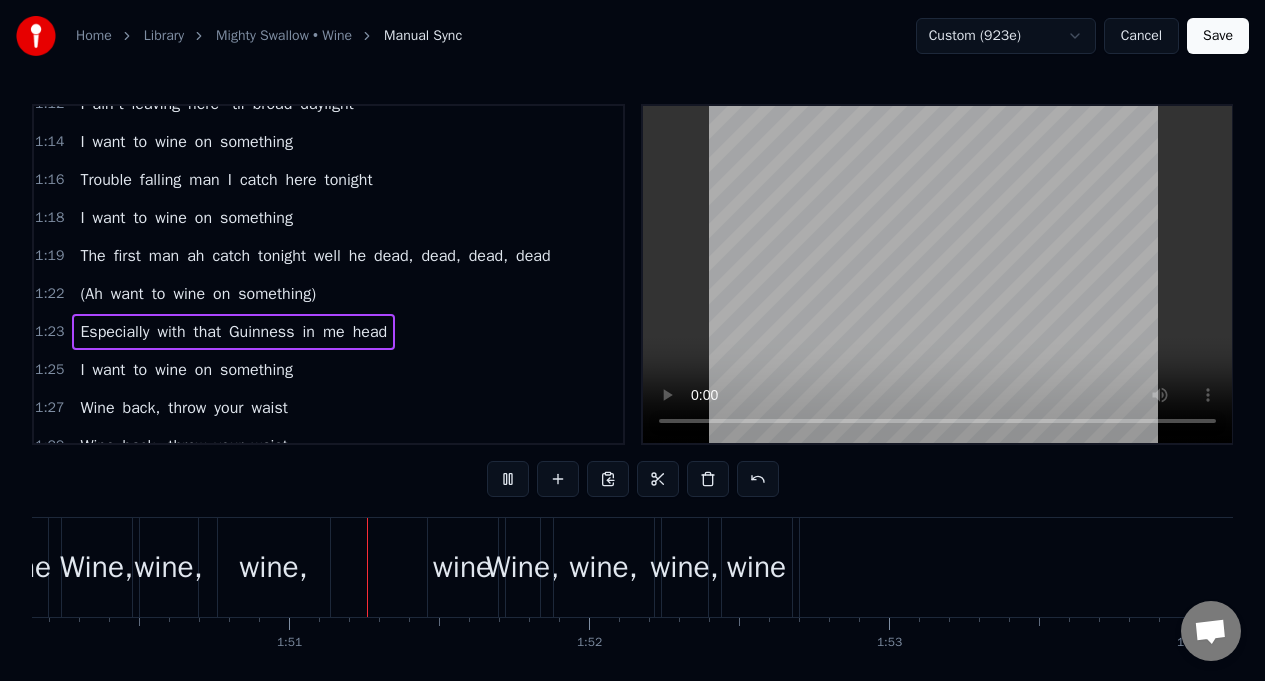 click on "head" at bounding box center (370, 332) 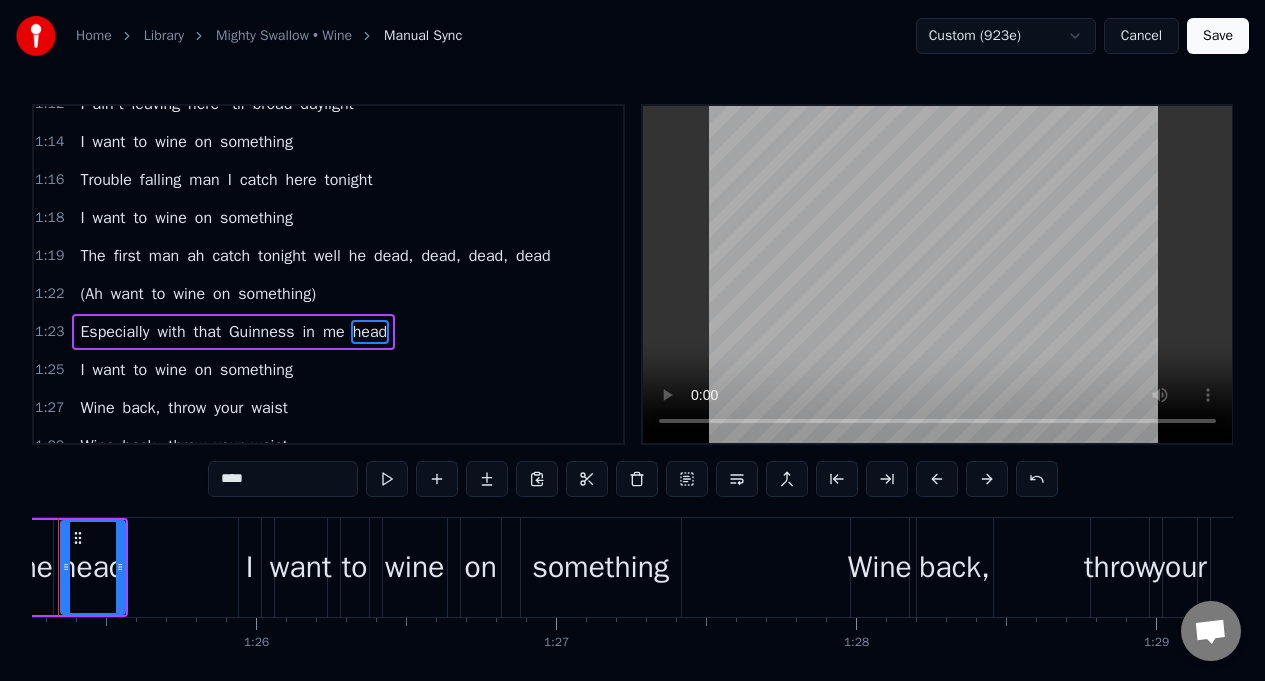 scroll, scrollTop: 0, scrollLeft: 25501, axis: horizontal 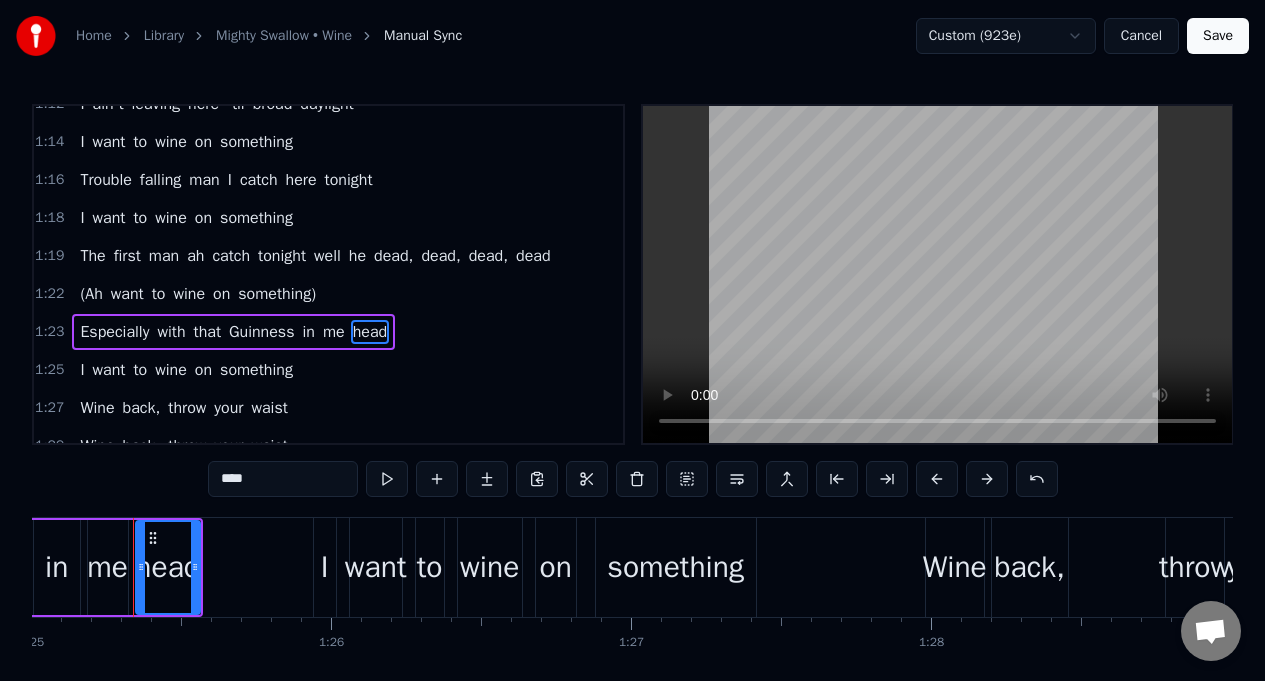 click on "I" at bounding box center [82, 370] 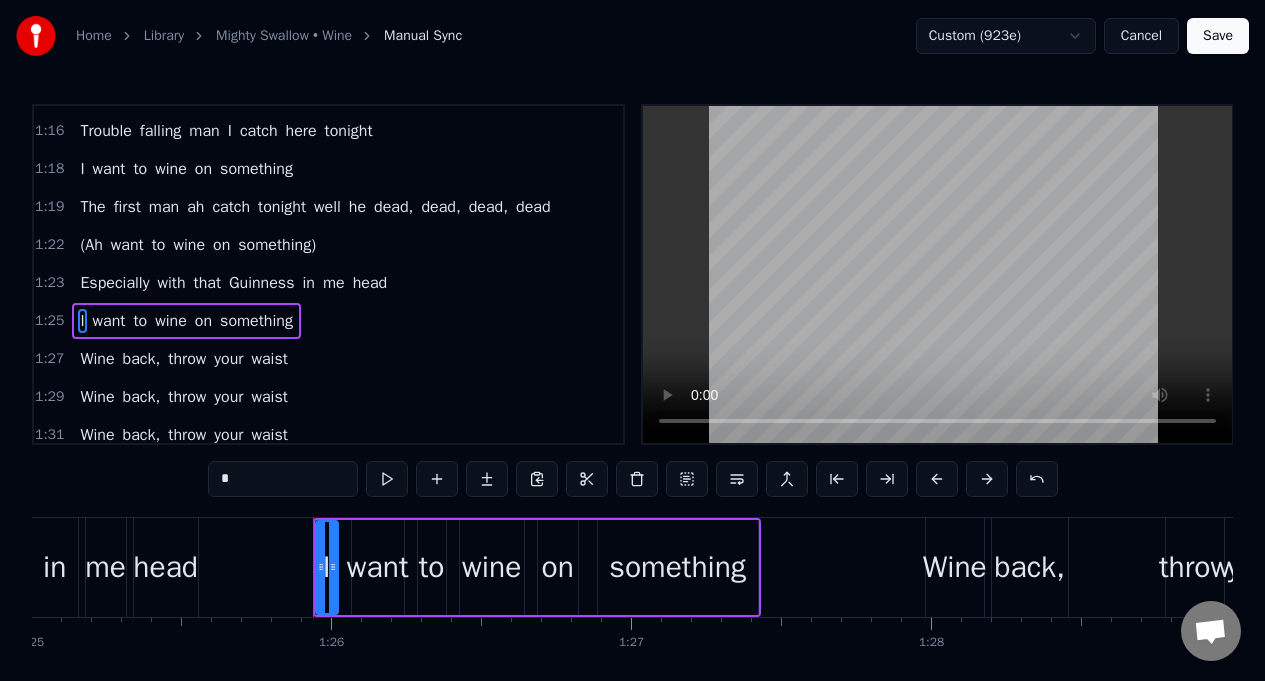 scroll, scrollTop: 808, scrollLeft: 0, axis: vertical 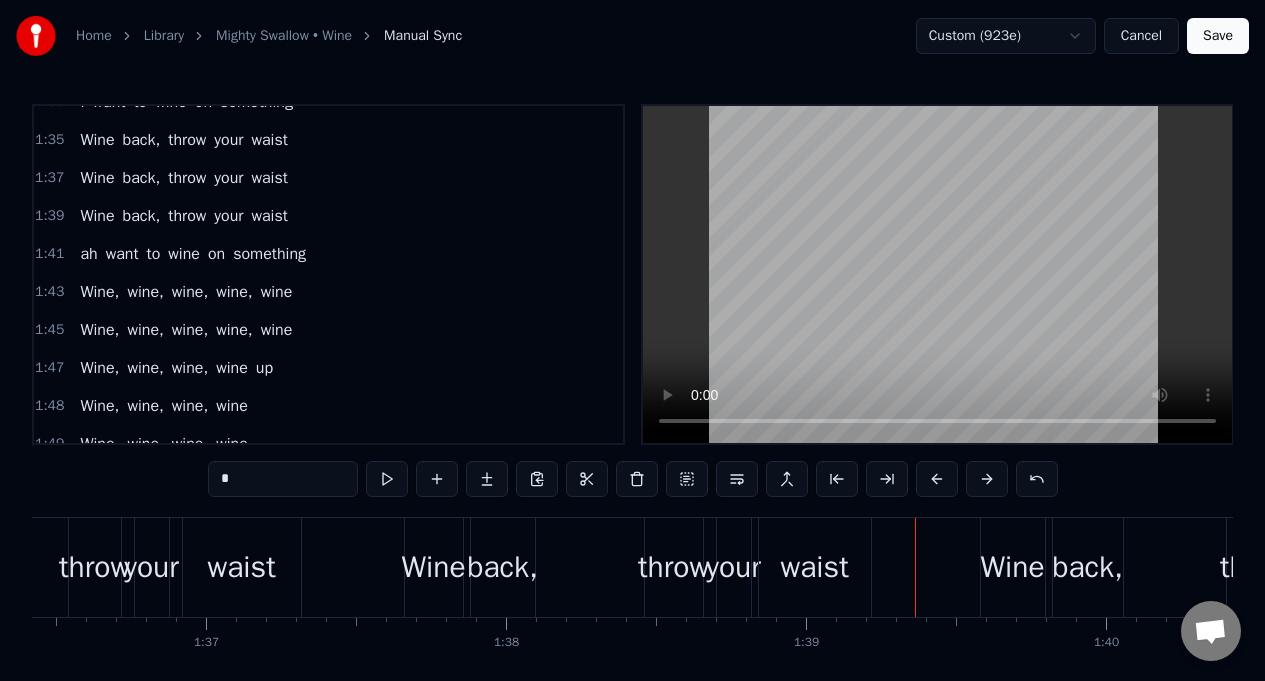 click on "ah" at bounding box center [88, 254] 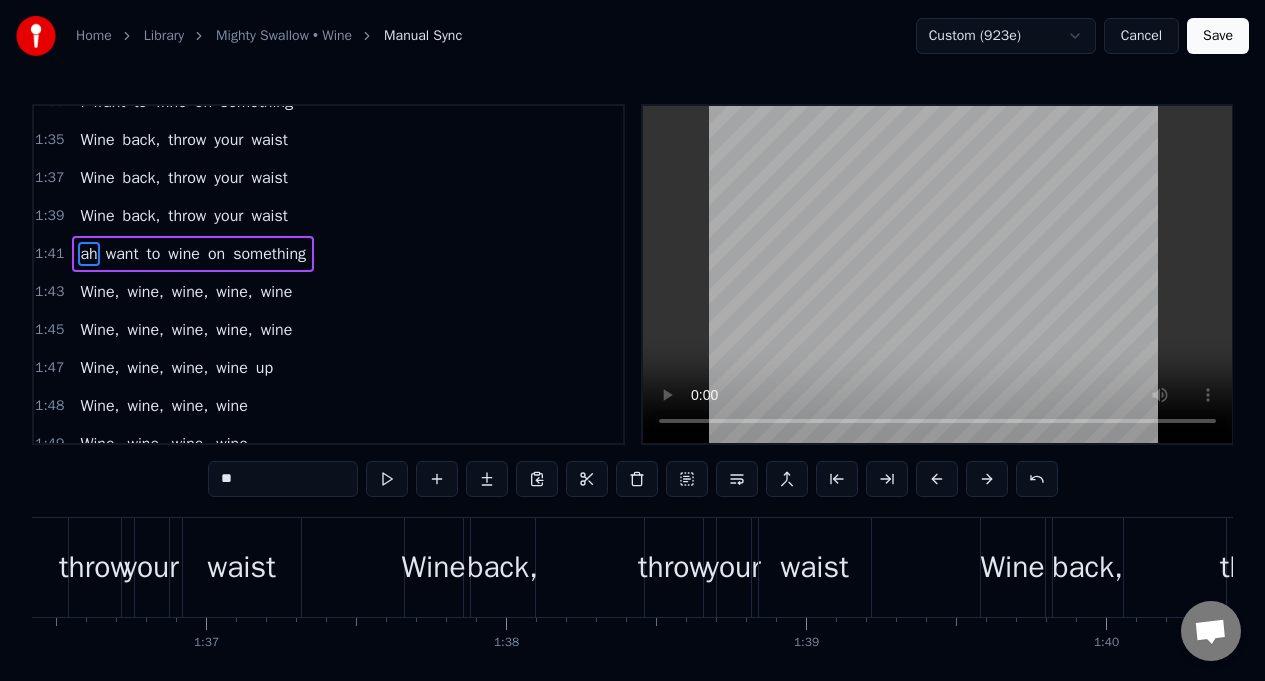 scroll, scrollTop: 1117, scrollLeft: 0, axis: vertical 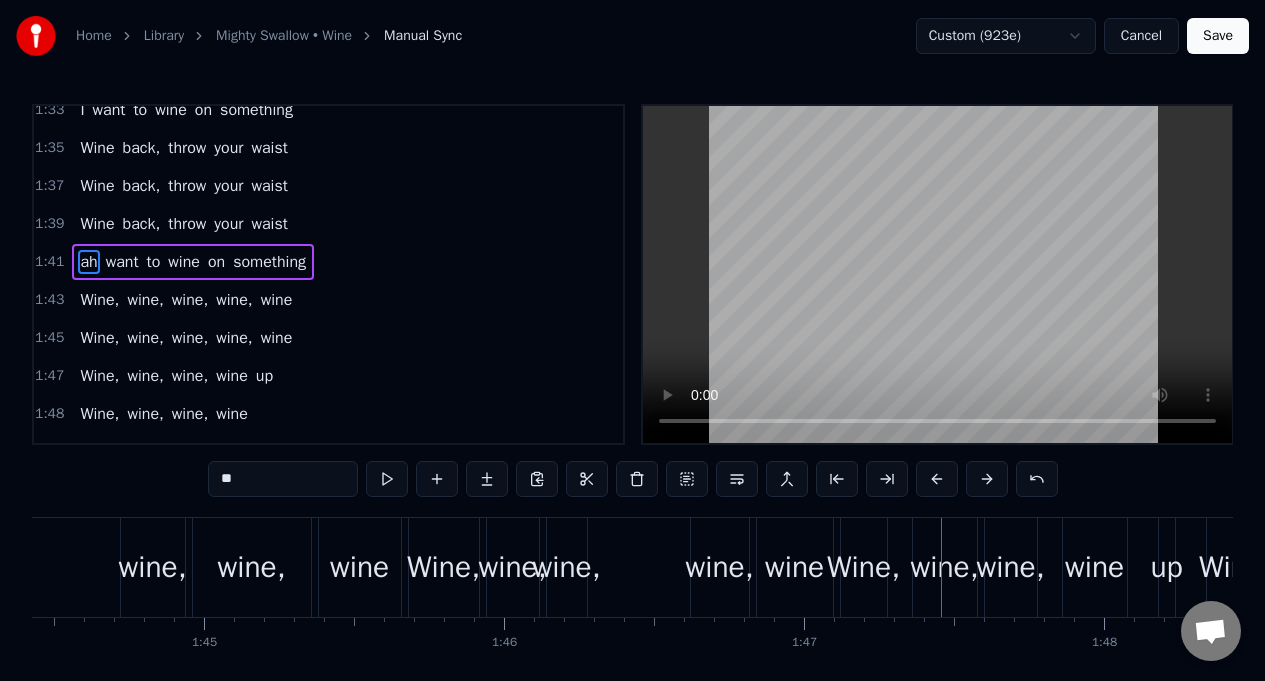 click on "ah" at bounding box center [88, 262] 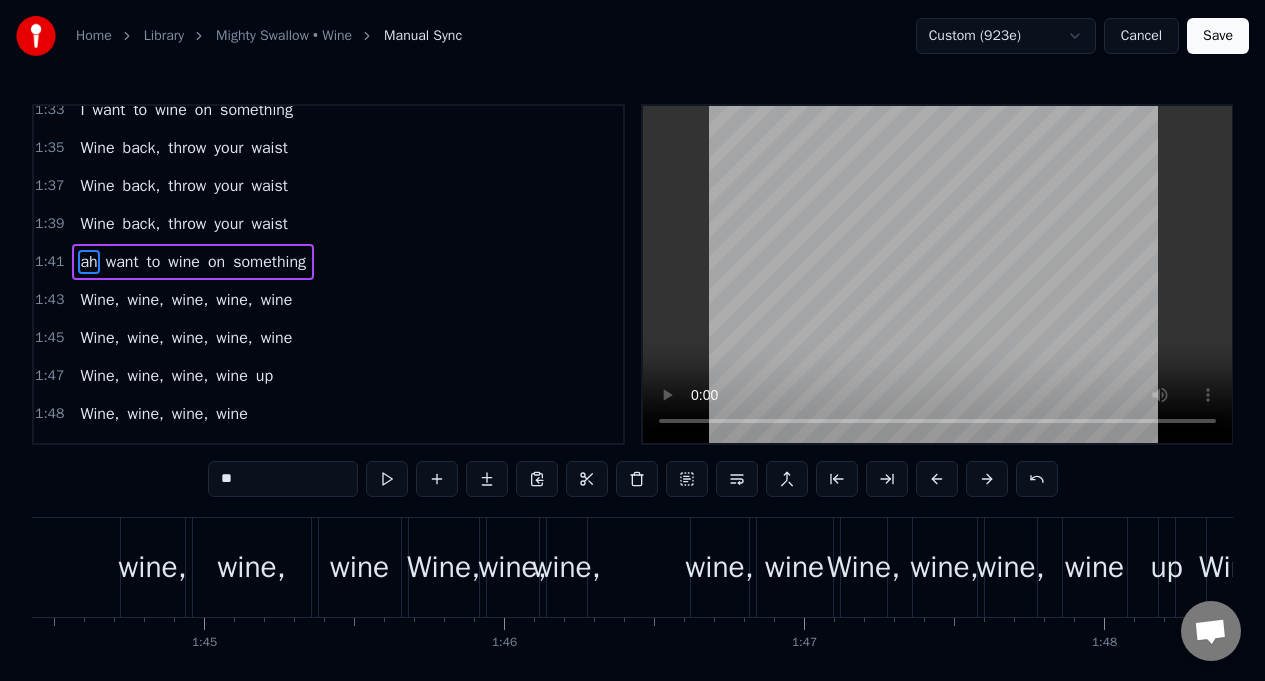 scroll, scrollTop: 1112, scrollLeft: 0, axis: vertical 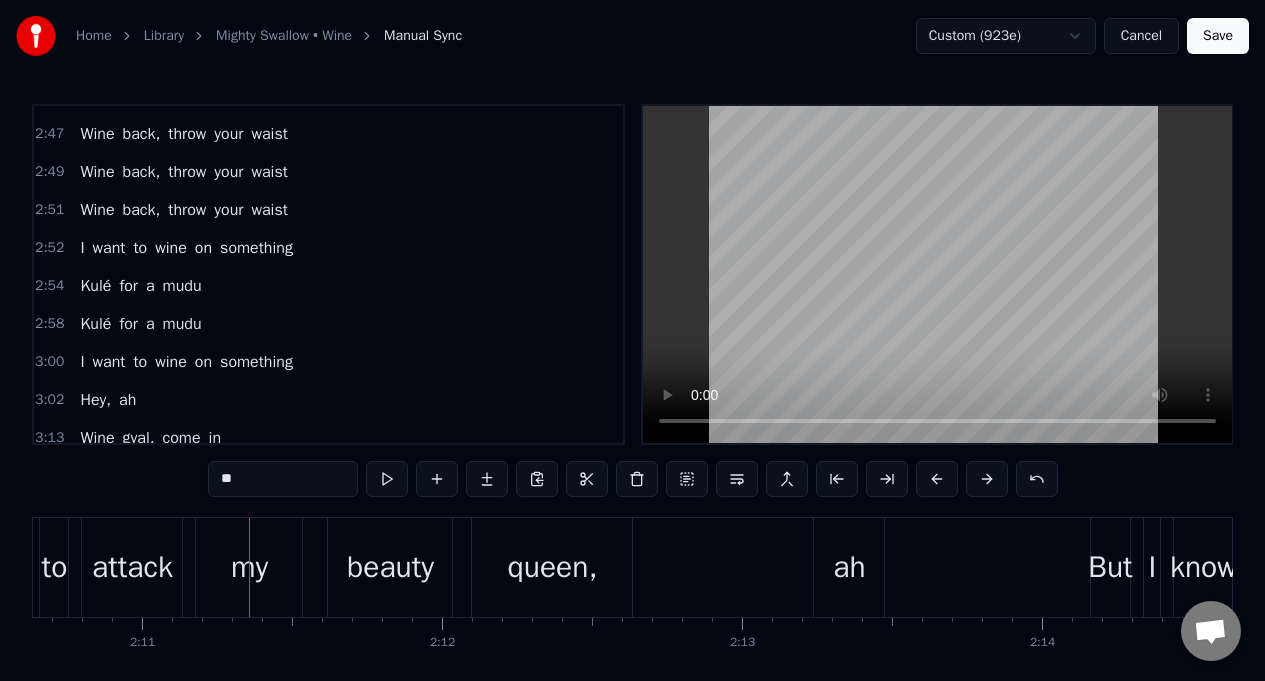 drag, startPoint x: 634, startPoint y: 264, endPoint x: 635, endPoint y: 252, distance: 12.0415945 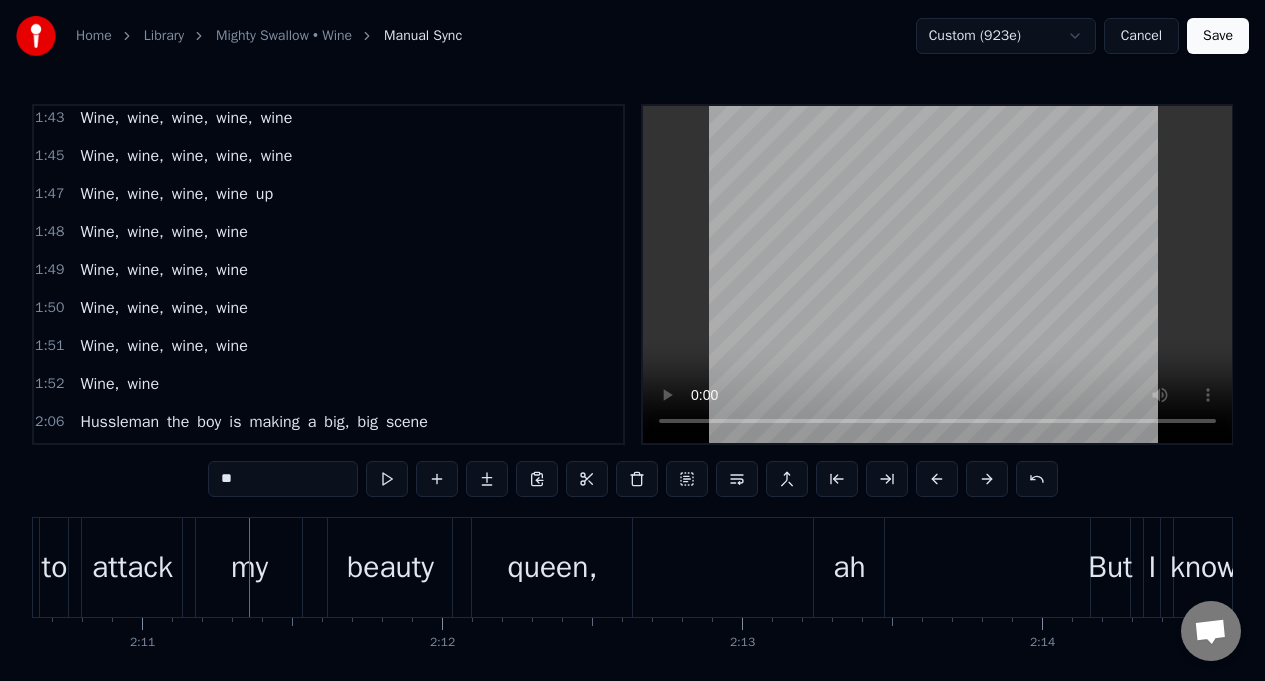scroll, scrollTop: 1248, scrollLeft: 0, axis: vertical 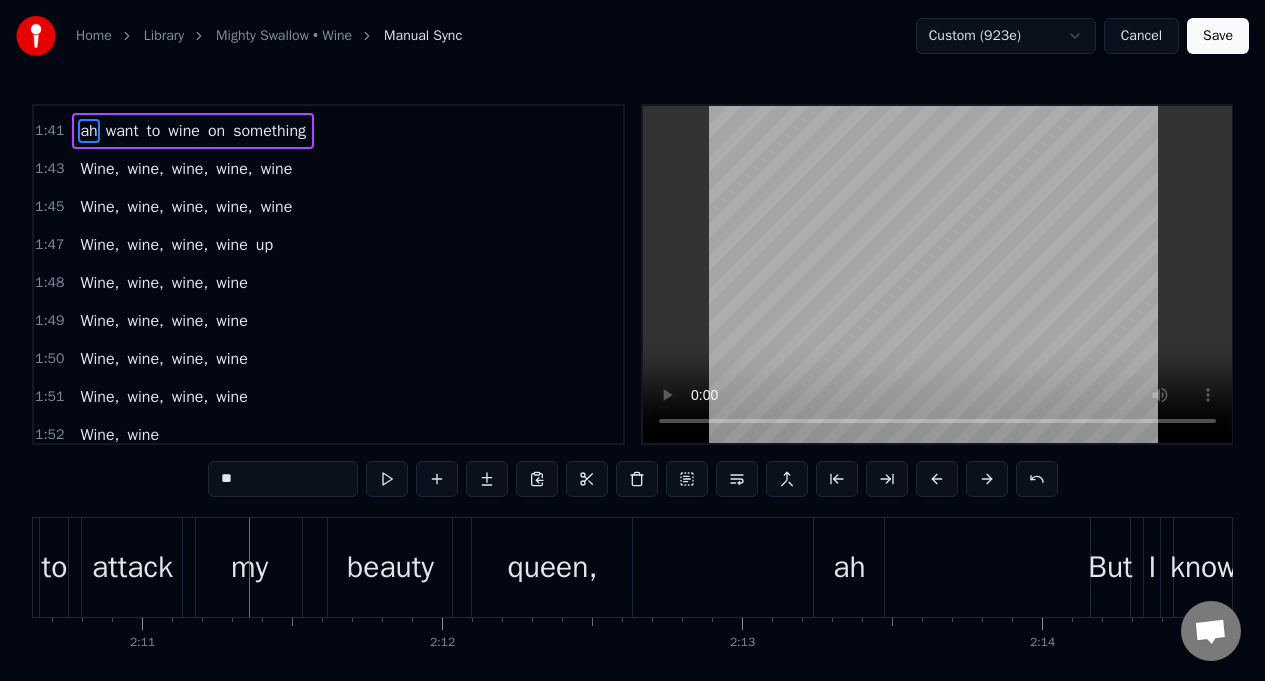 click on "ah" at bounding box center [88, 131] 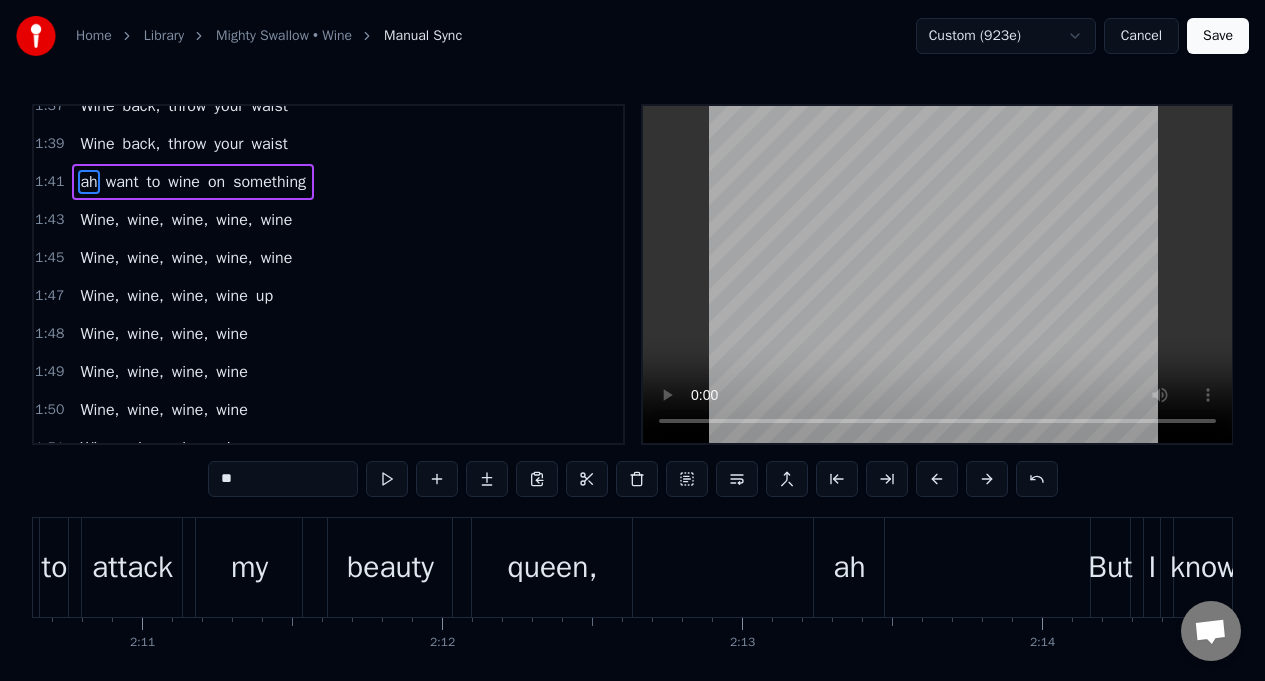 scroll, scrollTop: 1169, scrollLeft: 0, axis: vertical 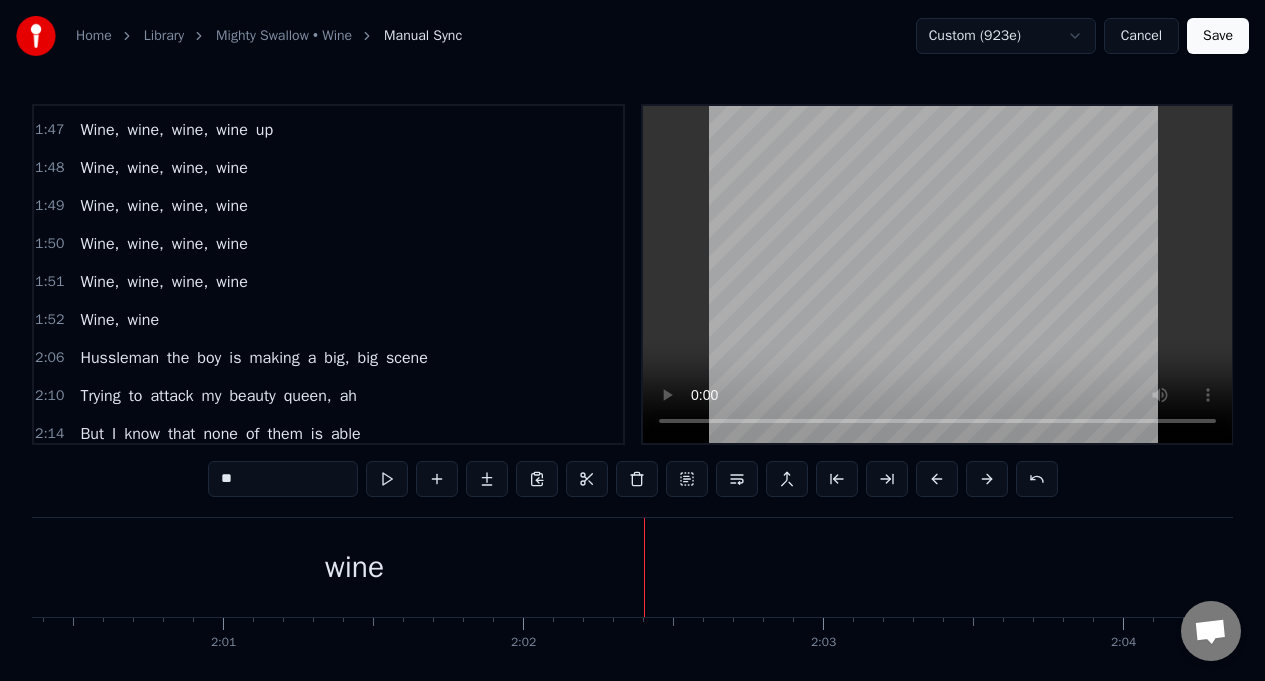 click on "Wine," at bounding box center [99, 320] 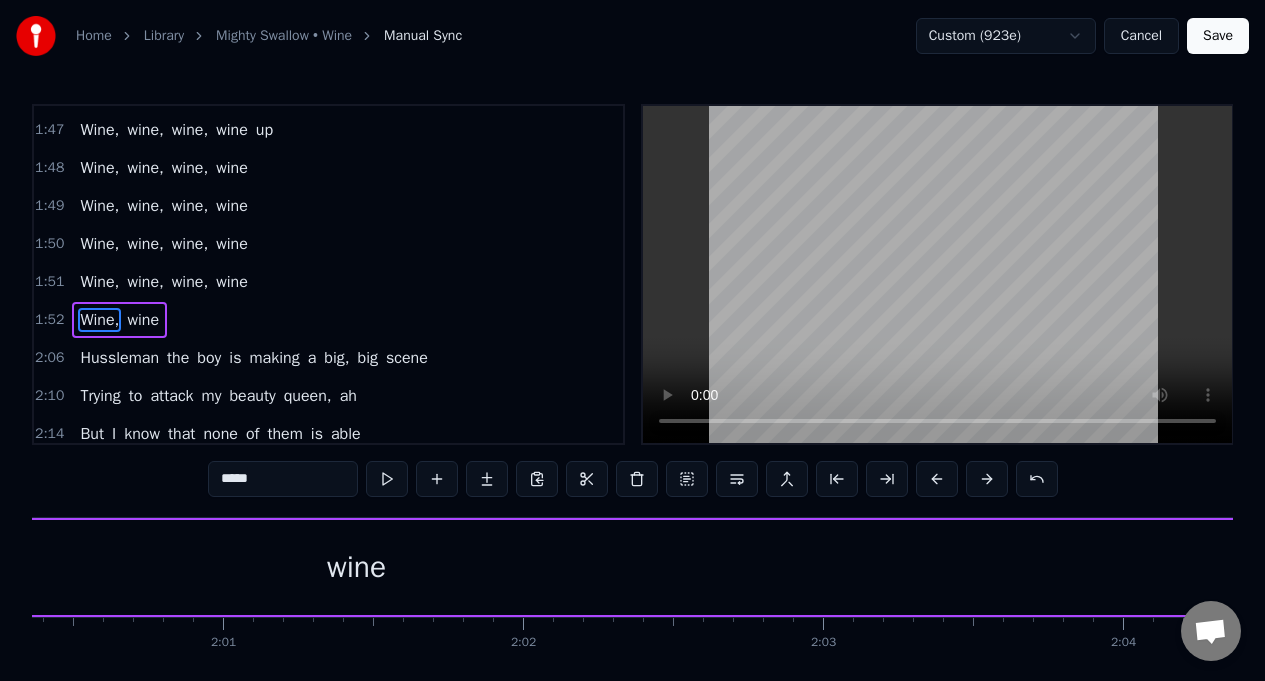 scroll, scrollTop: 1405, scrollLeft: 0, axis: vertical 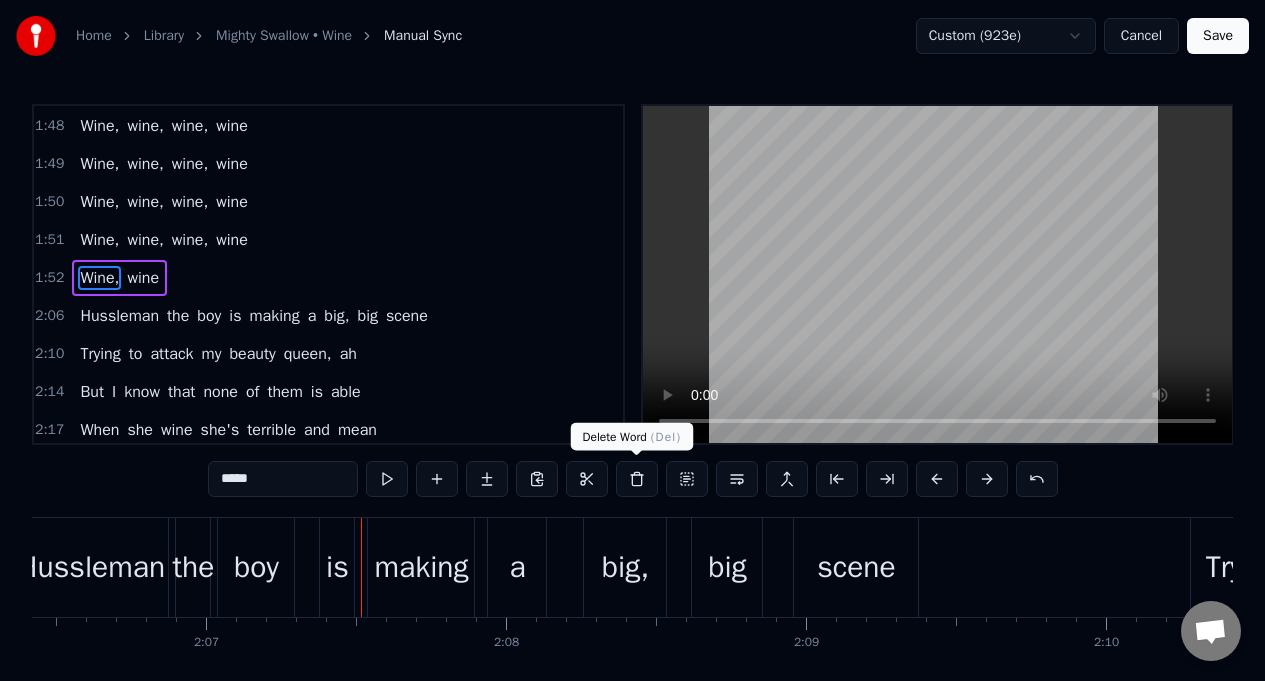 click at bounding box center [637, 479] 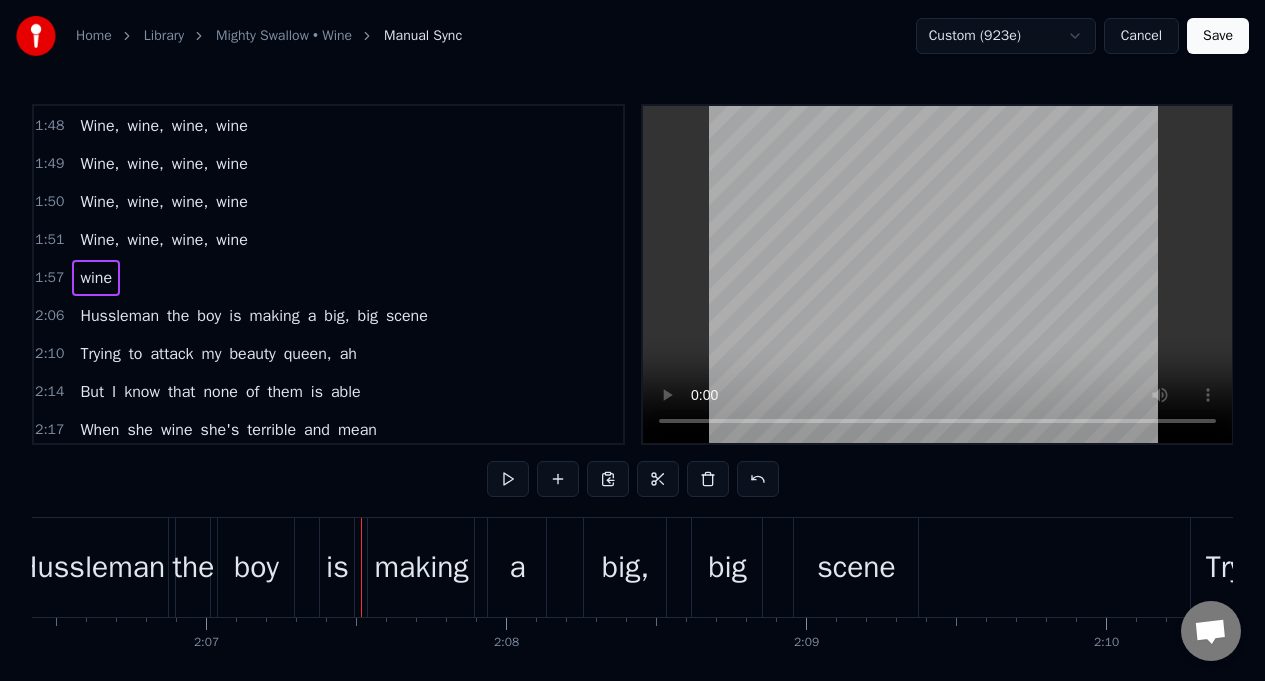 click on "wine" at bounding box center [96, 278] 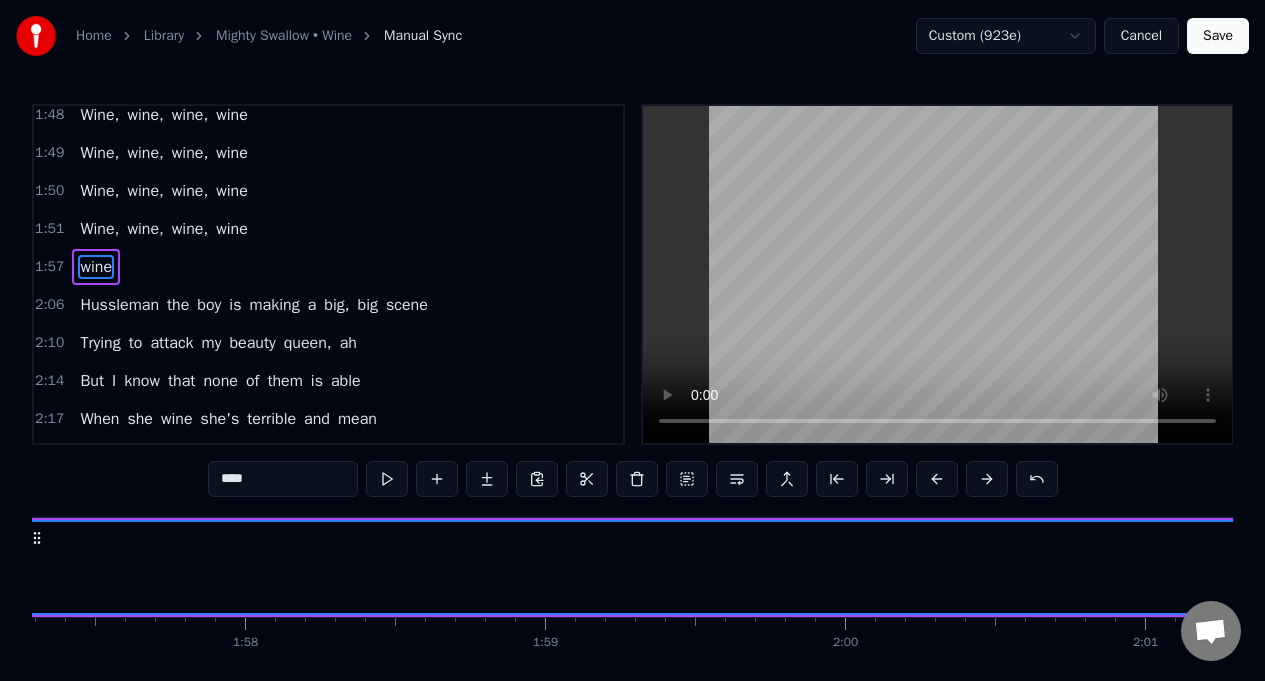 scroll, scrollTop: 0, scrollLeft: 35071, axis: horizontal 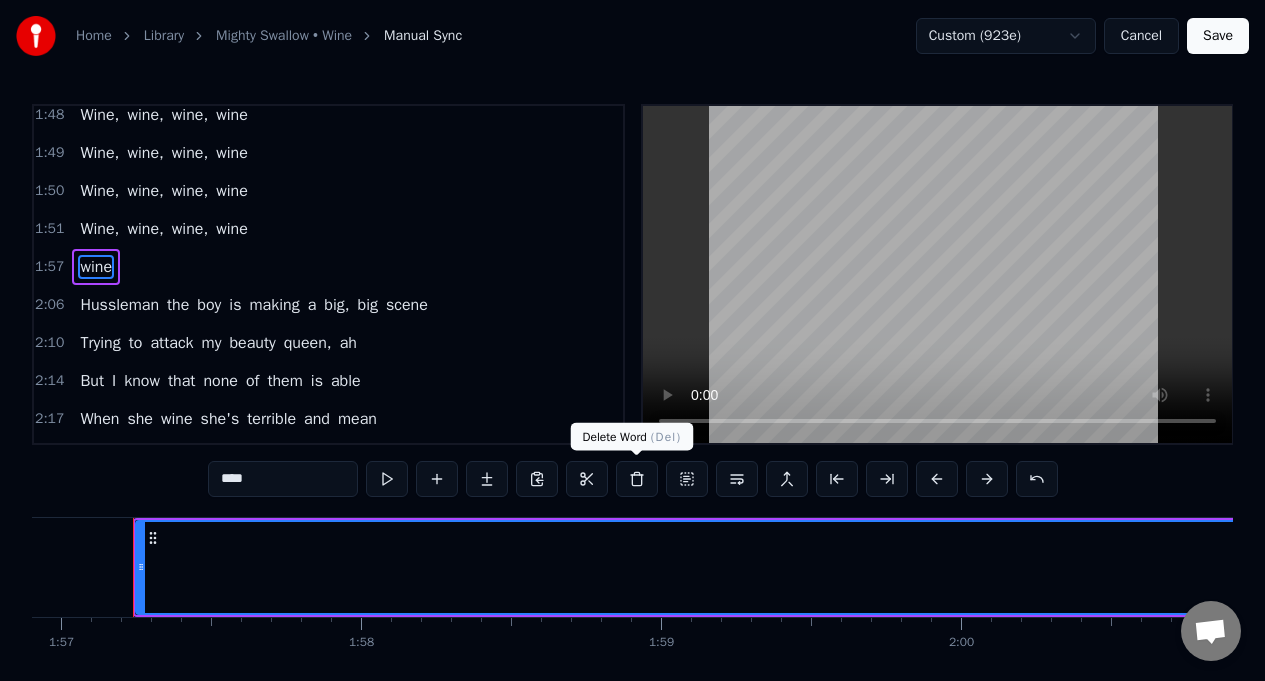 click at bounding box center (637, 479) 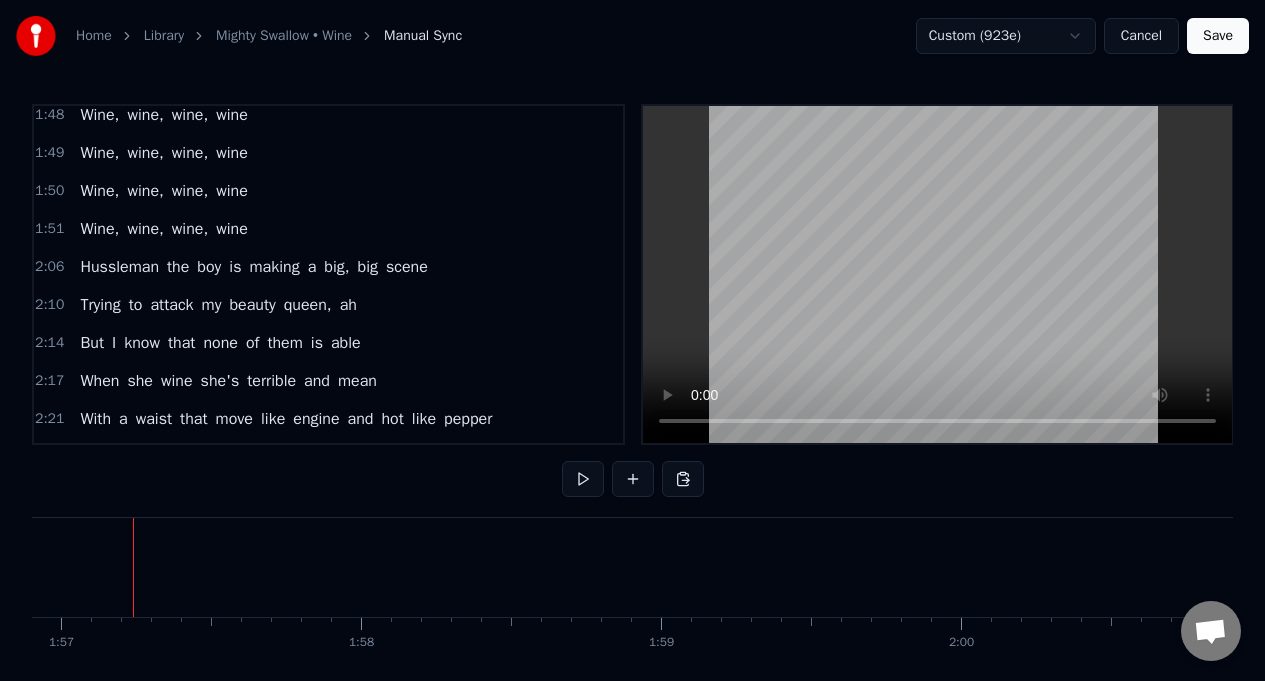 click on "1:50" at bounding box center (49, 191) 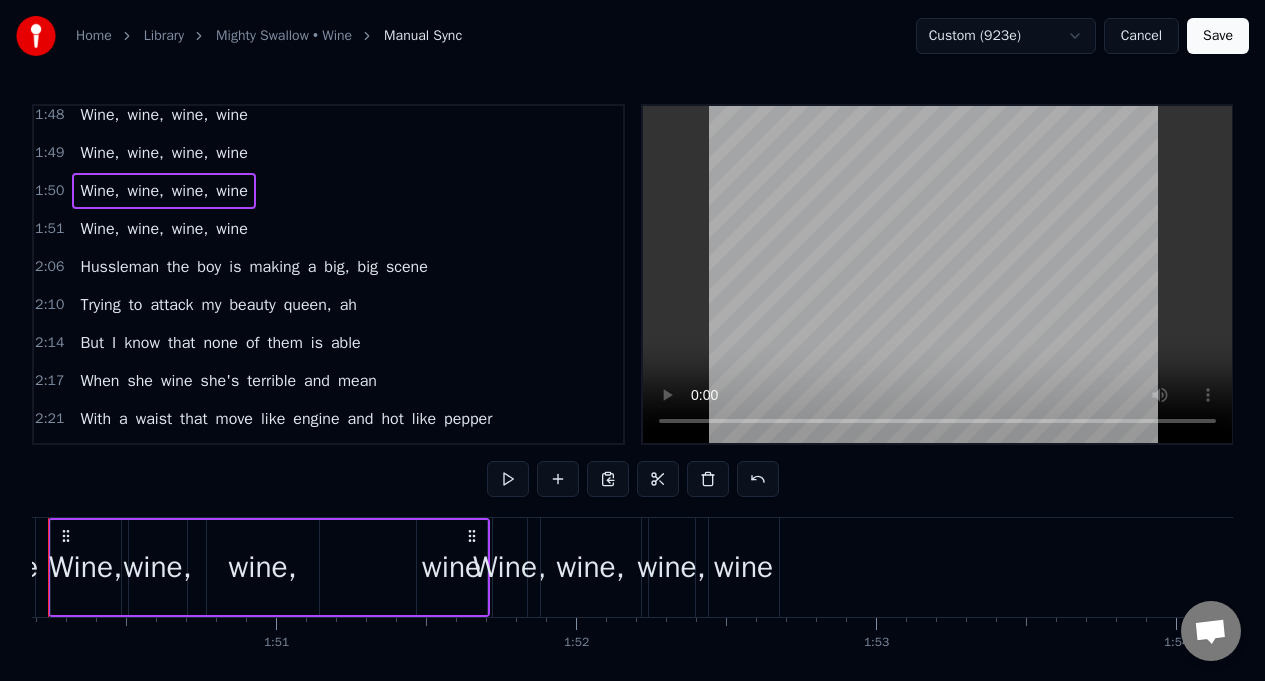 scroll, scrollTop: 0, scrollLeft: 32971, axis: horizontal 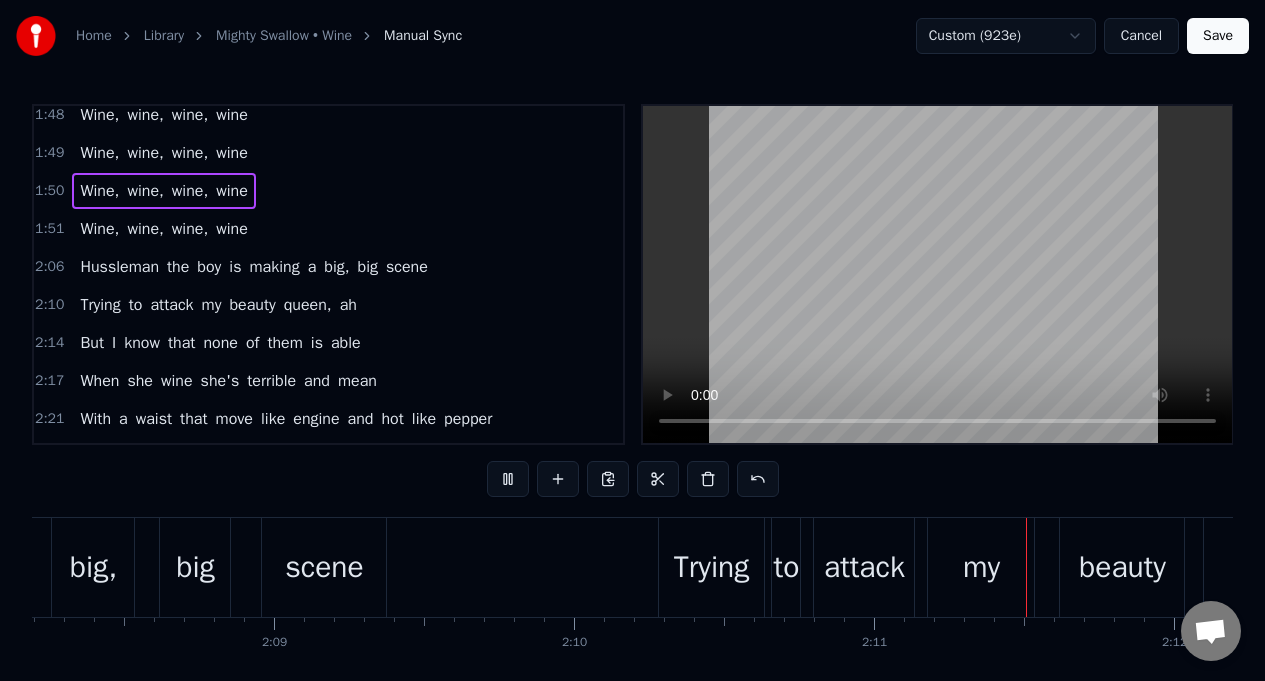 click on "Wine," at bounding box center (99, 191) 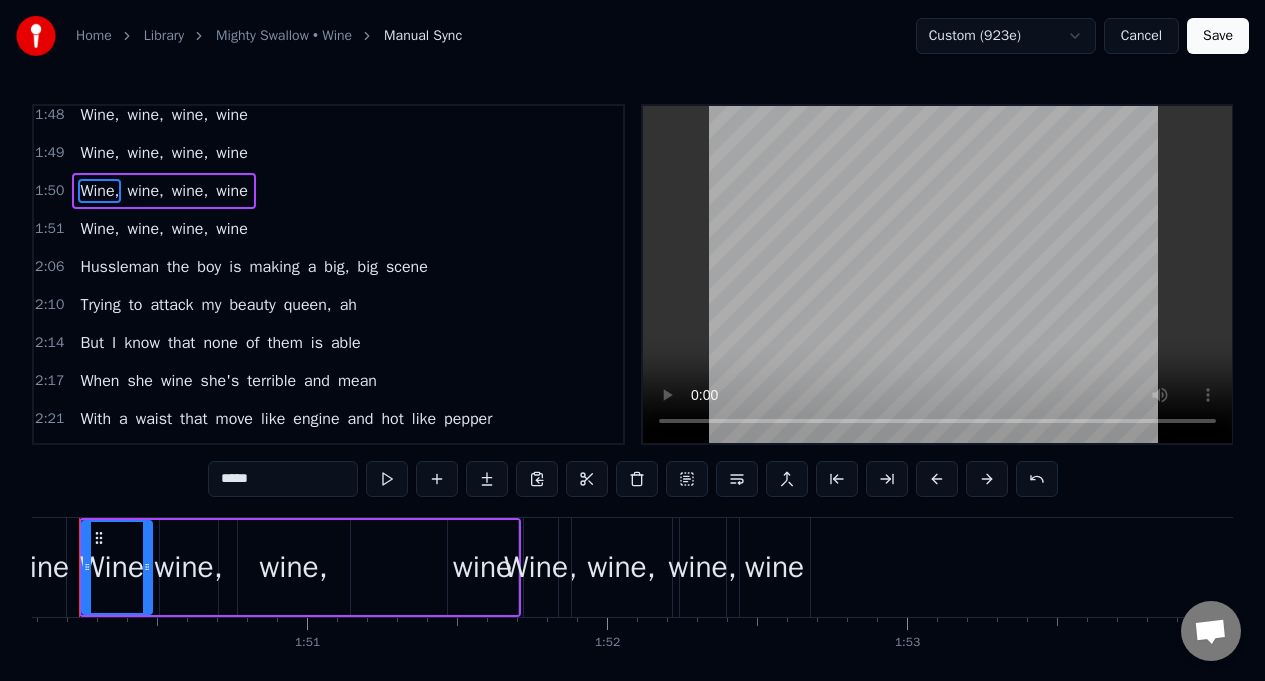 scroll, scrollTop: 0, scrollLeft: 32971, axis: horizontal 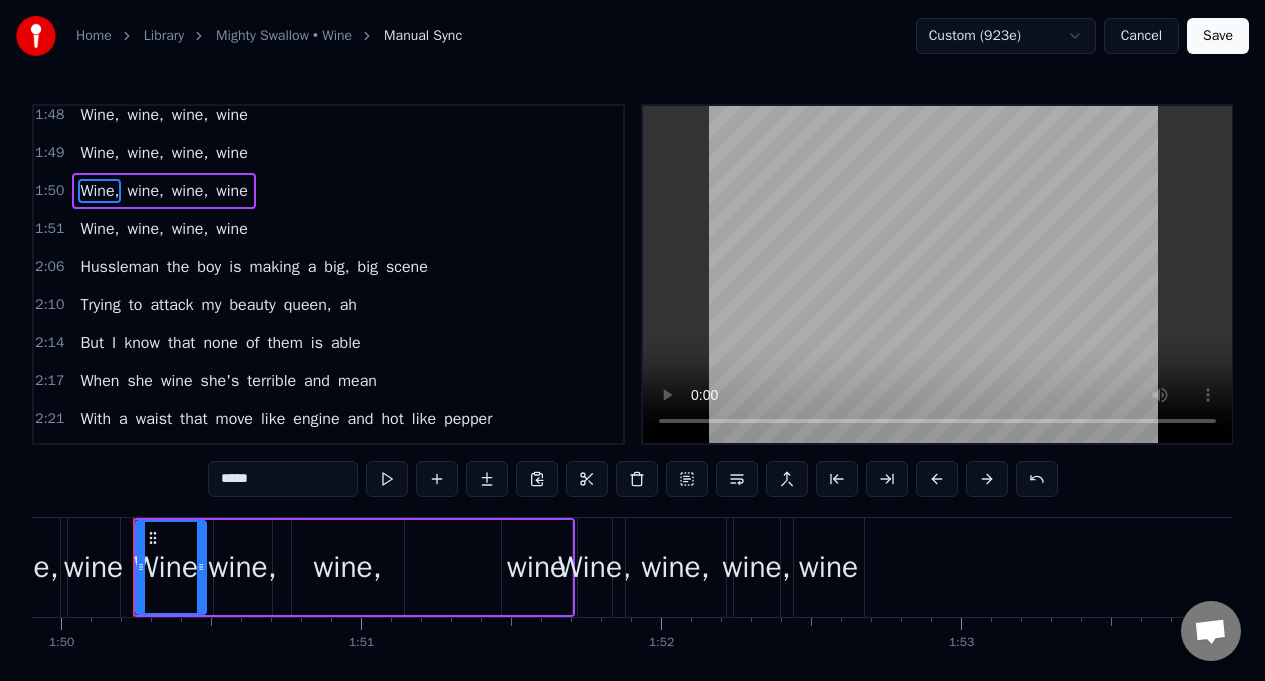 click on "Hussleman" at bounding box center (119, 267) 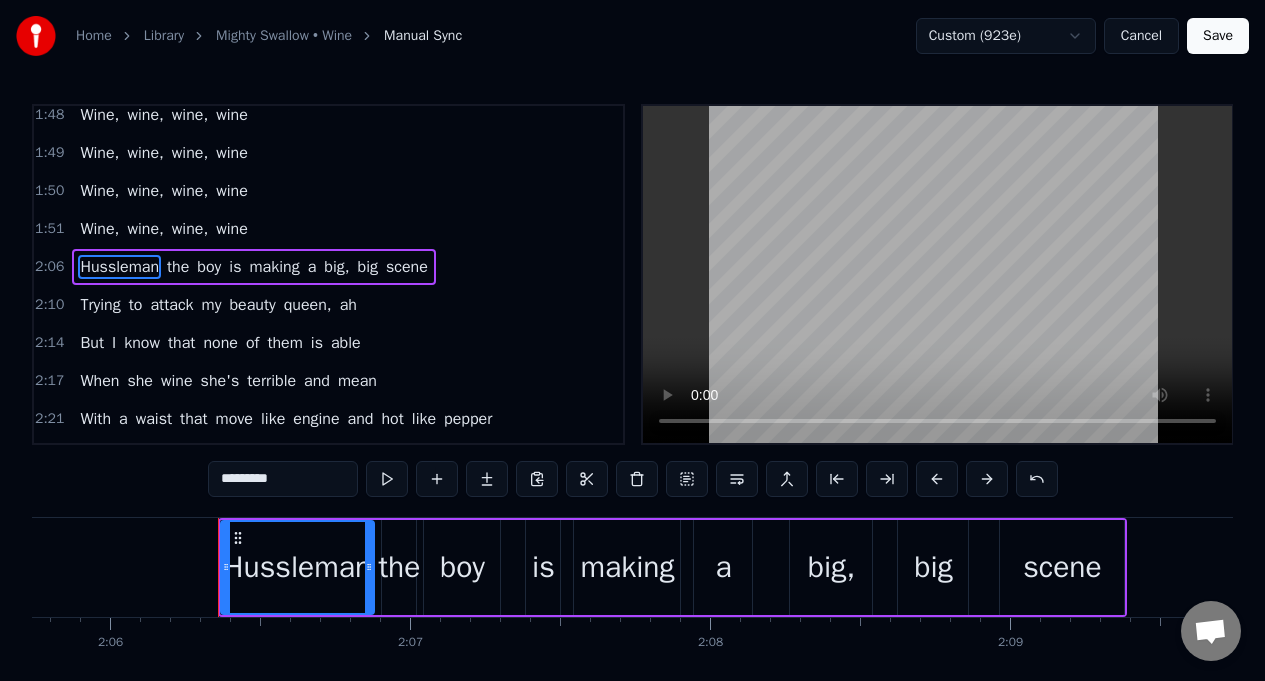 scroll, scrollTop: 0, scrollLeft: 37807, axis: horizontal 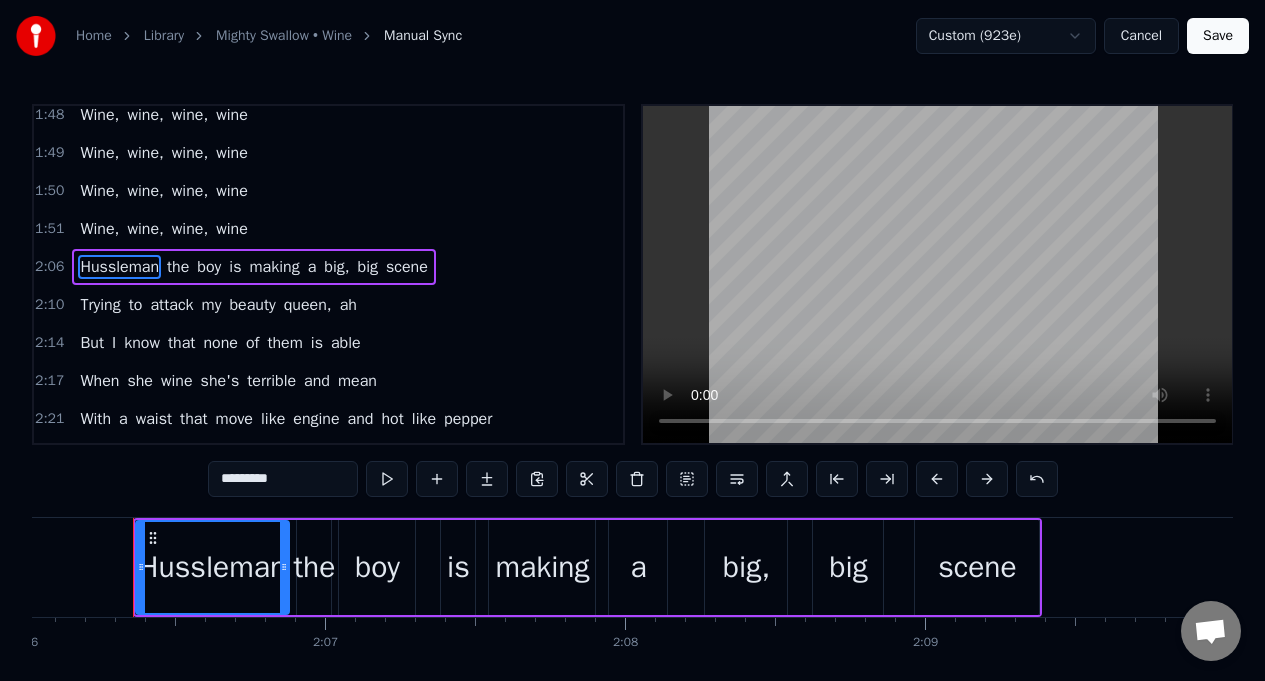 click on "*********" at bounding box center (283, 479) 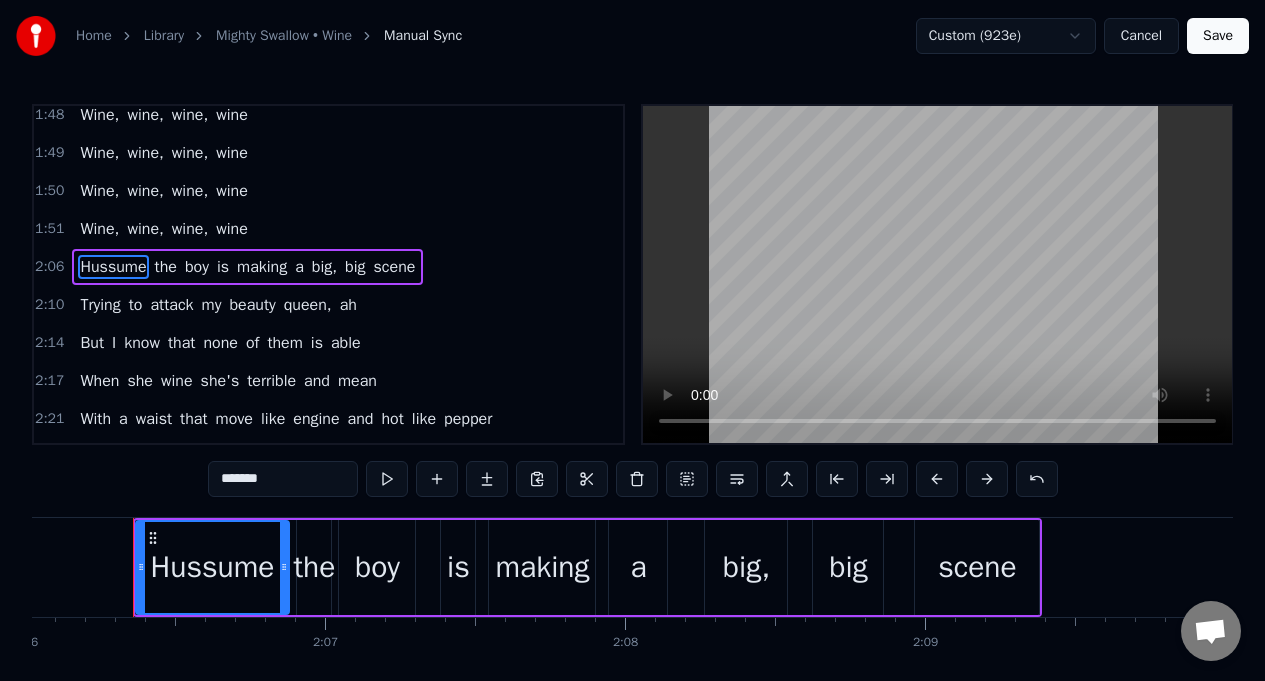 click on "the" at bounding box center [315, 567] 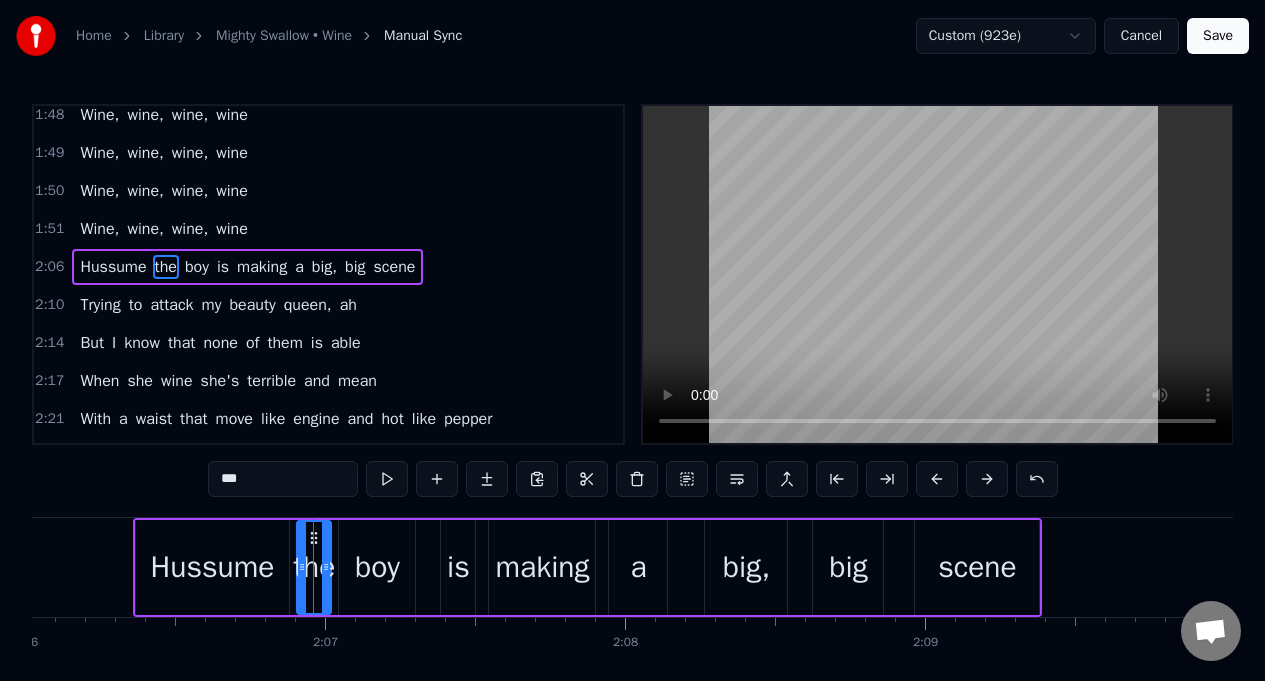 click on "Hussume" at bounding box center (212, 567) 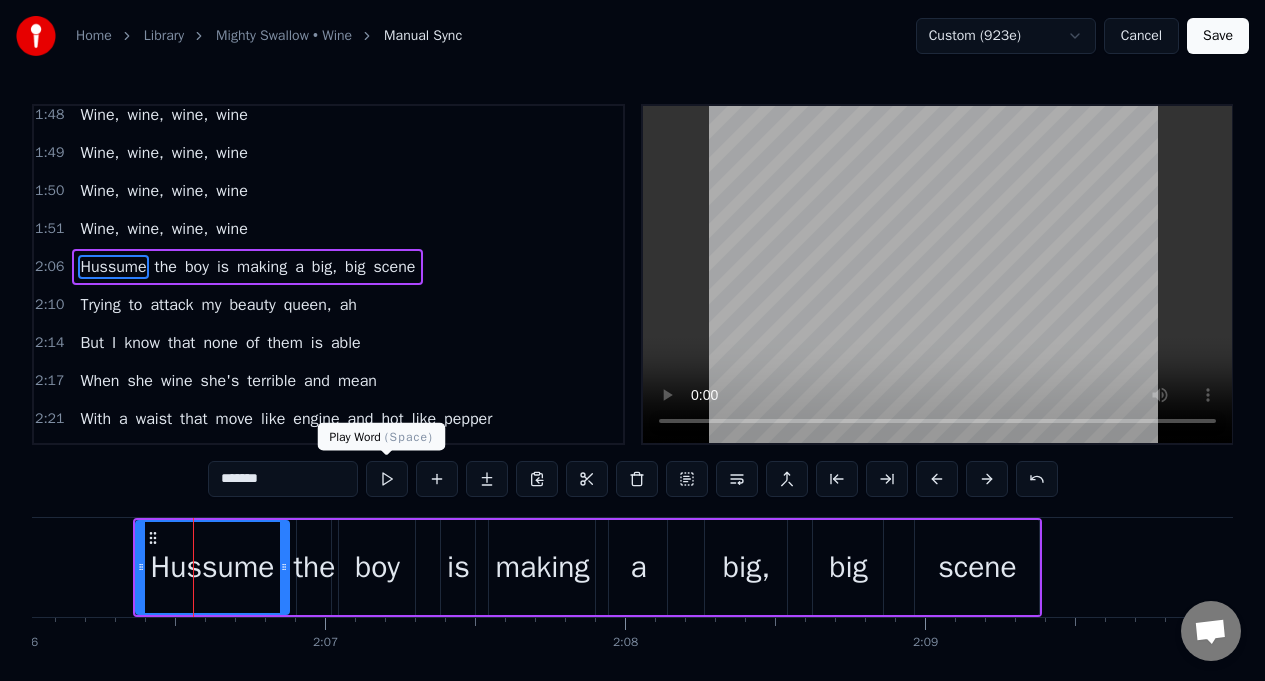 click at bounding box center [387, 479] 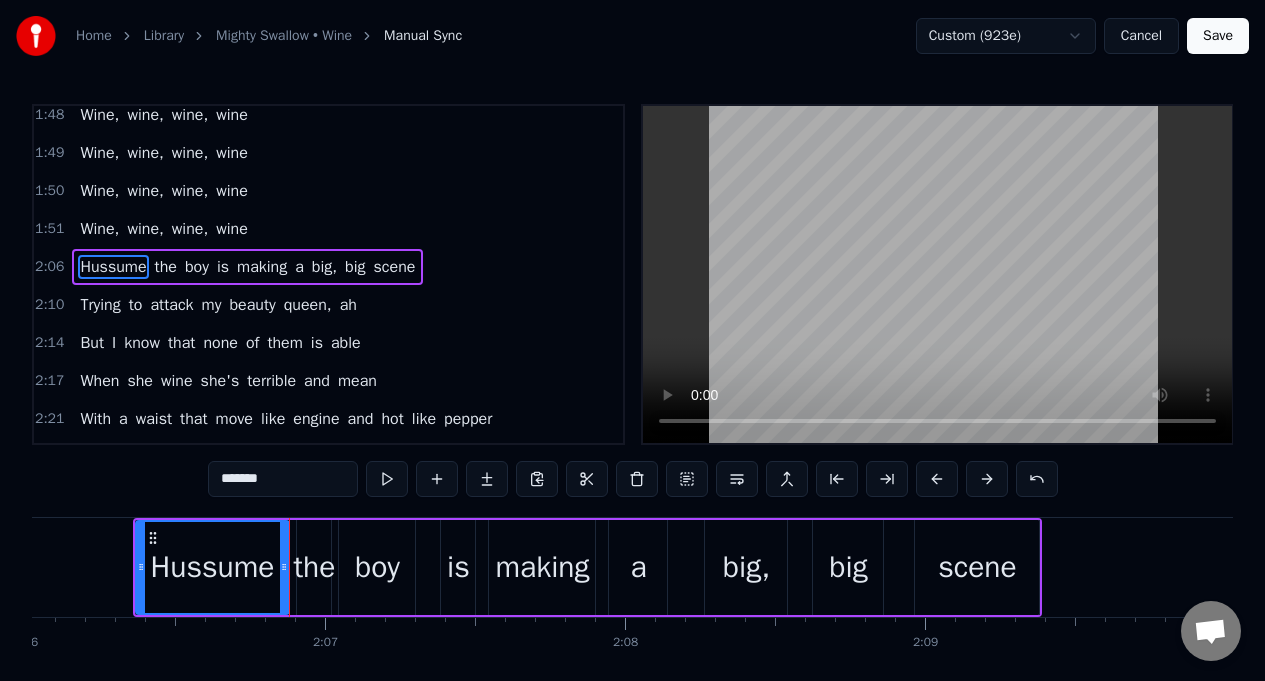 click at bounding box center [387, 479] 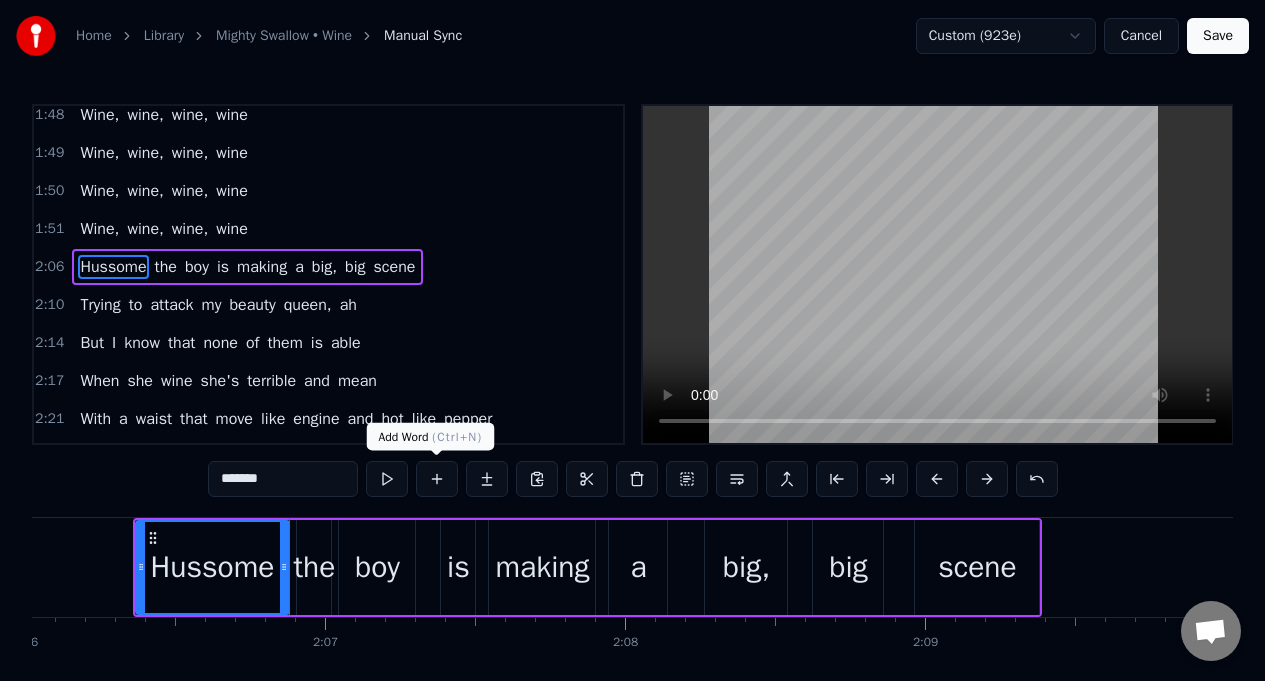 type on "*******" 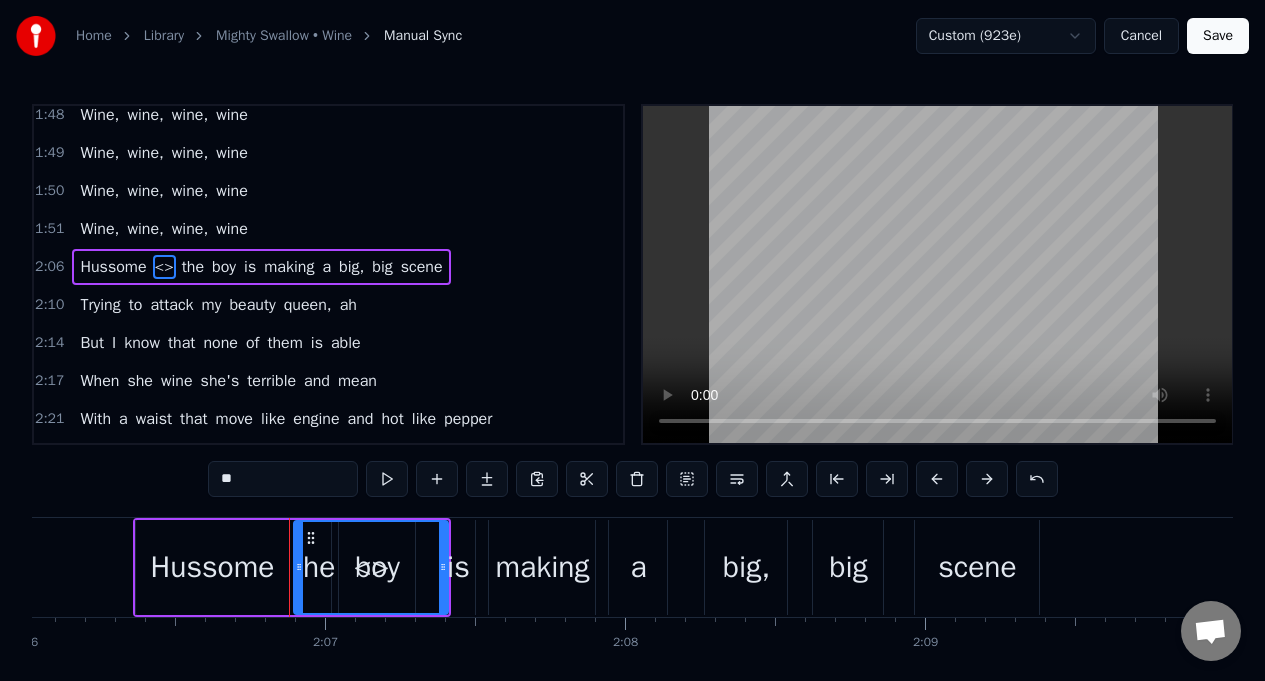 click on "**" at bounding box center (283, 479) 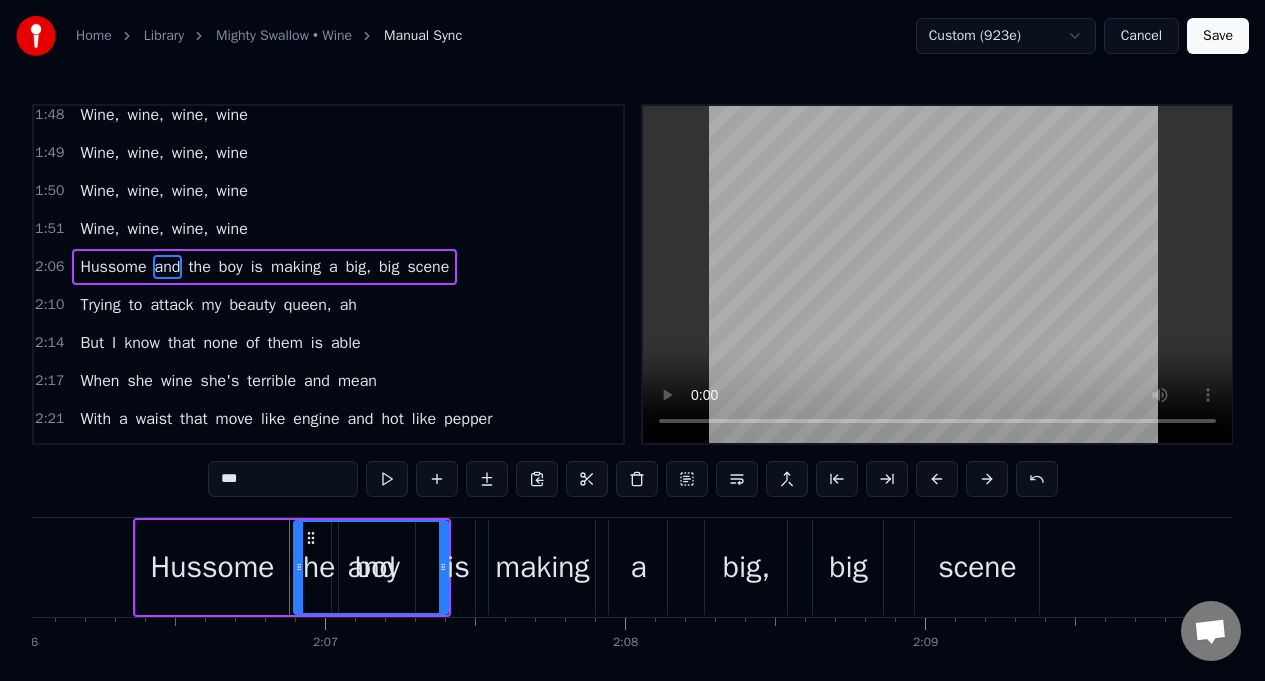 click on "and" at bounding box center (371, 567) 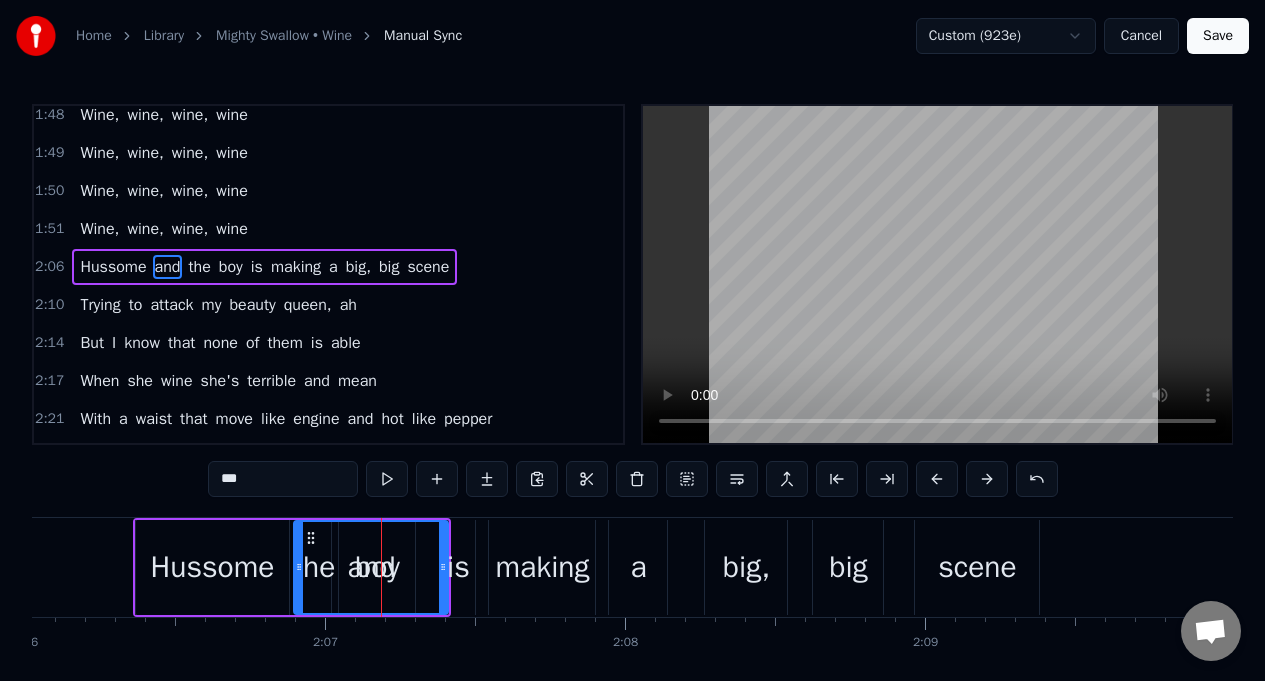 click on "Hussome" at bounding box center [212, 567] 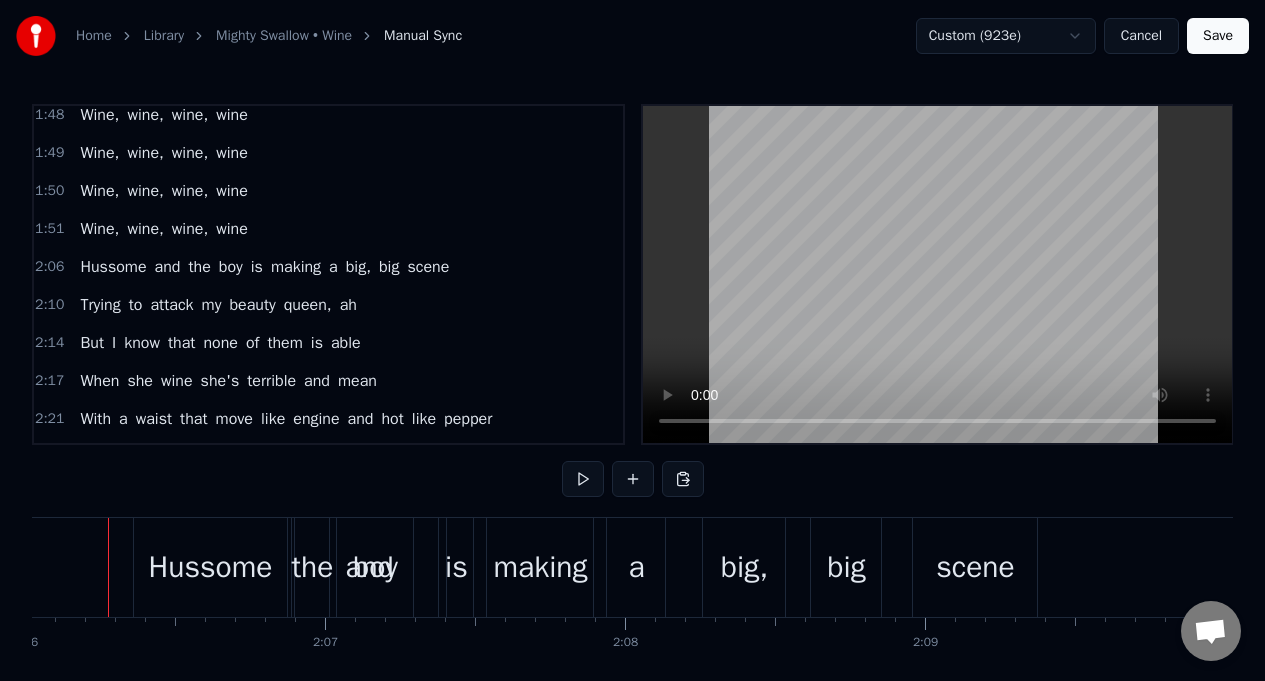 scroll, scrollTop: 0, scrollLeft: 37782, axis: horizontal 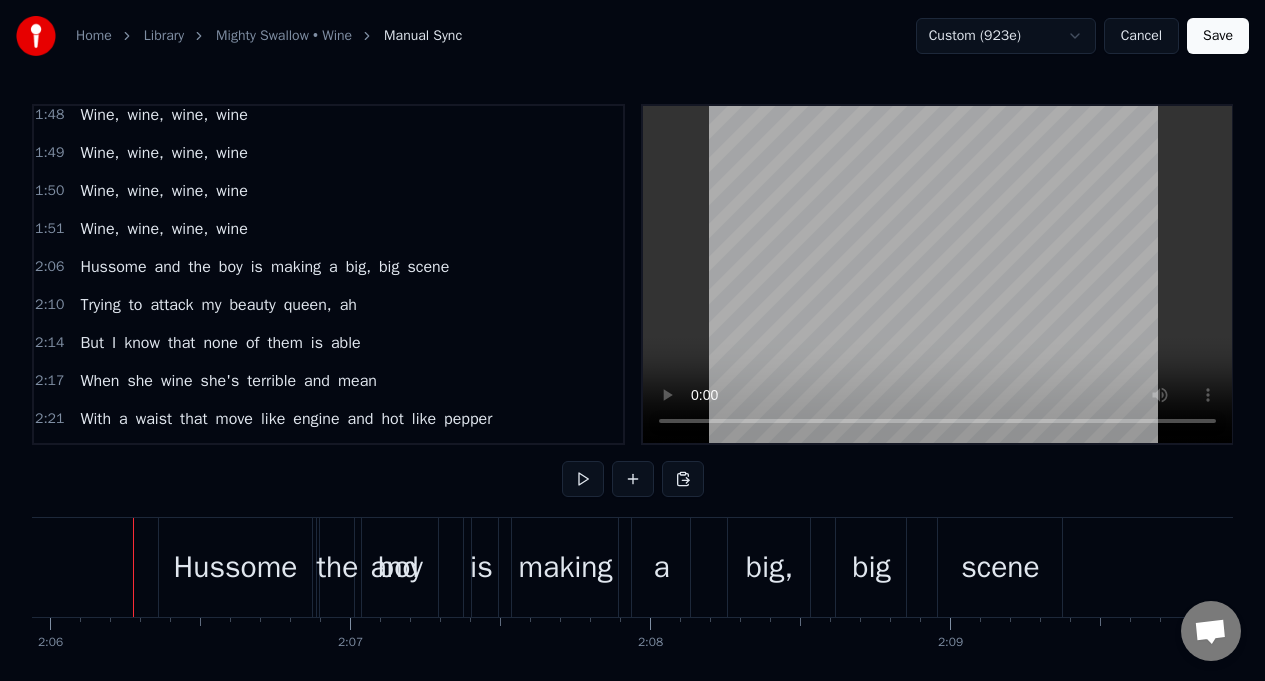 click on "boy" at bounding box center [400, 567] 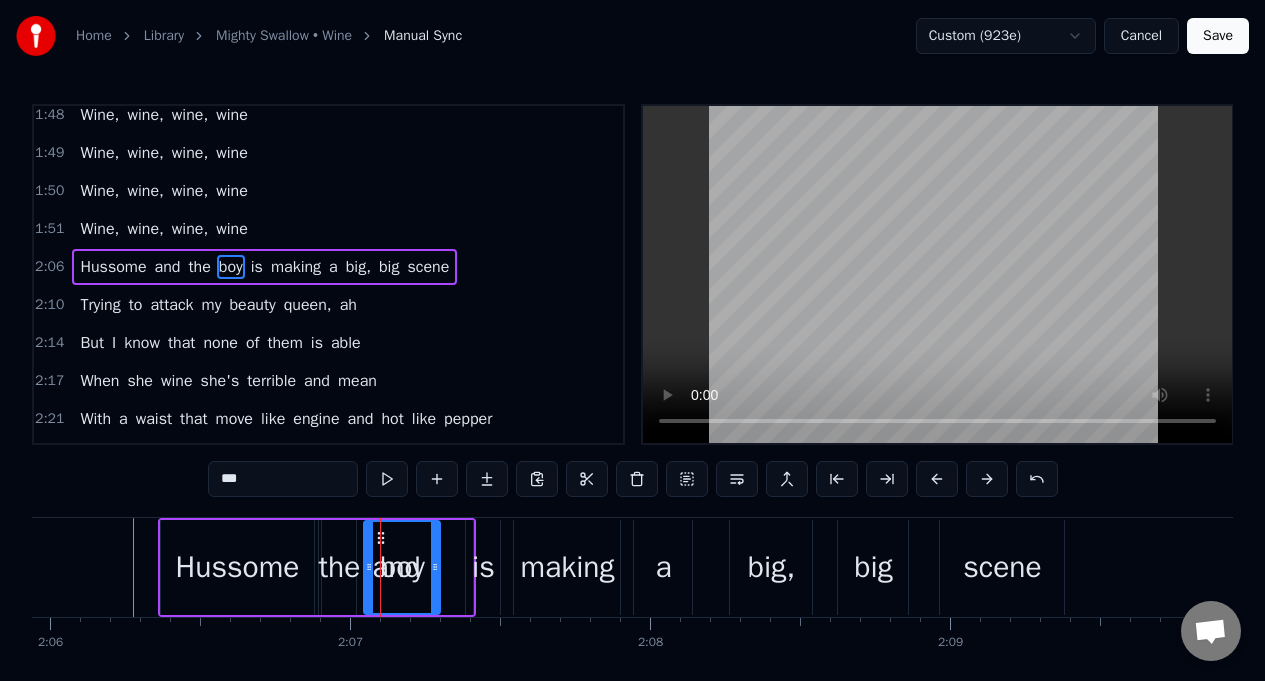drag, startPoint x: 379, startPoint y: 539, endPoint x: 366, endPoint y: 538, distance: 13.038404 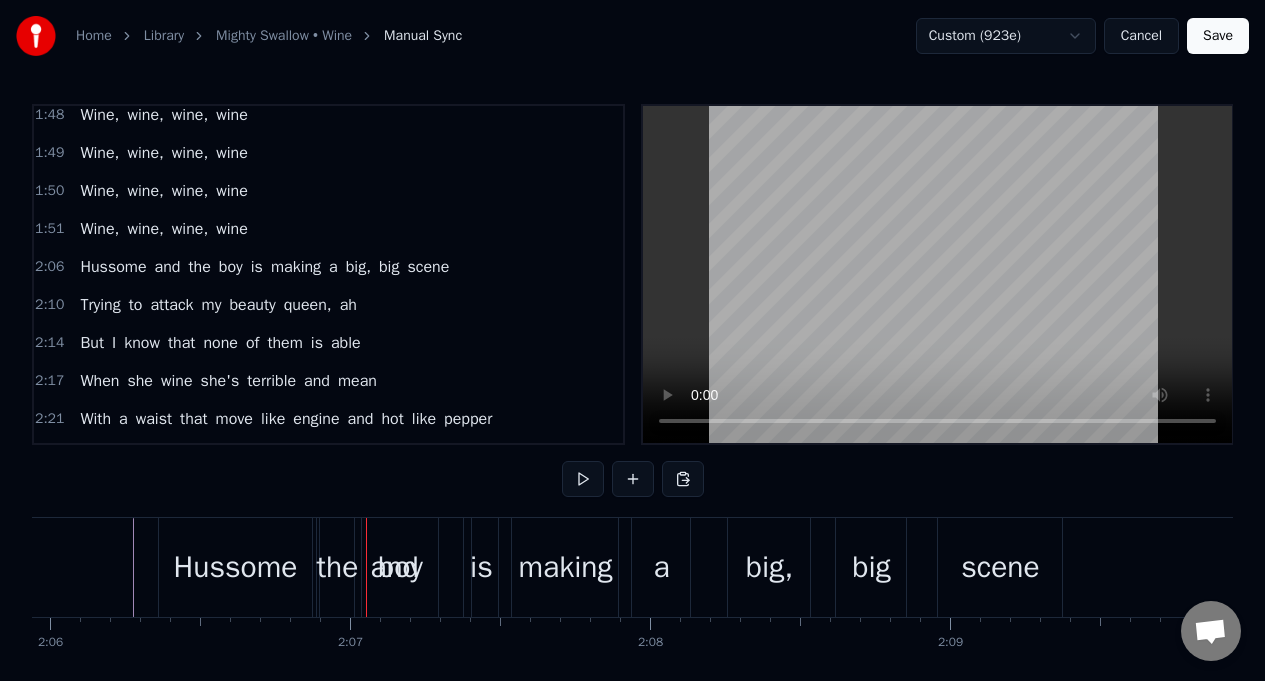 click on "boy" at bounding box center (400, 567) 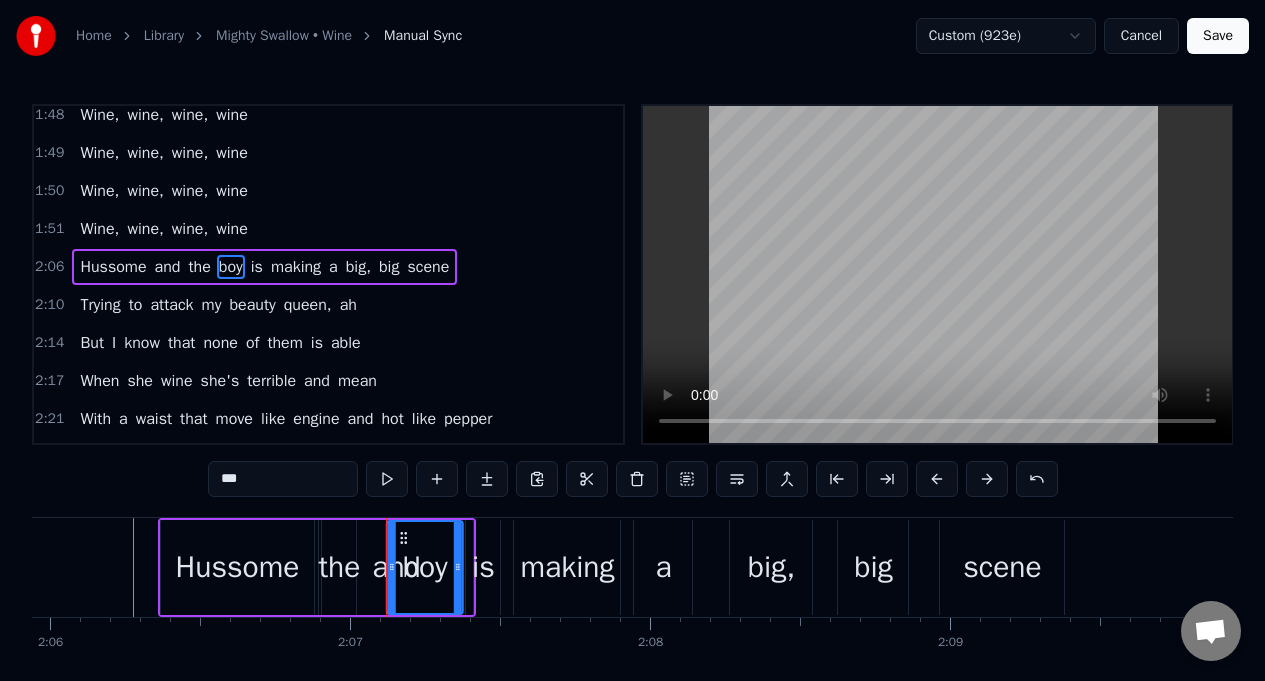 drag, startPoint x: 372, startPoint y: 544, endPoint x: 402, endPoint y: 549, distance: 30.413813 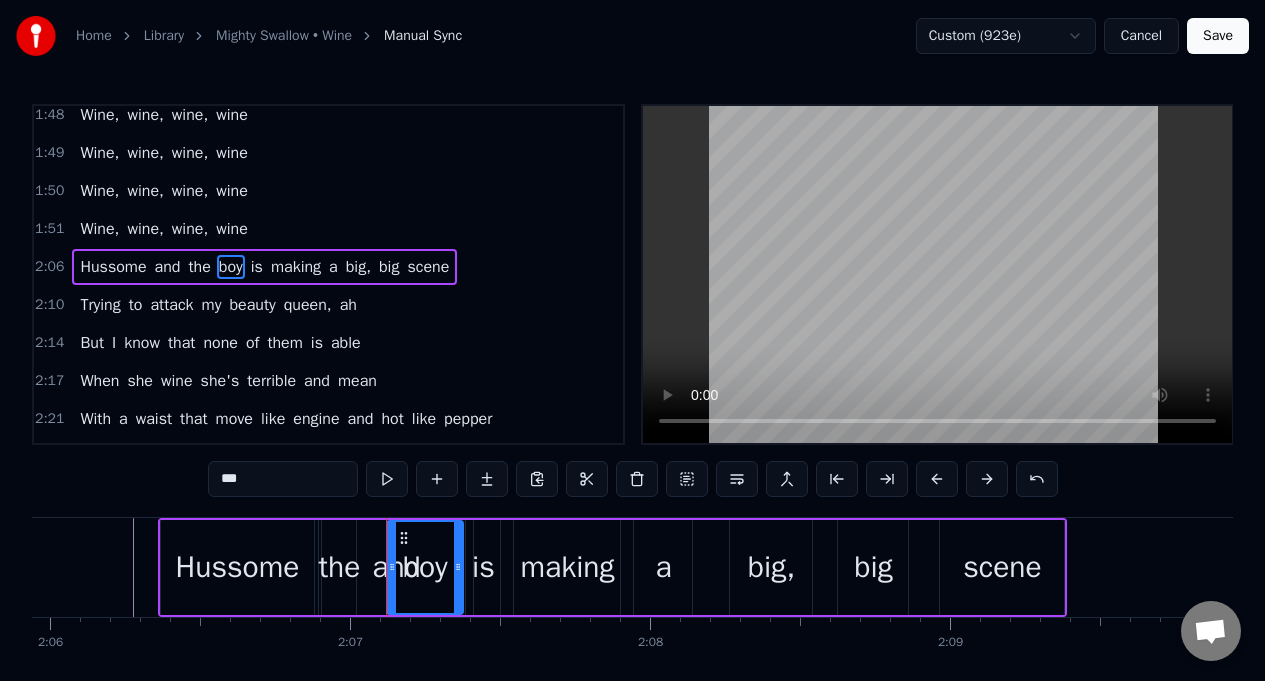 click on "and" at bounding box center [396, 567] 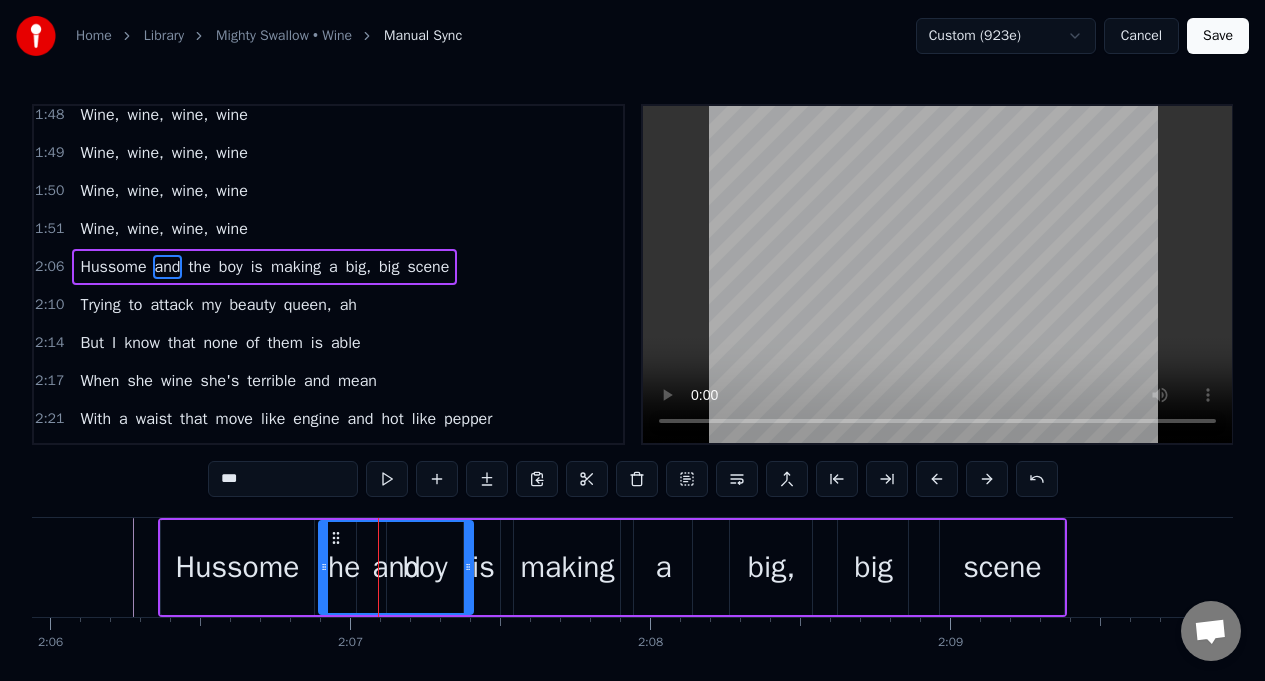 click on "and" at bounding box center [396, 567] 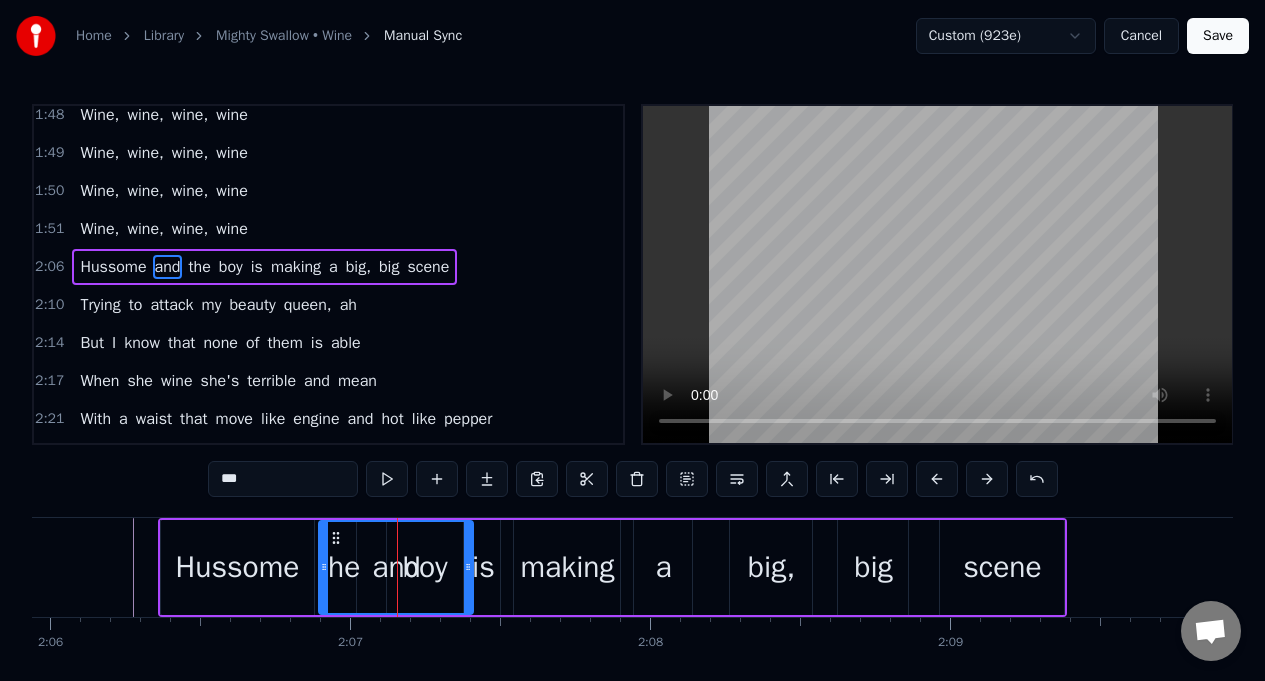click on "and" at bounding box center (396, 567) 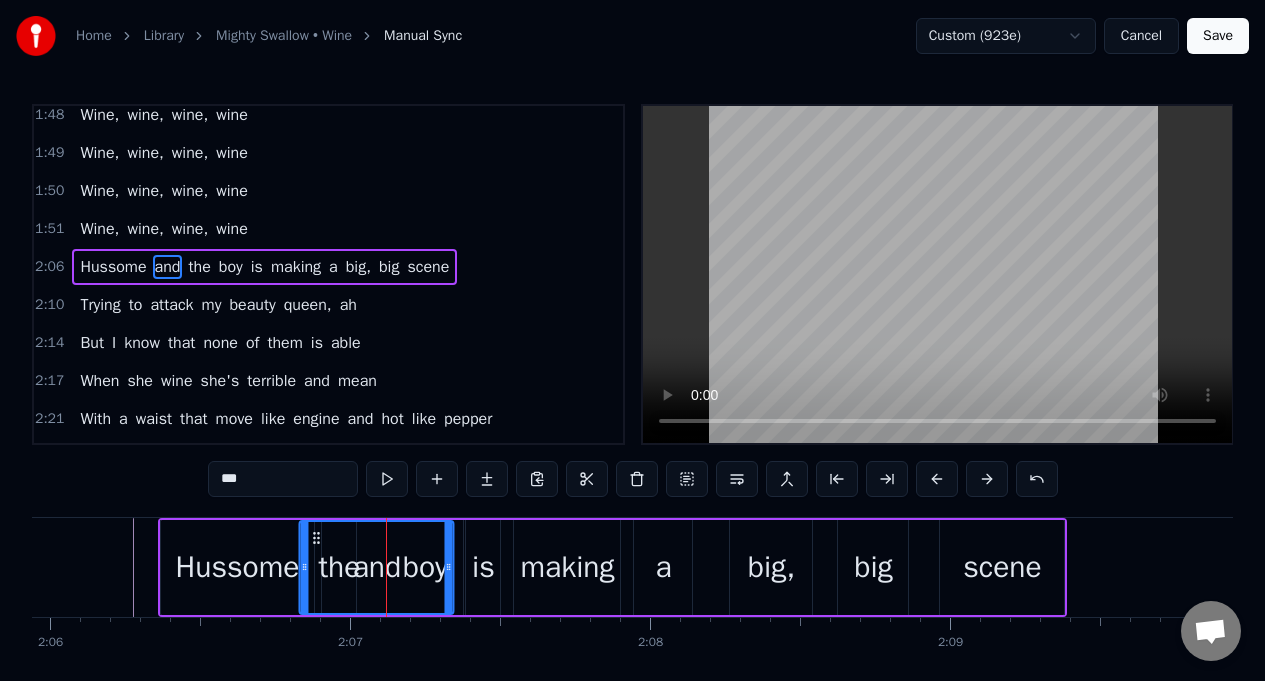 drag, startPoint x: 332, startPoint y: 538, endPoint x: 313, endPoint y: 540, distance: 19.104973 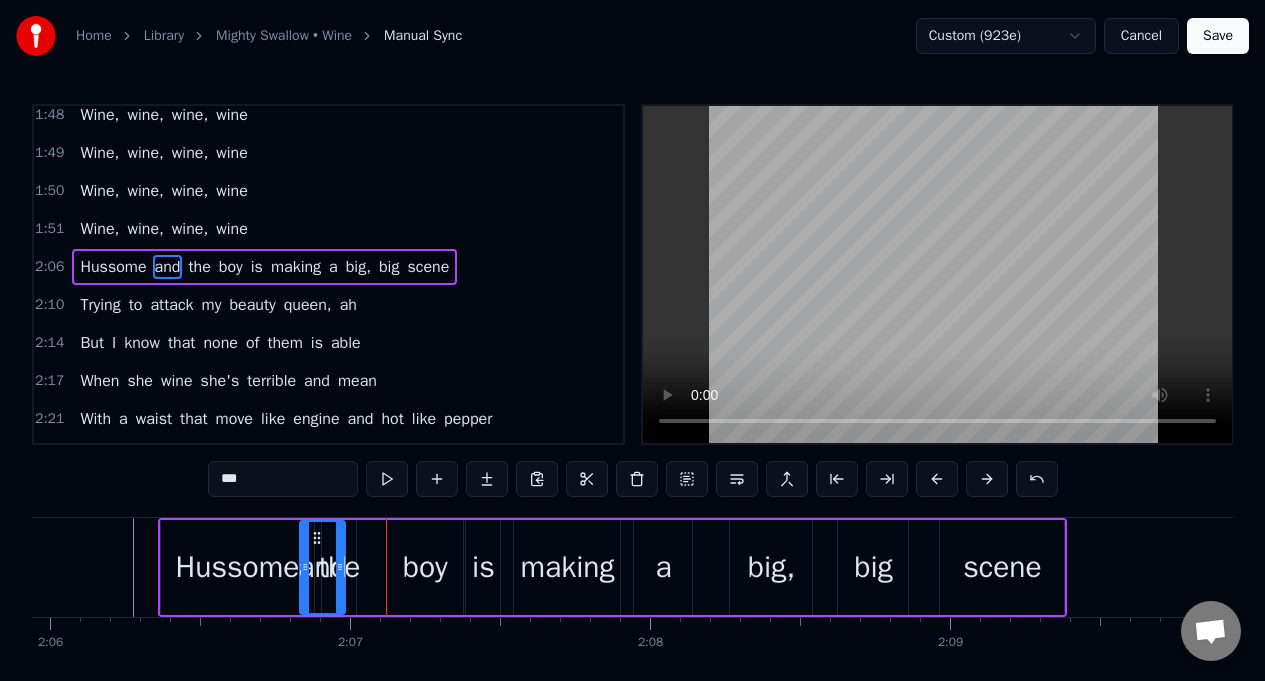 drag, startPoint x: 450, startPoint y: 541, endPoint x: 341, endPoint y: 544, distance: 109.041275 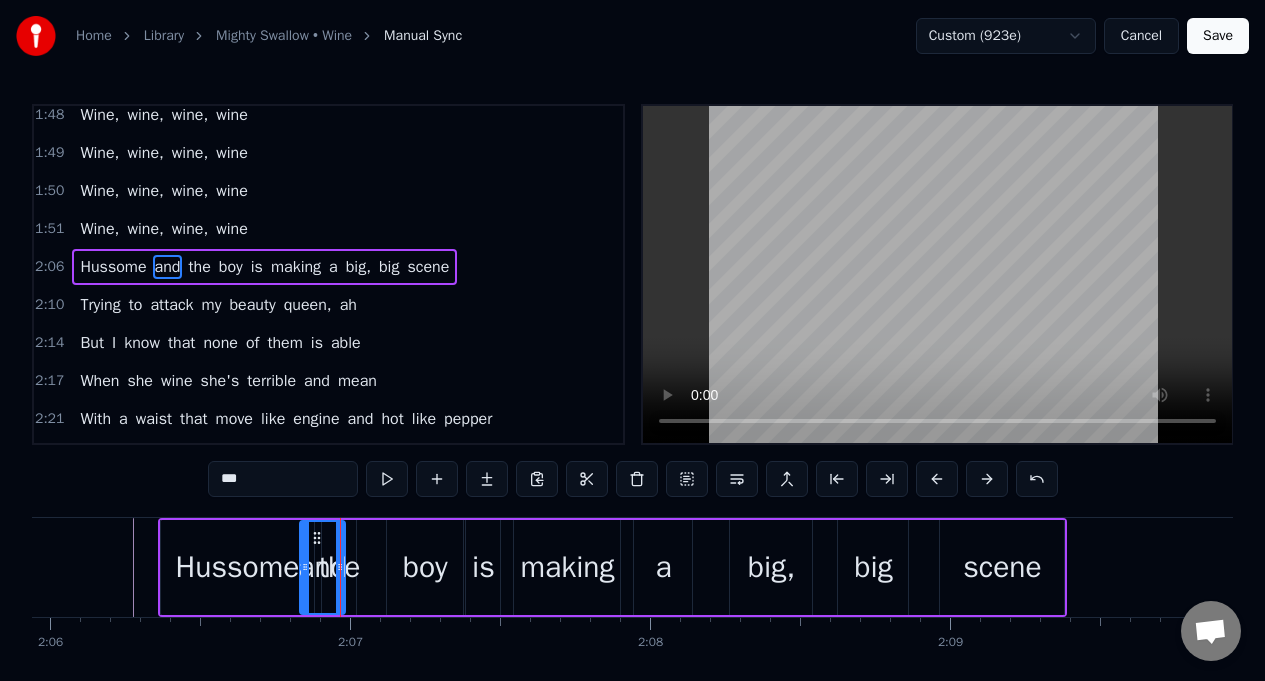 click on "Hussome and the boy is making a big, big scene" at bounding box center (613, 567) 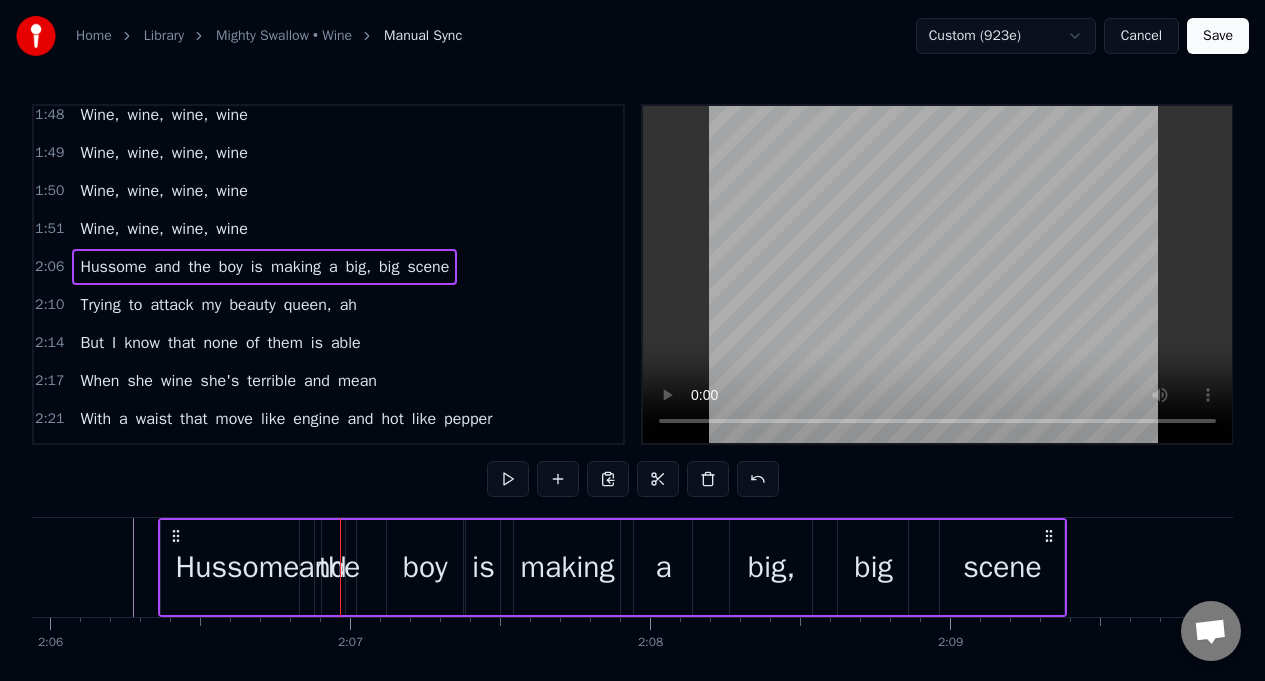 click on "Hussome" at bounding box center (238, 567) 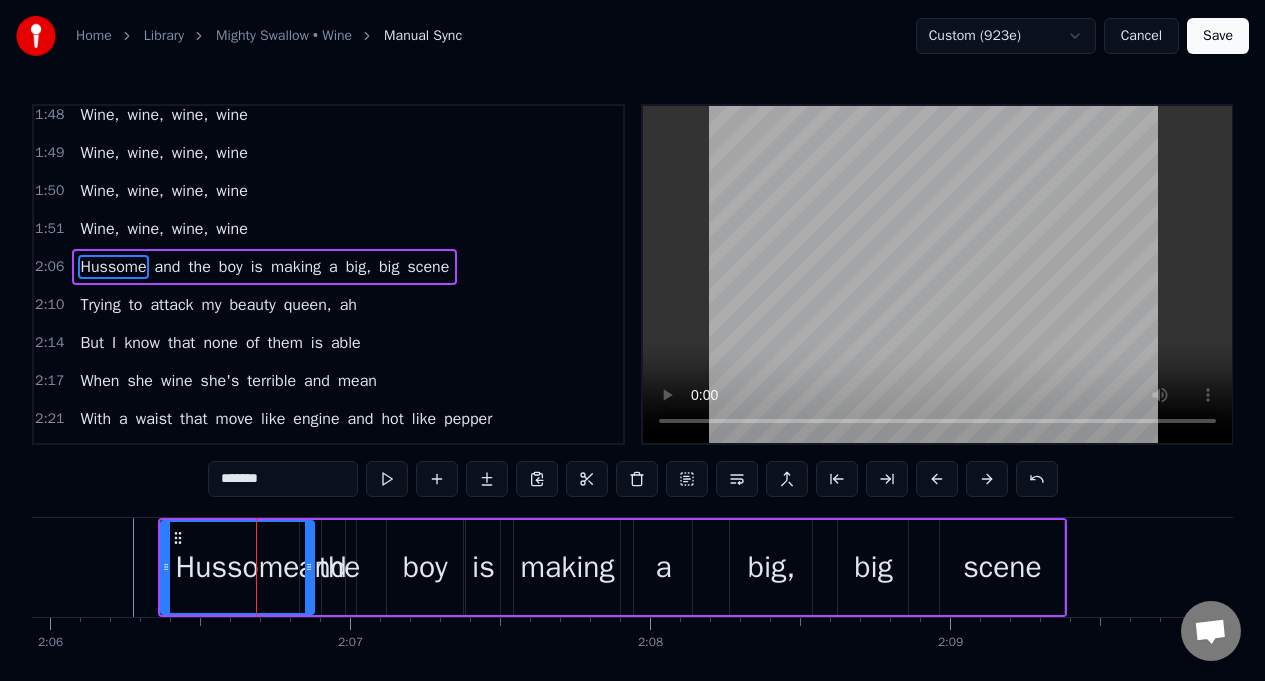 drag, startPoint x: 313, startPoint y: 545, endPoint x: 301, endPoint y: 548, distance: 12.369317 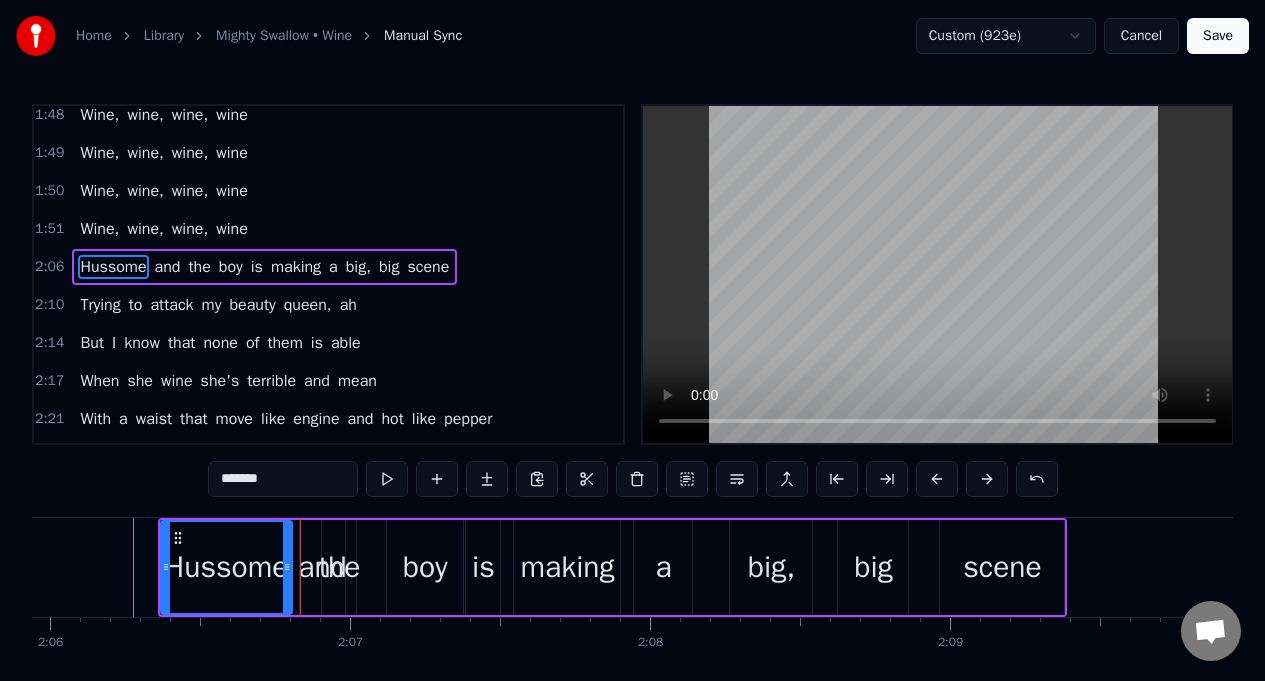 drag, startPoint x: 312, startPoint y: 549, endPoint x: 299, endPoint y: 552, distance: 13.341664 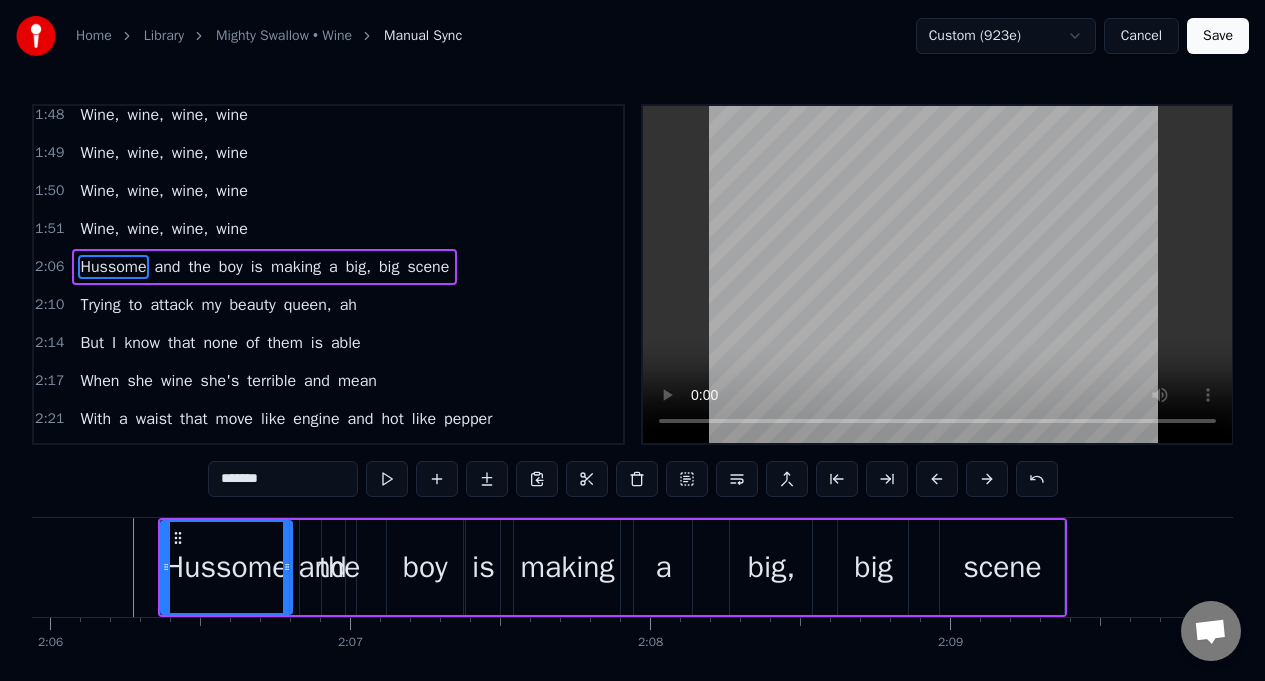 click on "and" at bounding box center (322, 567) 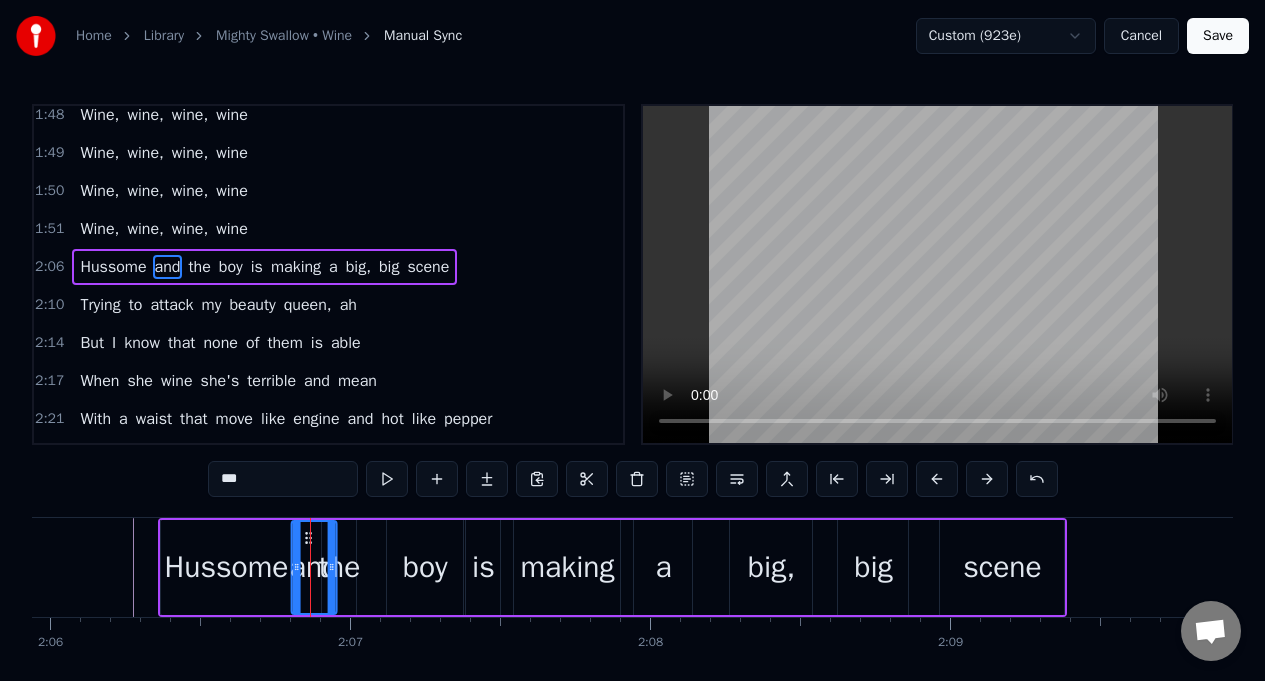 click 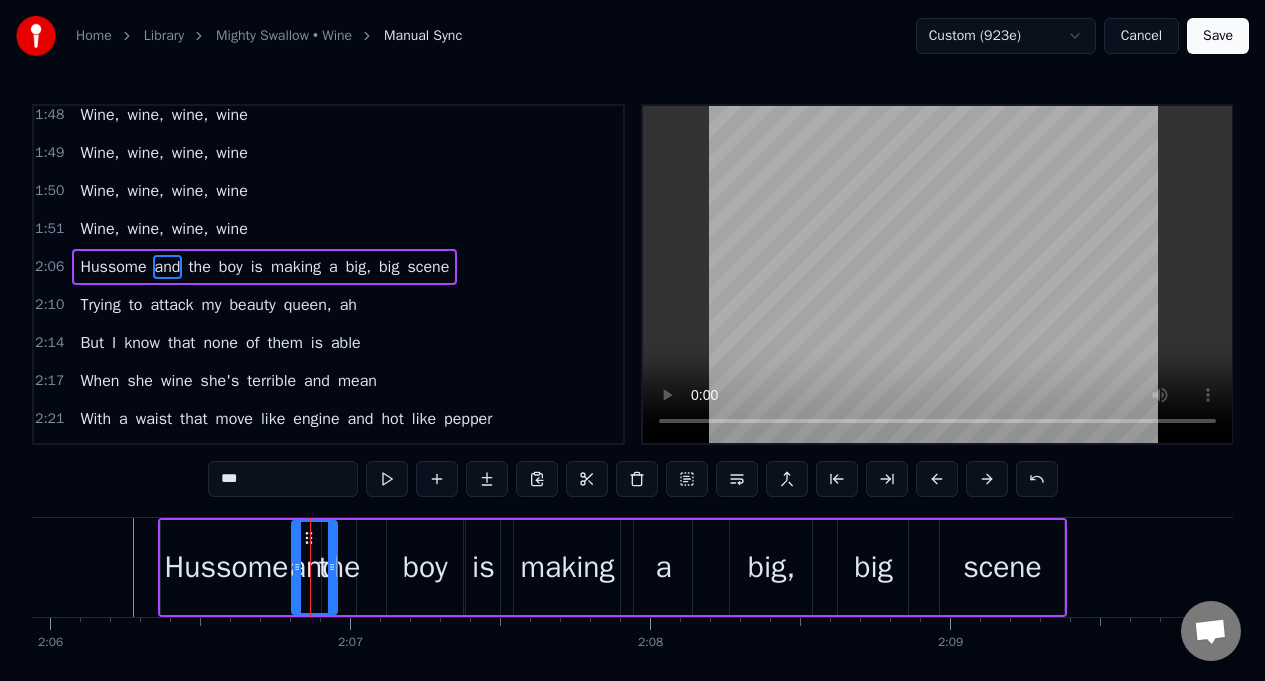 click on "the" at bounding box center (340, 567) 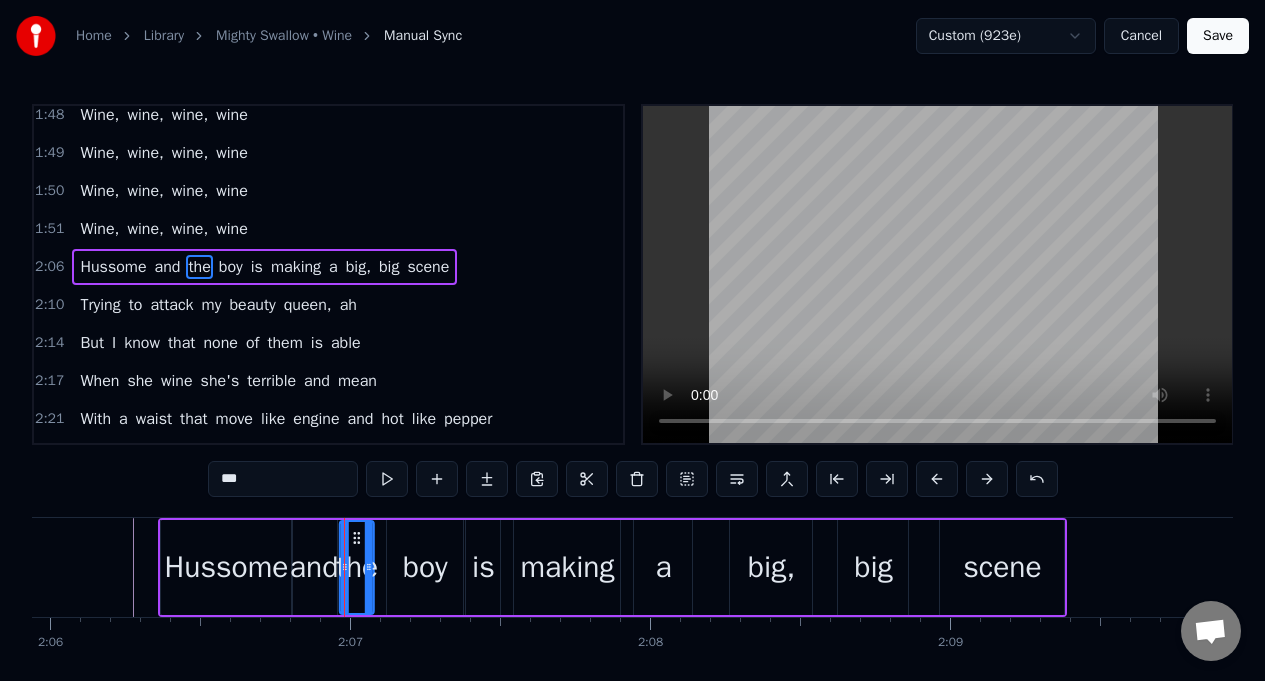 drag, startPoint x: 341, startPoint y: 540, endPoint x: 359, endPoint y: 542, distance: 18.110771 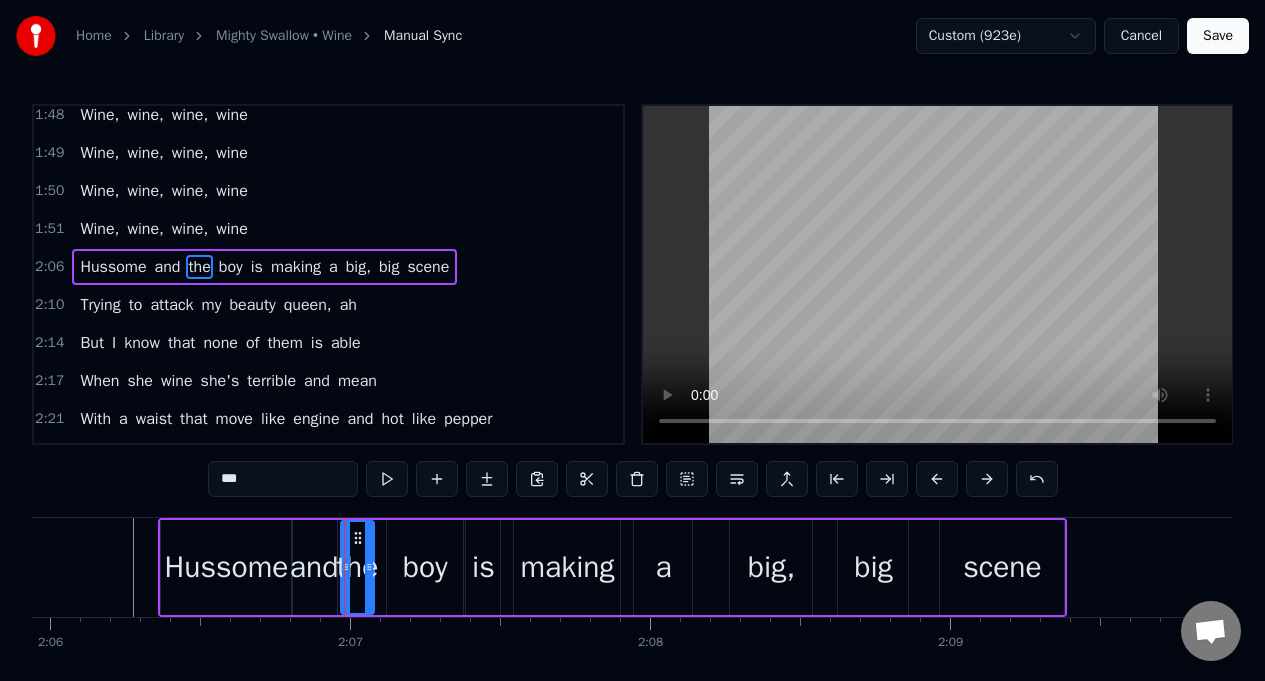 click at bounding box center [23620, 567] 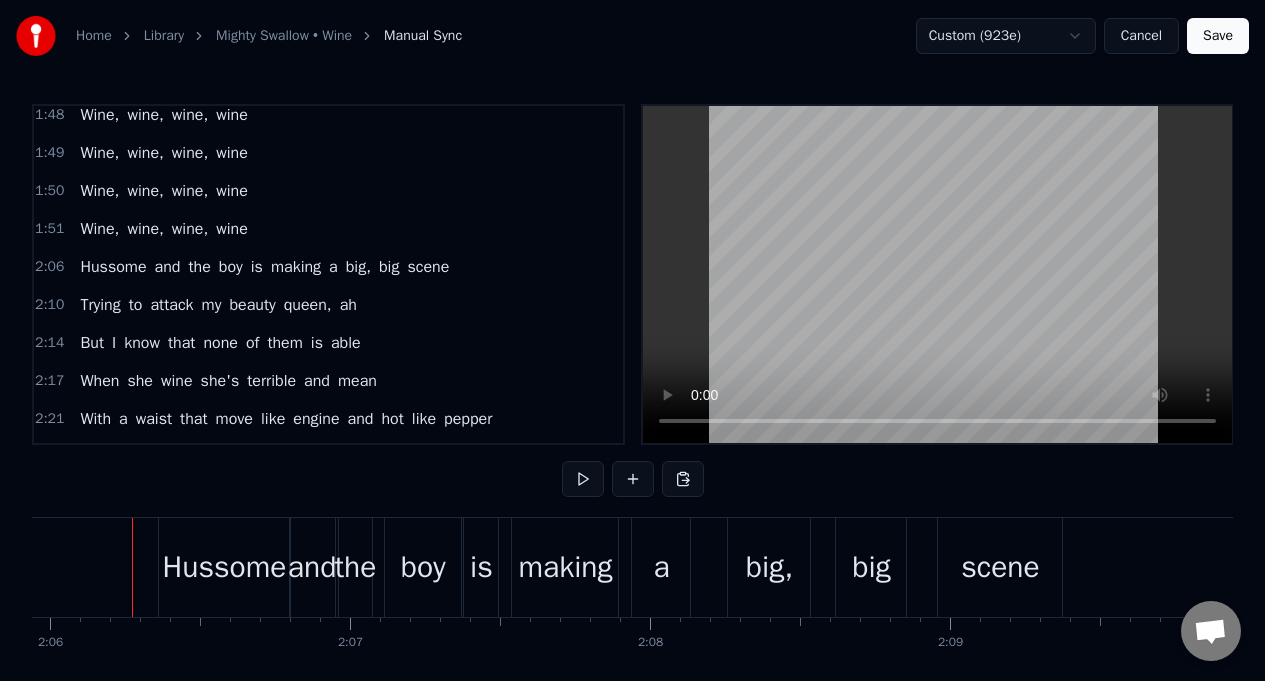 scroll, scrollTop: 0, scrollLeft: 37781, axis: horizontal 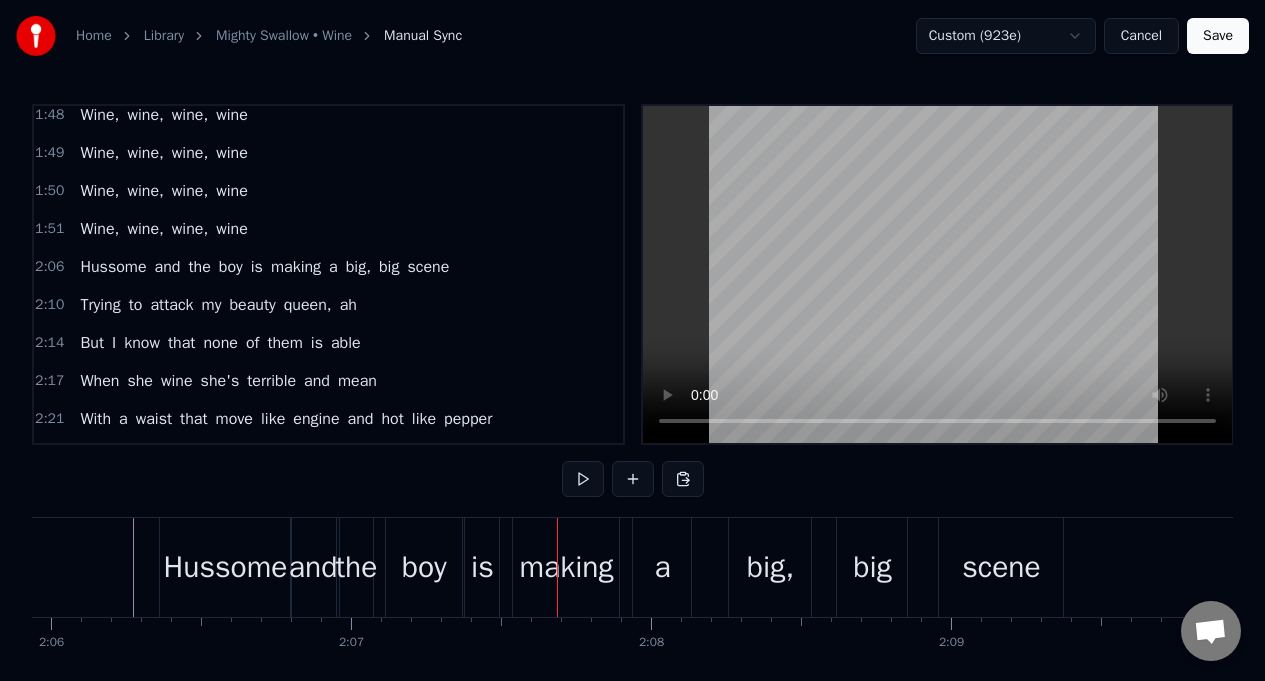 click on "is" at bounding box center [482, 567] 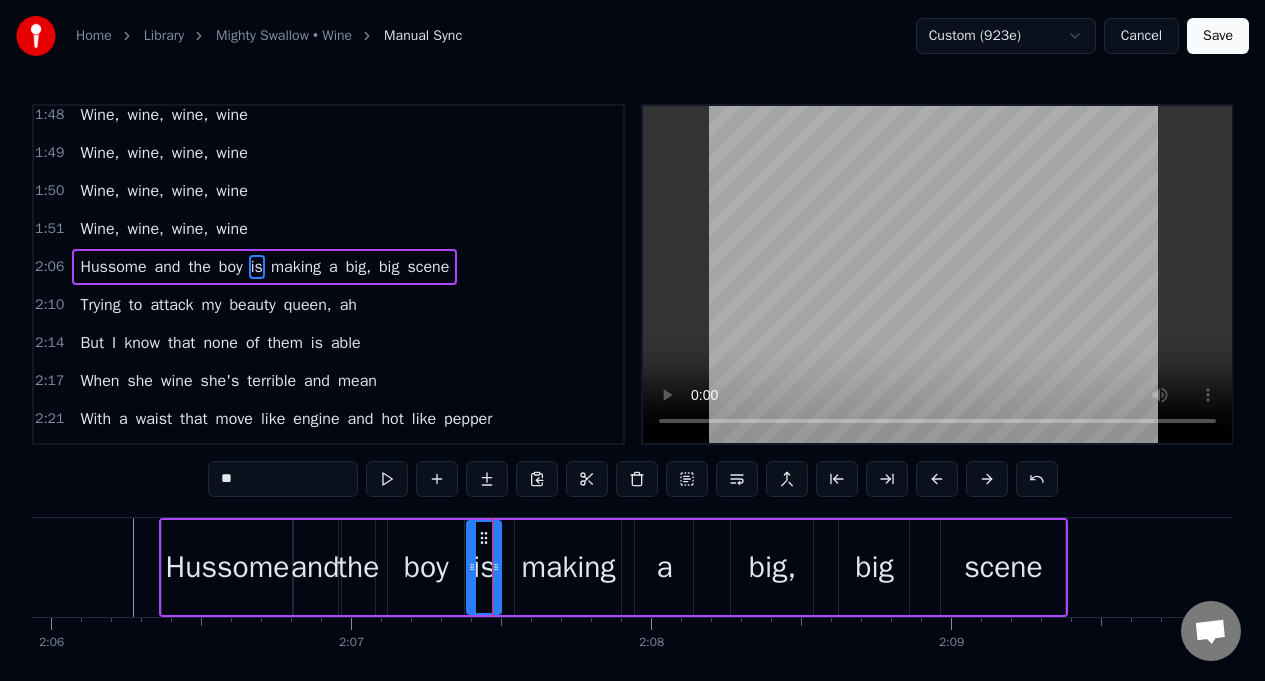 click at bounding box center [637, 479] 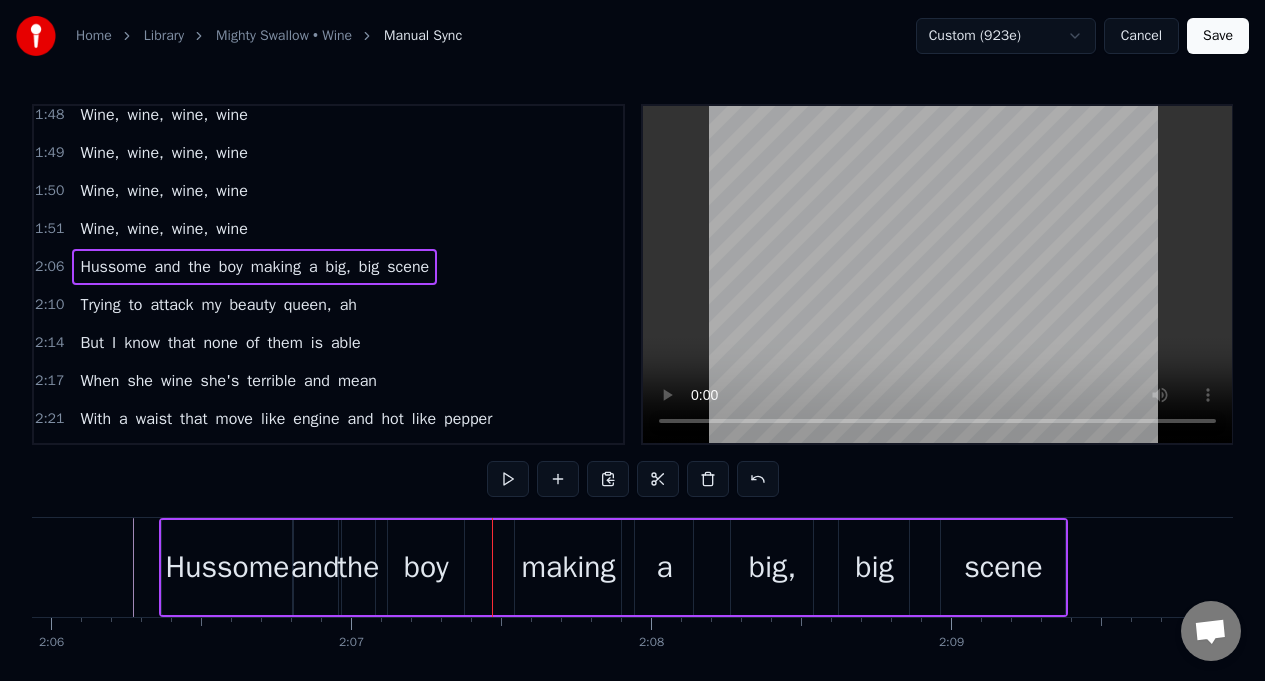 click on "boy" at bounding box center [426, 567] 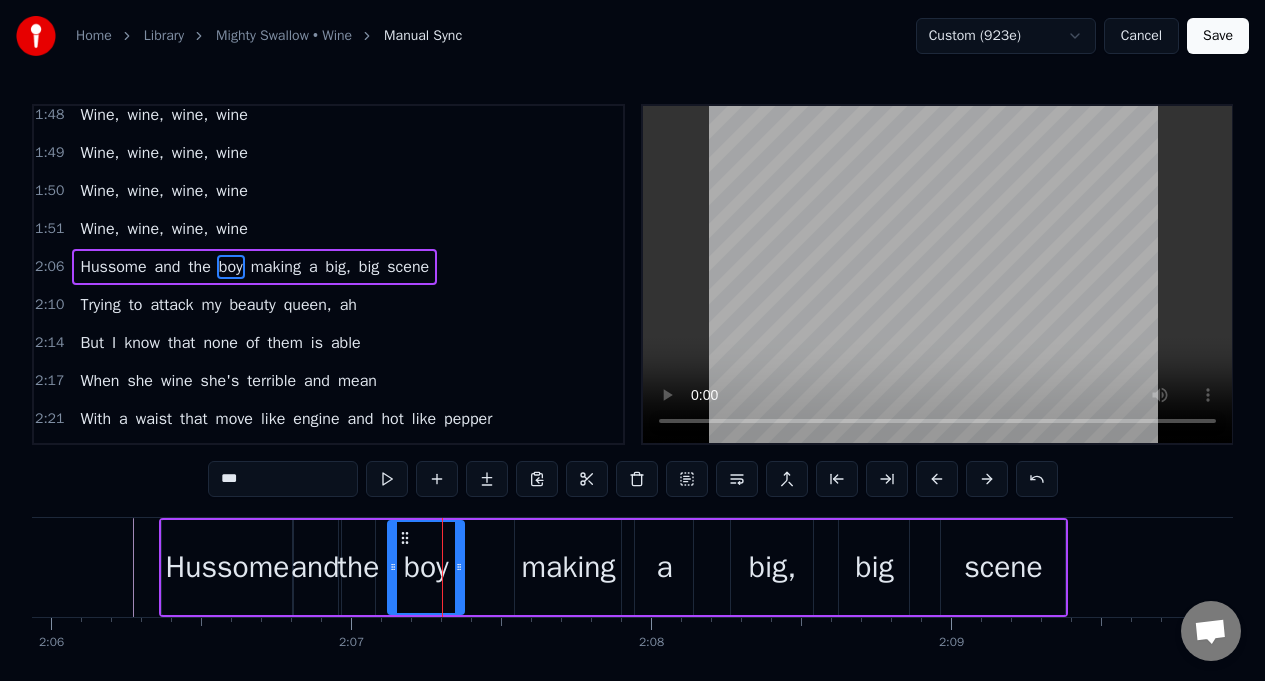 click on "***" at bounding box center (283, 479) 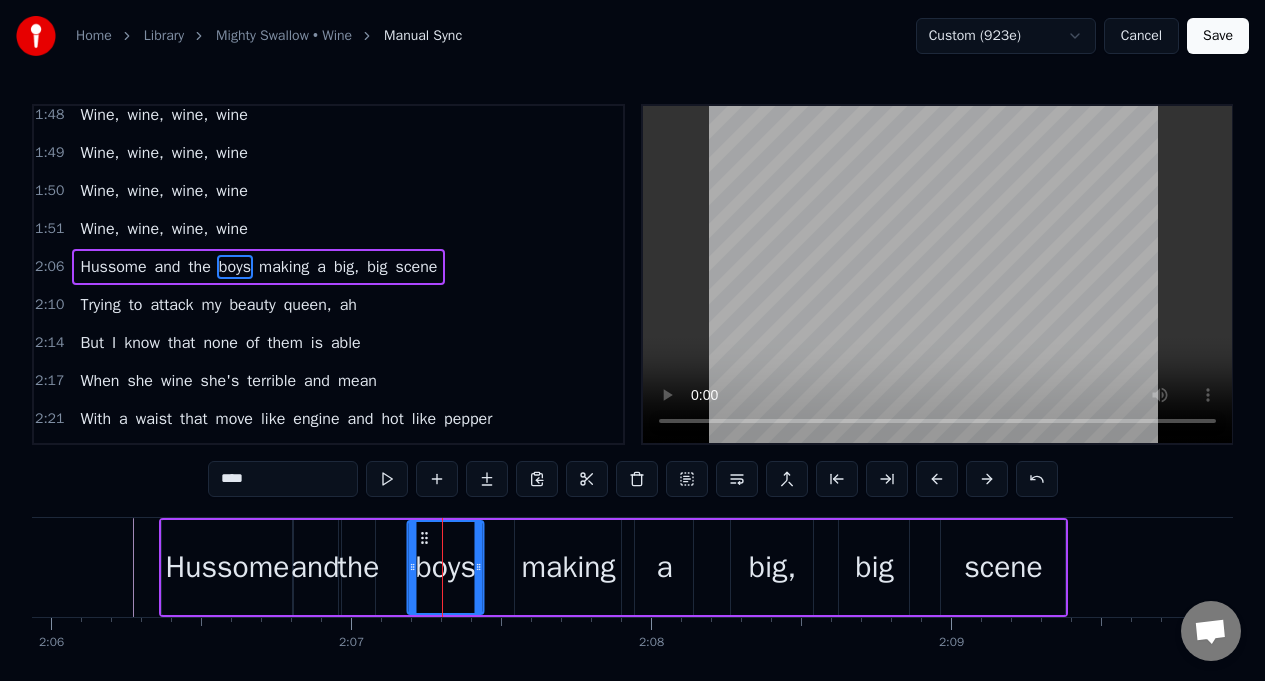 drag, startPoint x: 405, startPoint y: 544, endPoint x: 424, endPoint y: 546, distance: 19.104973 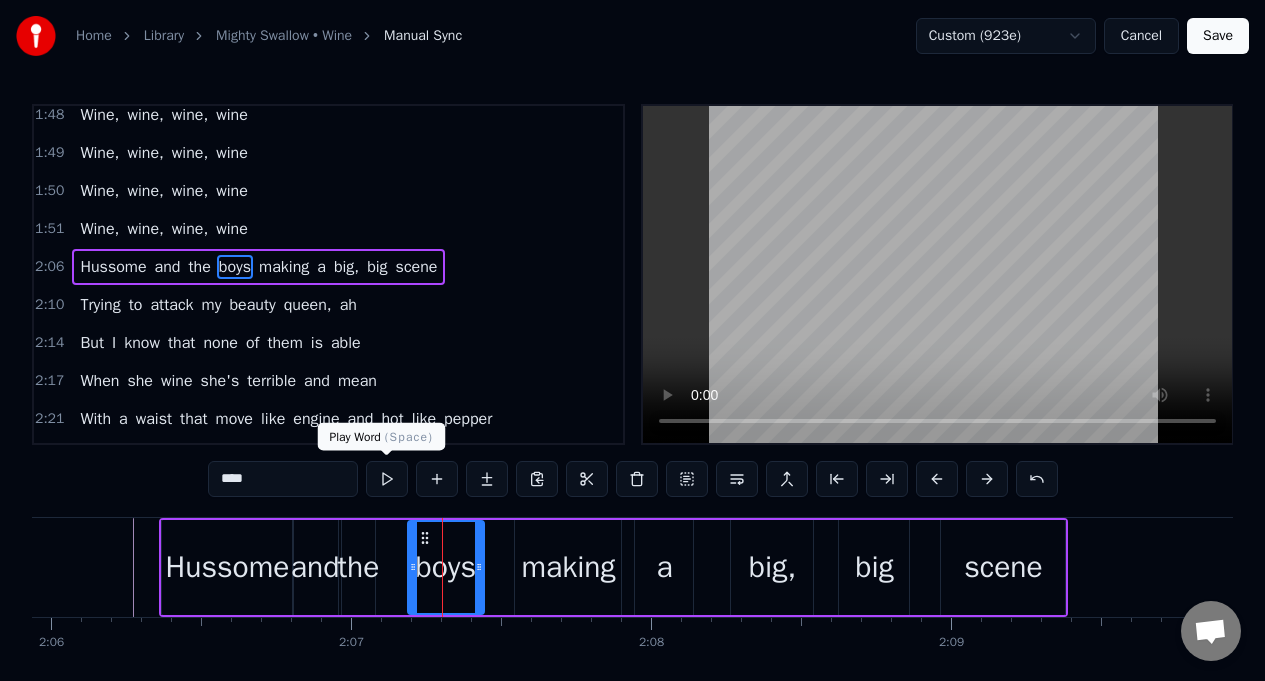 click at bounding box center [387, 479] 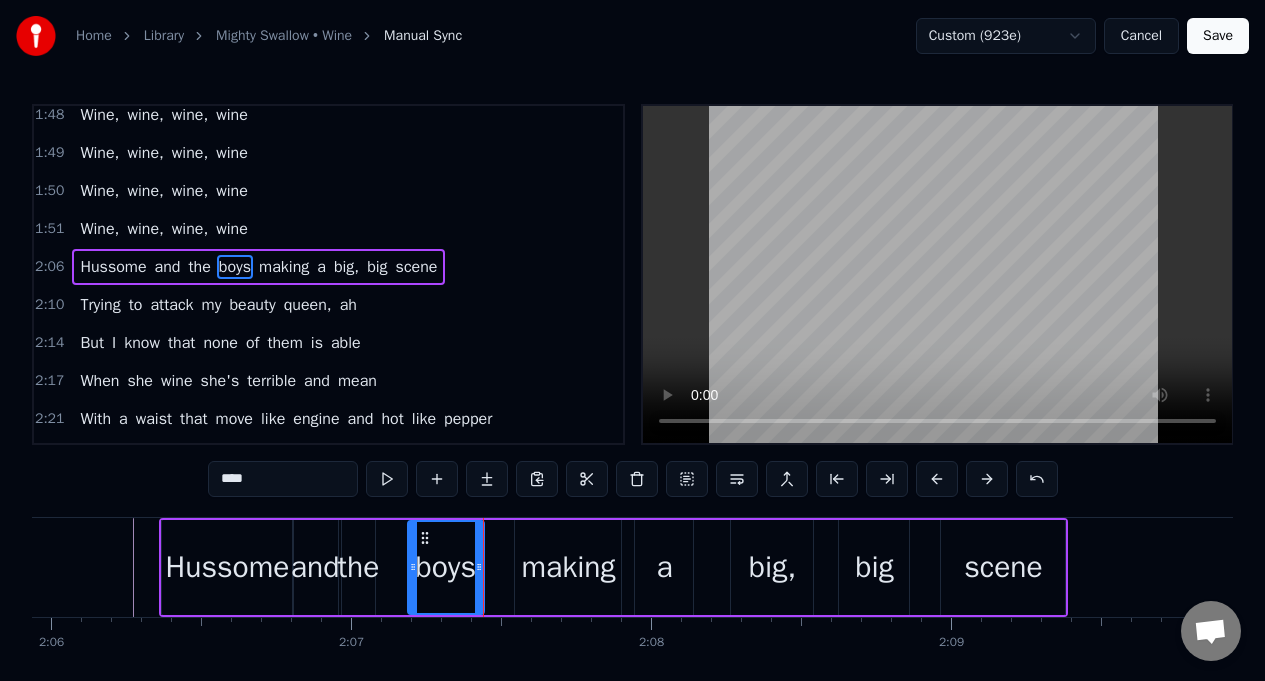 click at bounding box center (387, 479) 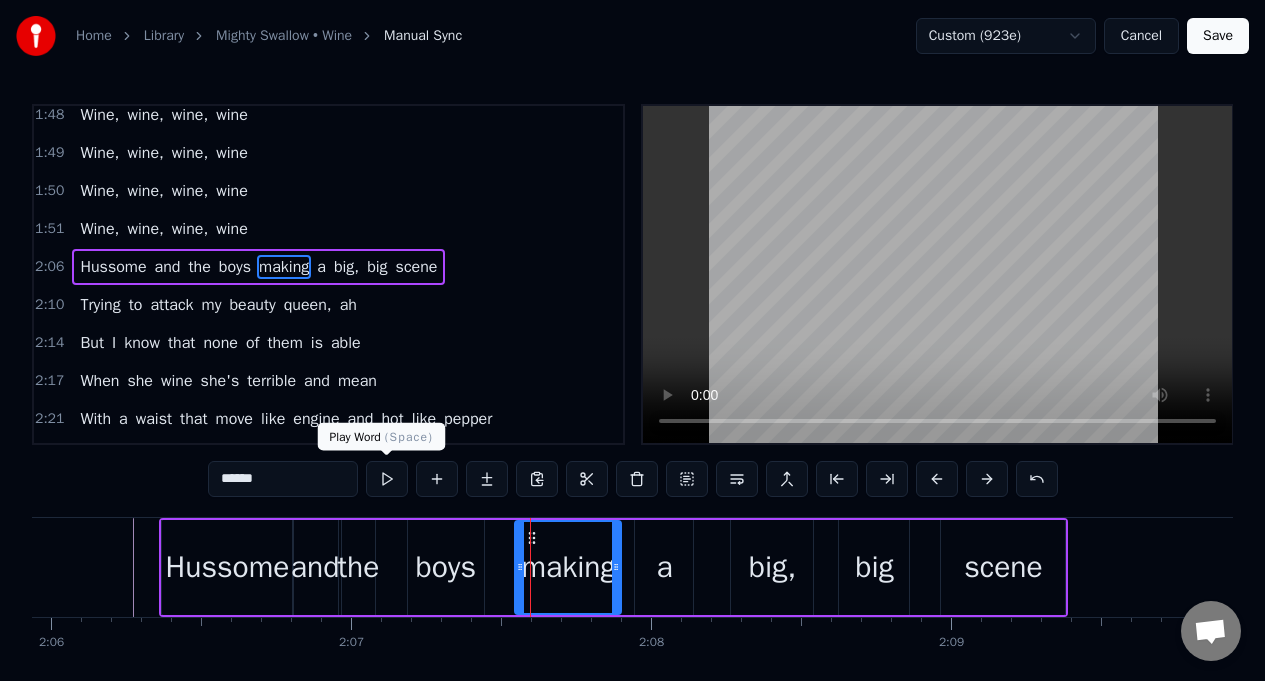 click at bounding box center [387, 479] 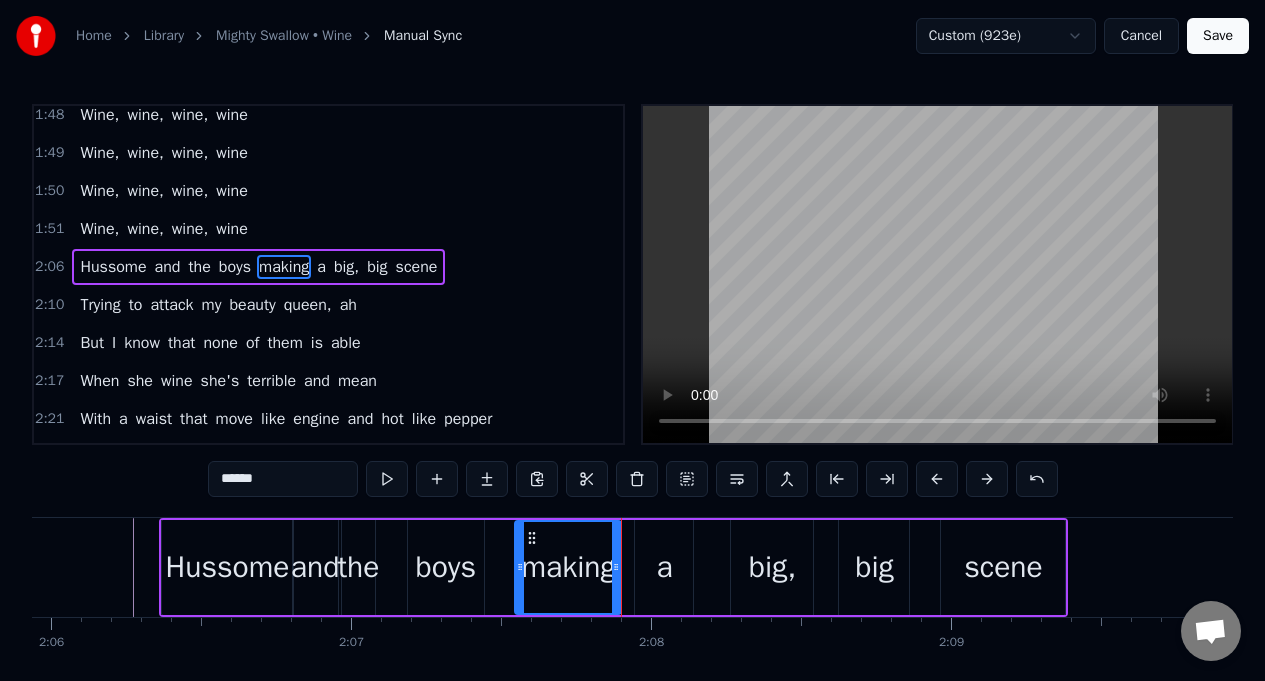 click on "boys" at bounding box center [446, 567] 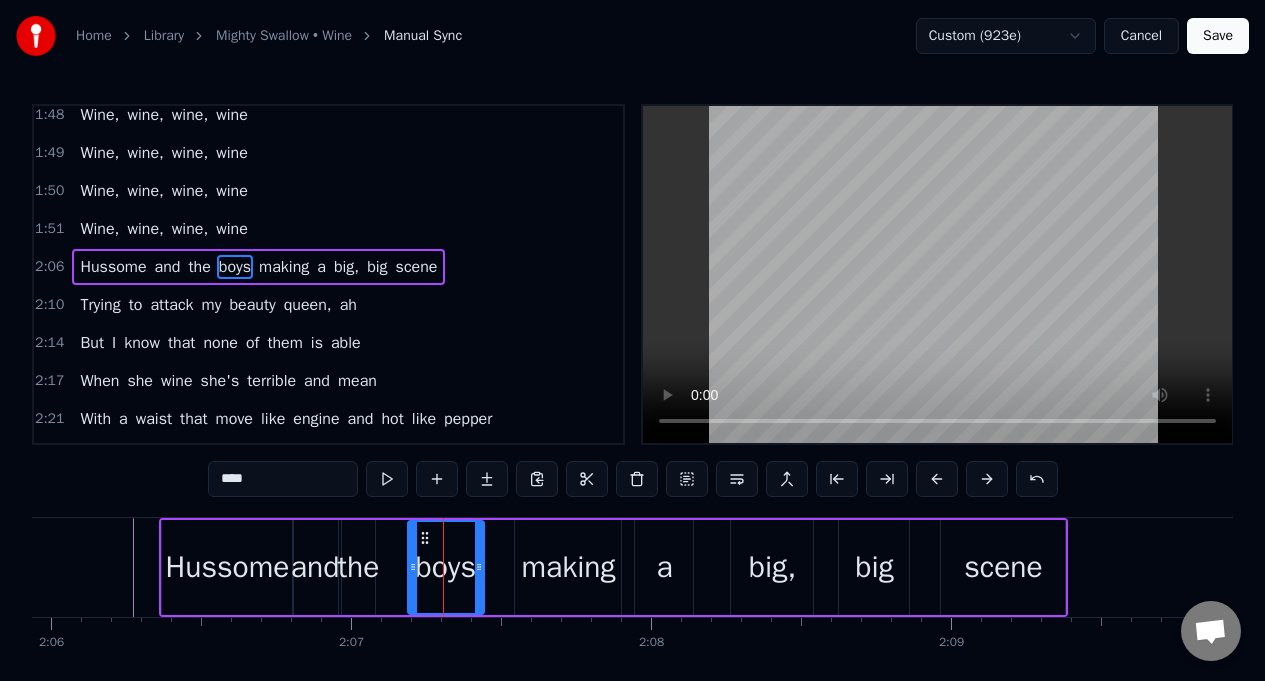 click on "the" at bounding box center [359, 567] 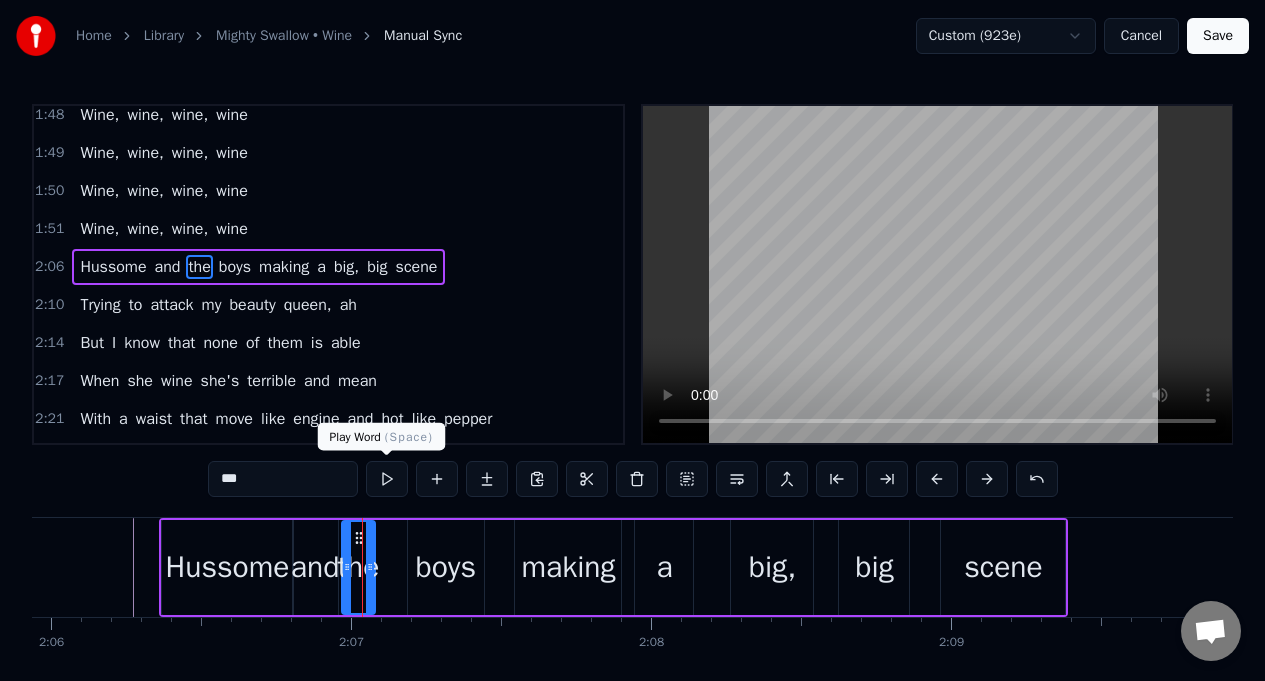 click at bounding box center [387, 479] 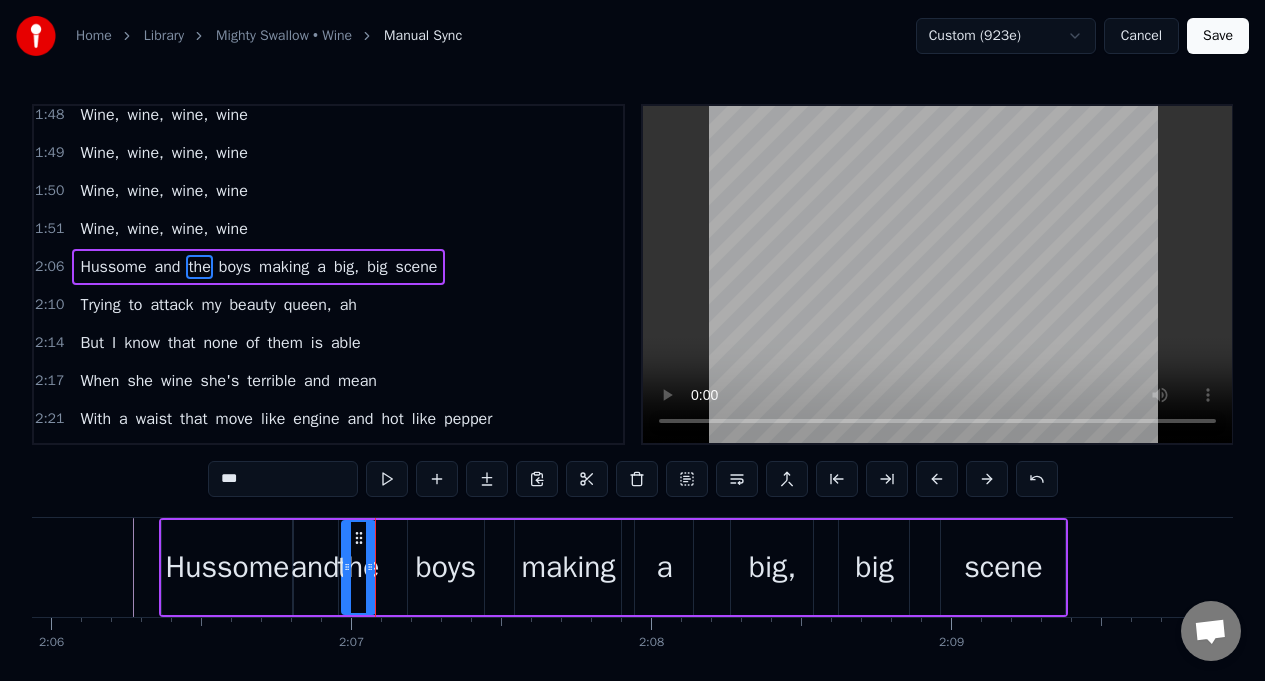 click at bounding box center [387, 479] 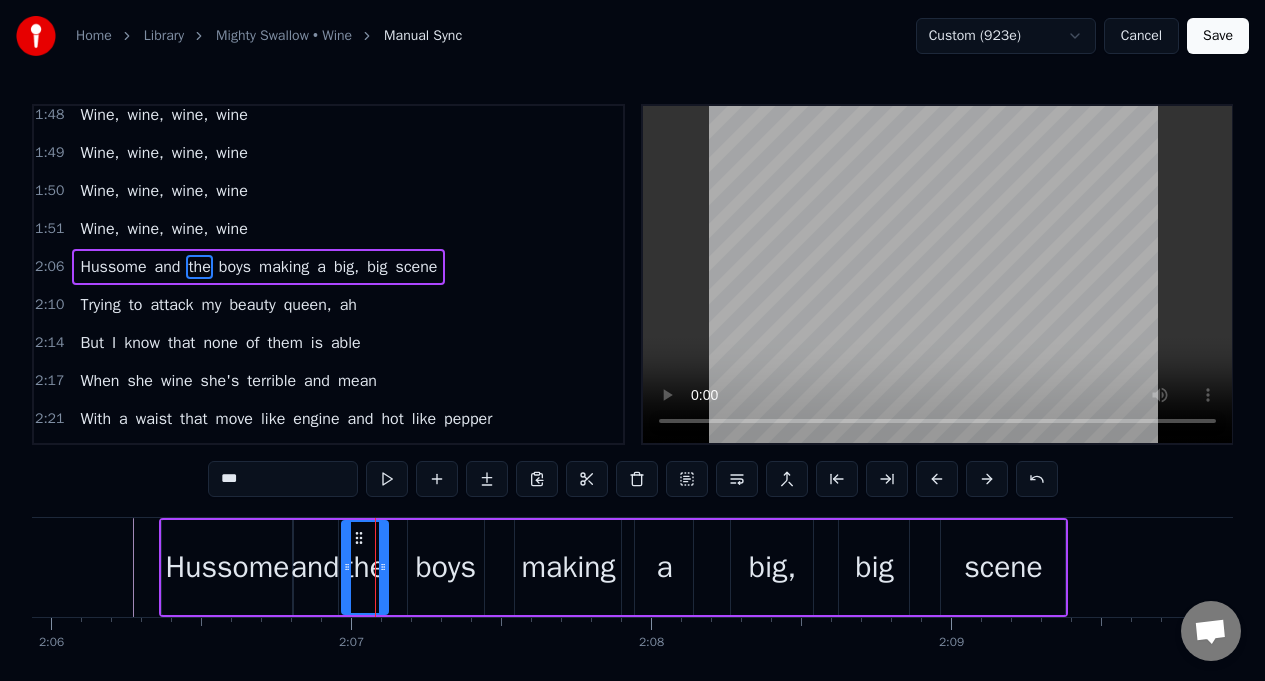 drag, startPoint x: 371, startPoint y: 551, endPoint x: 384, endPoint y: 556, distance: 13.928389 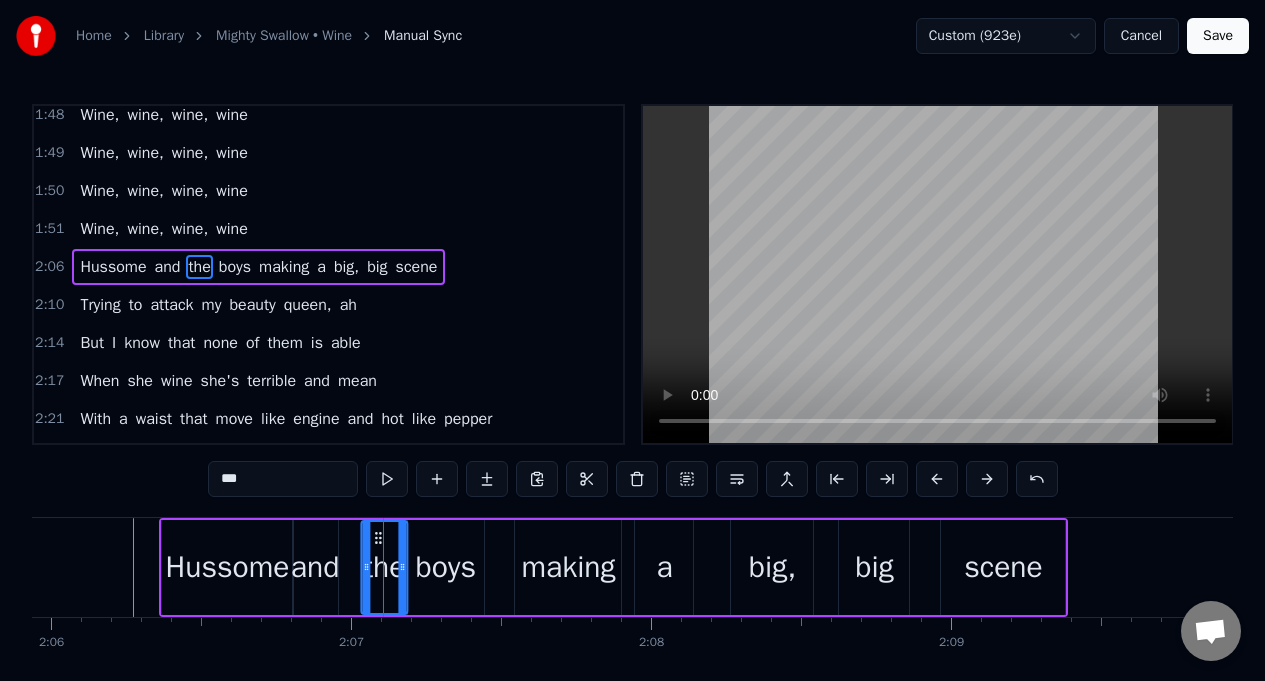 drag, startPoint x: 365, startPoint y: 546, endPoint x: 380, endPoint y: 548, distance: 15.132746 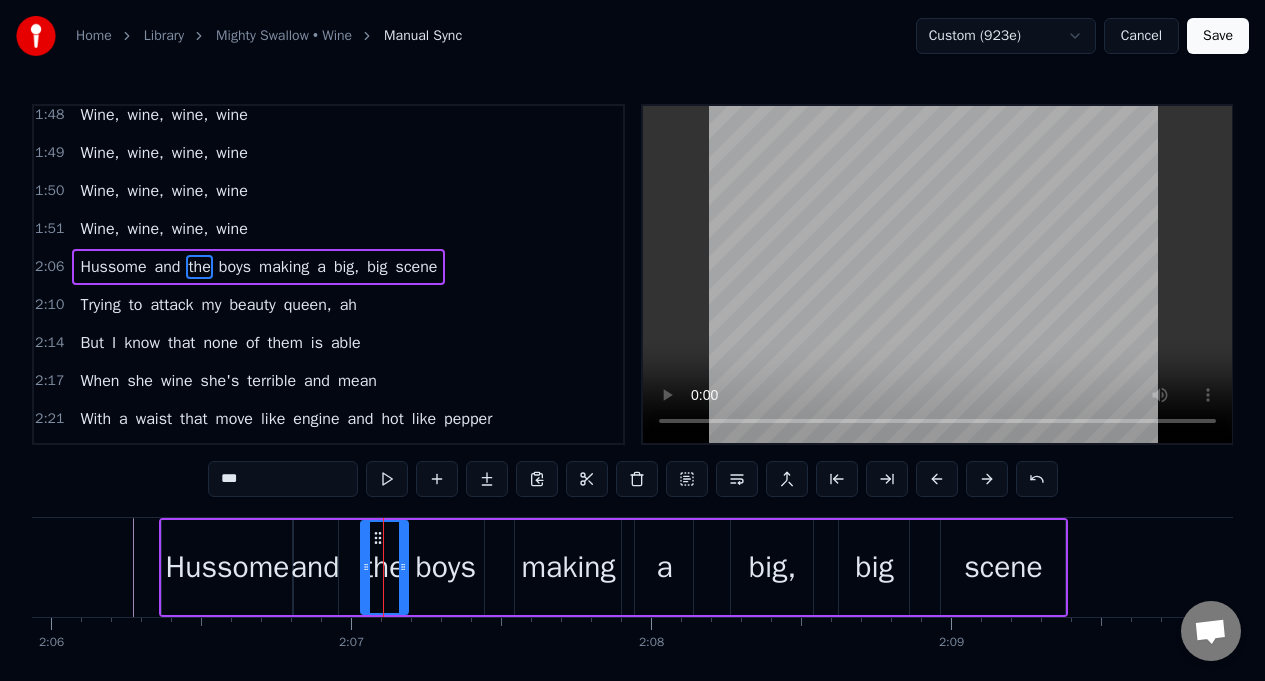 click on "and" at bounding box center (315, 567) 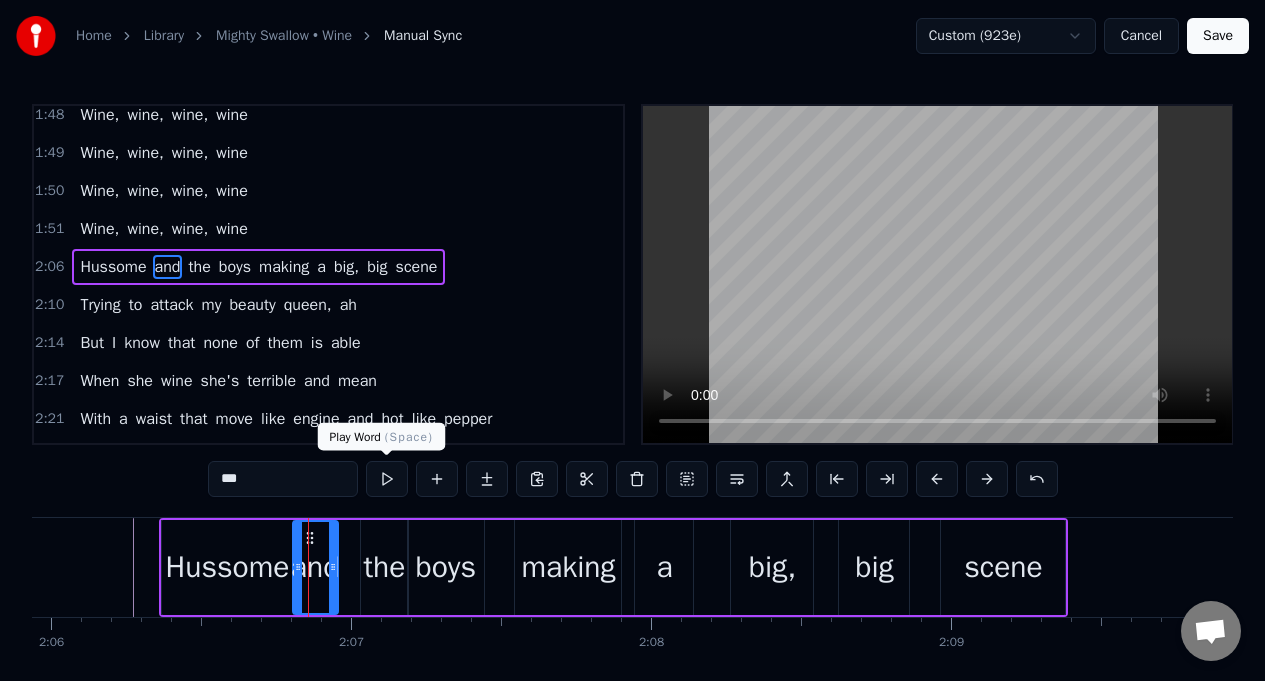 click at bounding box center [387, 479] 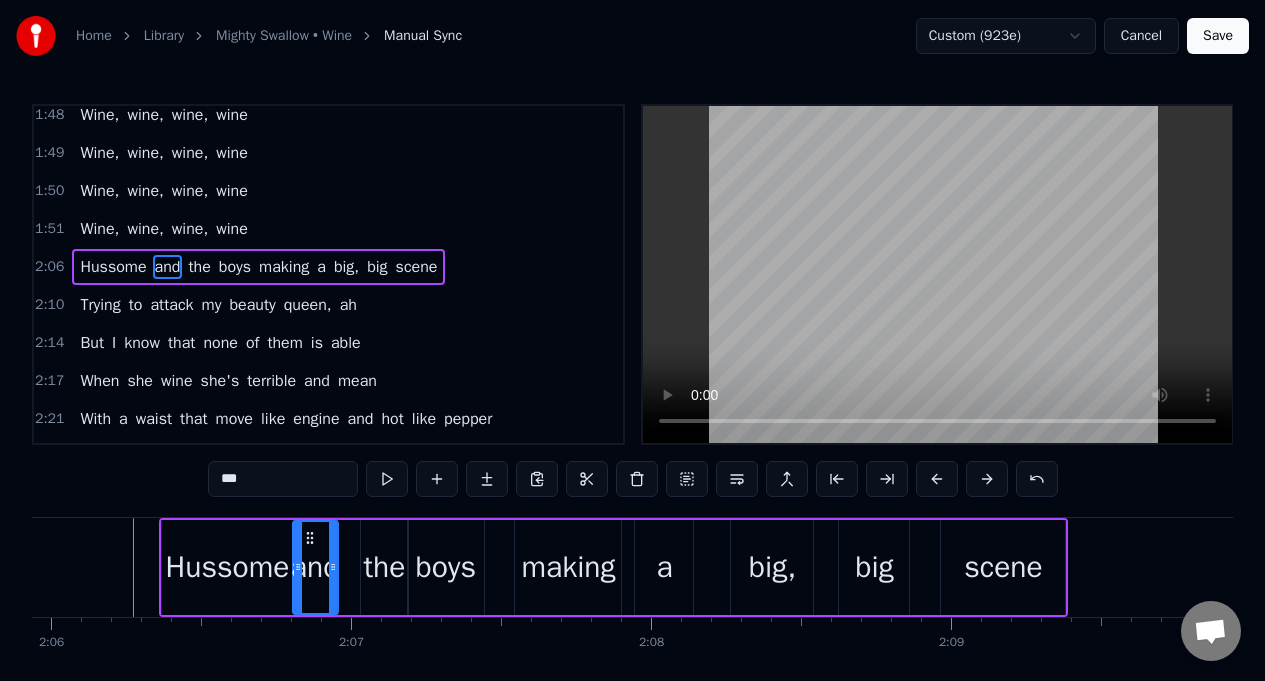click at bounding box center [387, 479] 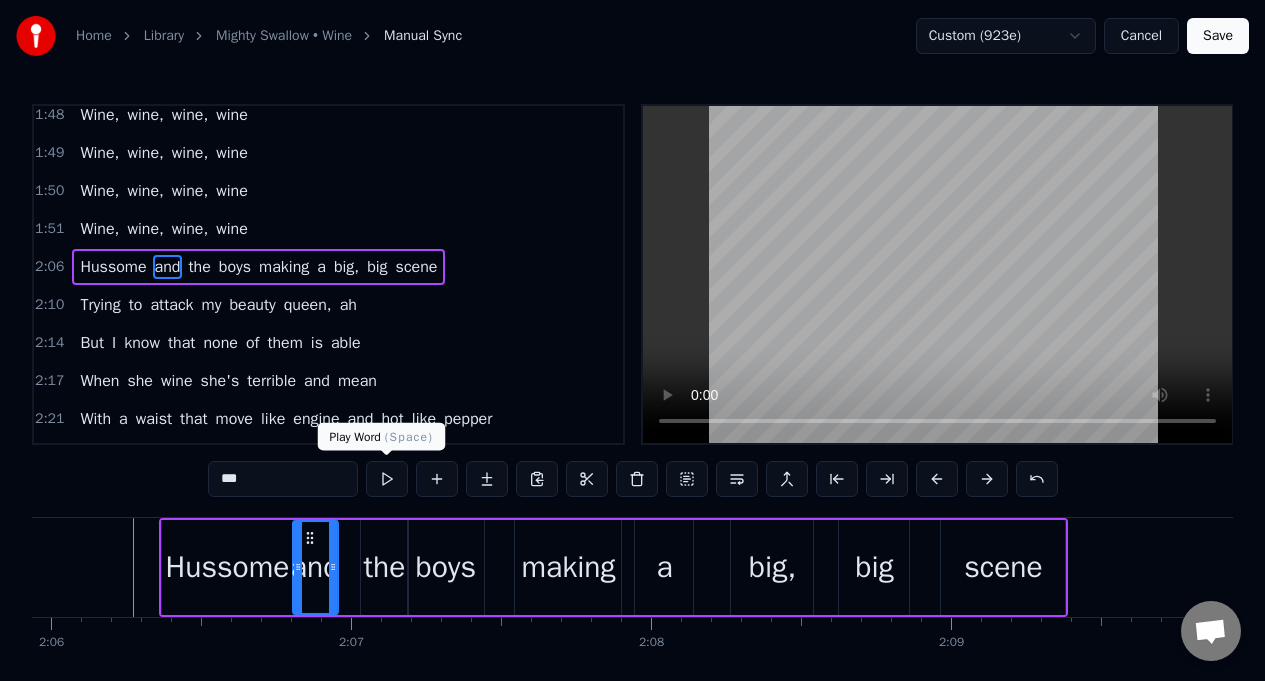 click at bounding box center [387, 479] 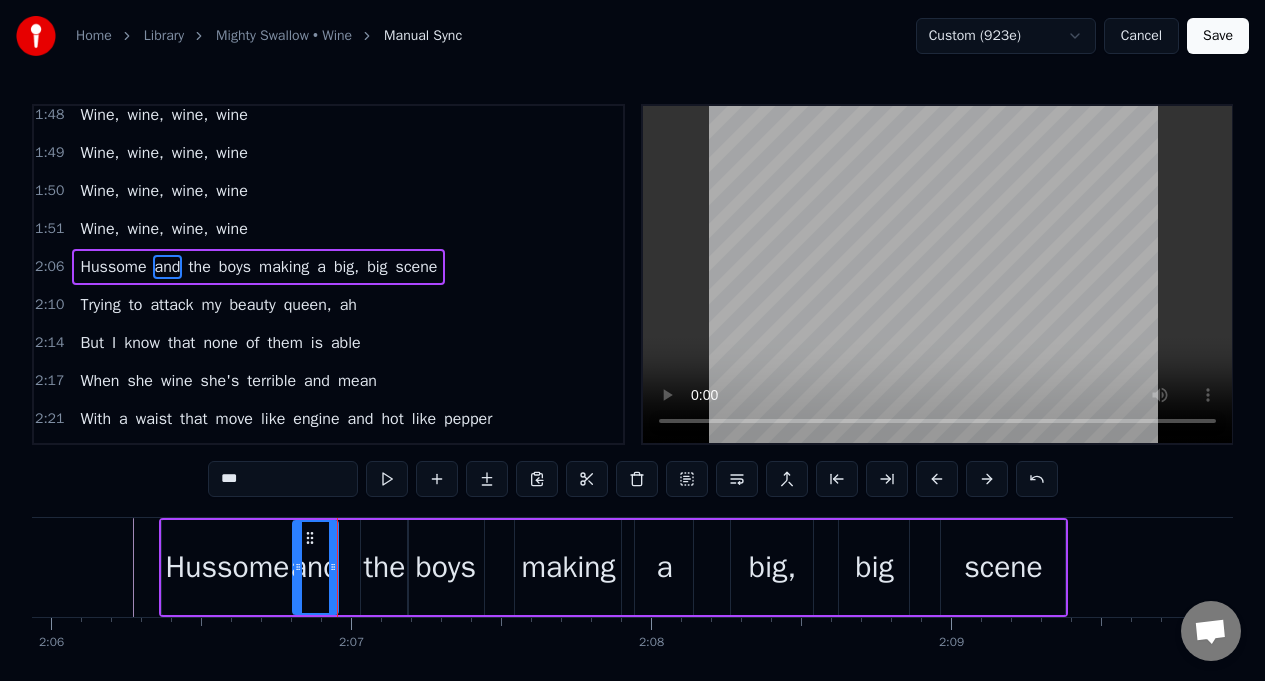 click on "Hussome" at bounding box center [227, 567] 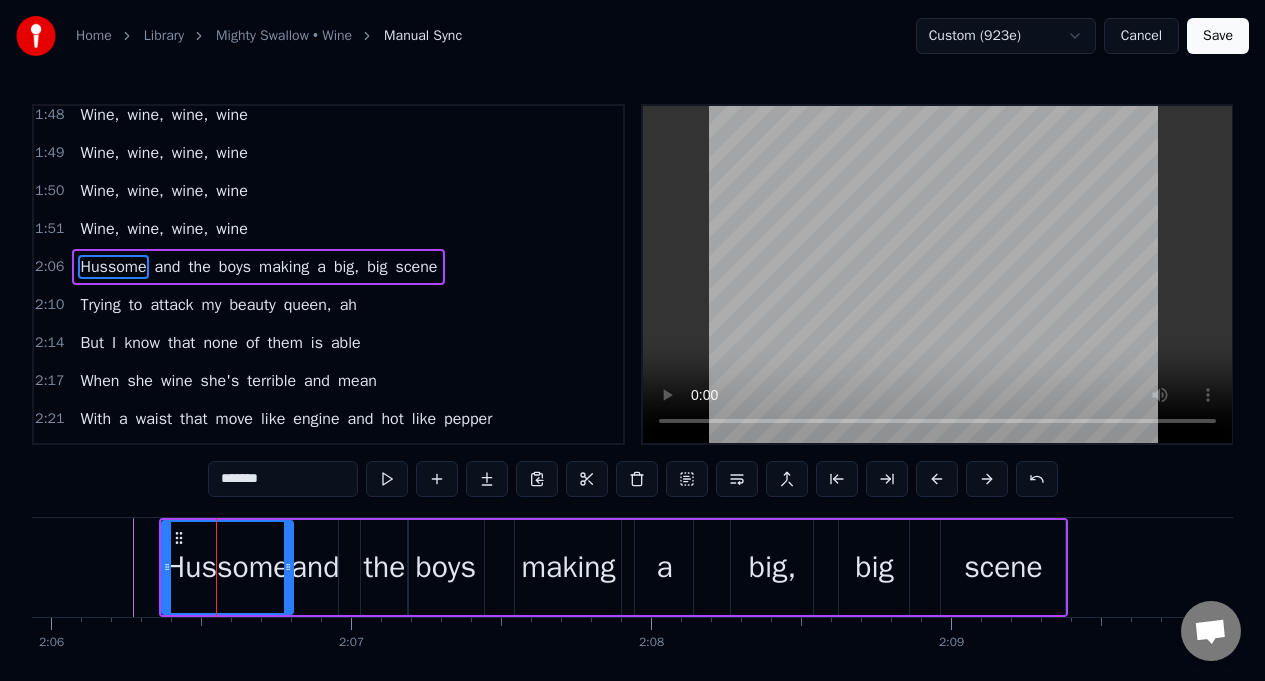 click at bounding box center [387, 479] 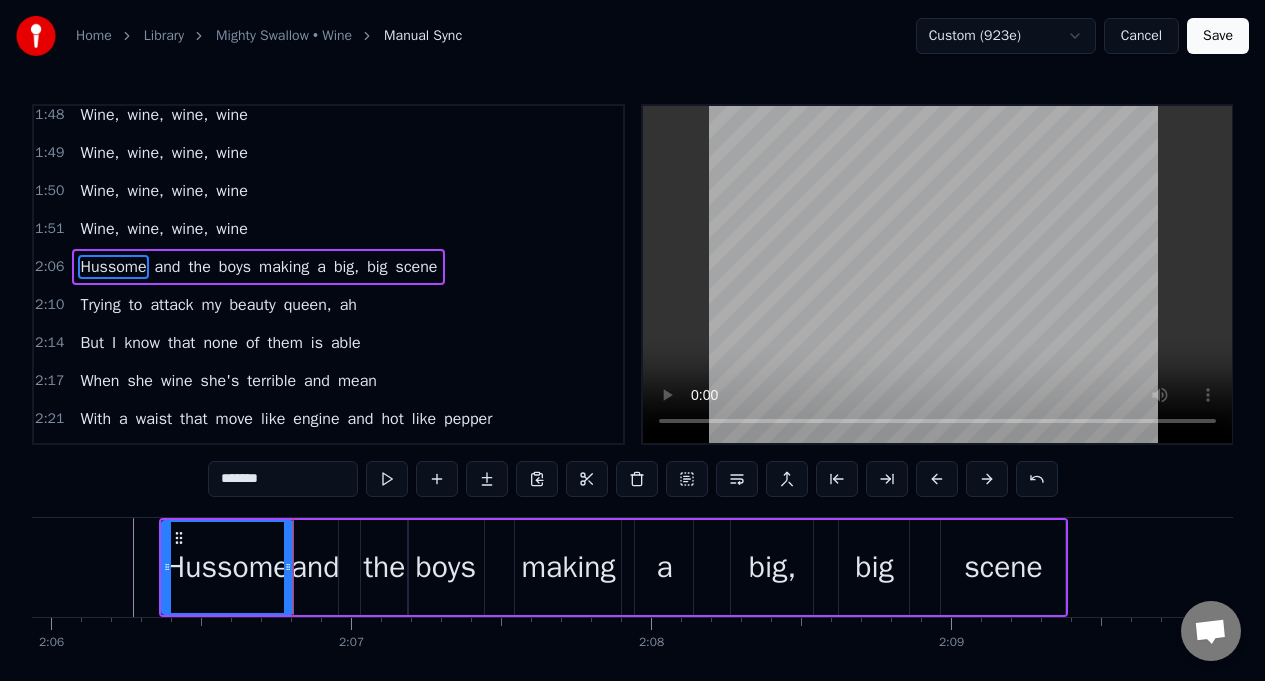 click at bounding box center (387, 479) 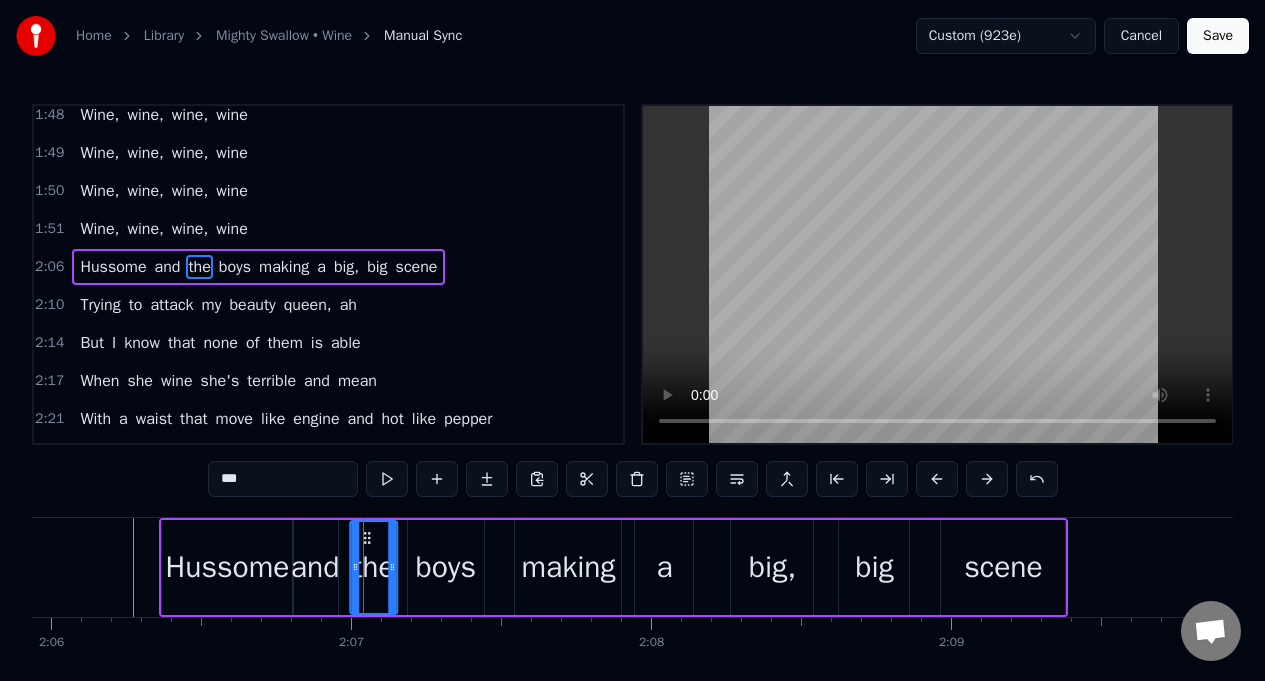 drag, startPoint x: 368, startPoint y: 542, endPoint x: 357, endPoint y: 545, distance: 11.401754 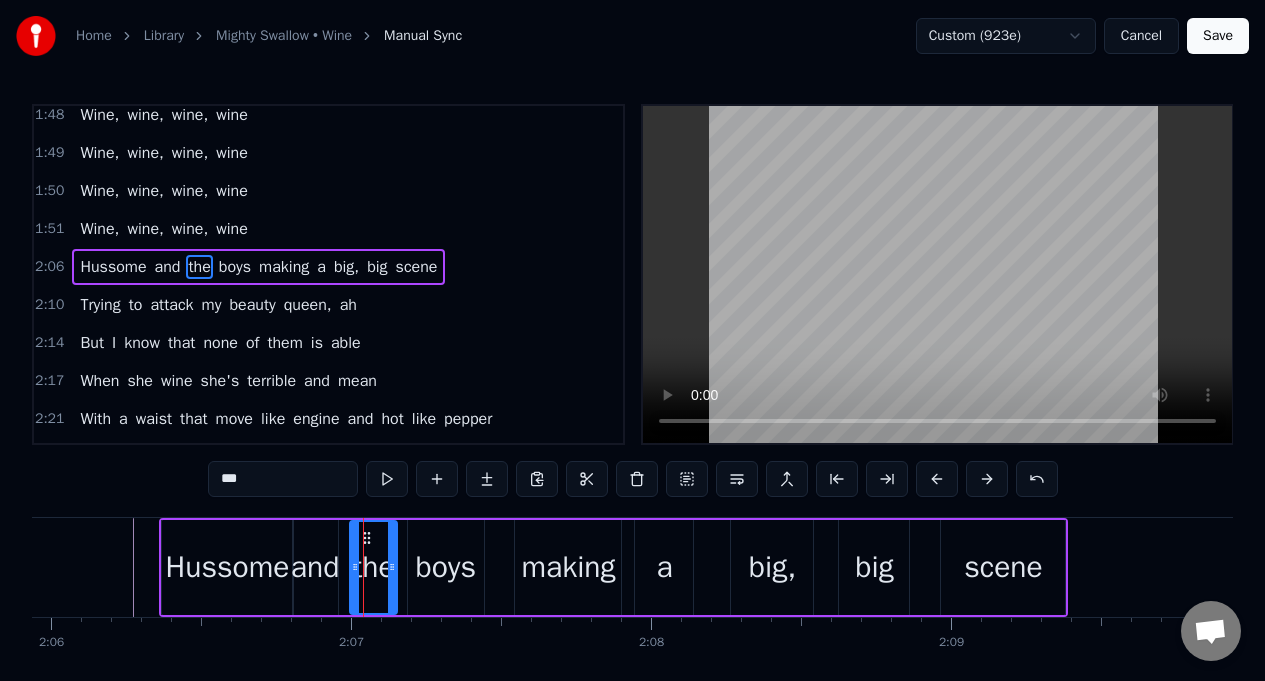 click at bounding box center [23621, 567] 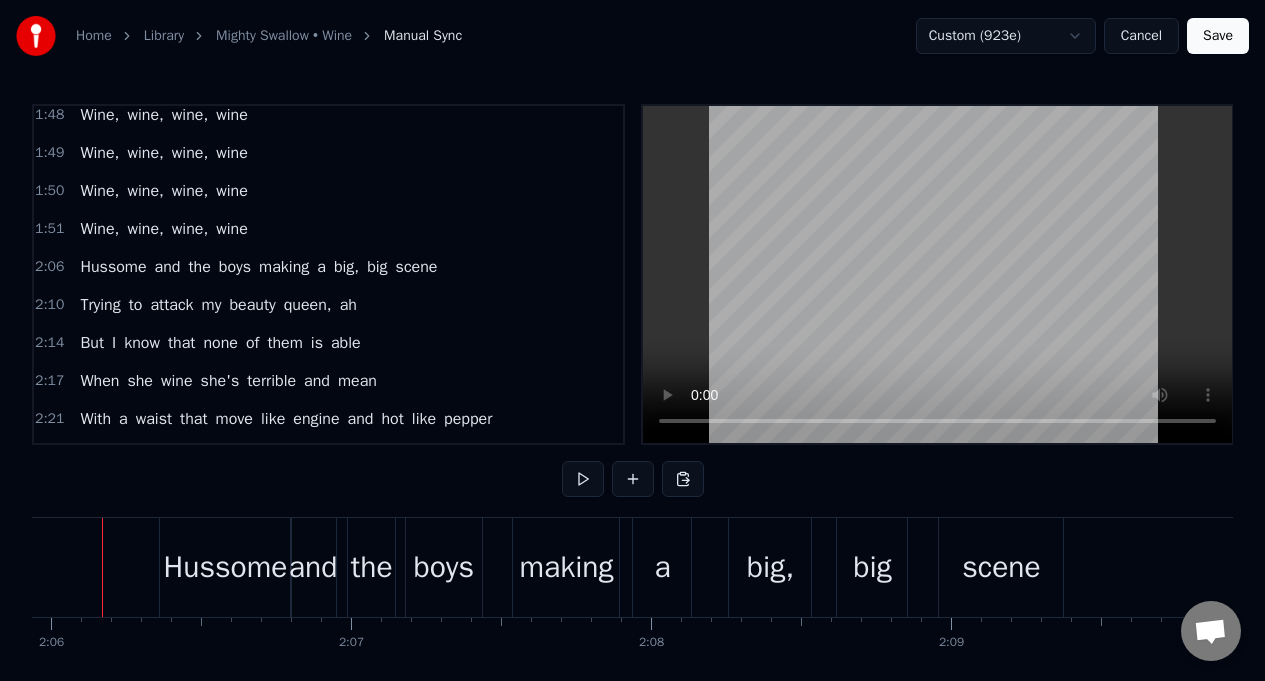 scroll, scrollTop: 0, scrollLeft: 37750, axis: horizontal 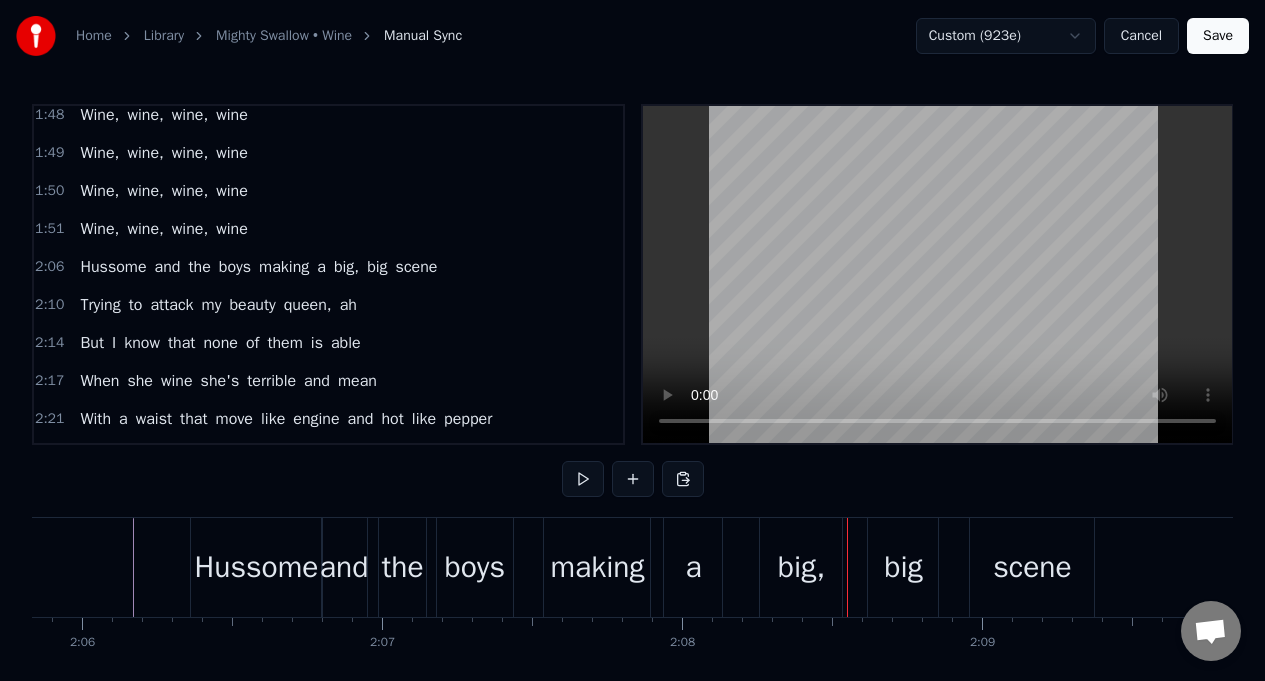 click on "a" at bounding box center [693, 567] 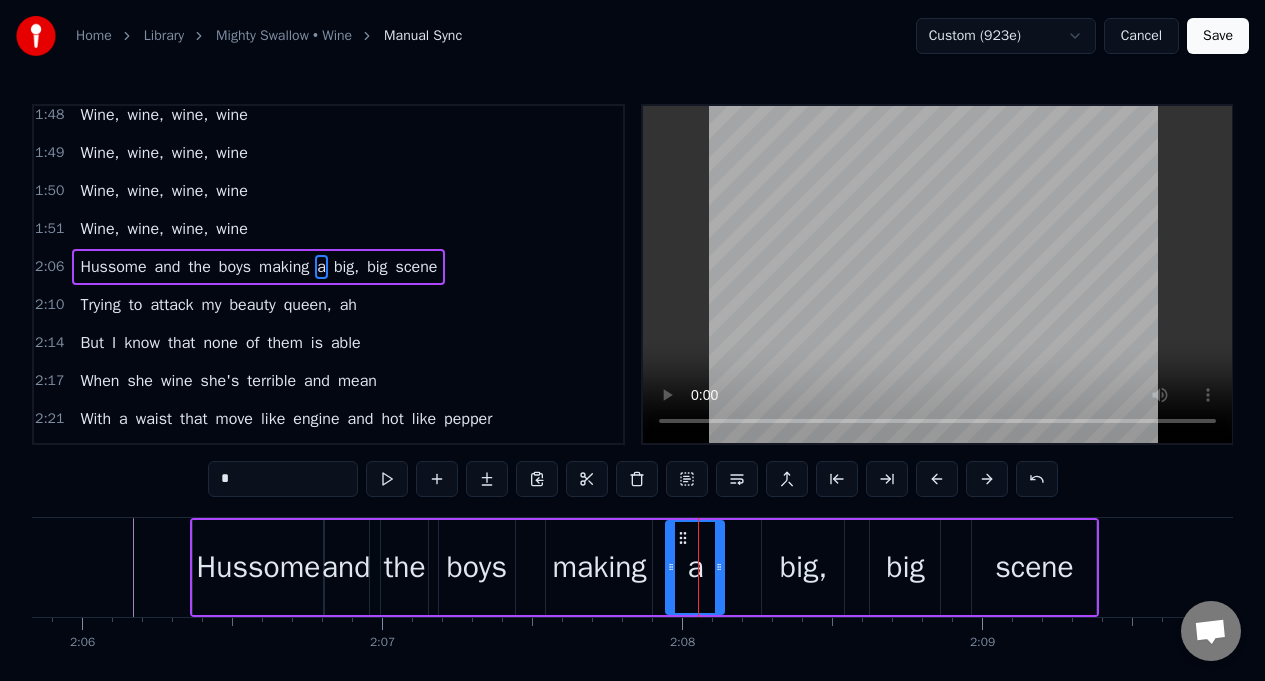 click on "*" at bounding box center (283, 479) 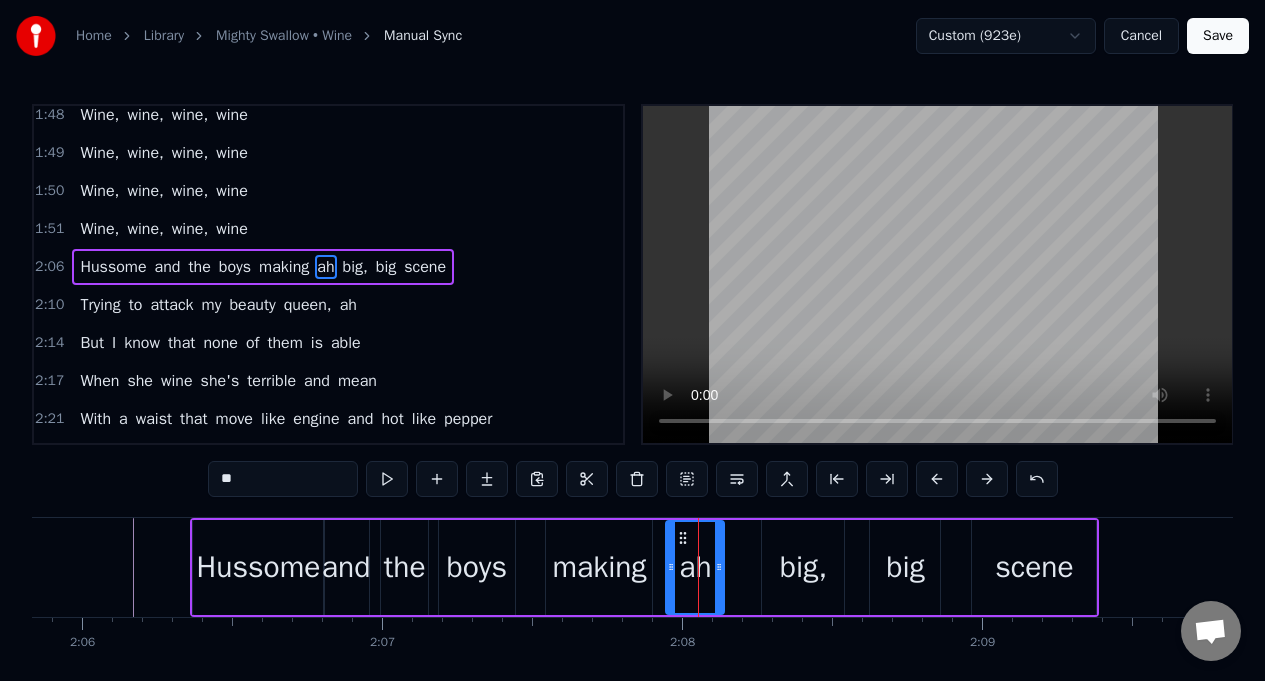 type on "**" 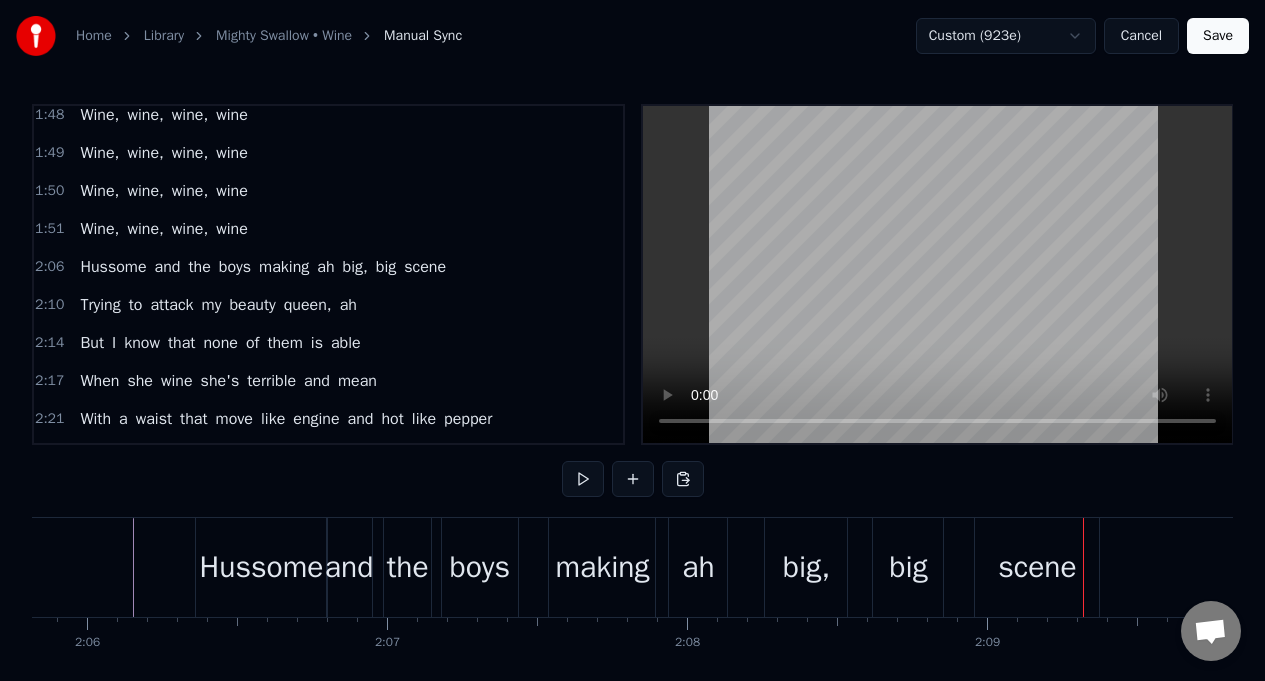 click on "boys" at bounding box center (480, 567) 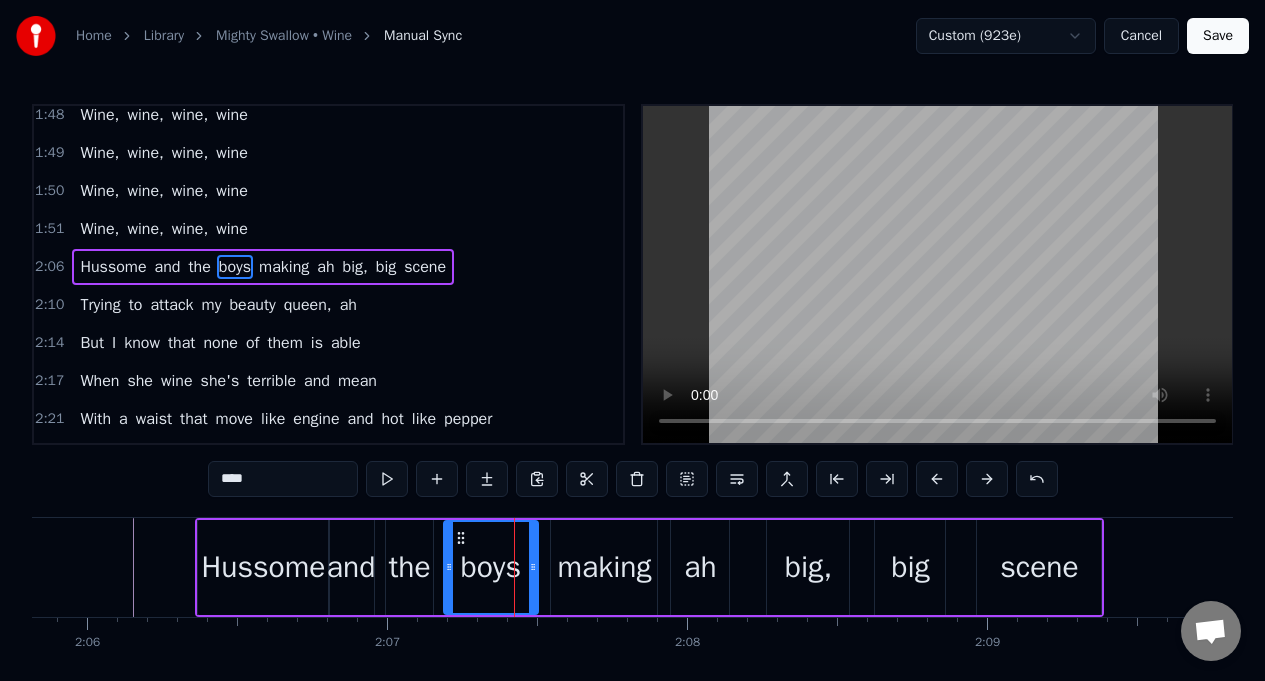 drag, startPoint x: 514, startPoint y: 556, endPoint x: 546, endPoint y: 571, distance: 35.341194 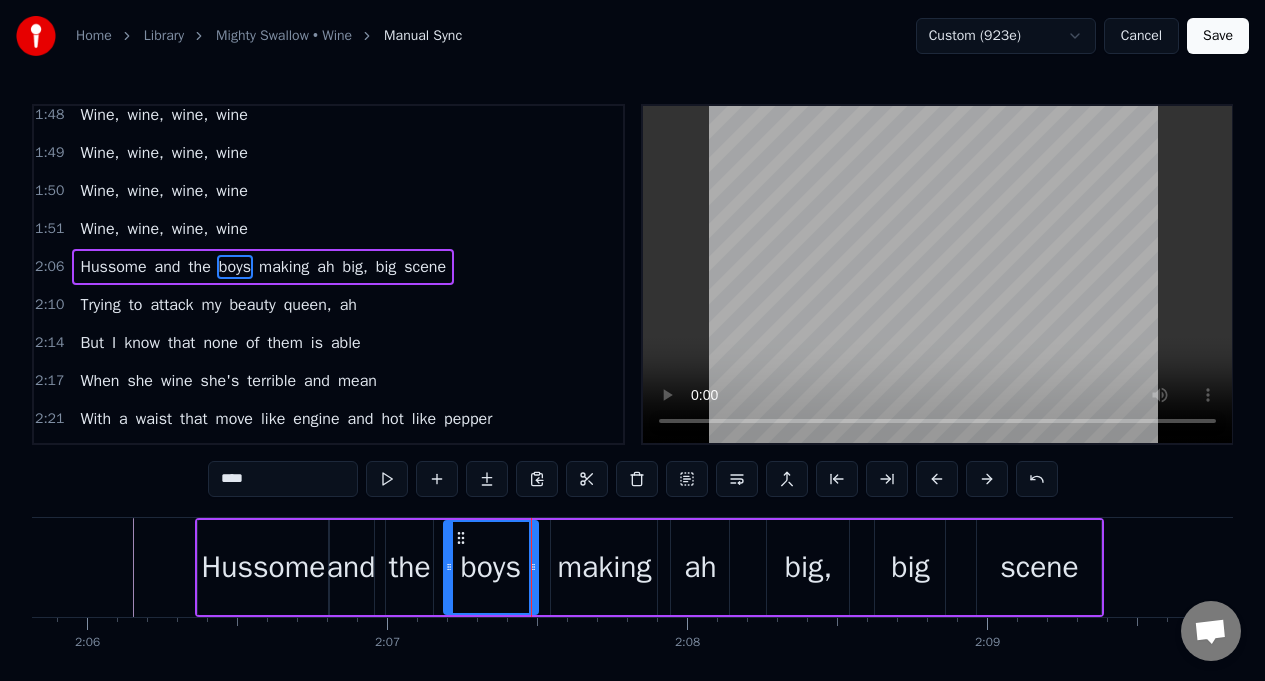 click on "making" at bounding box center (604, 567) 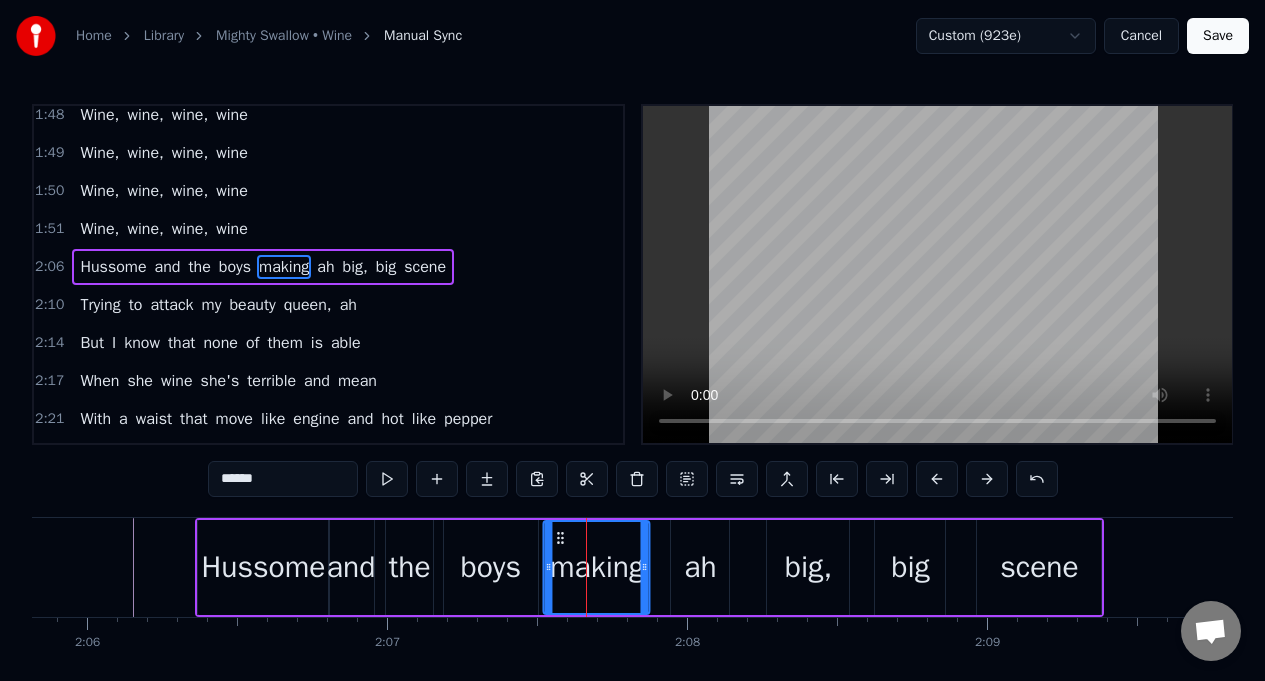drag, startPoint x: 564, startPoint y: 541, endPoint x: 582, endPoint y: 576, distance: 39.357338 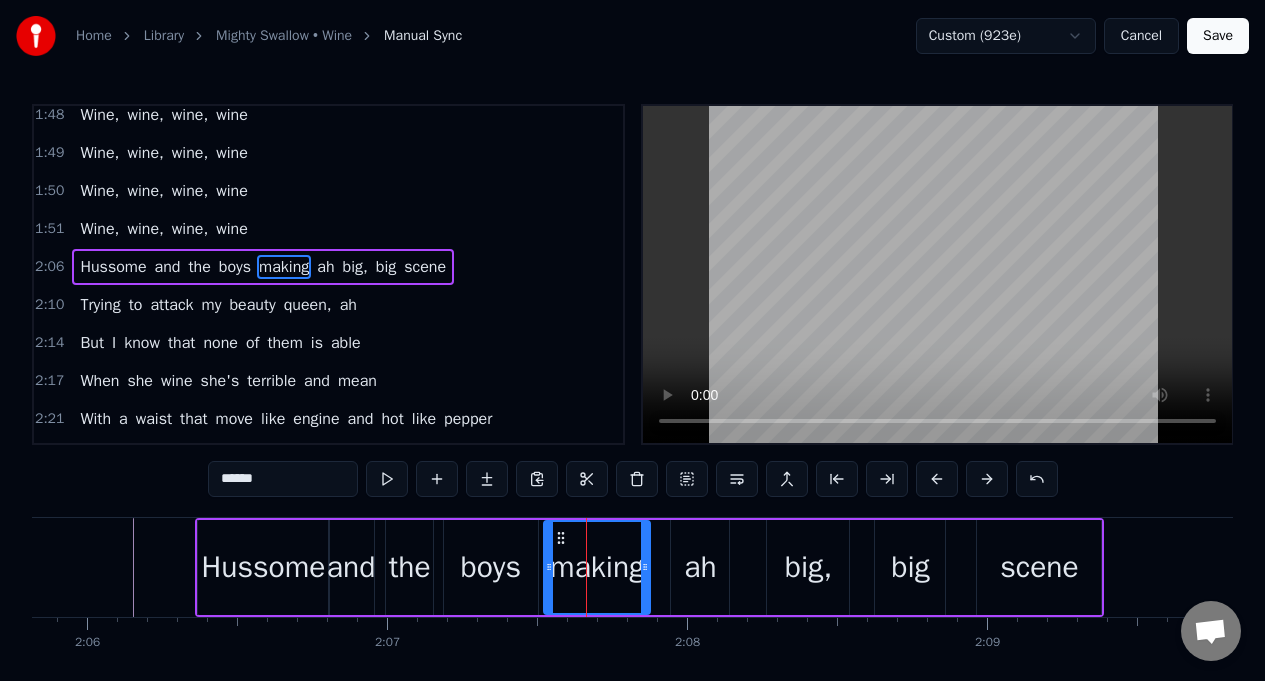 click at bounding box center (23657, 567) 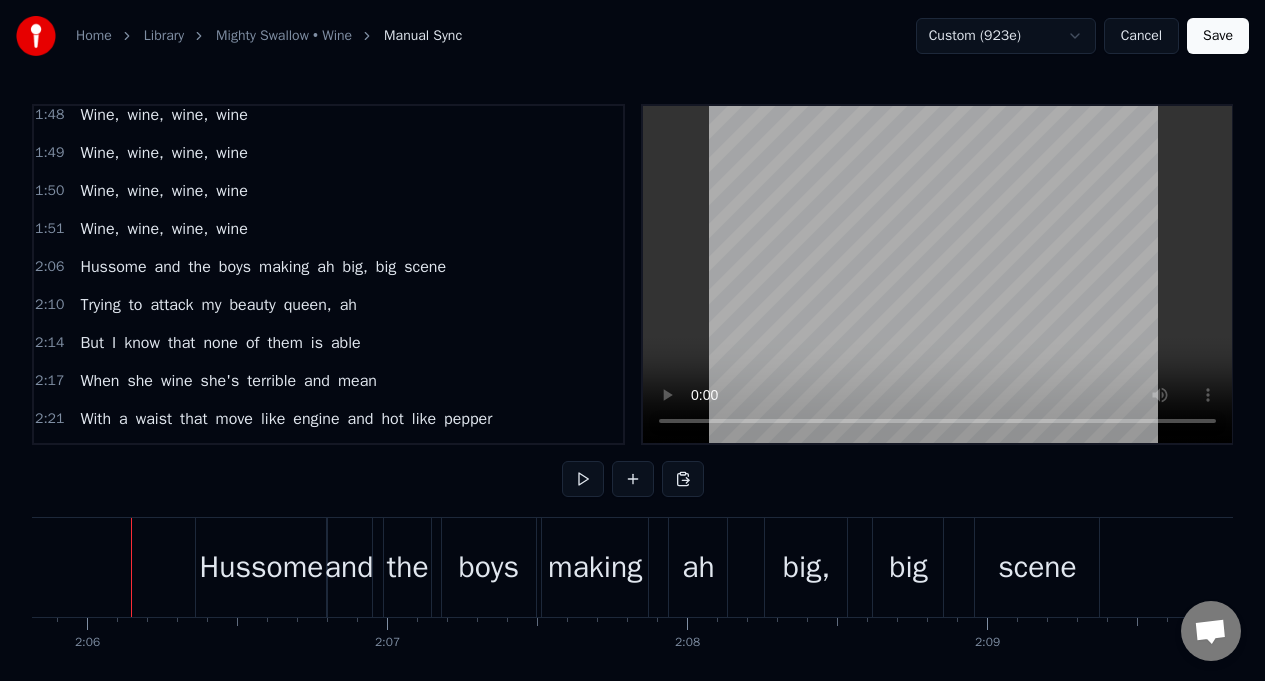 scroll, scrollTop: 0, scrollLeft: 37743, axis: horizontal 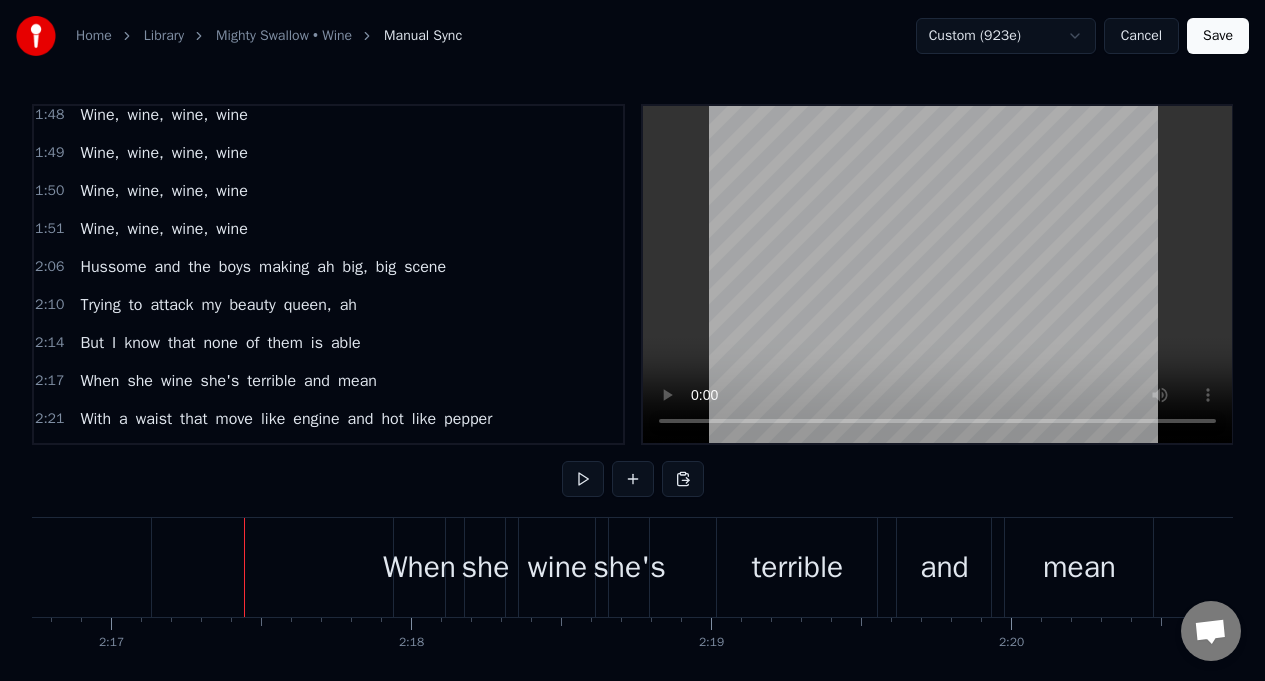 click on "But" at bounding box center (92, 343) 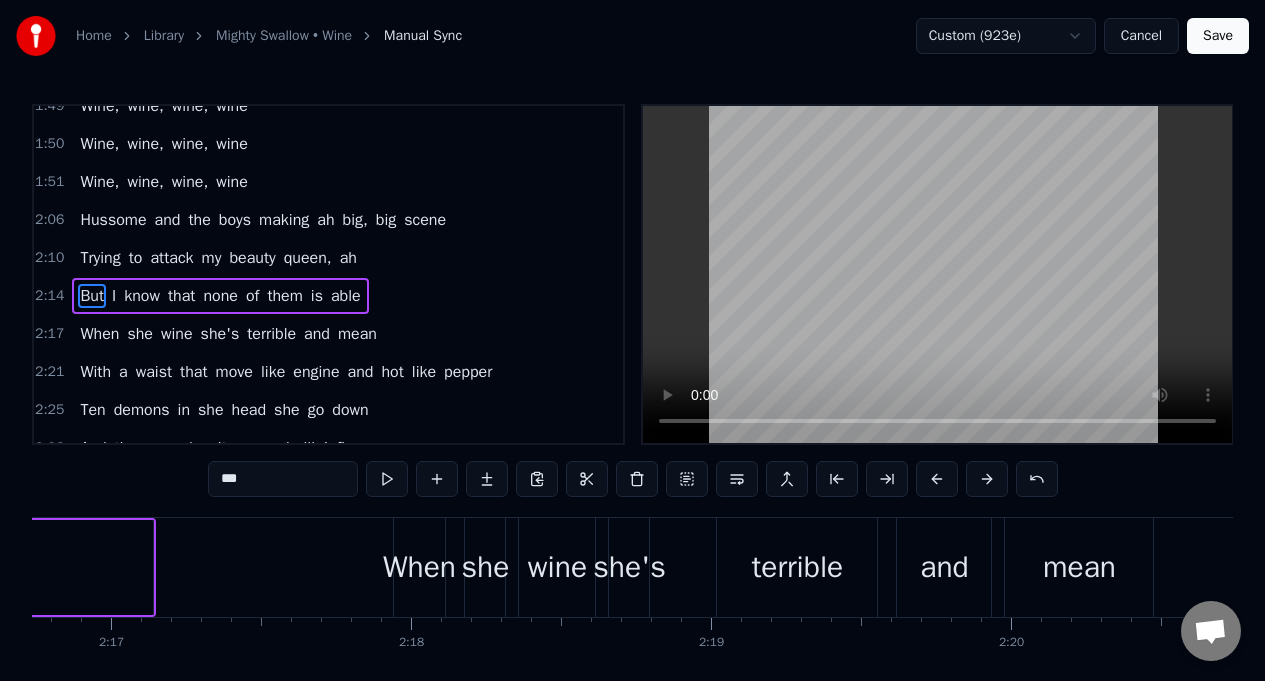 scroll, scrollTop: 1481, scrollLeft: 0, axis: vertical 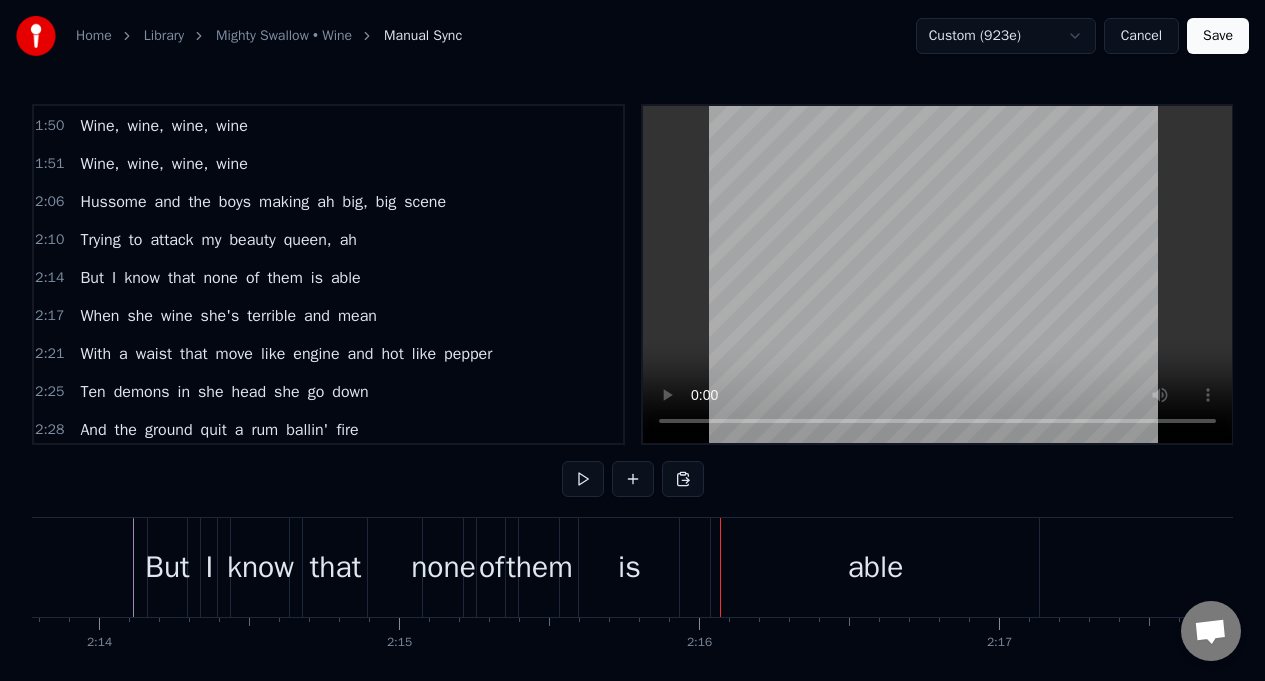 click on "is" at bounding box center [629, 567] 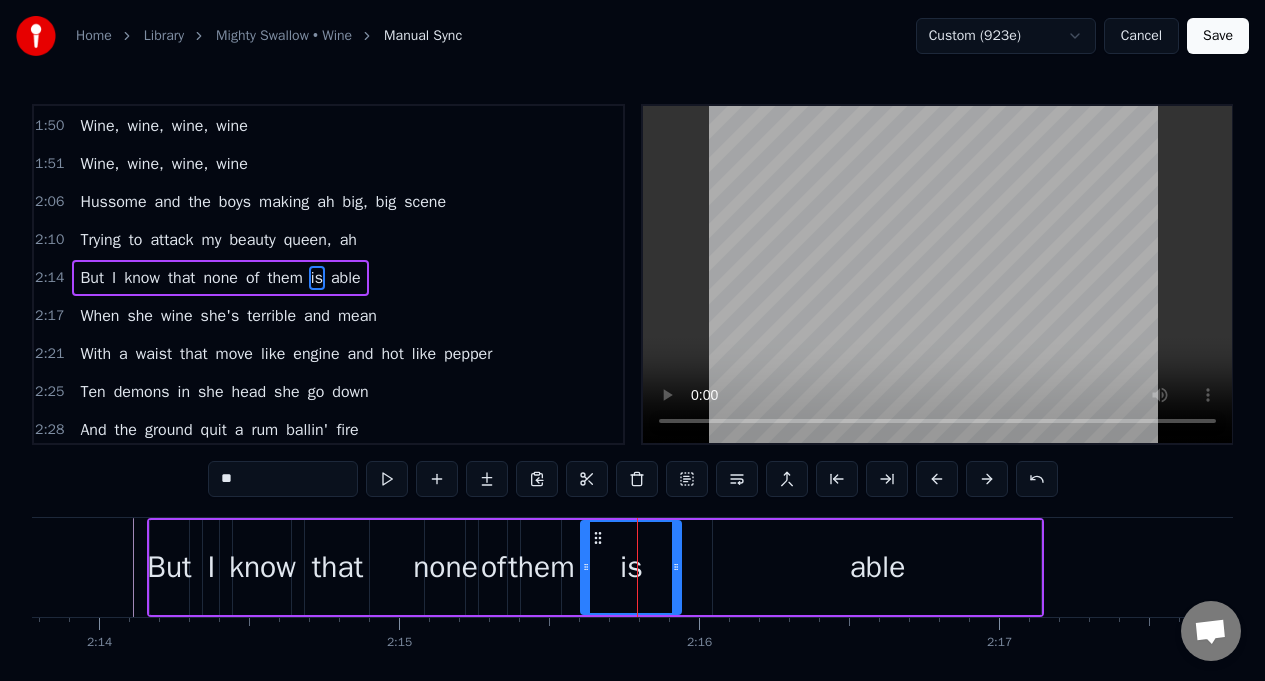 scroll, scrollTop: 1492, scrollLeft: 0, axis: vertical 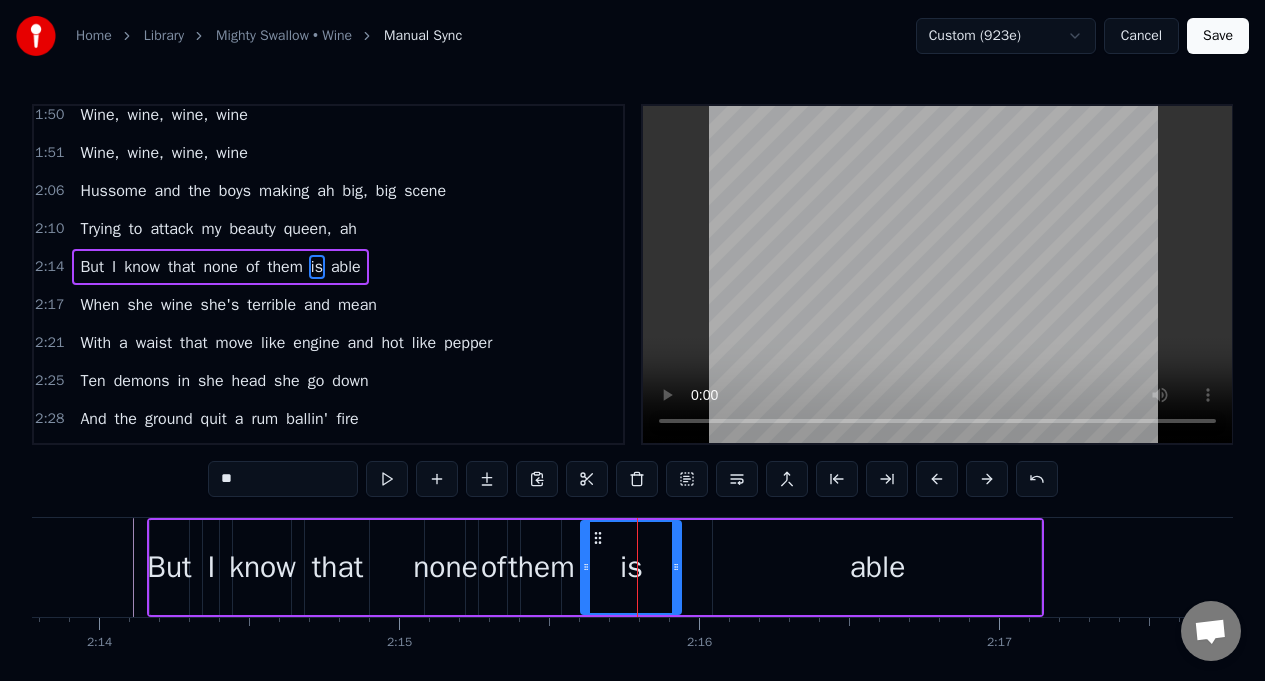 click on "**" at bounding box center (283, 479) 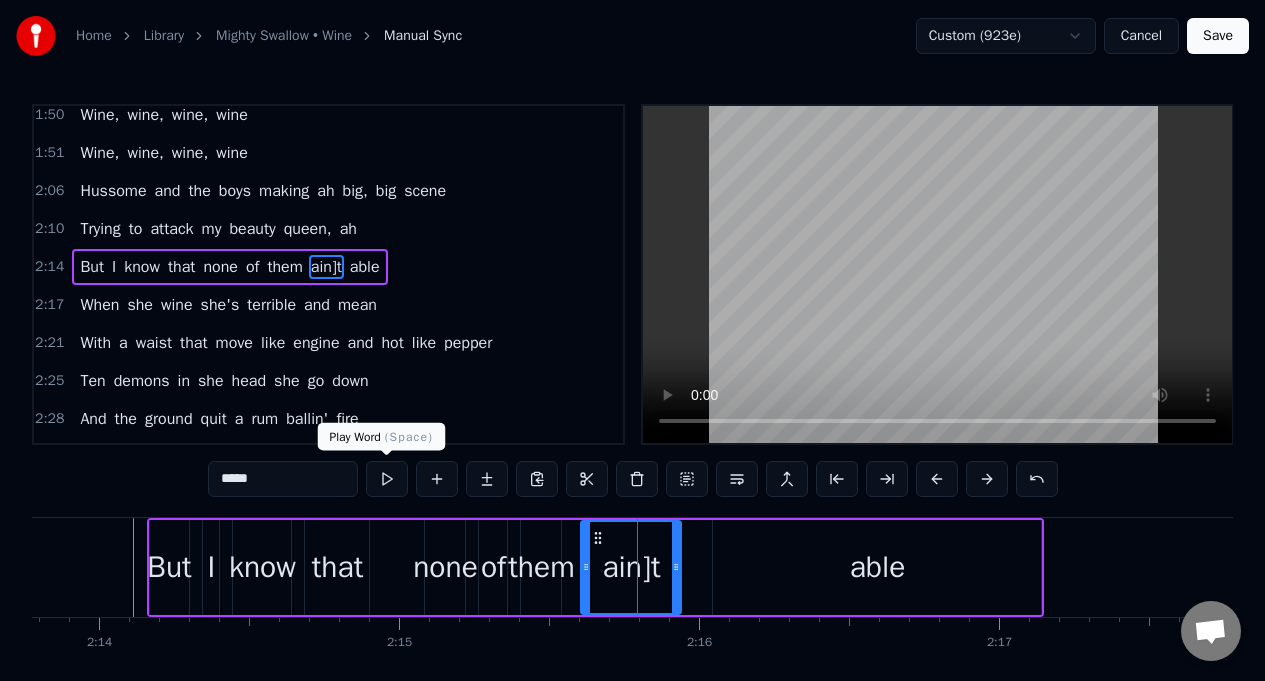 click at bounding box center (387, 479) 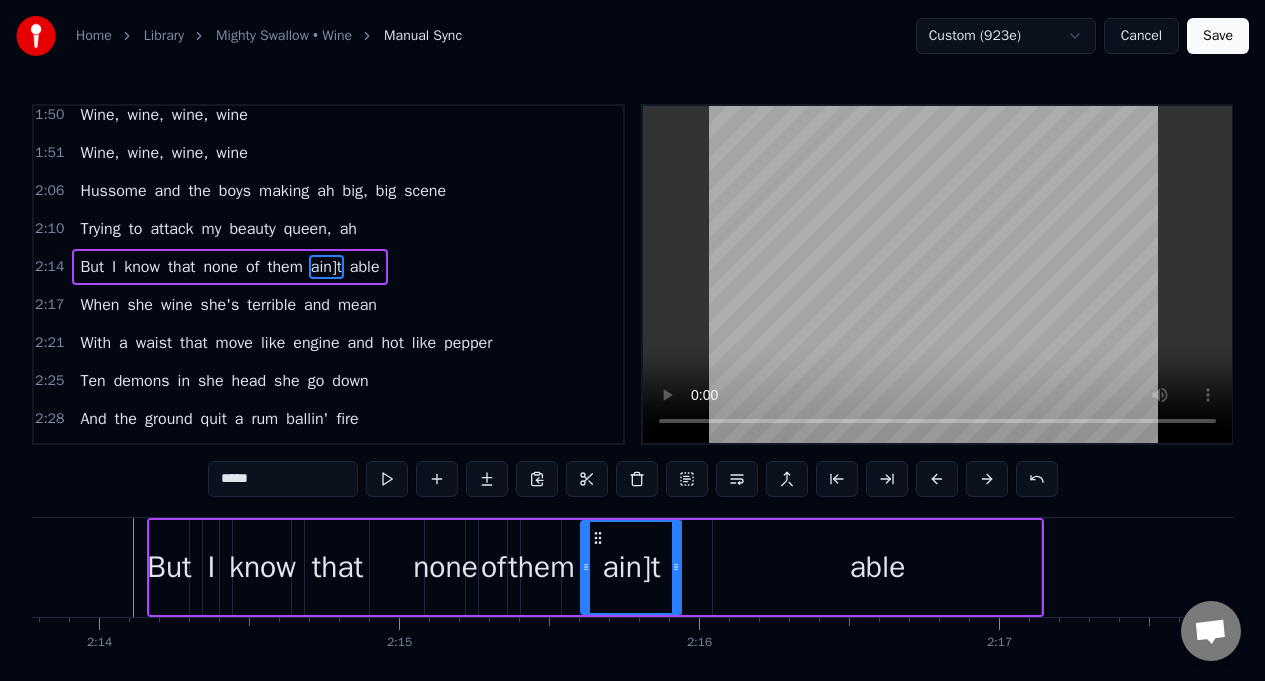 click at bounding box center (387, 479) 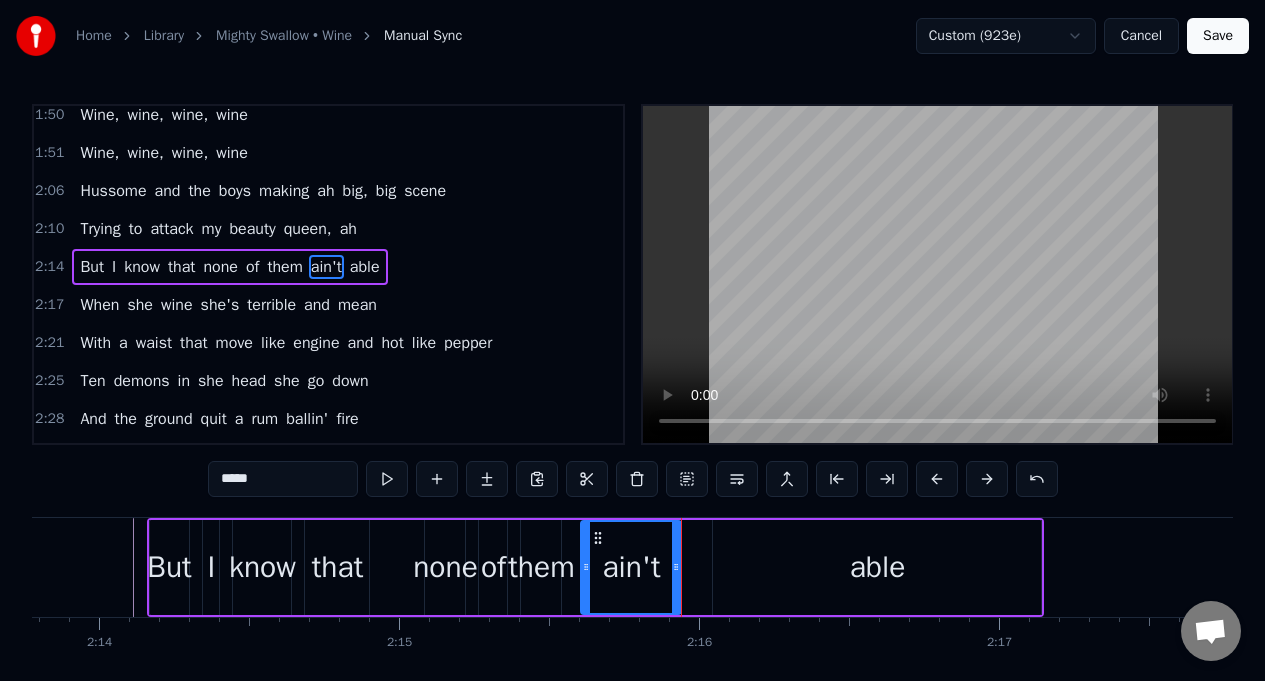 type on "*****" 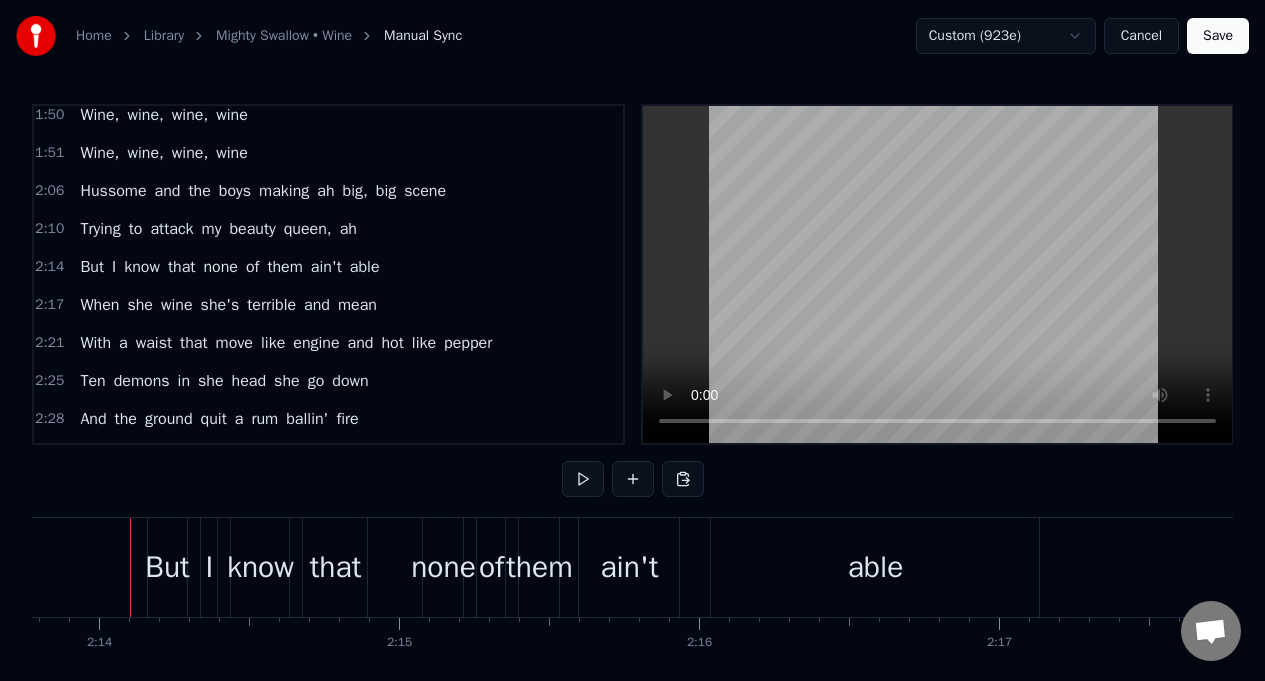 scroll, scrollTop: 0, scrollLeft: 40130, axis: horizontal 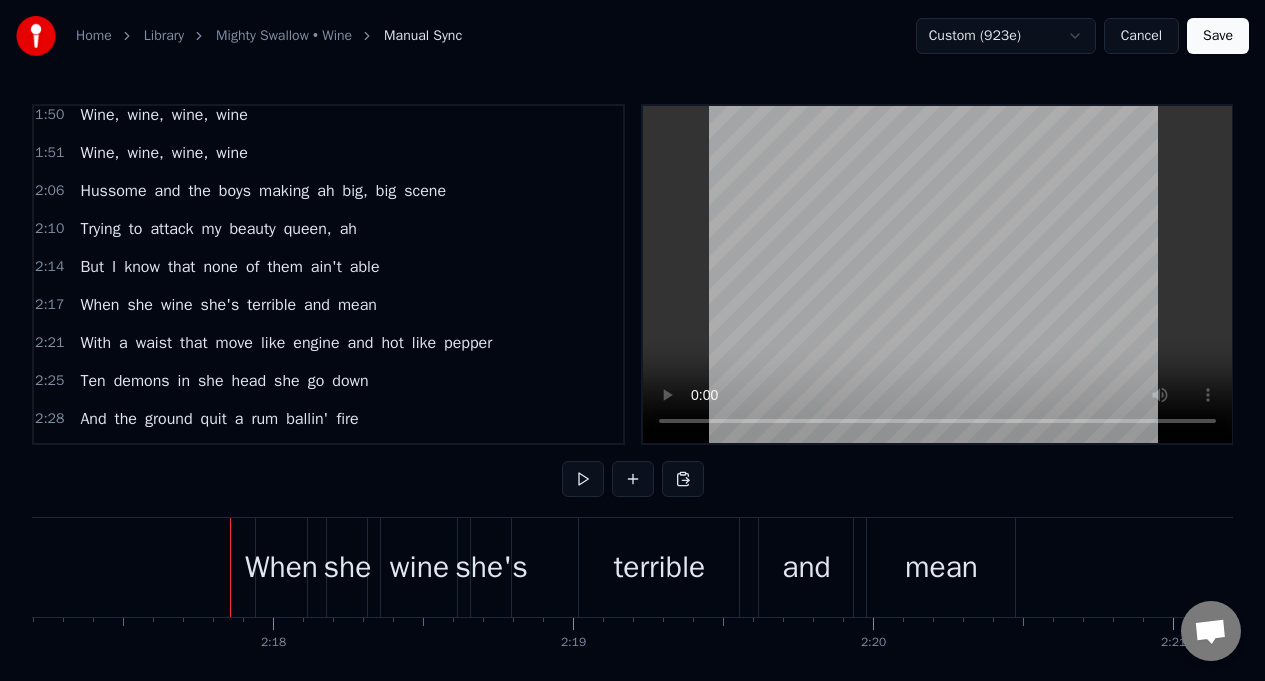 click on "But" at bounding box center (92, 267) 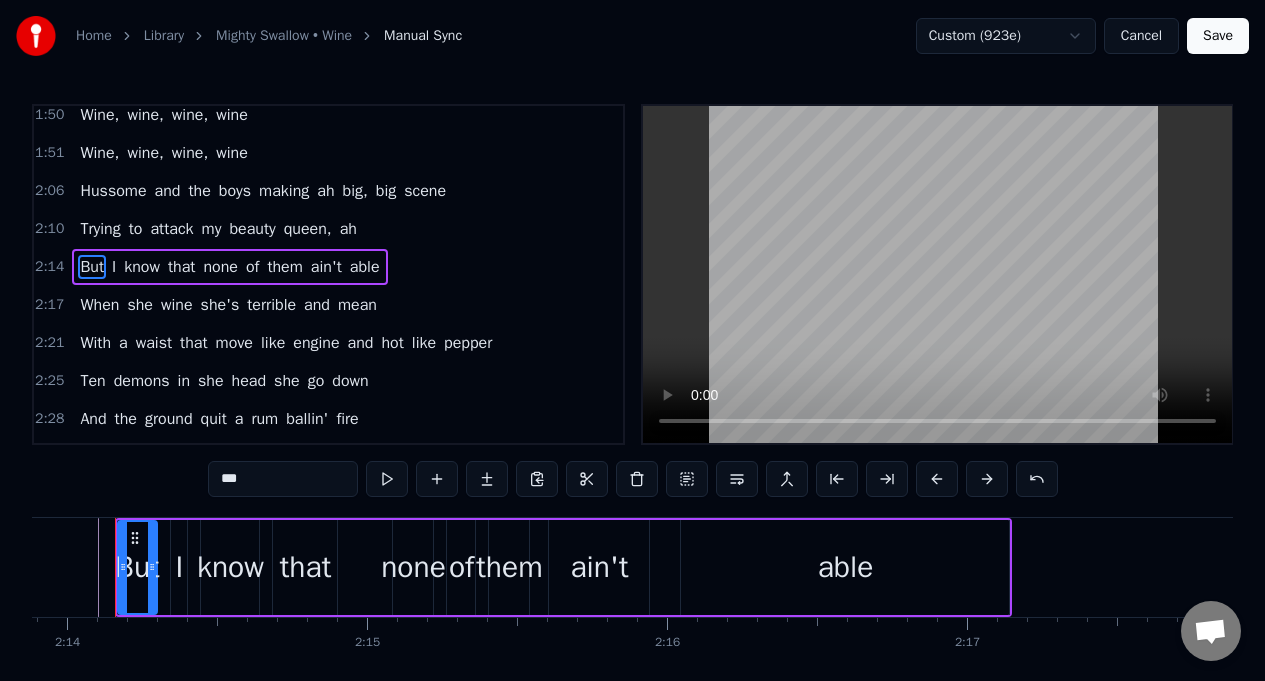 scroll, scrollTop: 0, scrollLeft: 40147, axis: horizontal 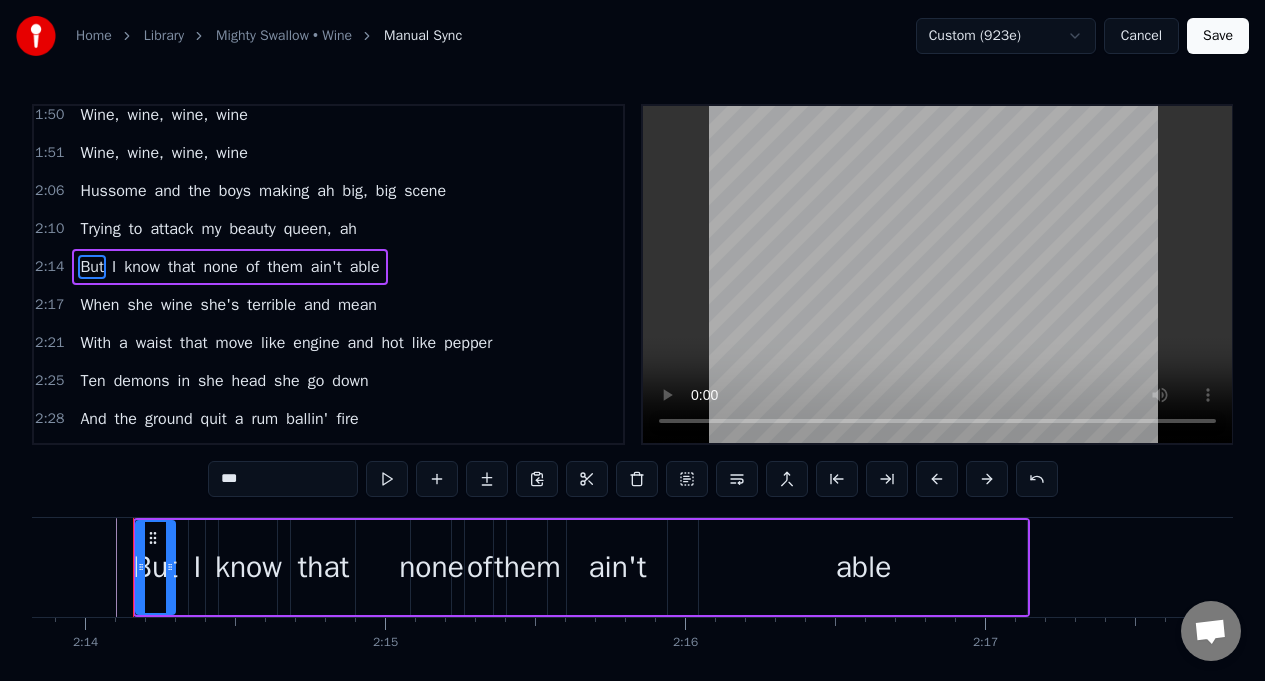 click on "able" at bounding box center (863, 567) 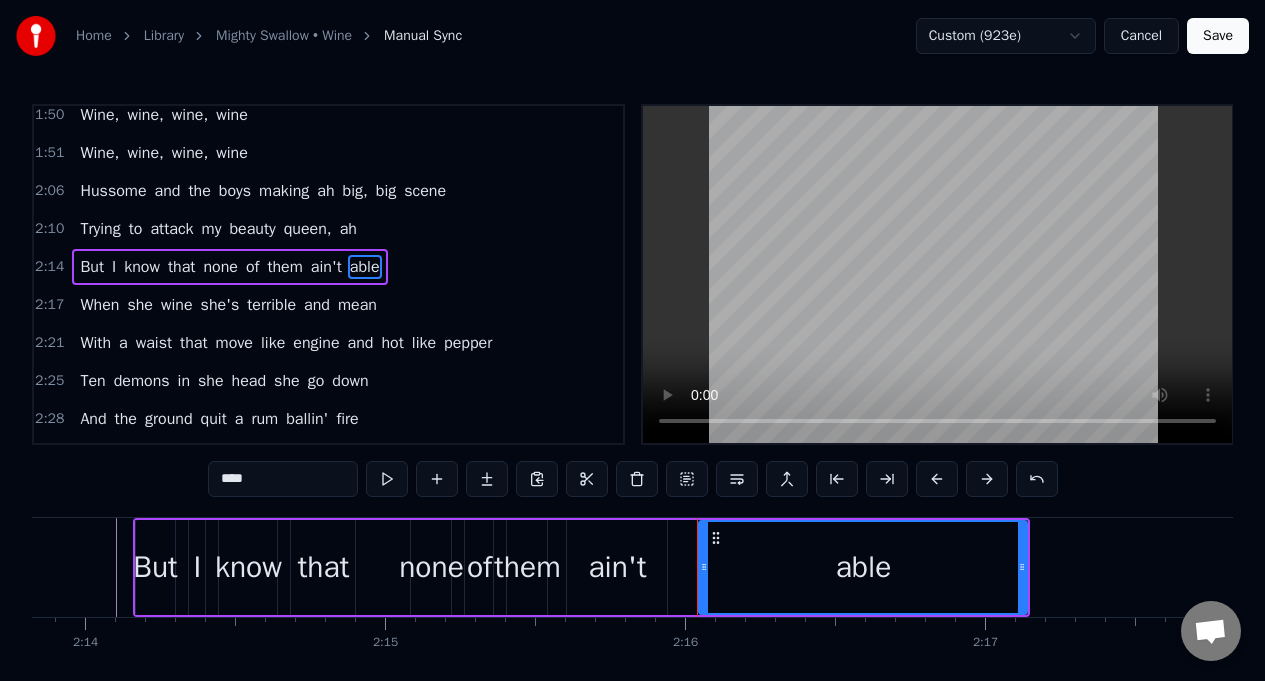 click on "ain't" at bounding box center (617, 567) 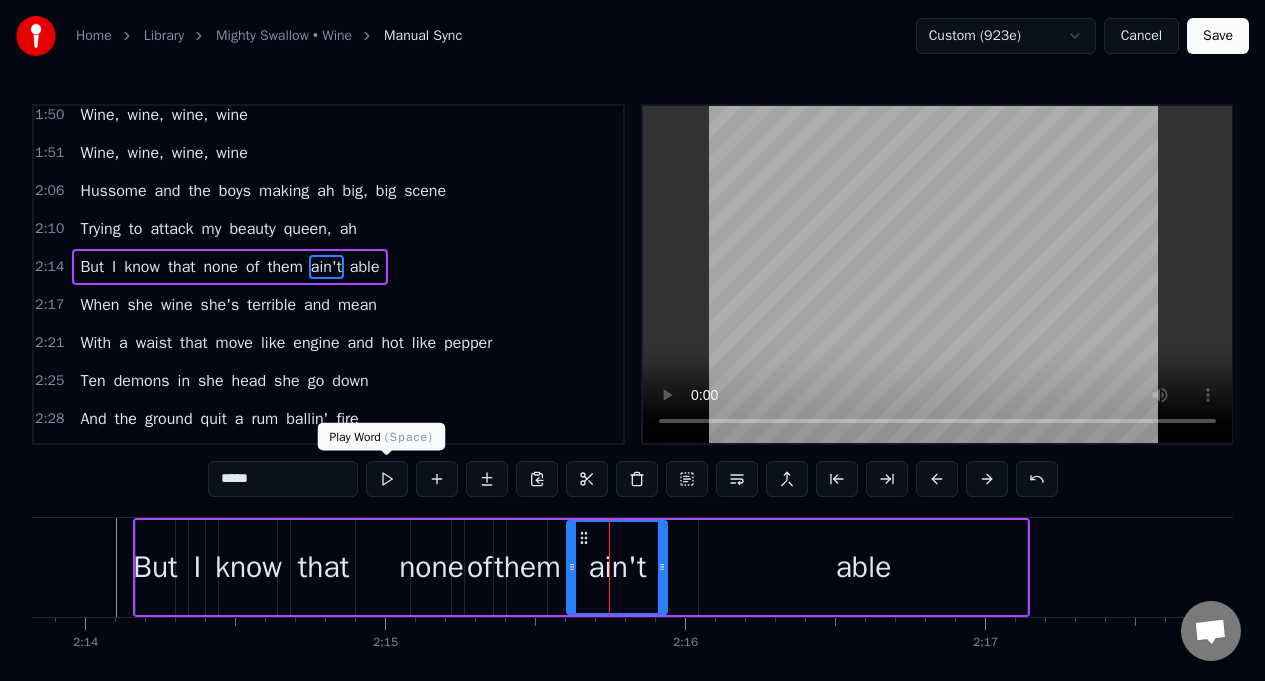 click at bounding box center (387, 479) 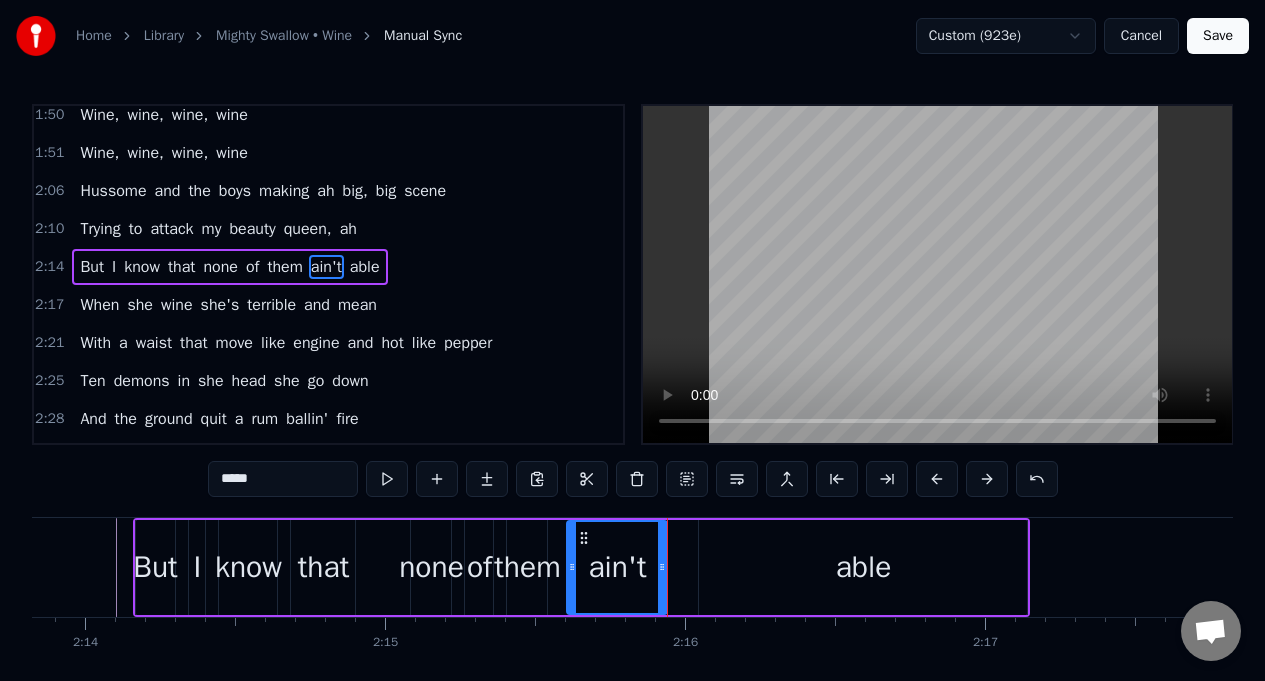 click at bounding box center (387, 479) 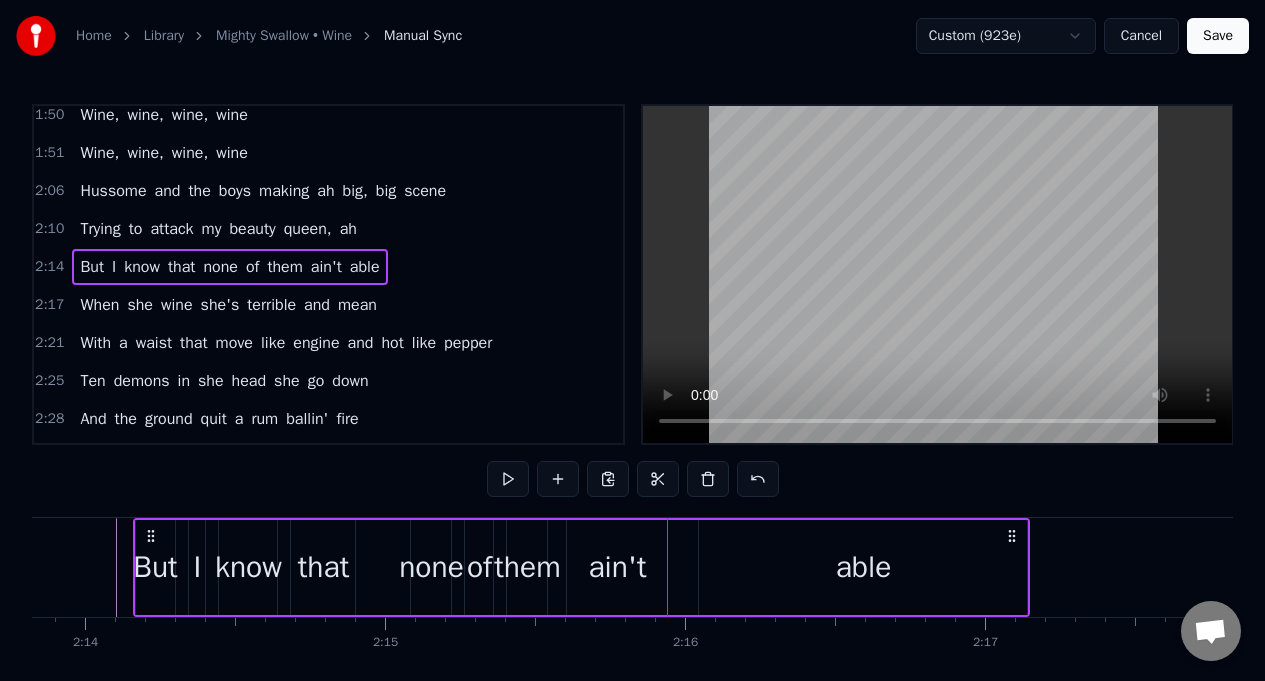 click on "able" at bounding box center [863, 567] 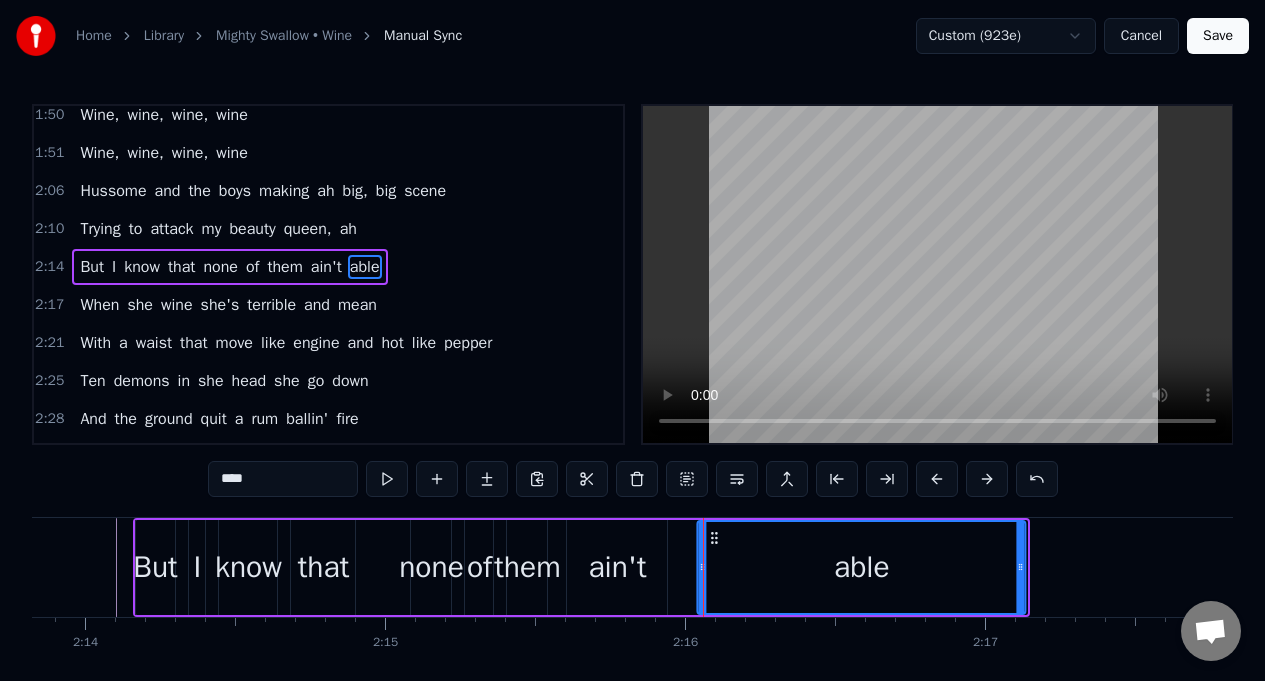 click 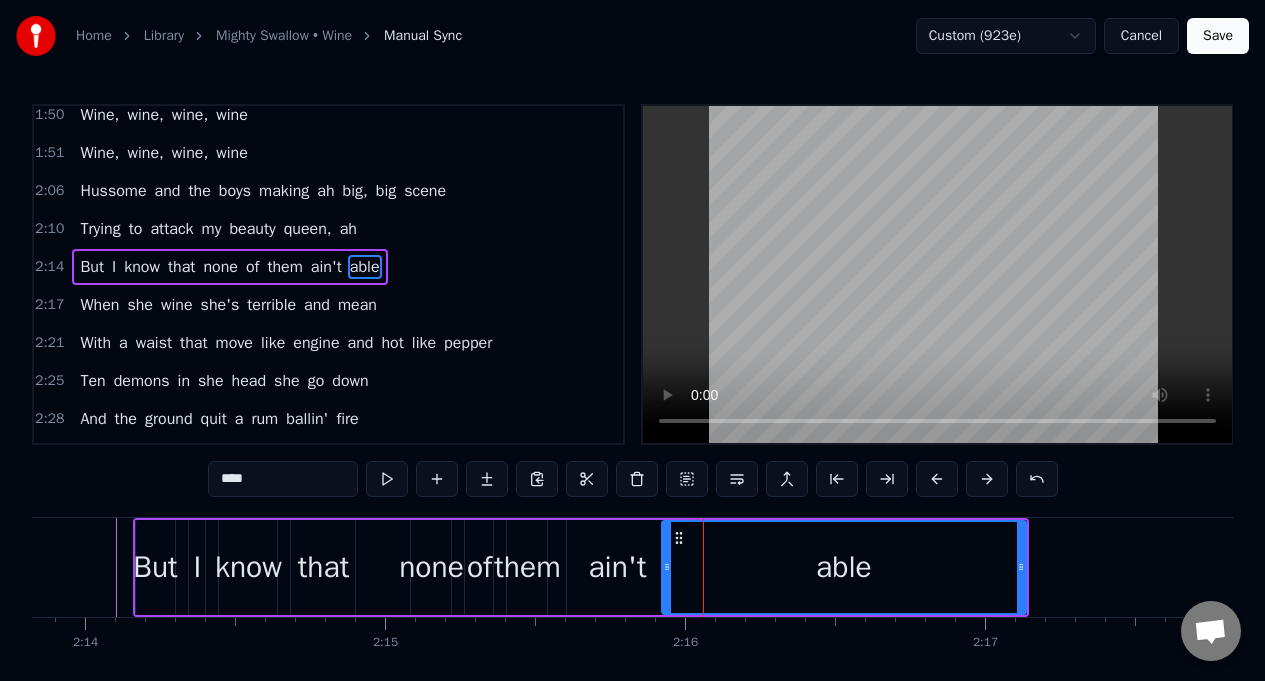 drag, startPoint x: 702, startPoint y: 559, endPoint x: 552, endPoint y: 564, distance: 150.08331 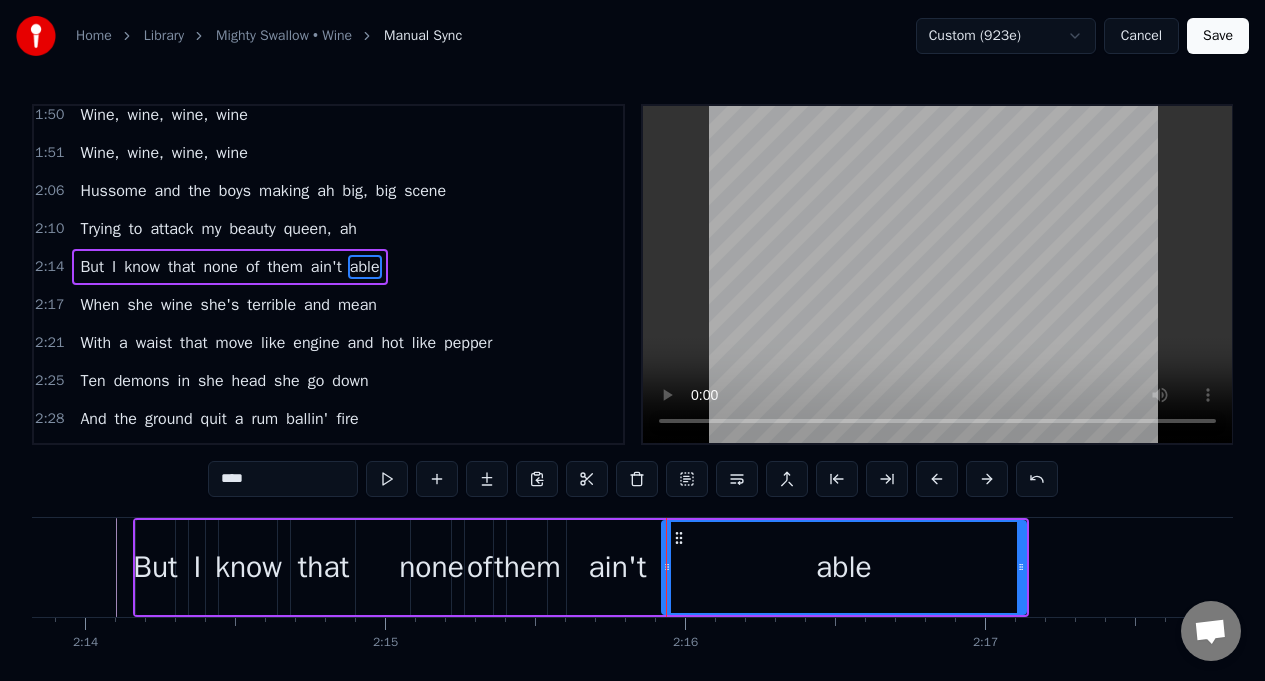 click at bounding box center (21255, 567) 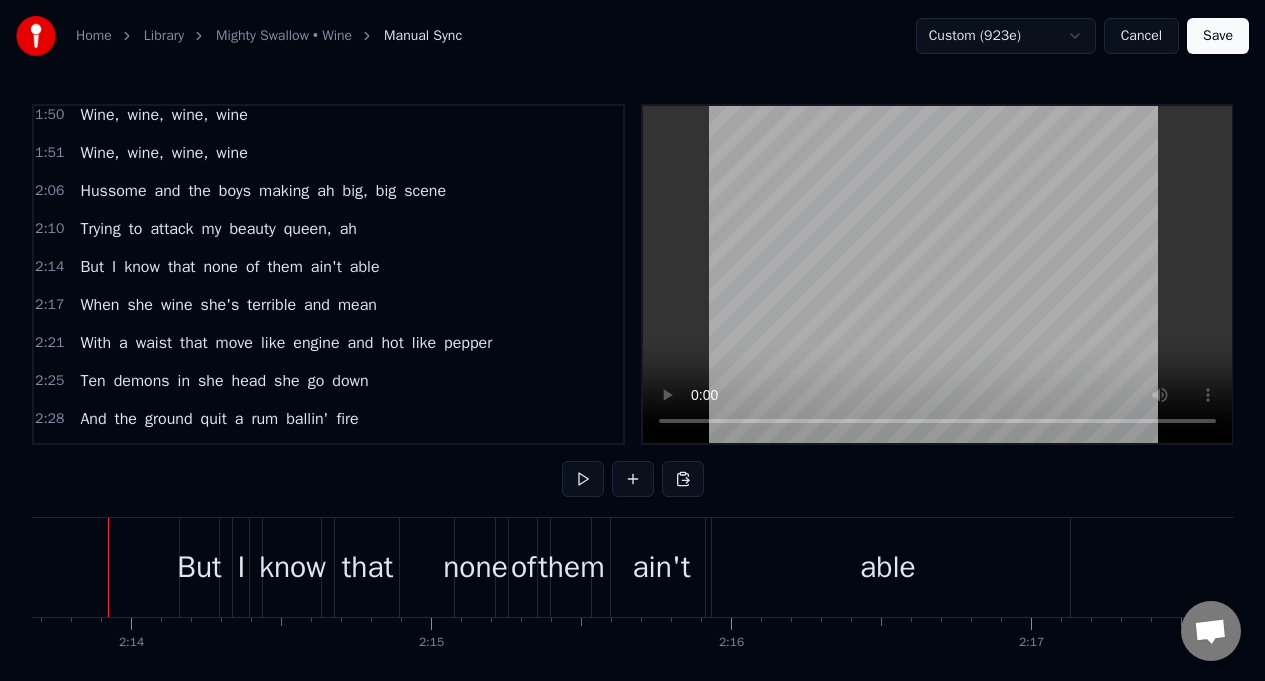 scroll, scrollTop: 0, scrollLeft: 40076, axis: horizontal 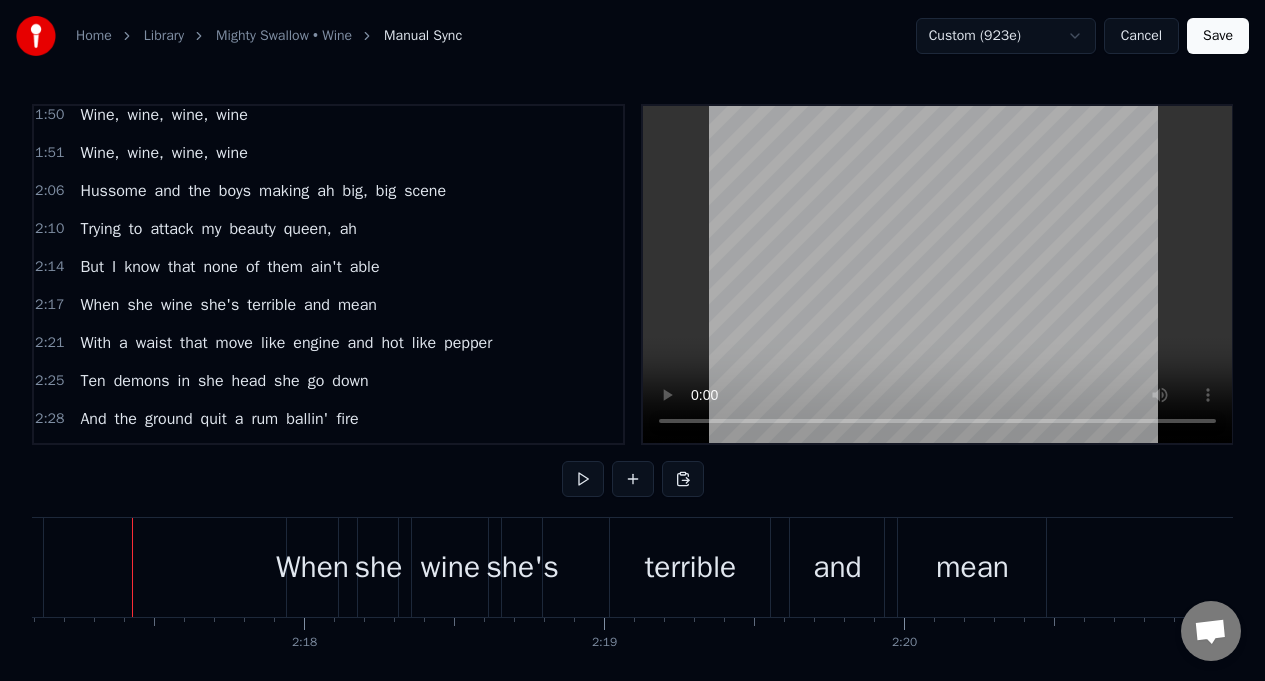 click on "But" at bounding box center (92, 267) 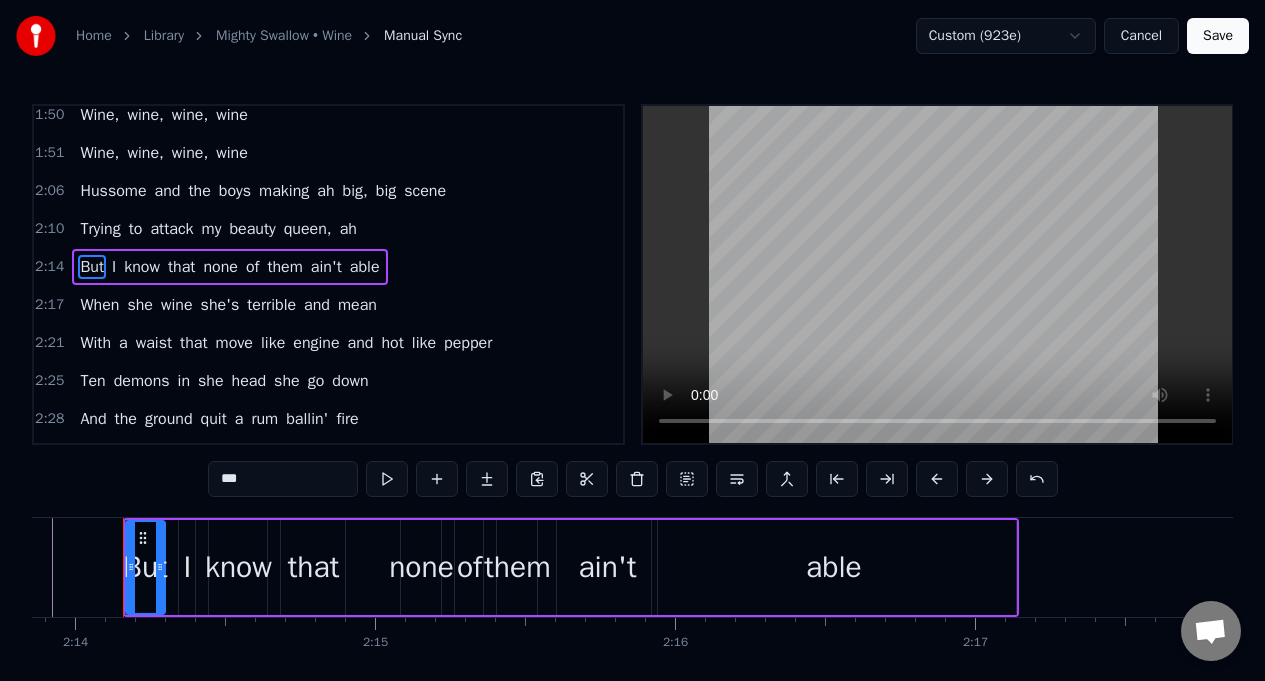 scroll, scrollTop: 0, scrollLeft: 40147, axis: horizontal 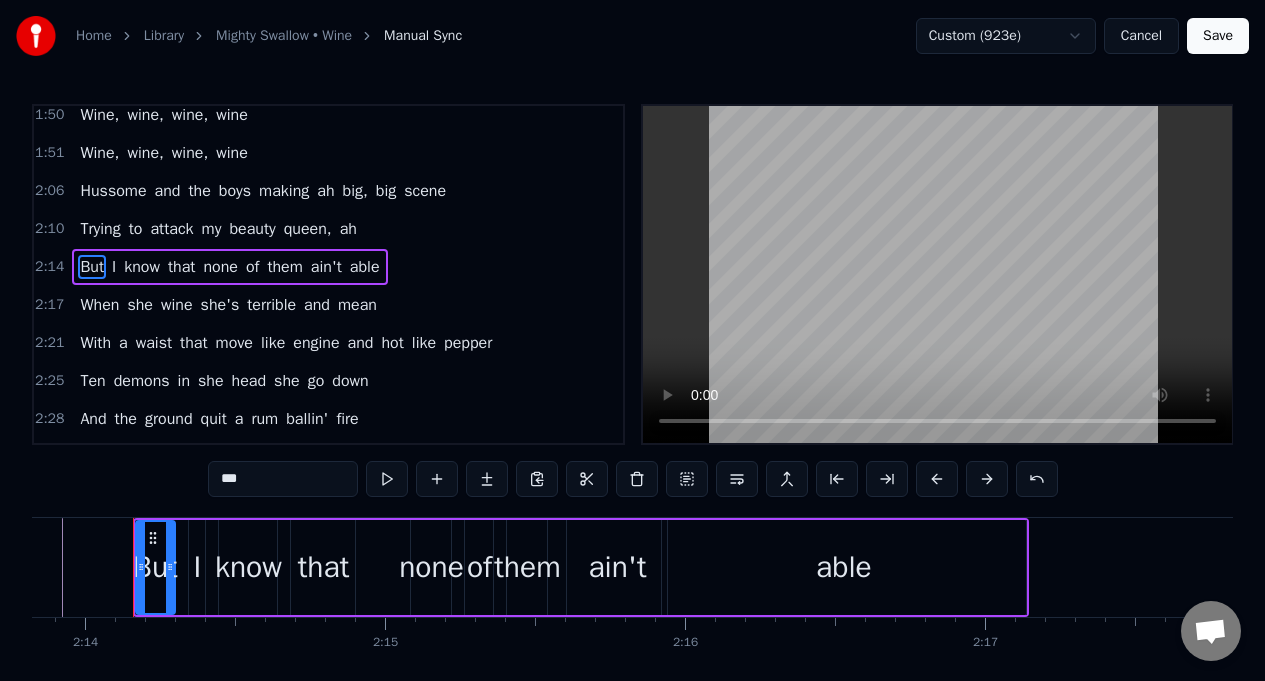click on "none" at bounding box center (431, 567) 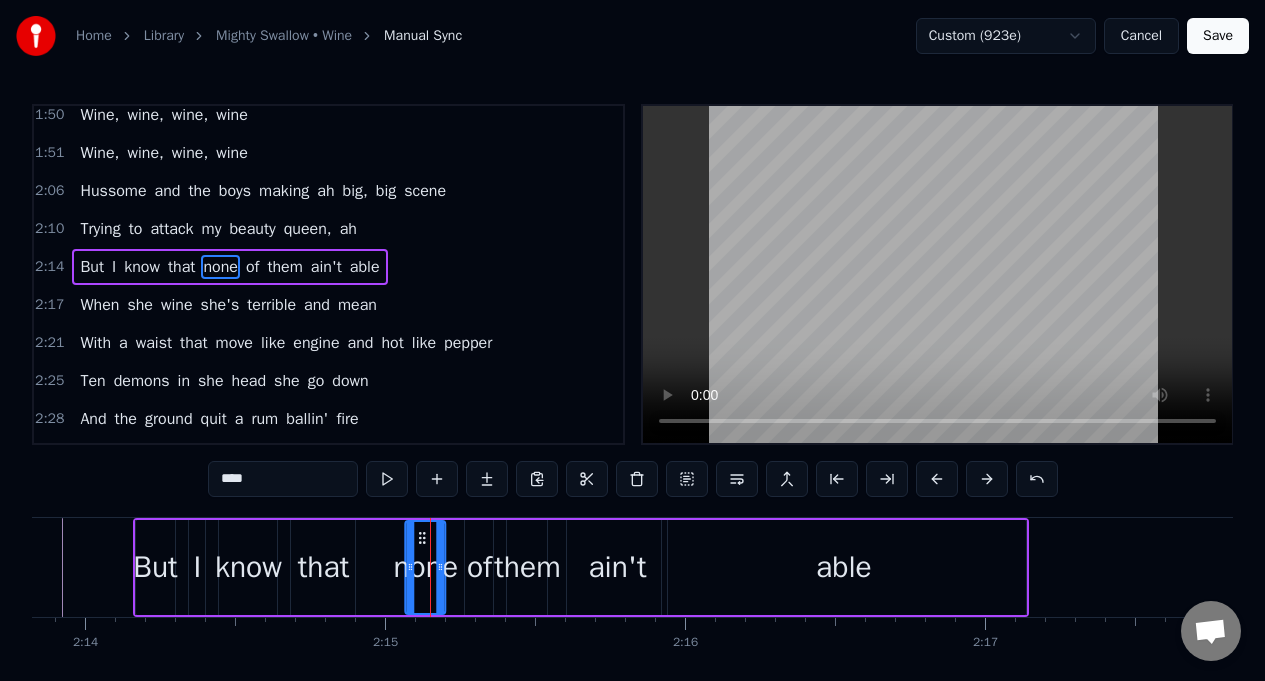 click 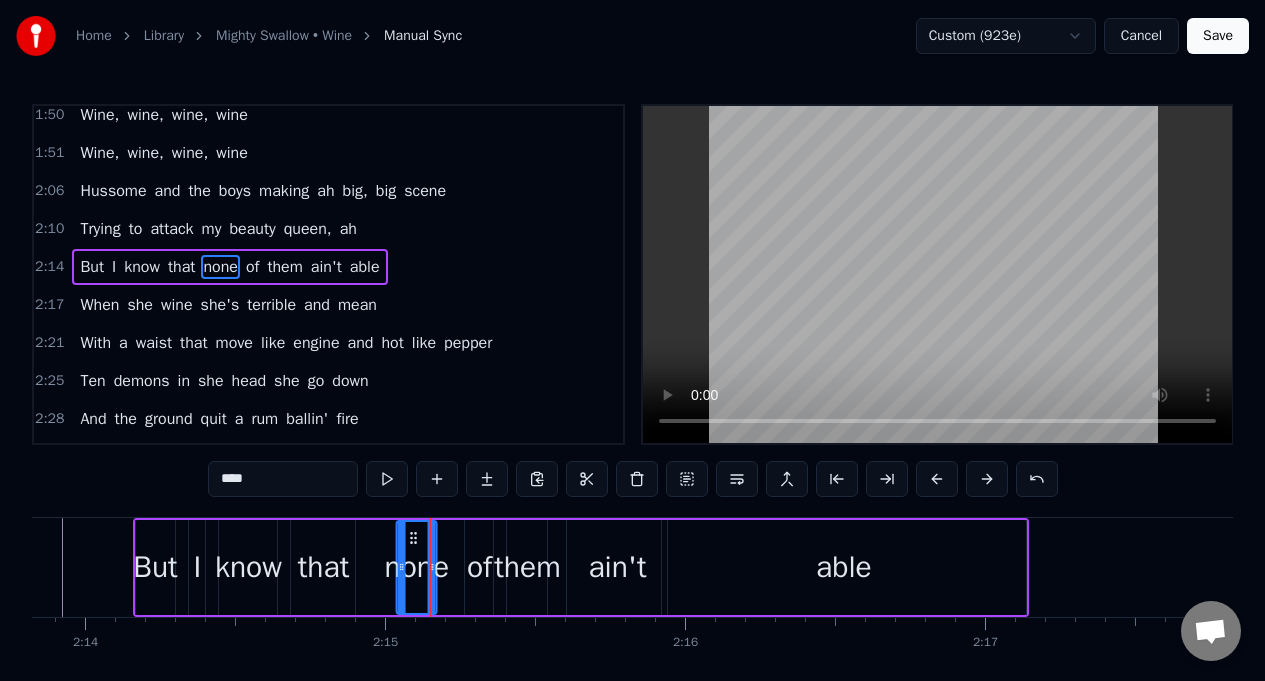 click 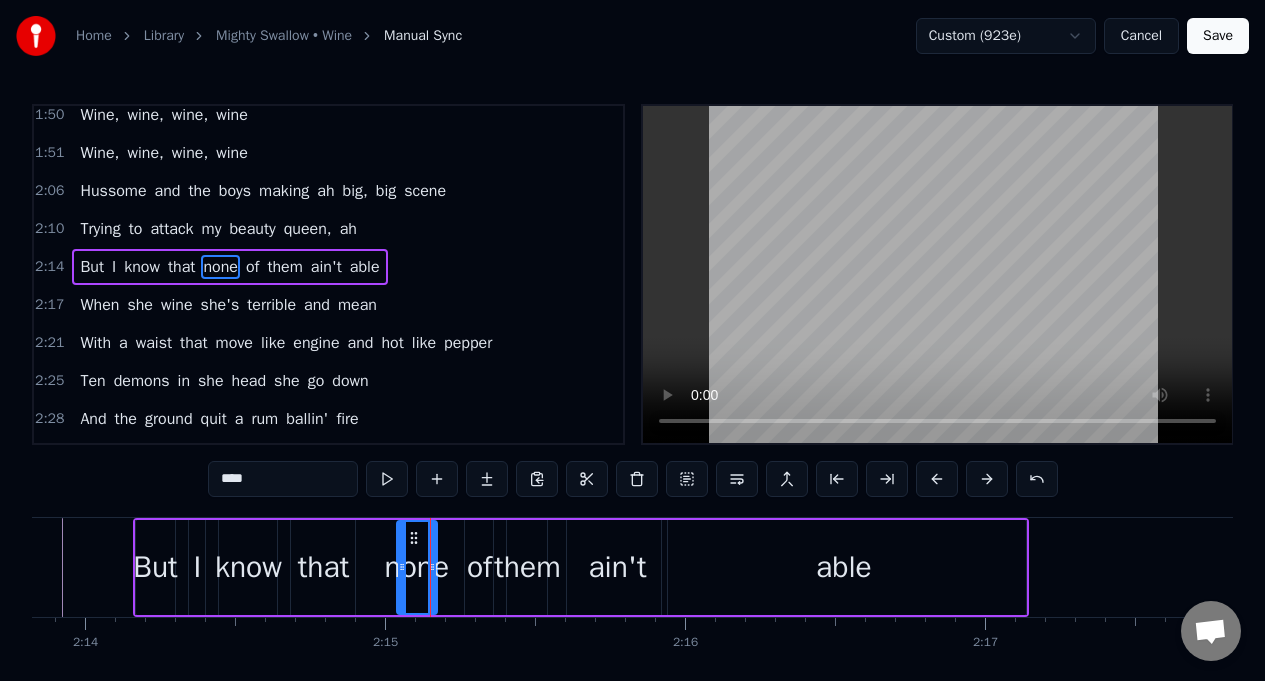 click on "of" at bounding box center (479, 567) 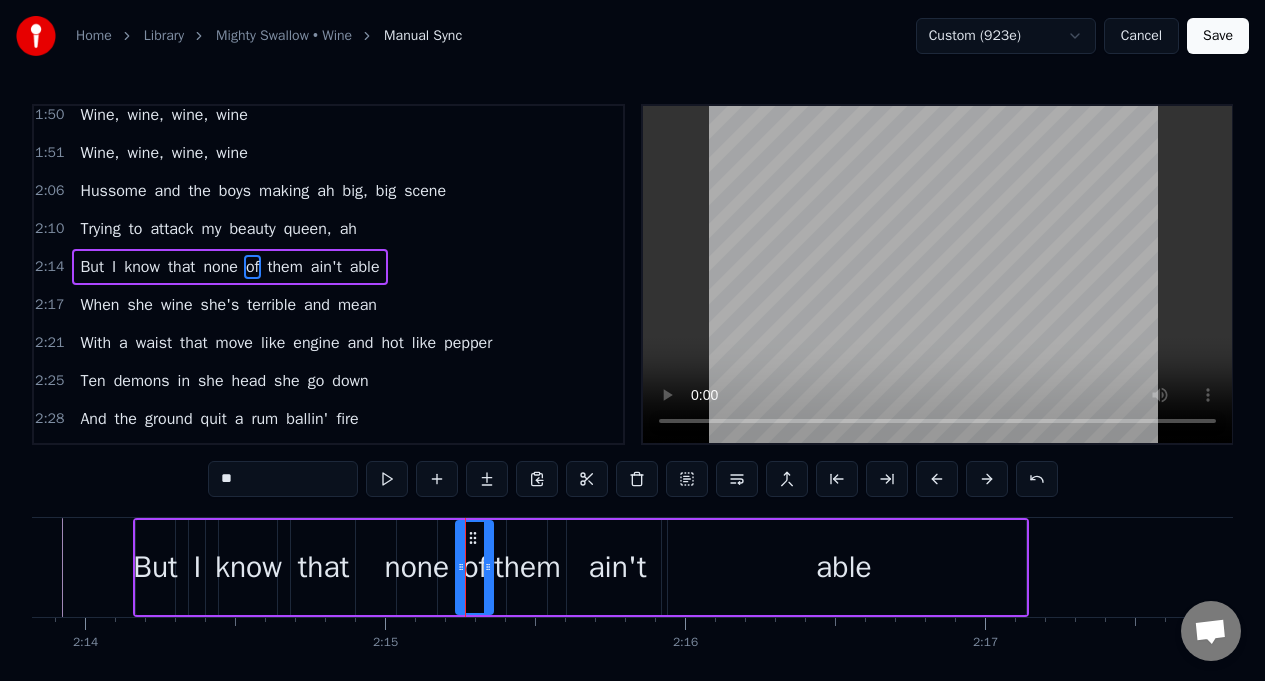 click at bounding box center [461, 567] 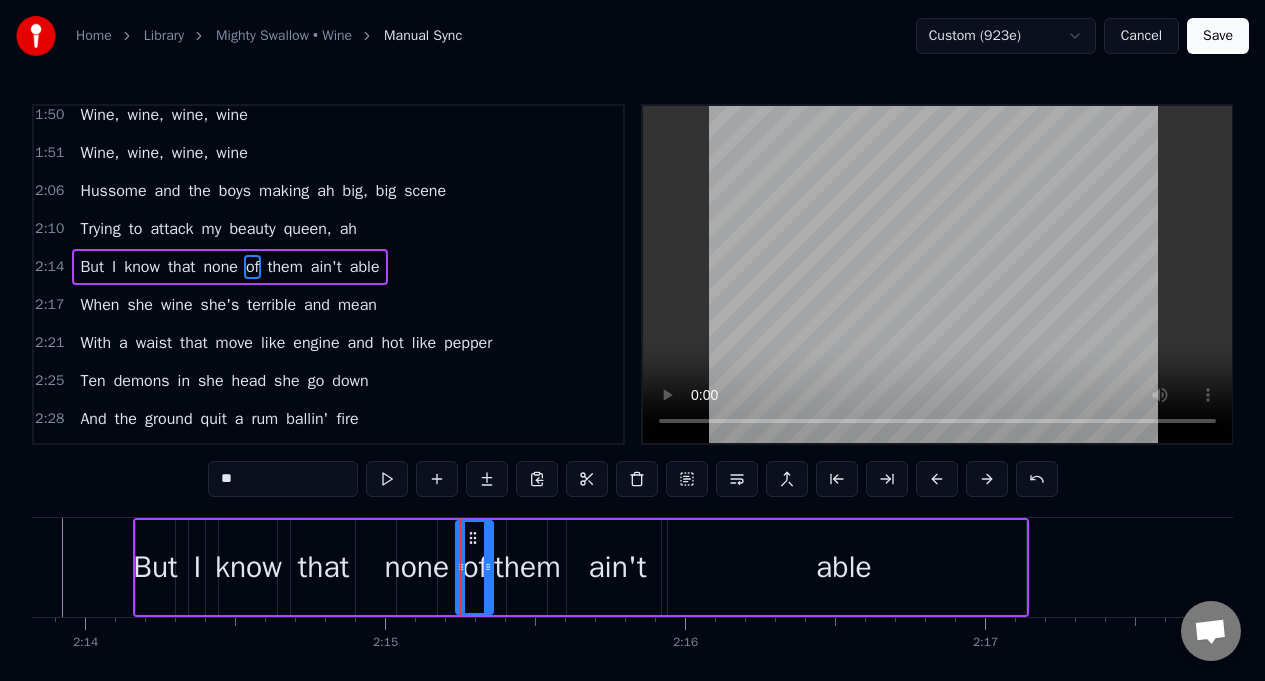 click at bounding box center (21255, 567) 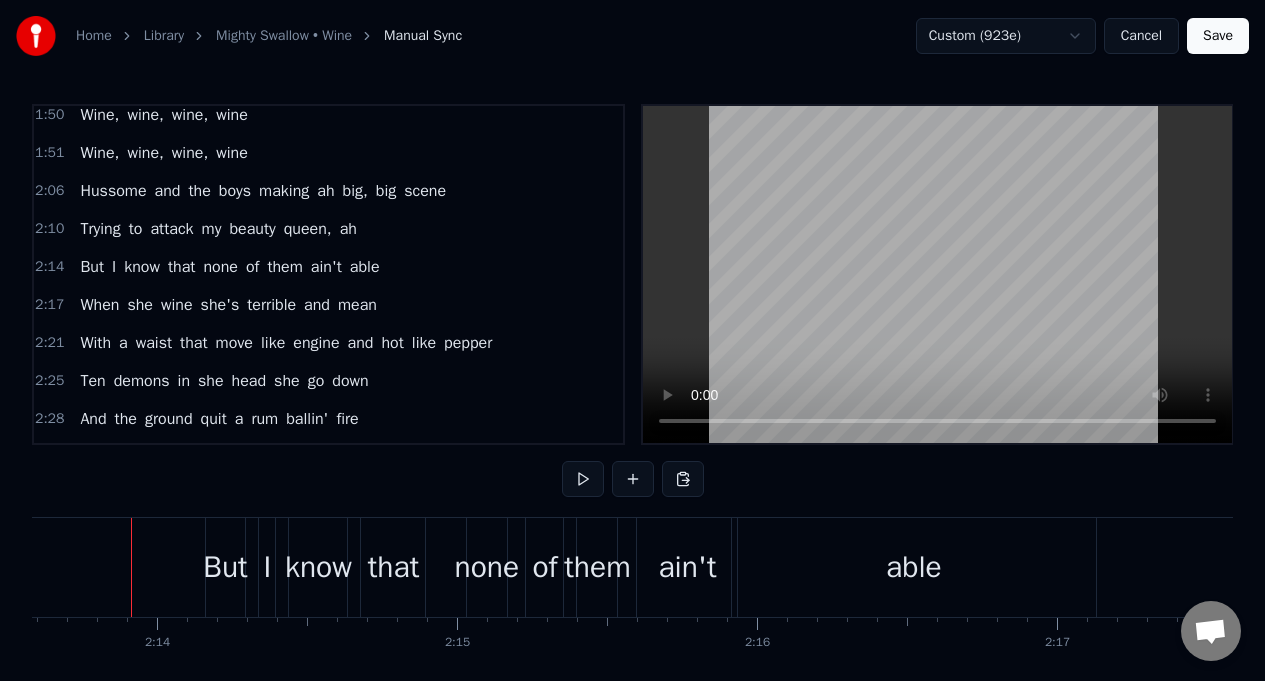 scroll, scrollTop: 0, scrollLeft: 40073, axis: horizontal 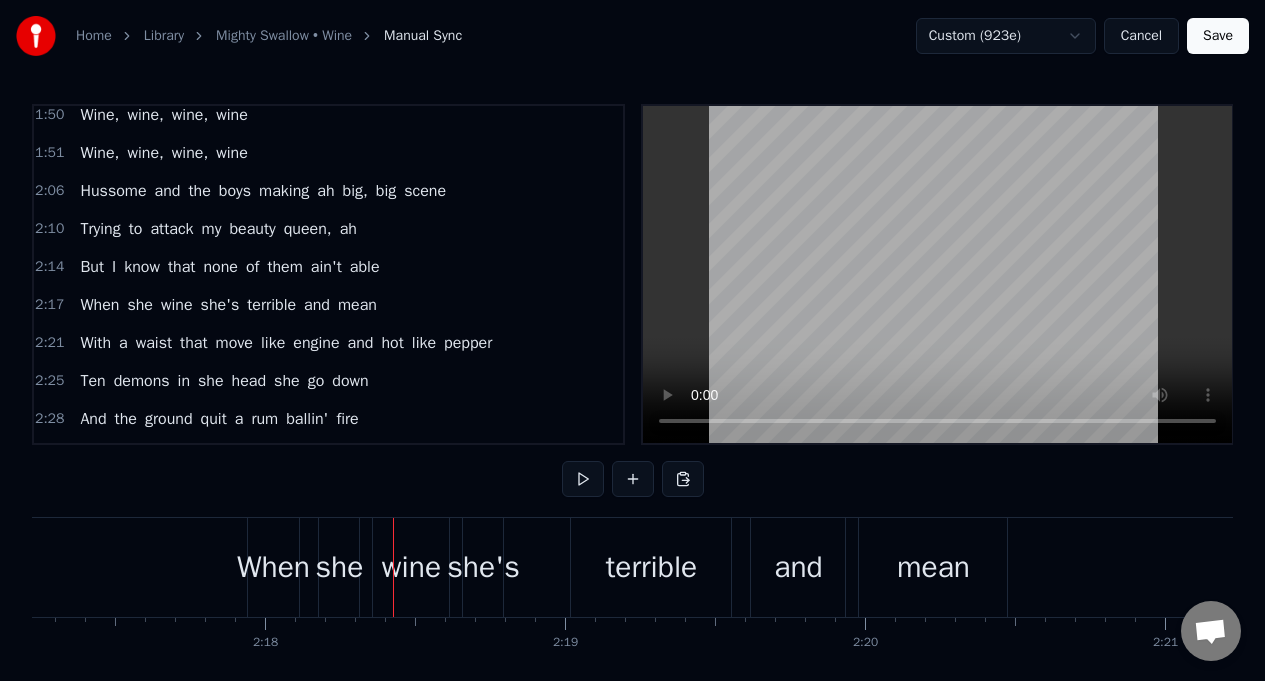 click on "But" at bounding box center [92, 267] 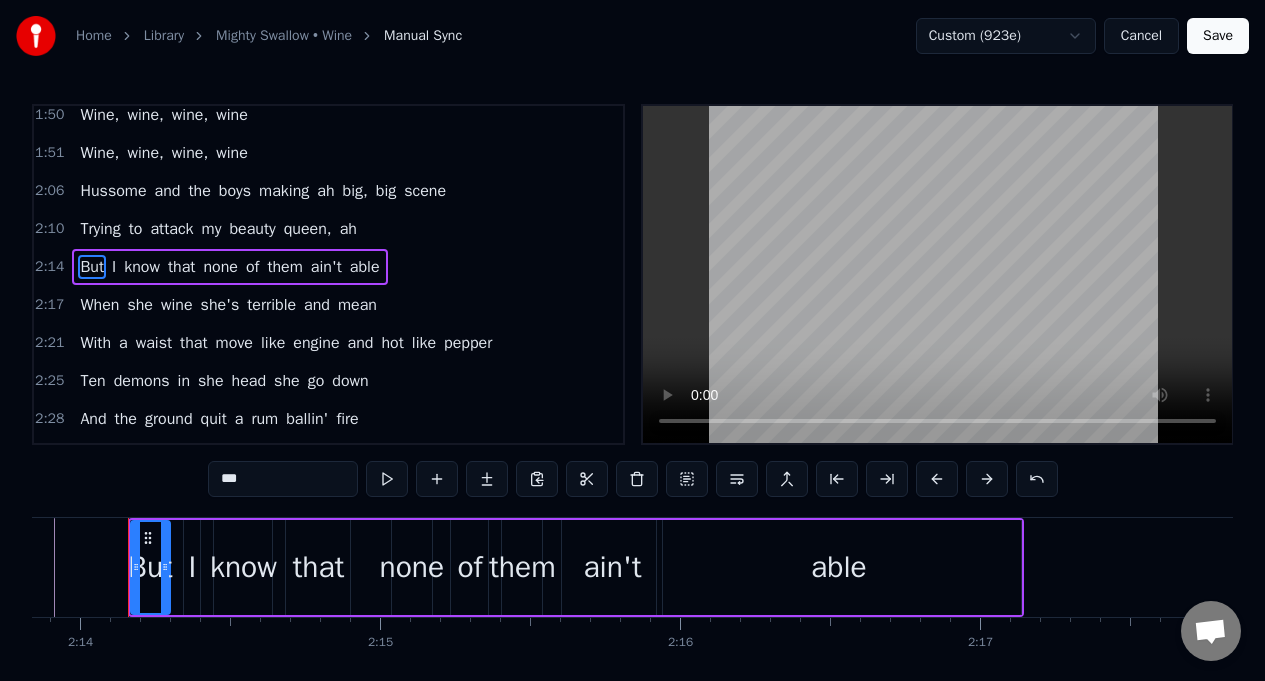 scroll, scrollTop: 0, scrollLeft: 40147, axis: horizontal 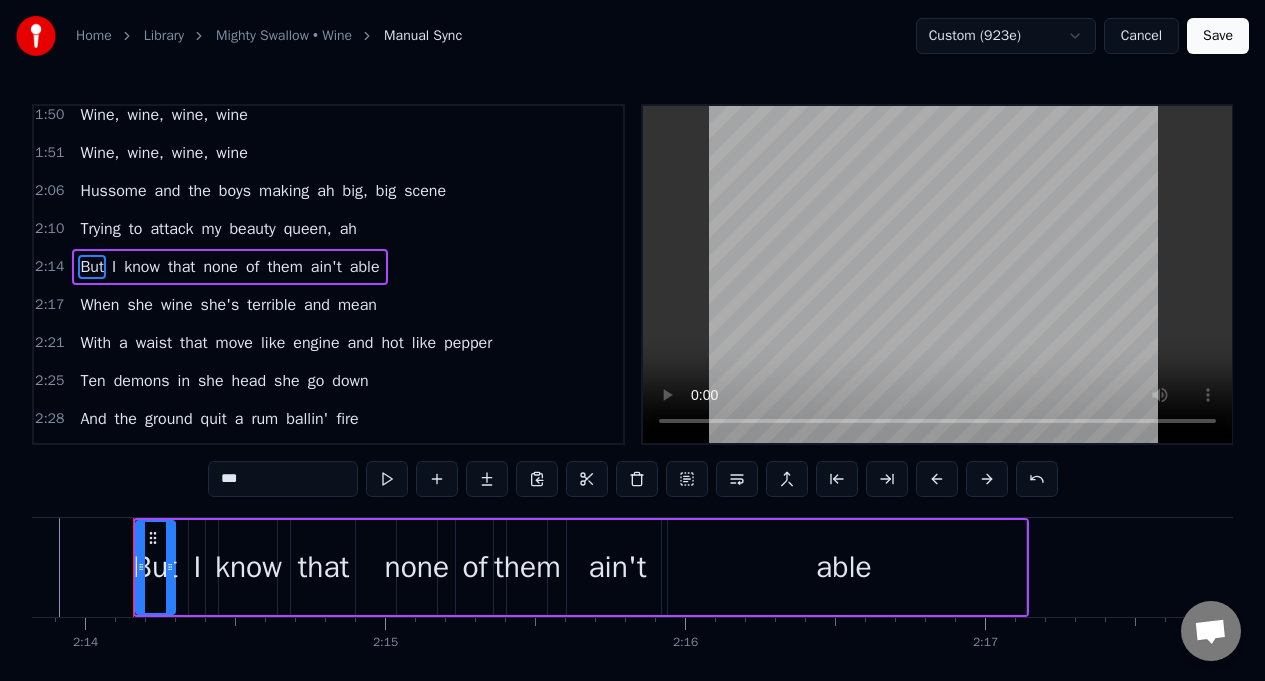 click on "of" at bounding box center (474, 567) 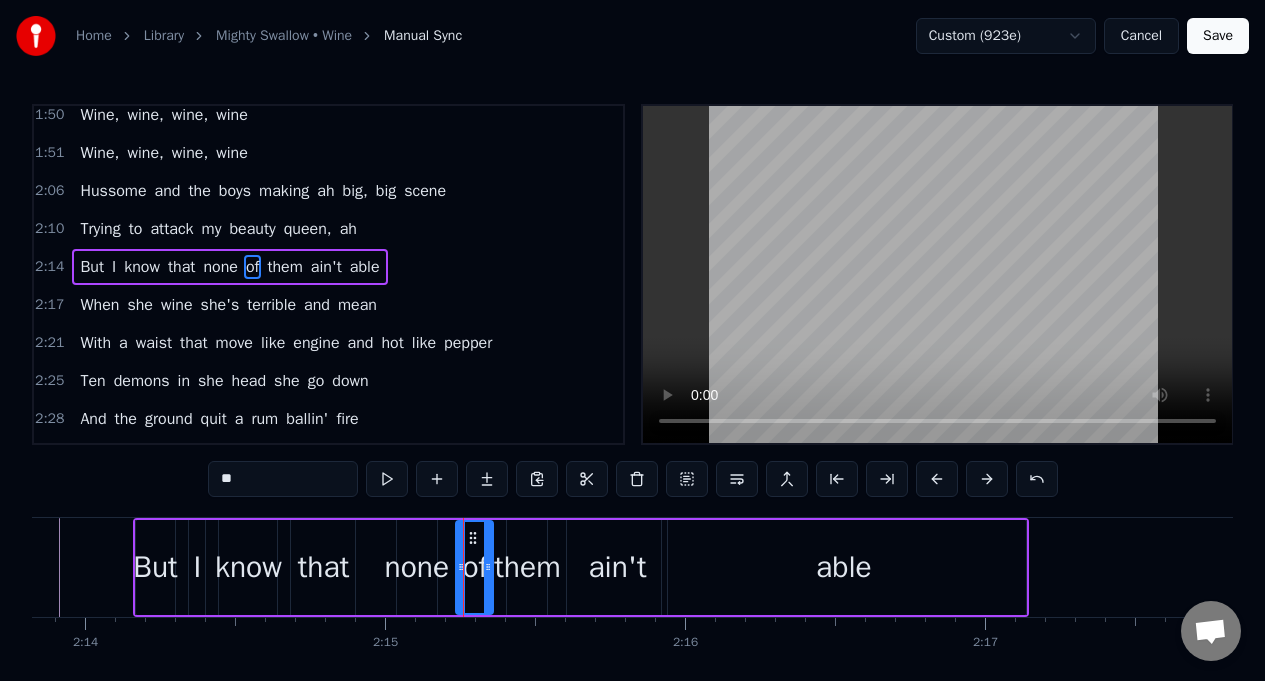 click on "**" at bounding box center (283, 479) 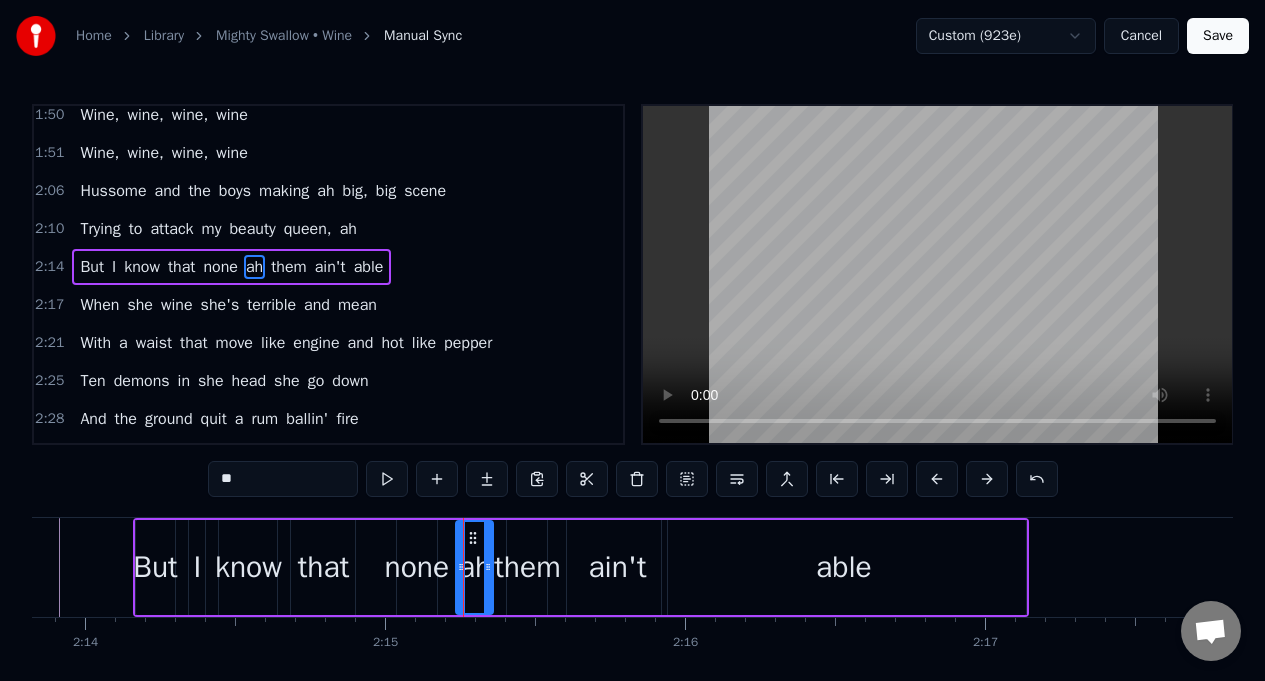 type on "**" 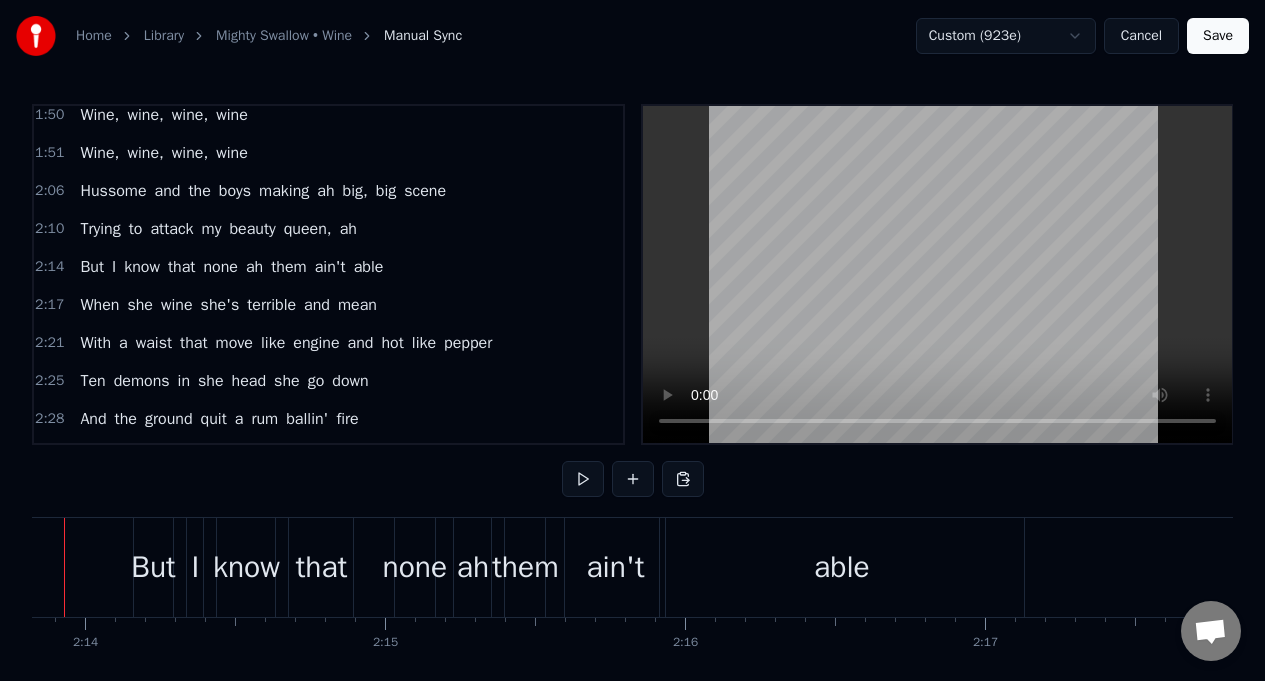 scroll, scrollTop: 0, scrollLeft: 40078, axis: horizontal 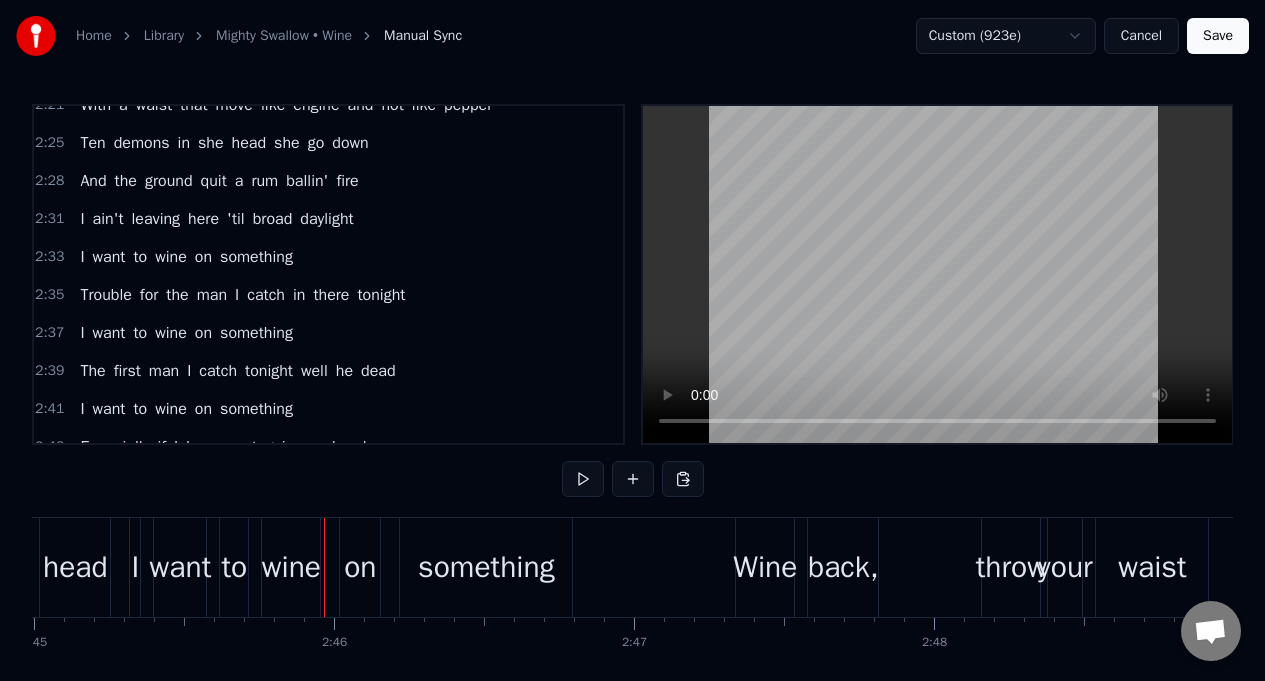 click on "dead" at bounding box center (378, 371) 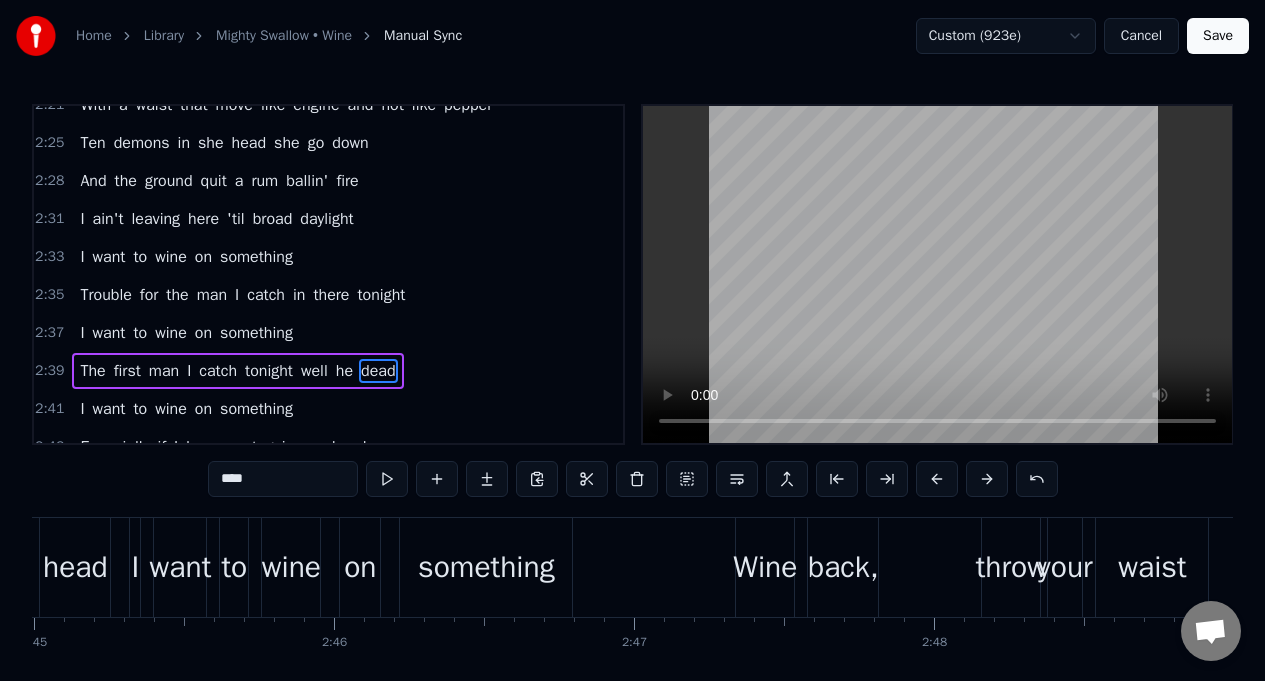 scroll, scrollTop: 1731, scrollLeft: 0, axis: vertical 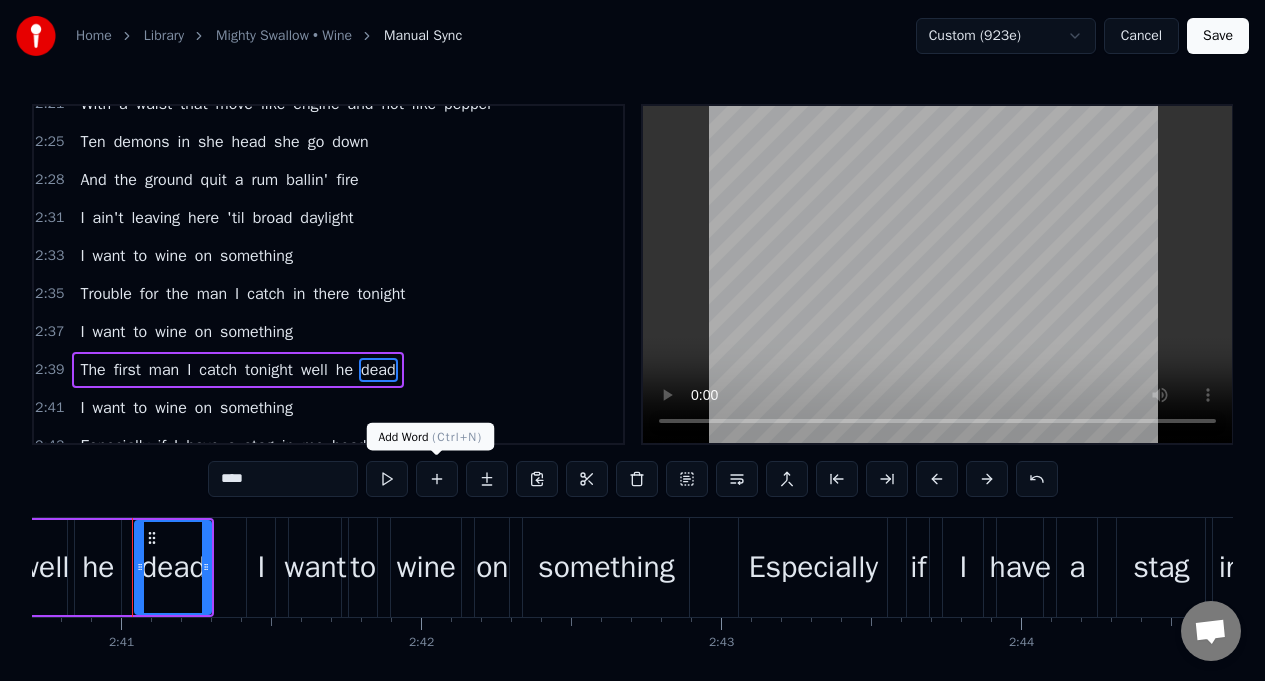 click at bounding box center (437, 479) 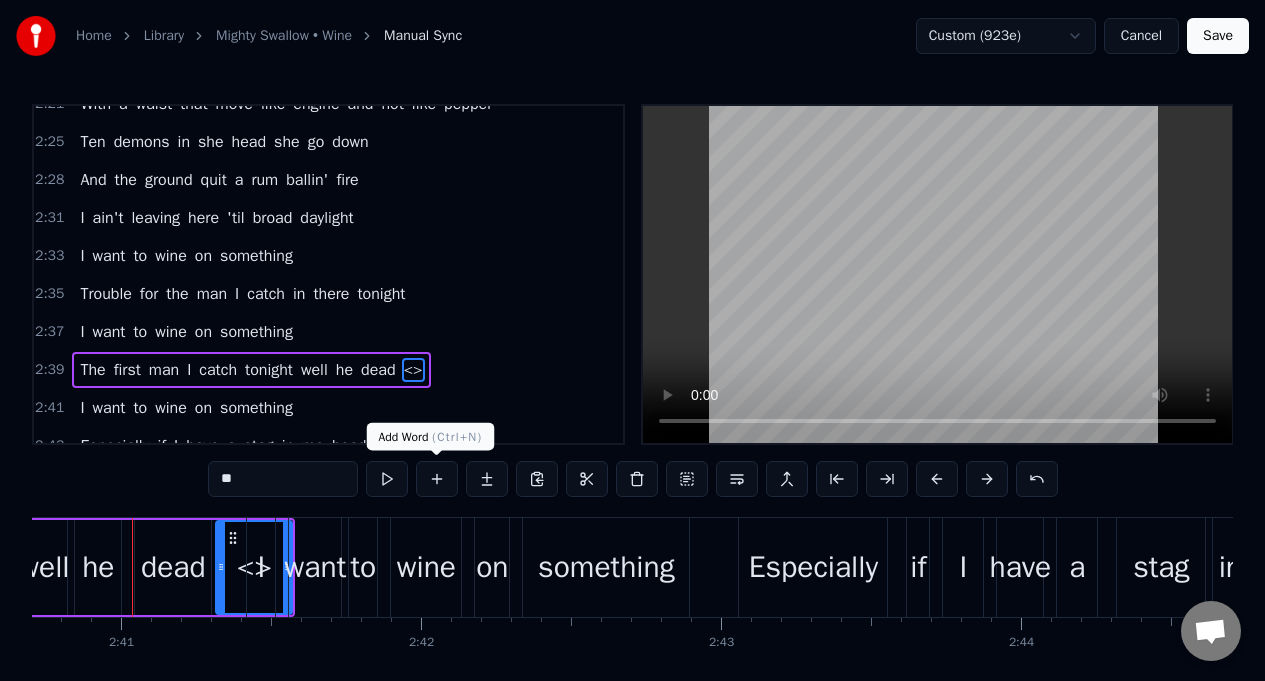 scroll, scrollTop: 1834, scrollLeft: 0, axis: vertical 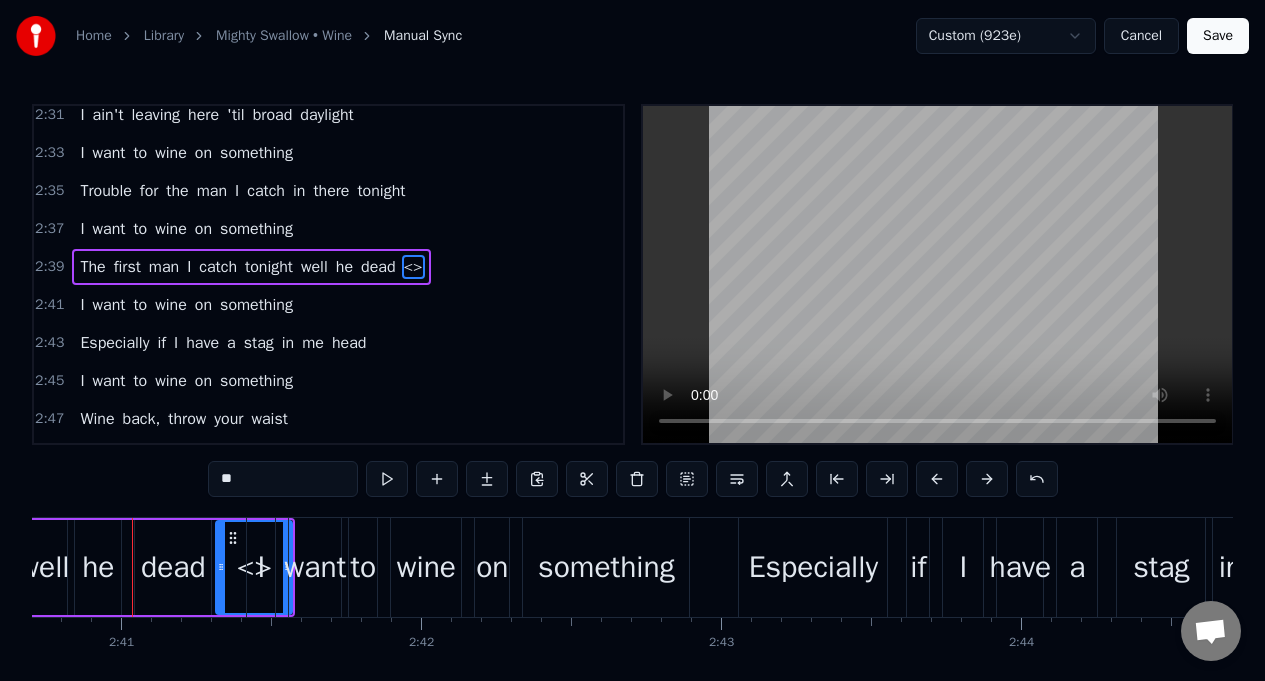 click on "**" at bounding box center (283, 479) 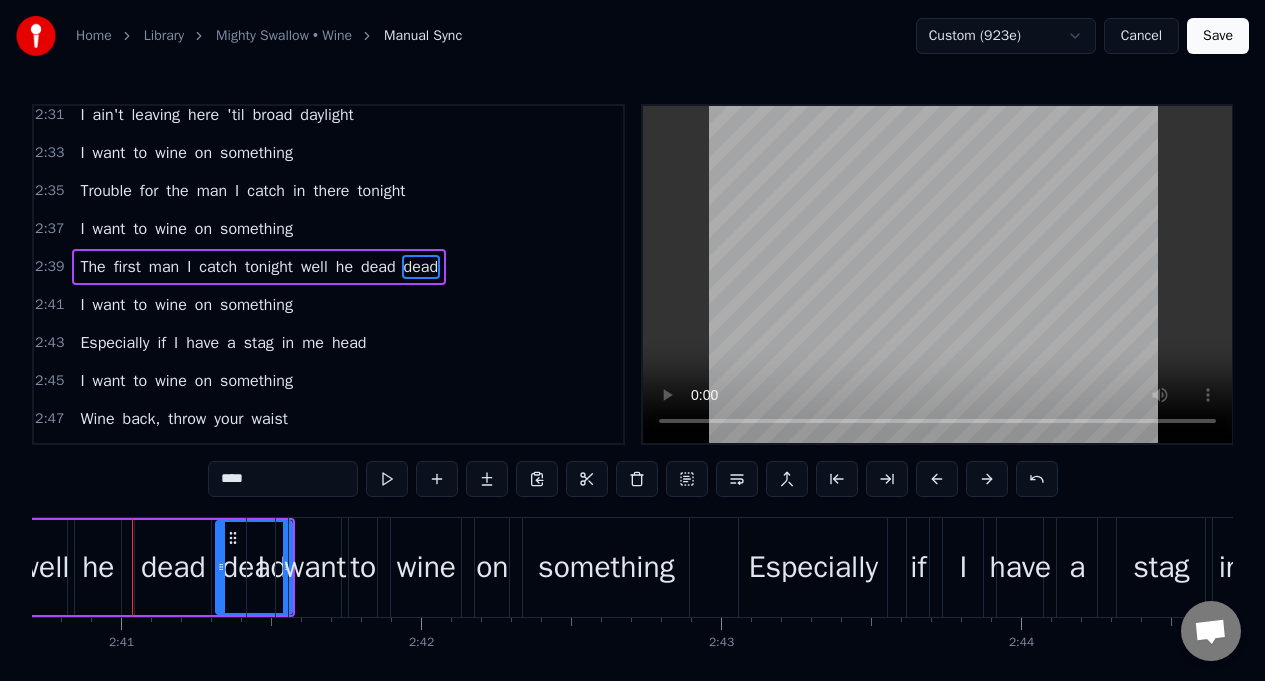 click 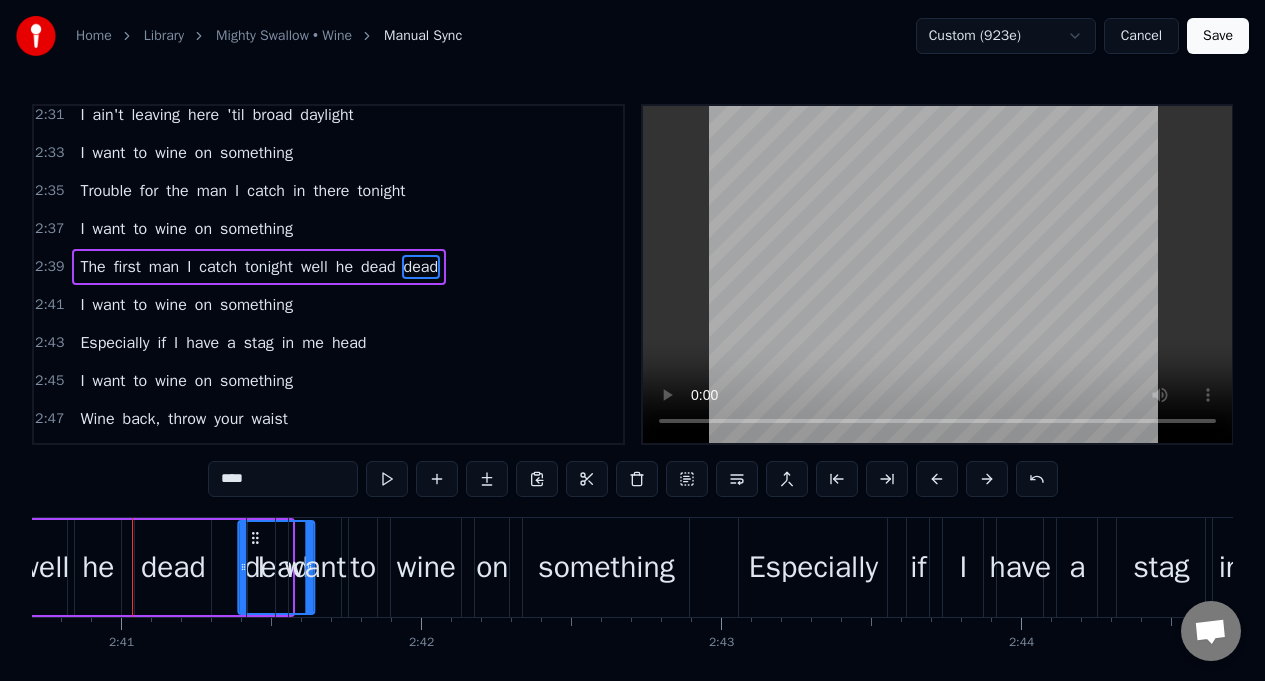 drag, startPoint x: 234, startPoint y: 538, endPoint x: 256, endPoint y: 542, distance: 22.36068 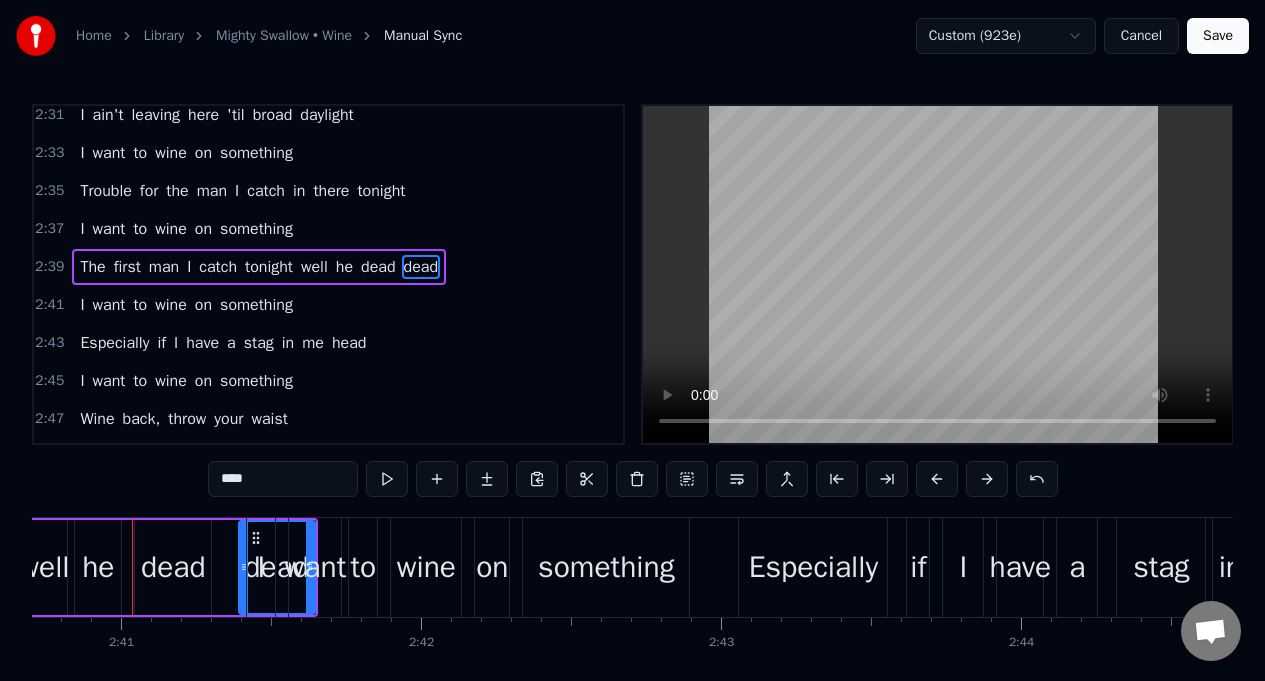 click on "The" at bounding box center [92, 267] 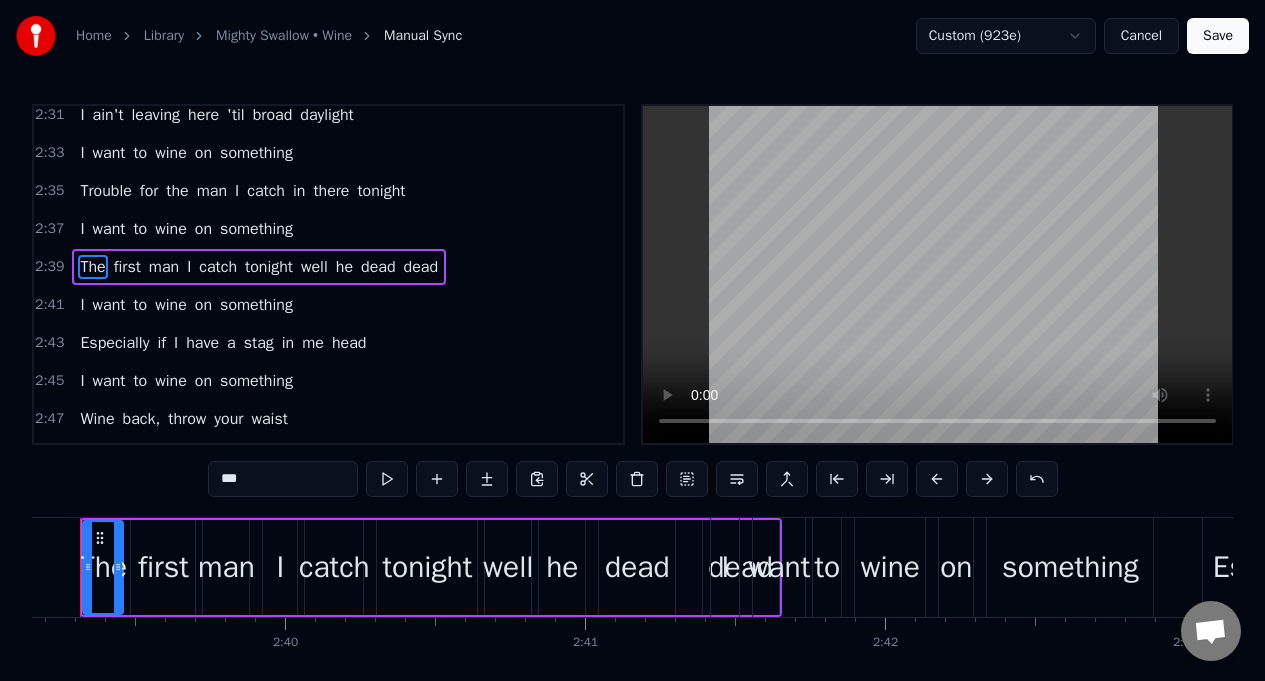 scroll, scrollTop: 0, scrollLeft: 47695, axis: horizontal 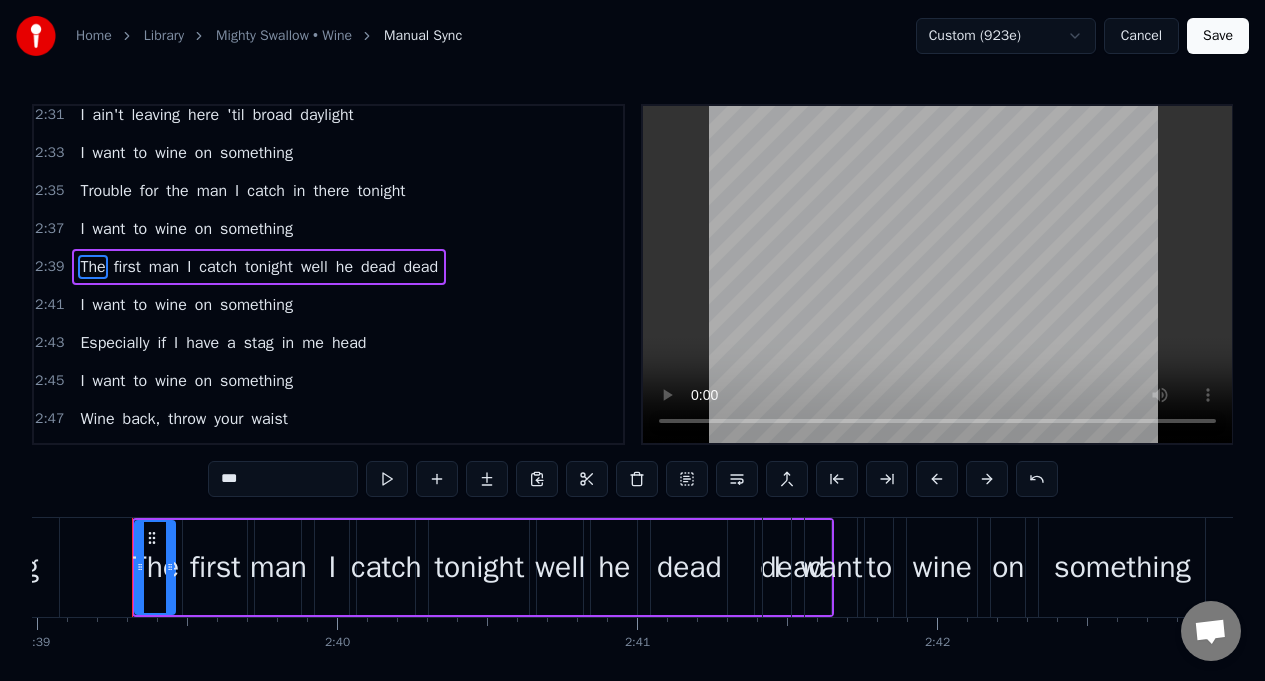 click on "I" at bounding box center (332, 567) 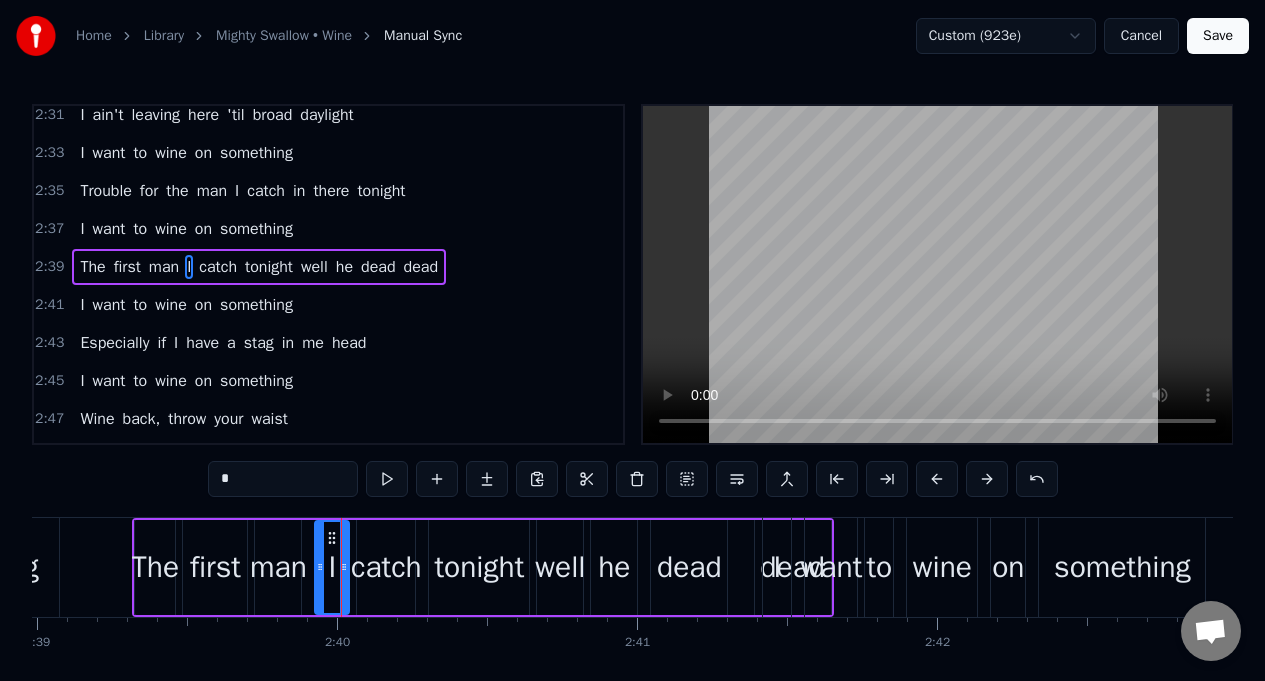 click on "*" at bounding box center [283, 479] 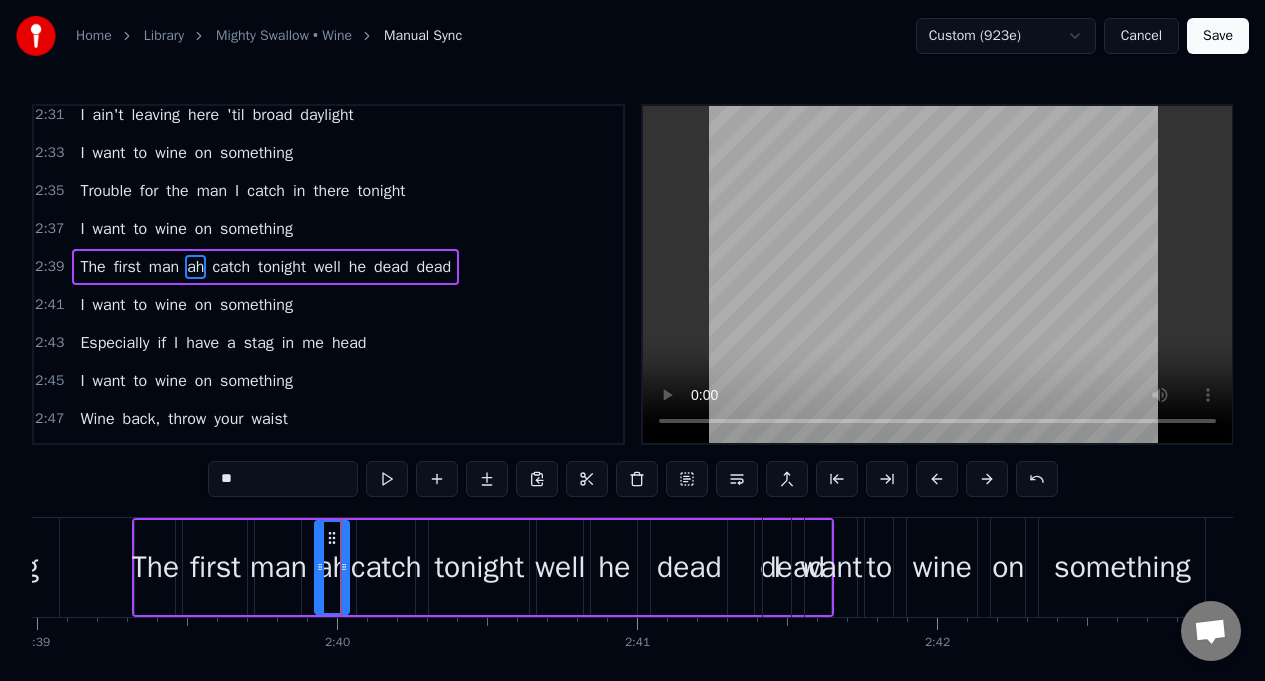 type on "**" 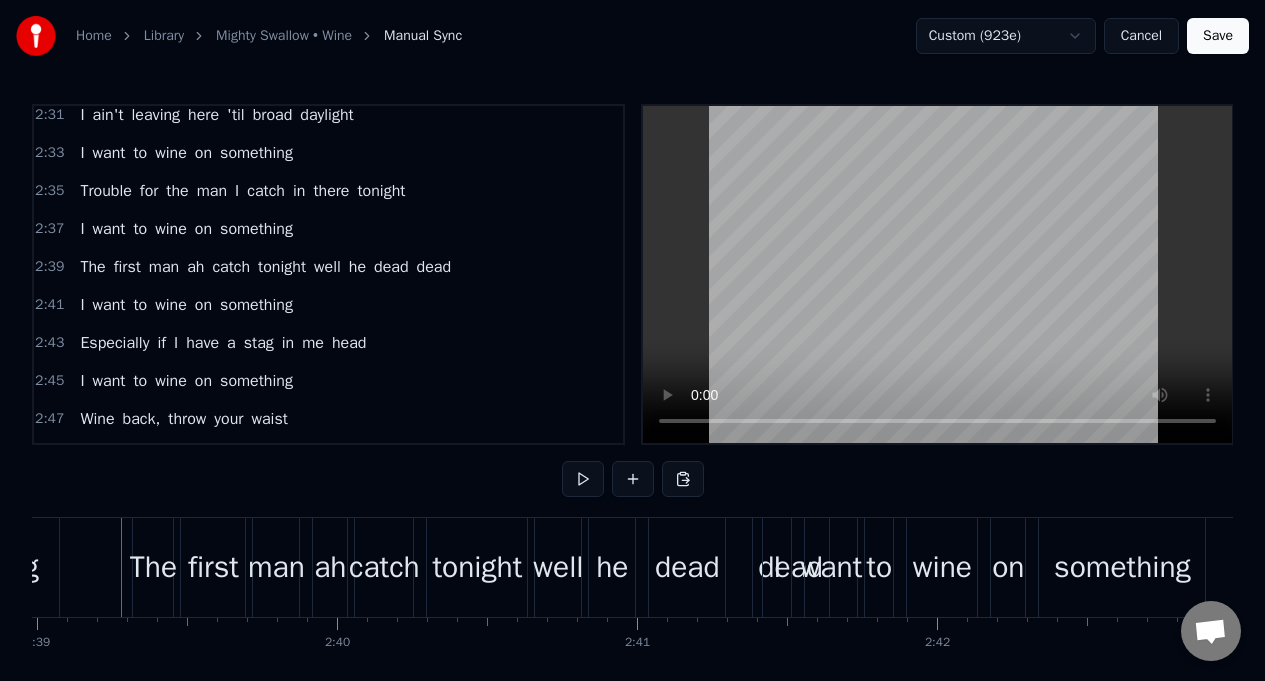 scroll, scrollTop: 0, scrollLeft: 47683, axis: horizontal 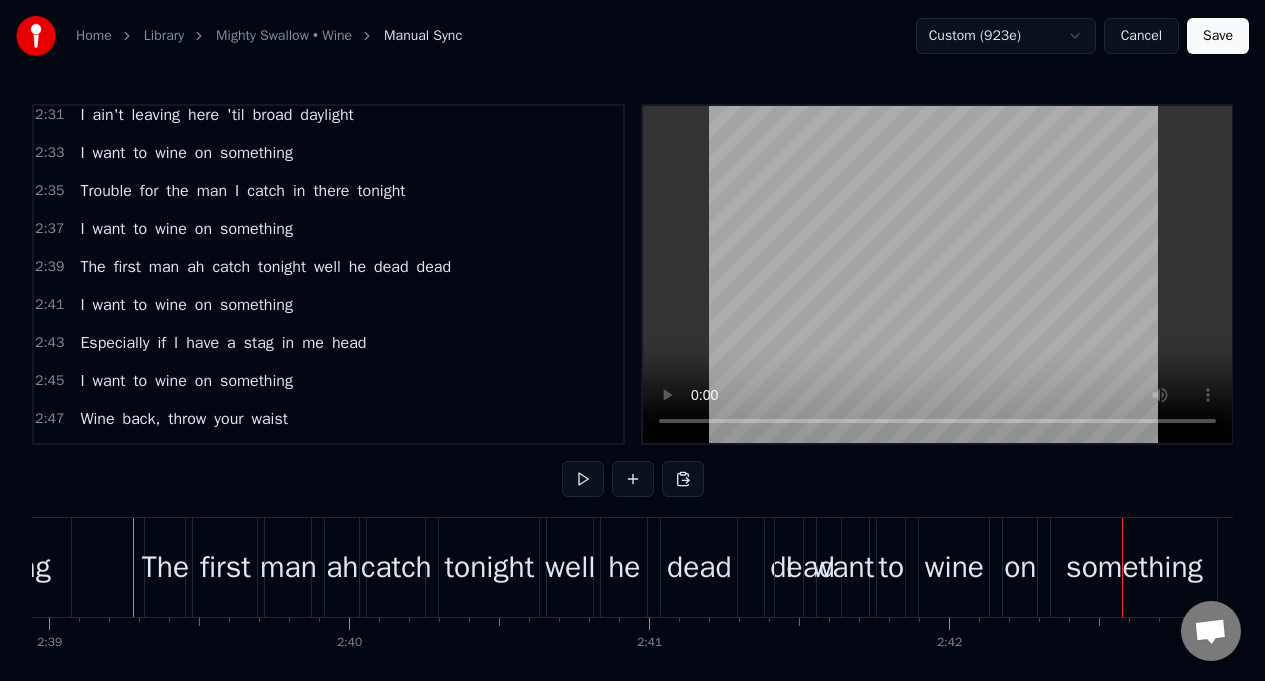 click on "dead" at bounding box center (434, 267) 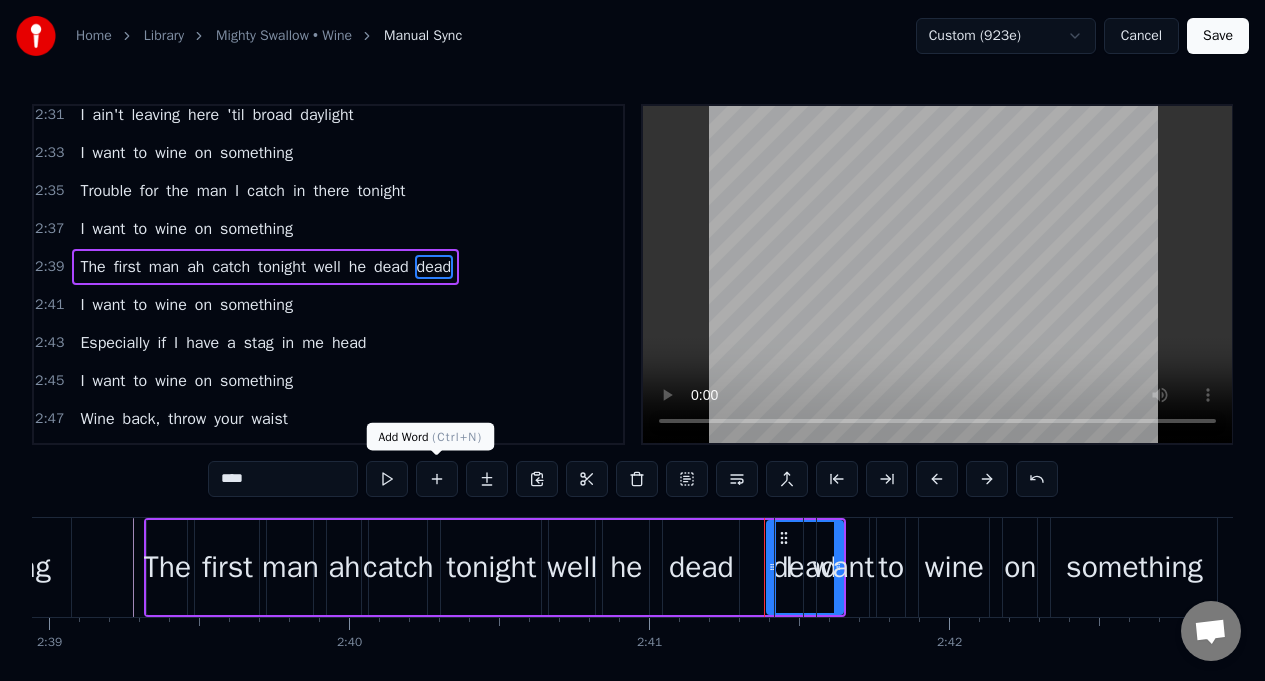 click at bounding box center [437, 479] 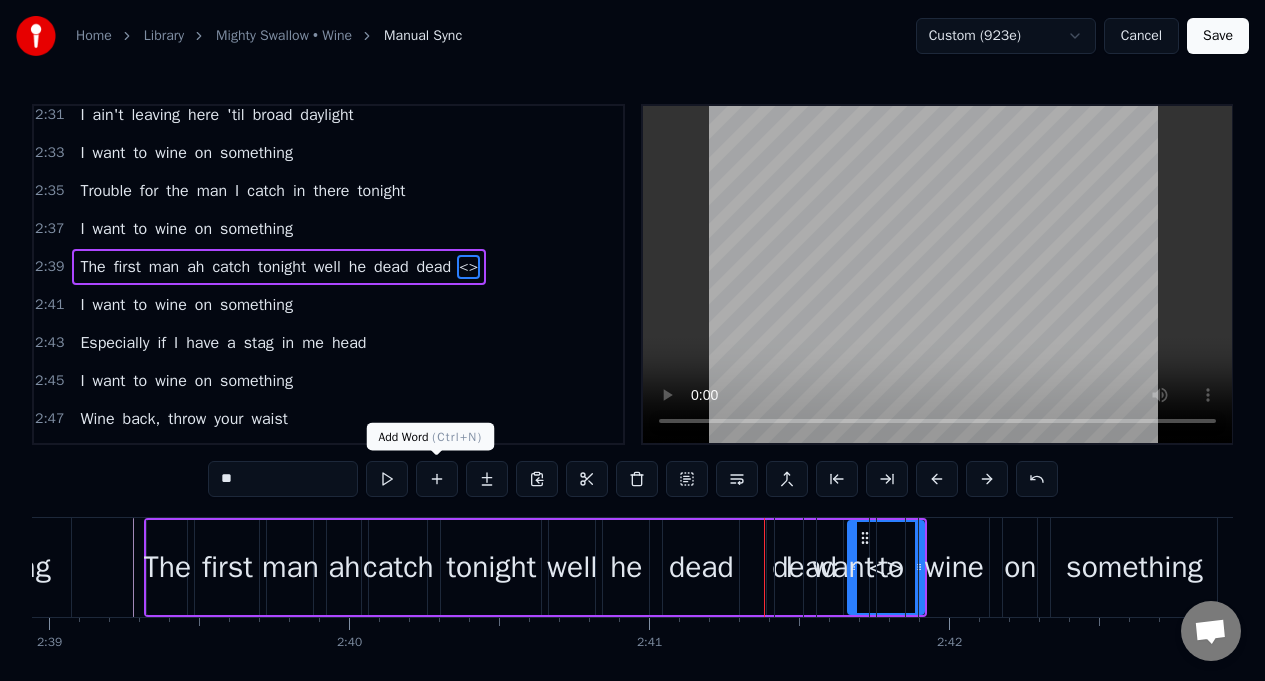type on "****" 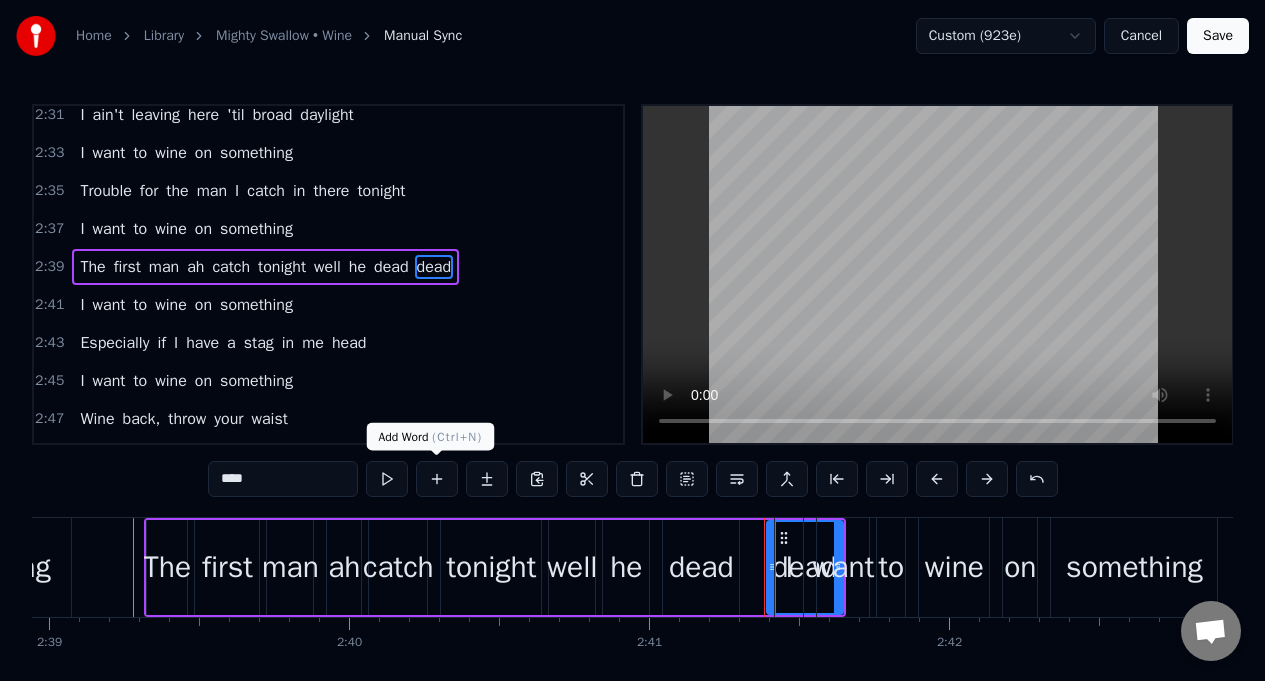 click at bounding box center (437, 479) 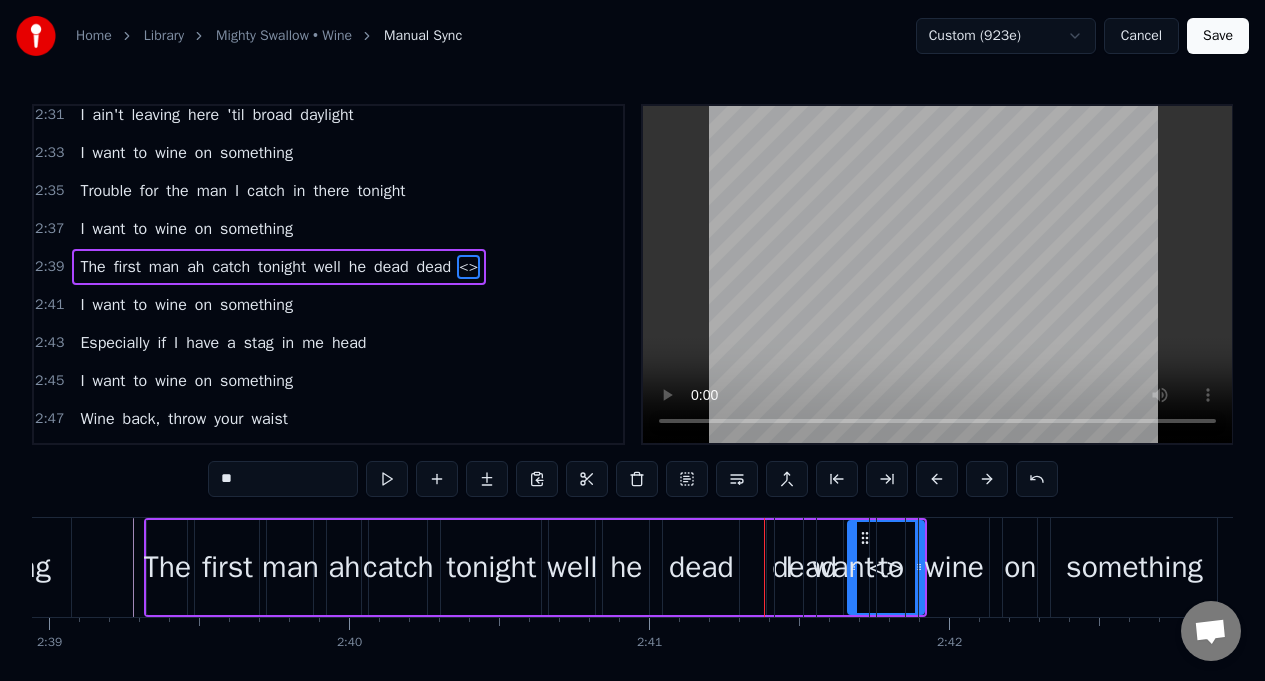 click on "**" at bounding box center (283, 479) 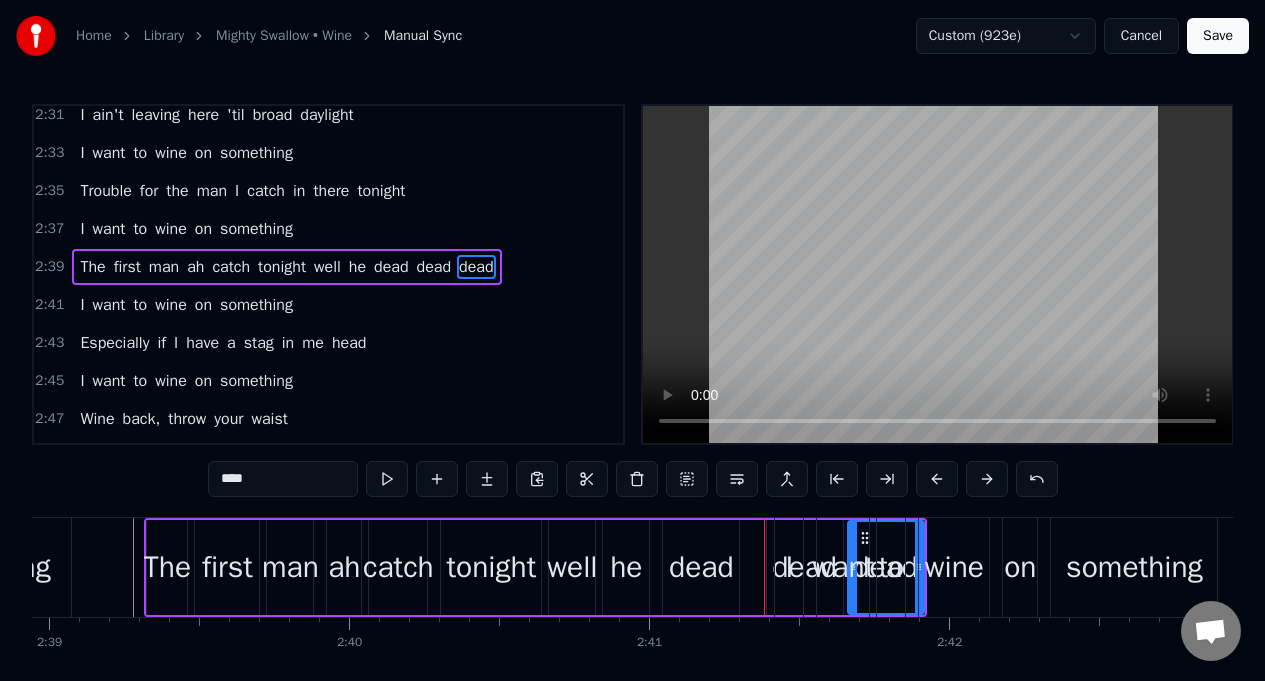 type on "****" 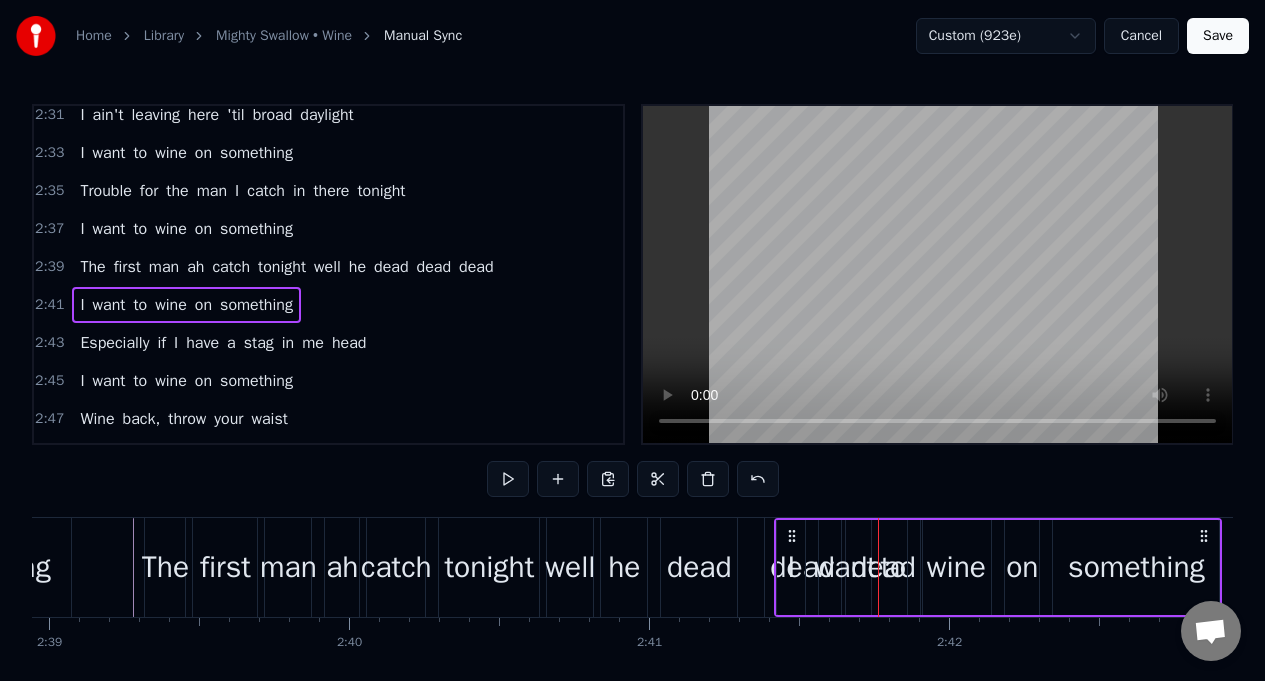 click on "dead" at bounding box center (699, 567) 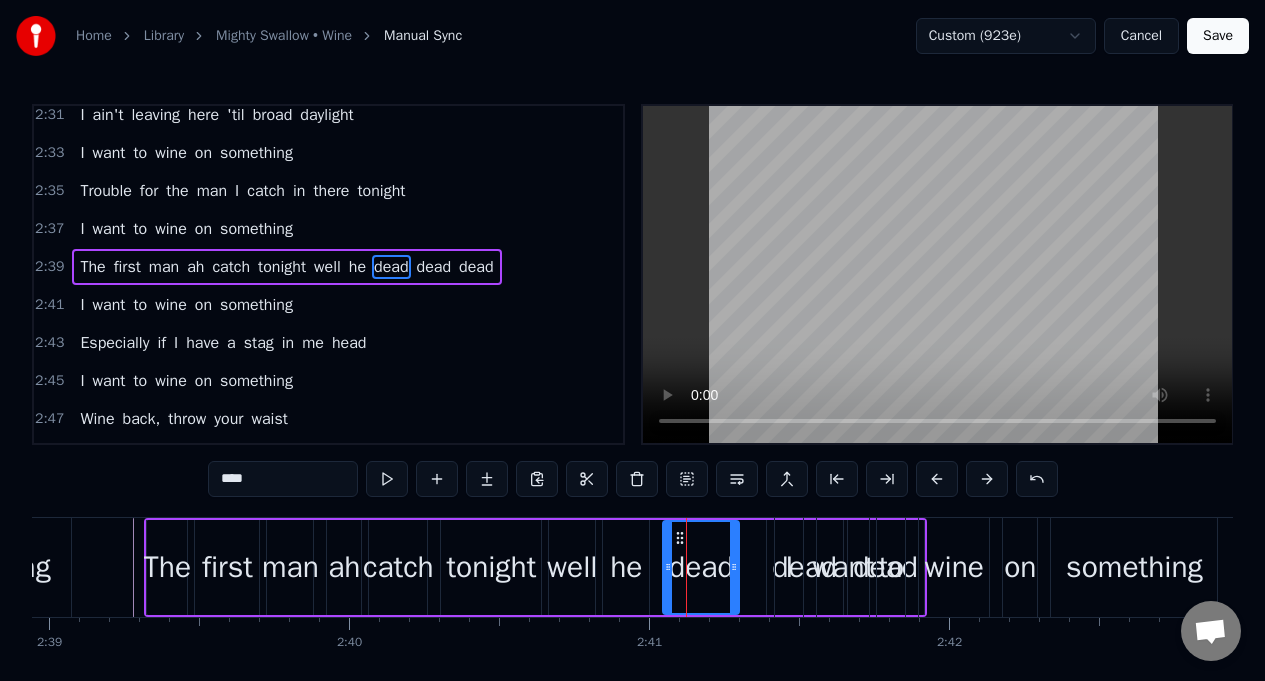 click on "dead" at bounding box center [476, 267] 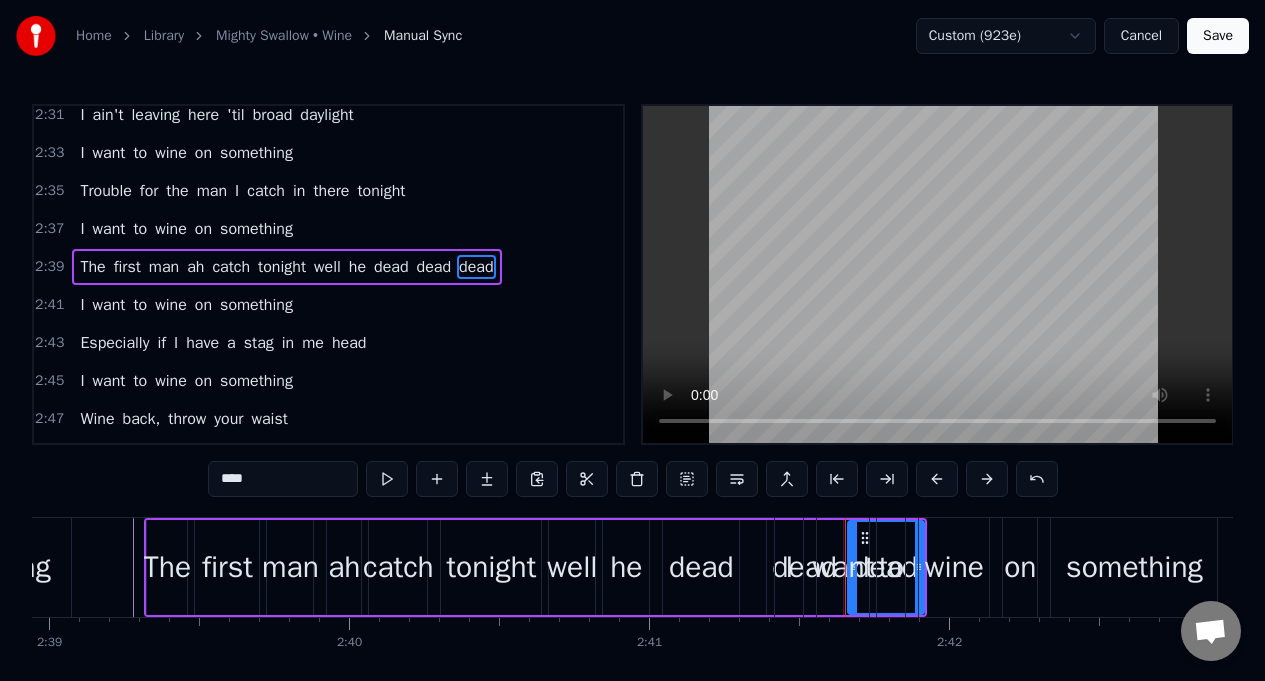 click on "dead" at bounding box center [434, 267] 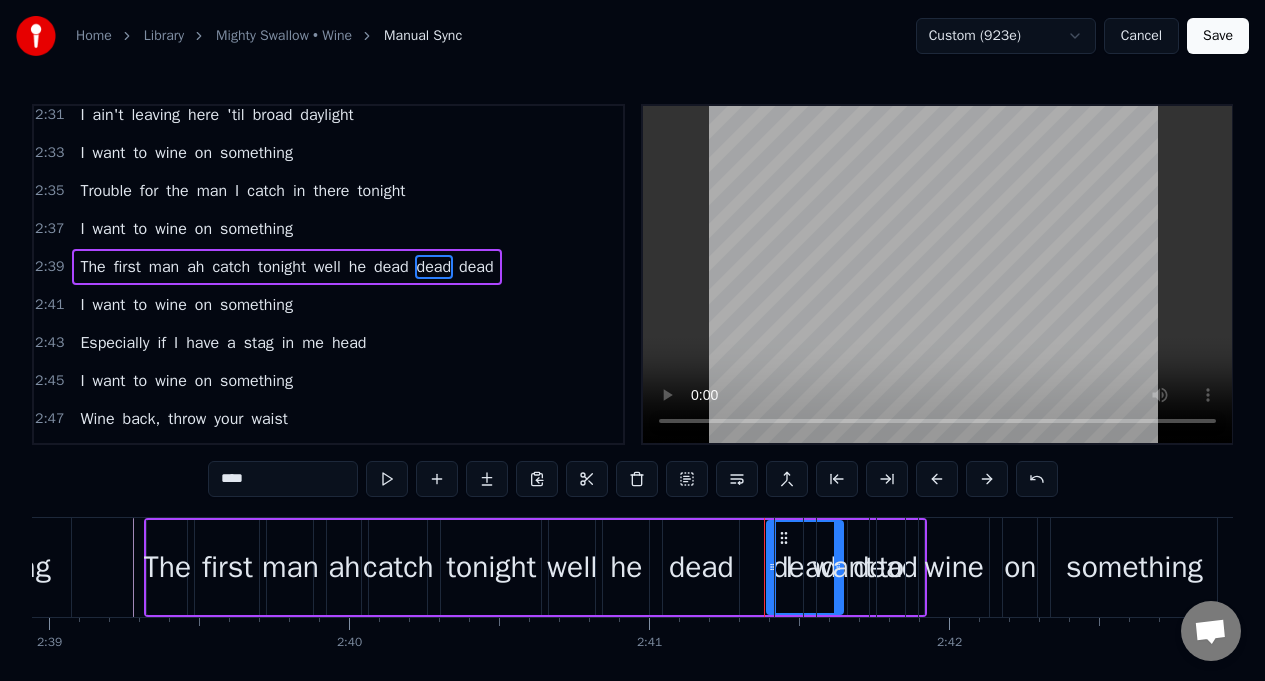 click on "dead" at bounding box center (476, 267) 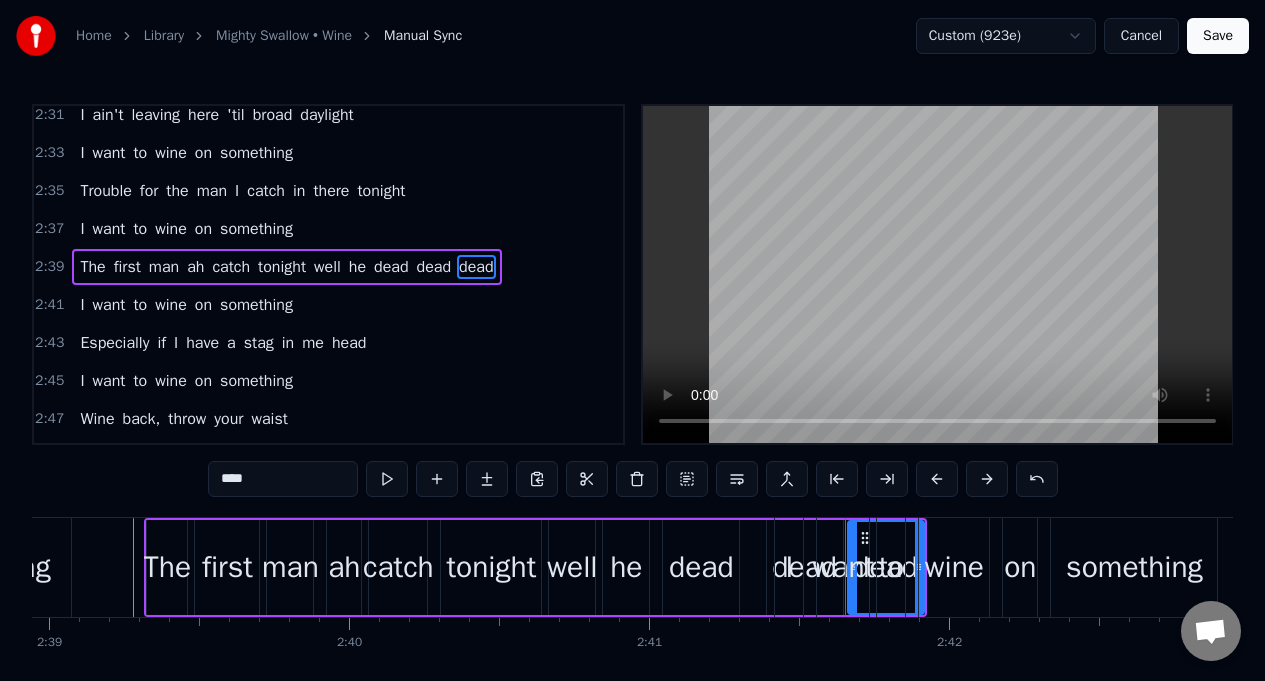 click on "****" at bounding box center [283, 479] 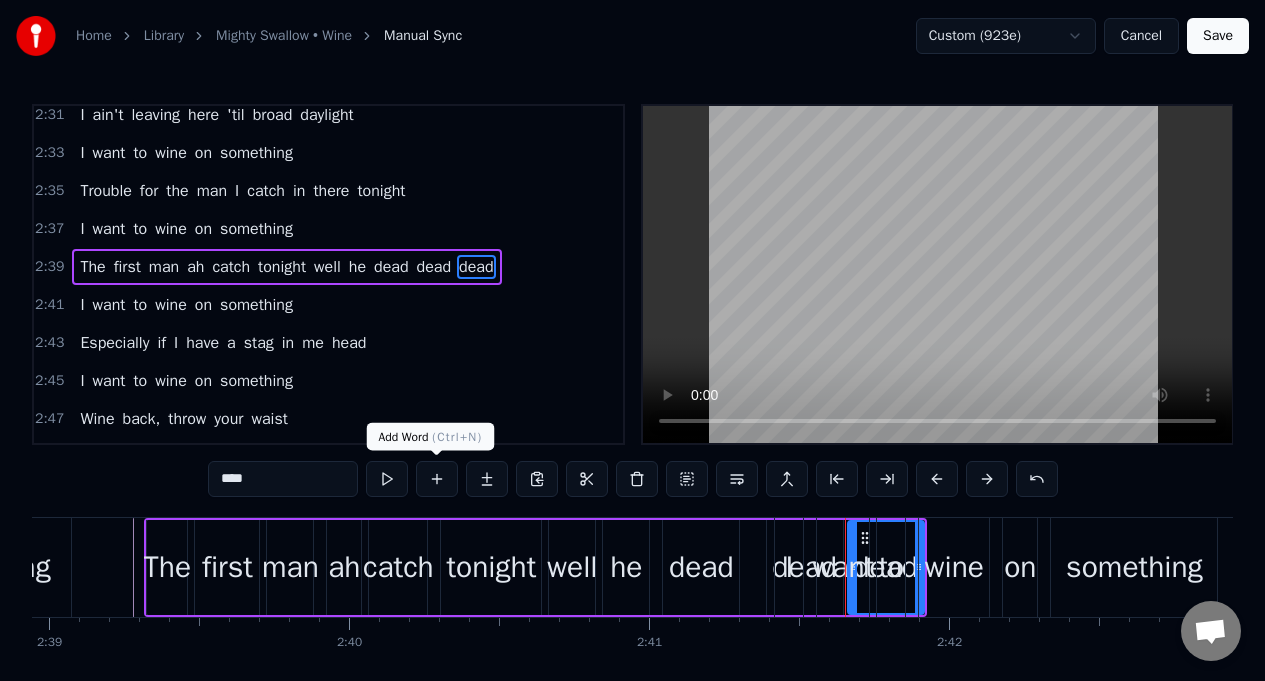 click at bounding box center (437, 479) 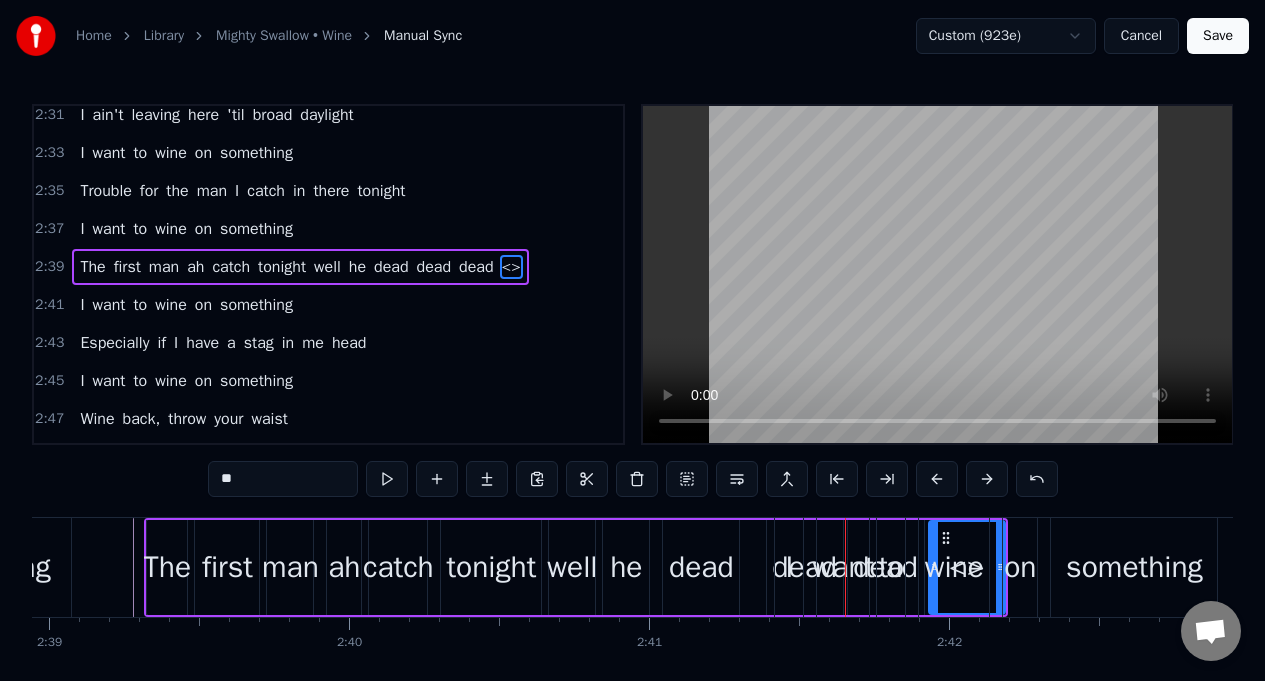 click on "**" at bounding box center [283, 479] 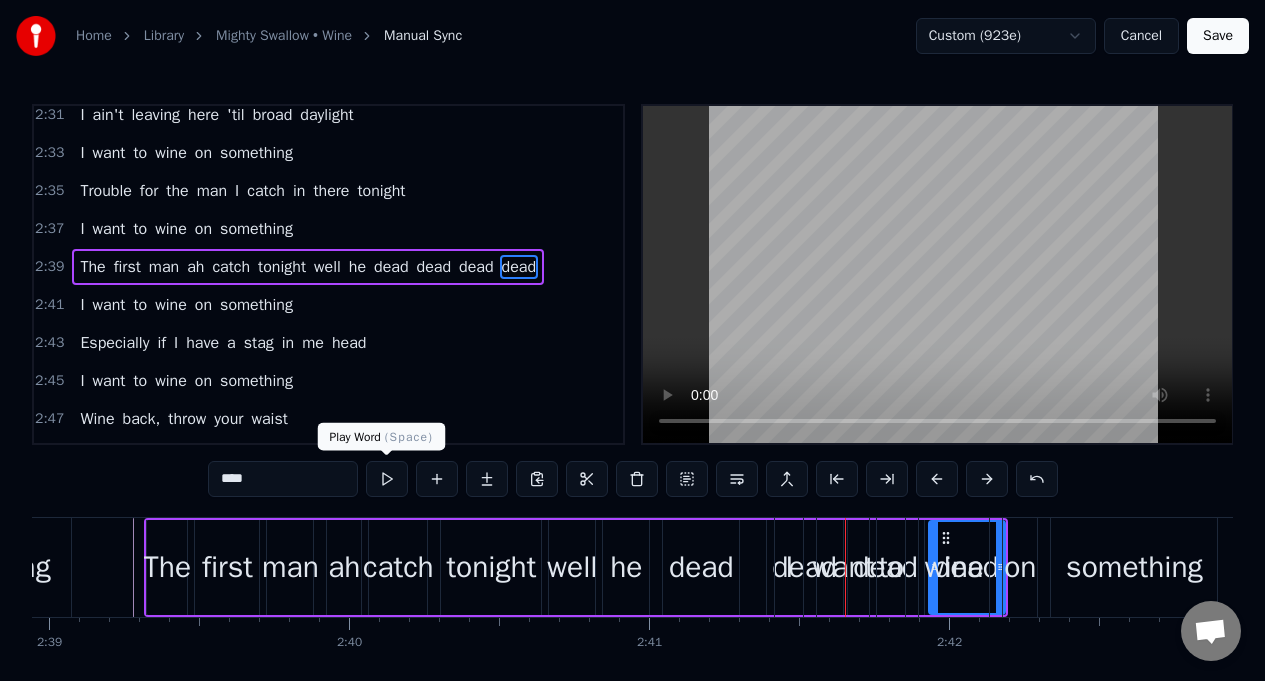type on "****" 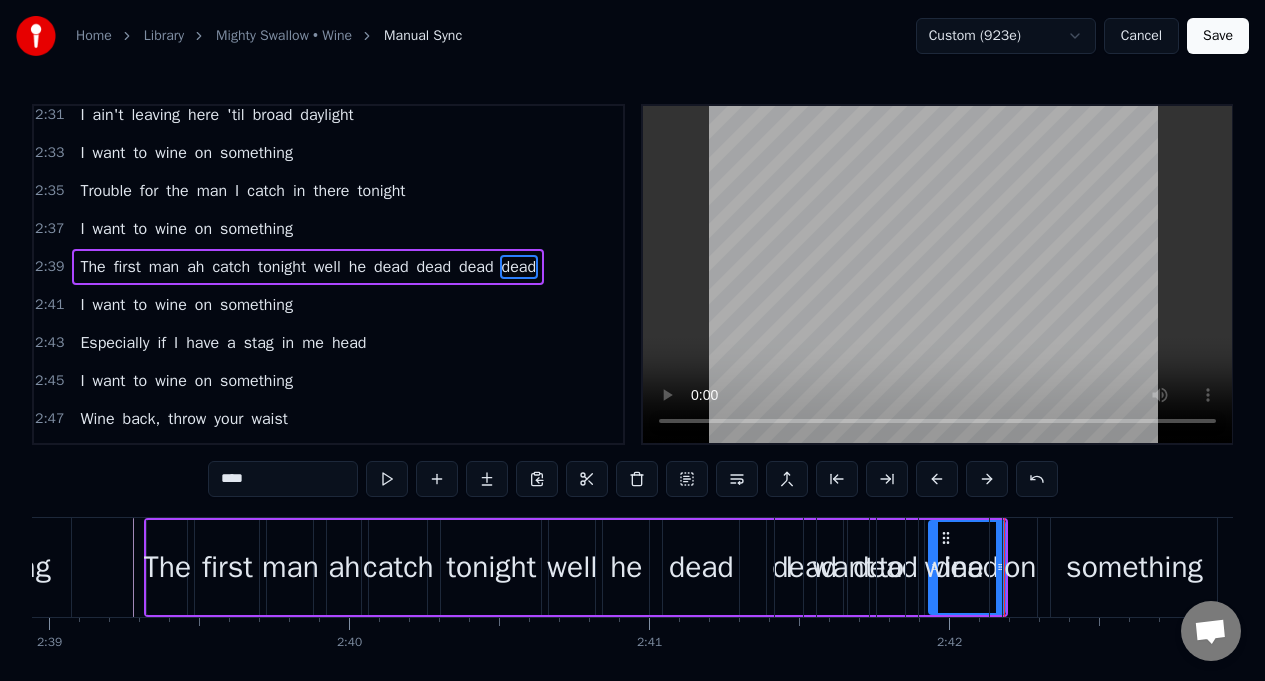 click at bounding box center [387, 479] 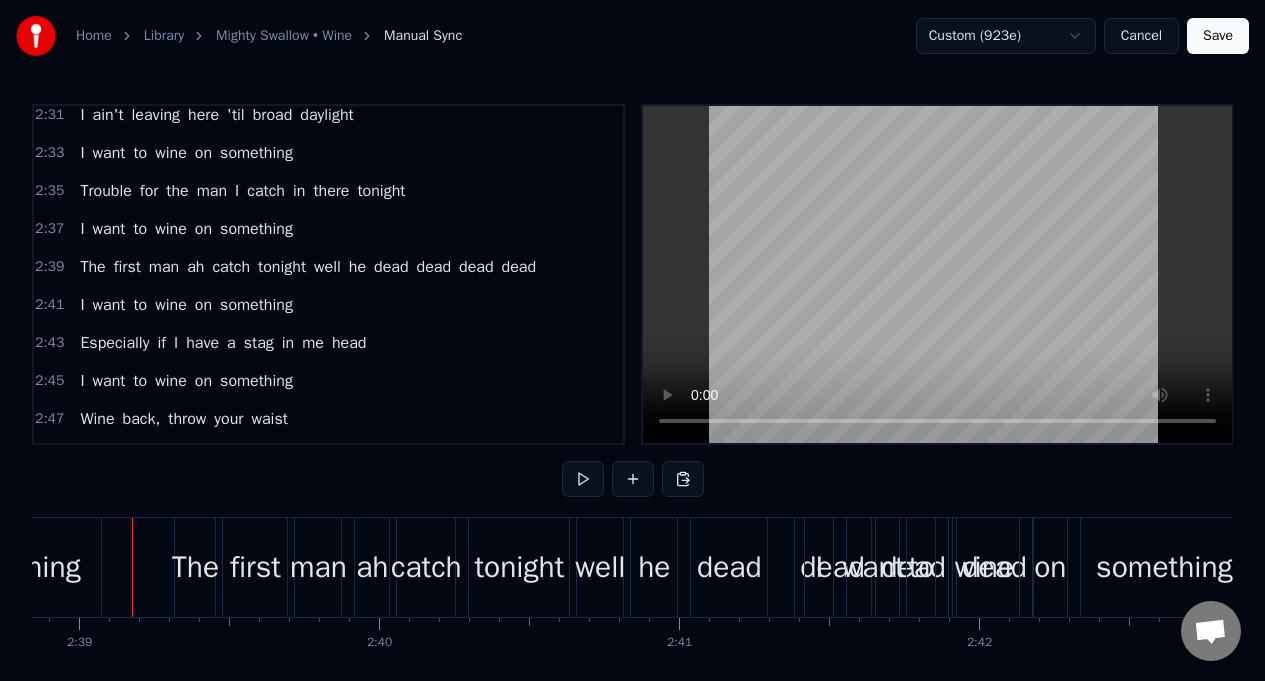scroll, scrollTop: 0, scrollLeft: 47652, axis: horizontal 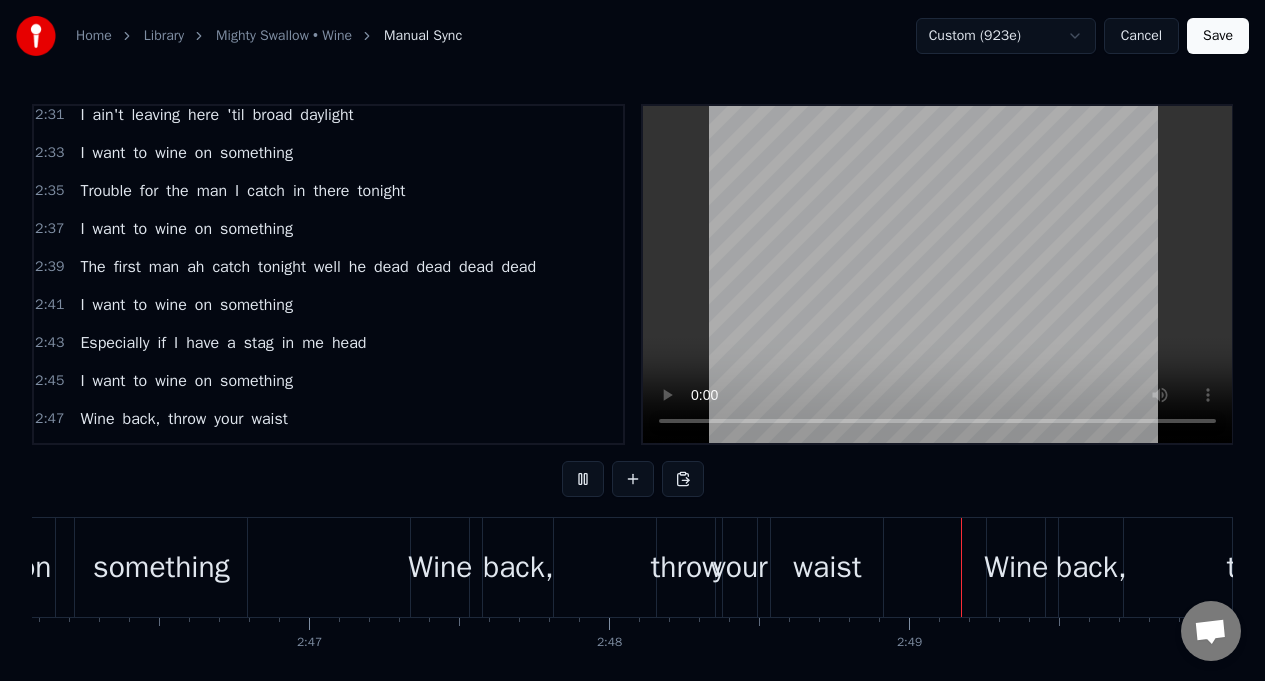 click on "2:37 I want to wine on something" at bounding box center (328, 229) 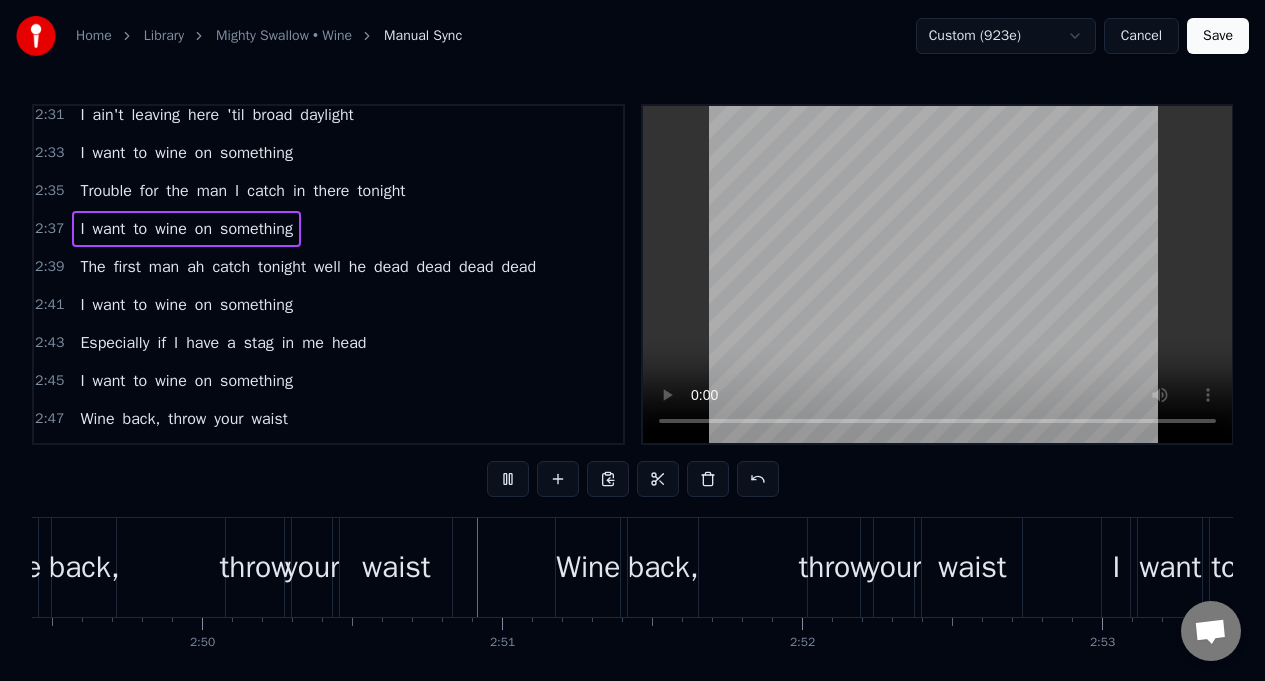 scroll, scrollTop: 0, scrollLeft: 50873, axis: horizontal 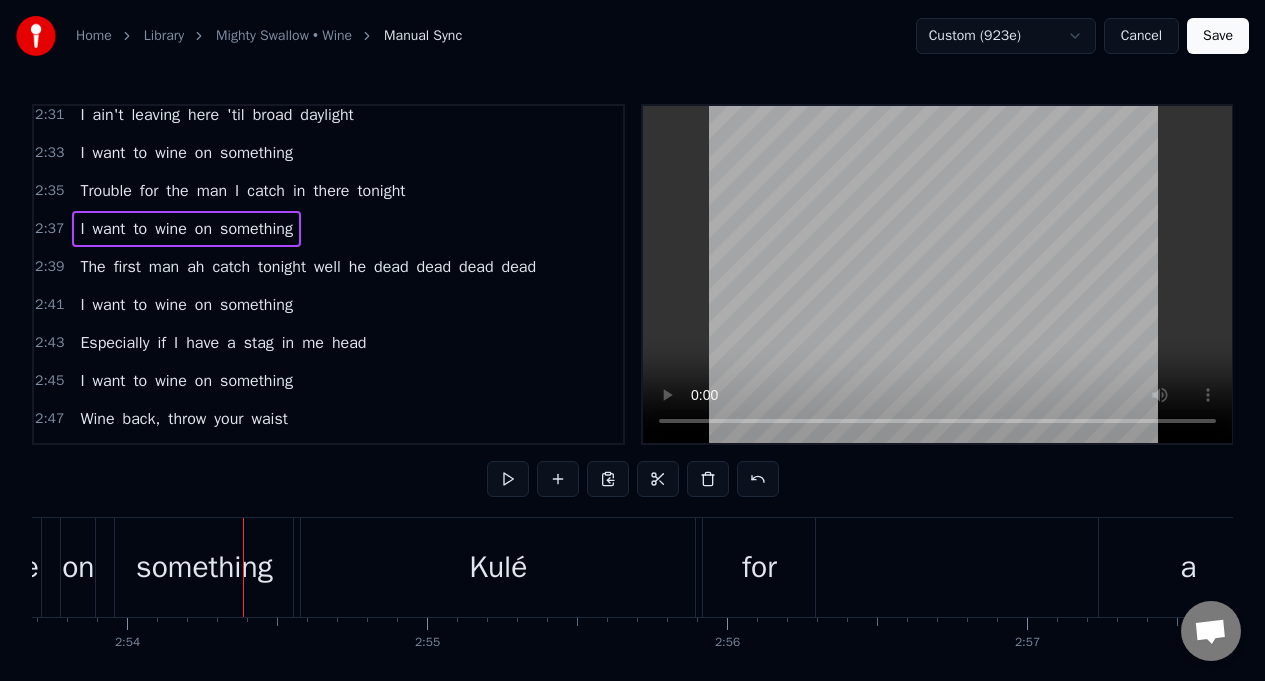 click on "Save" at bounding box center [1218, 36] 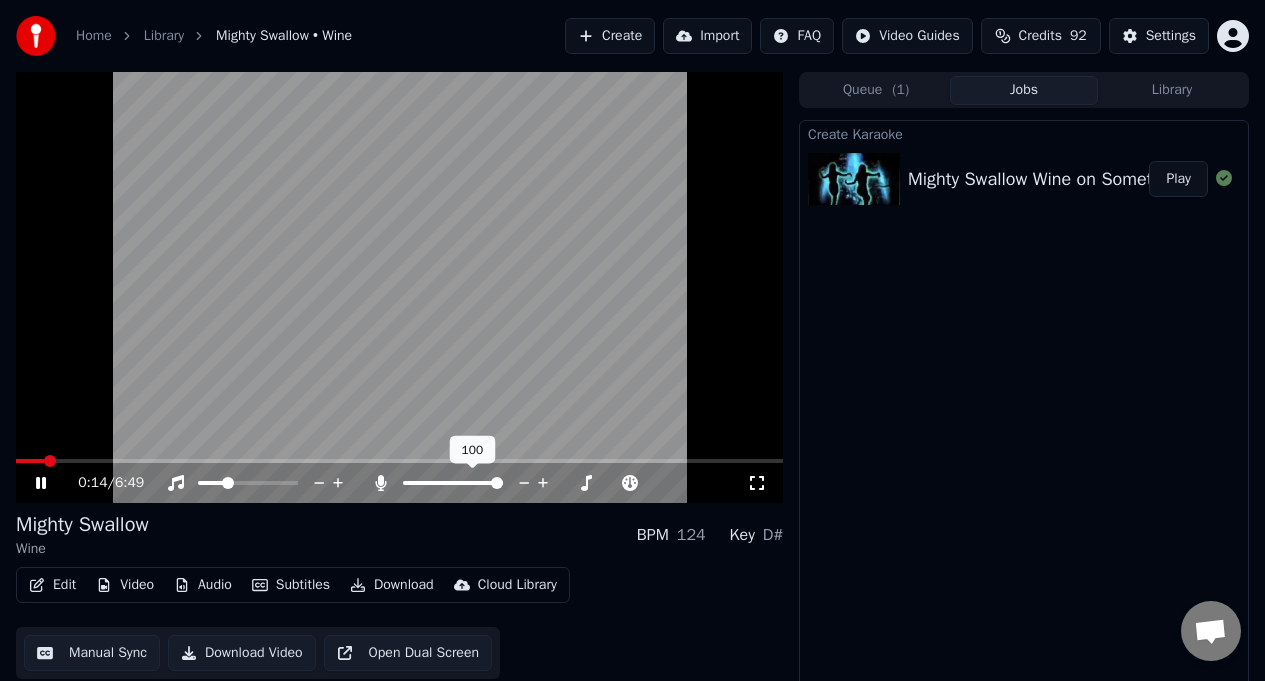 click 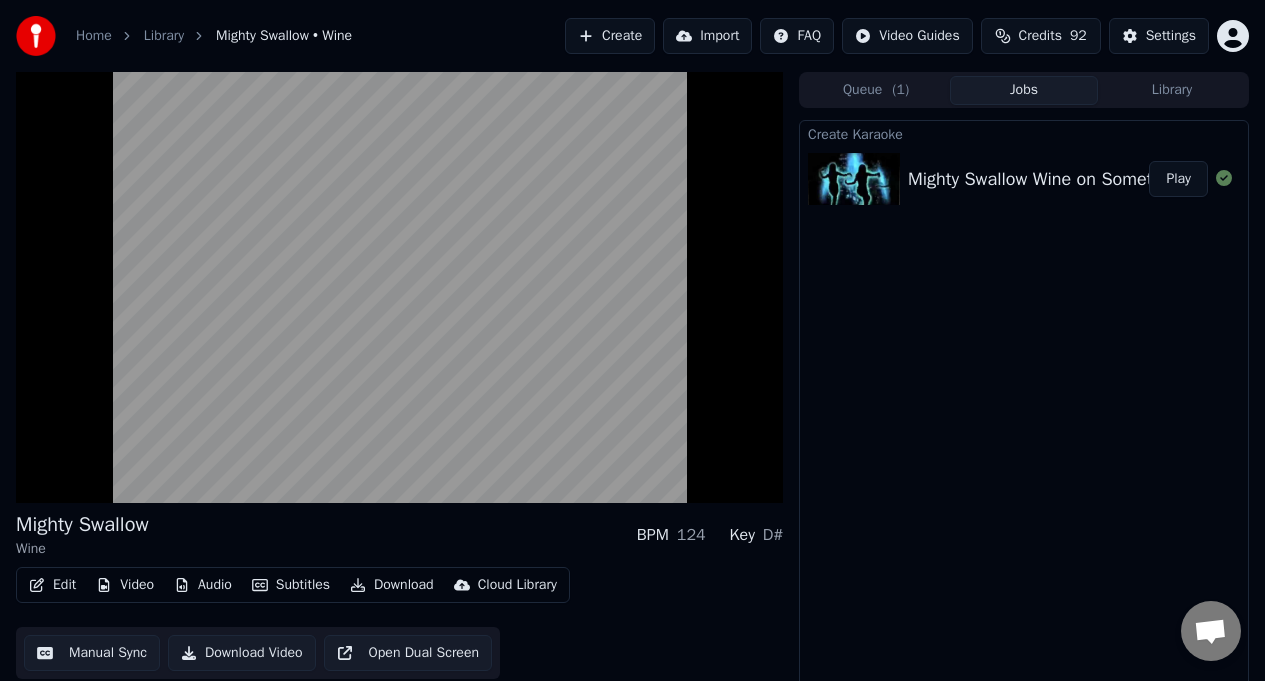 click on "Download Video" at bounding box center (242, 653) 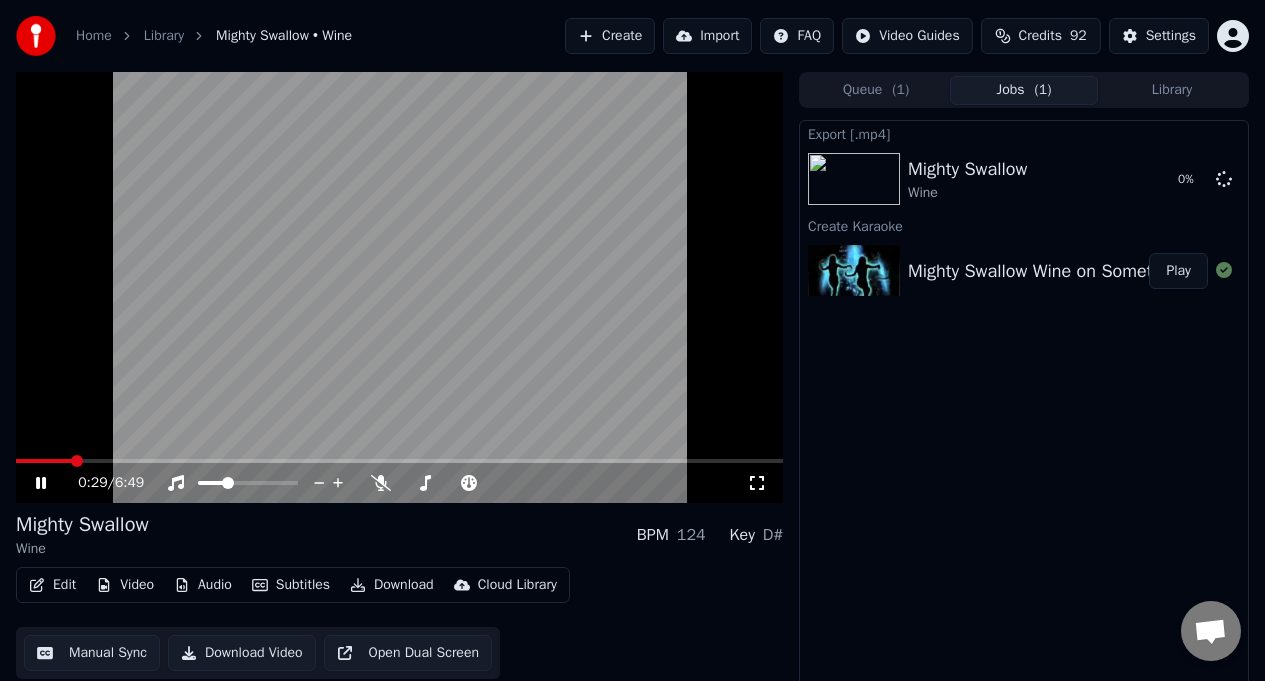 click at bounding box center (399, 287) 